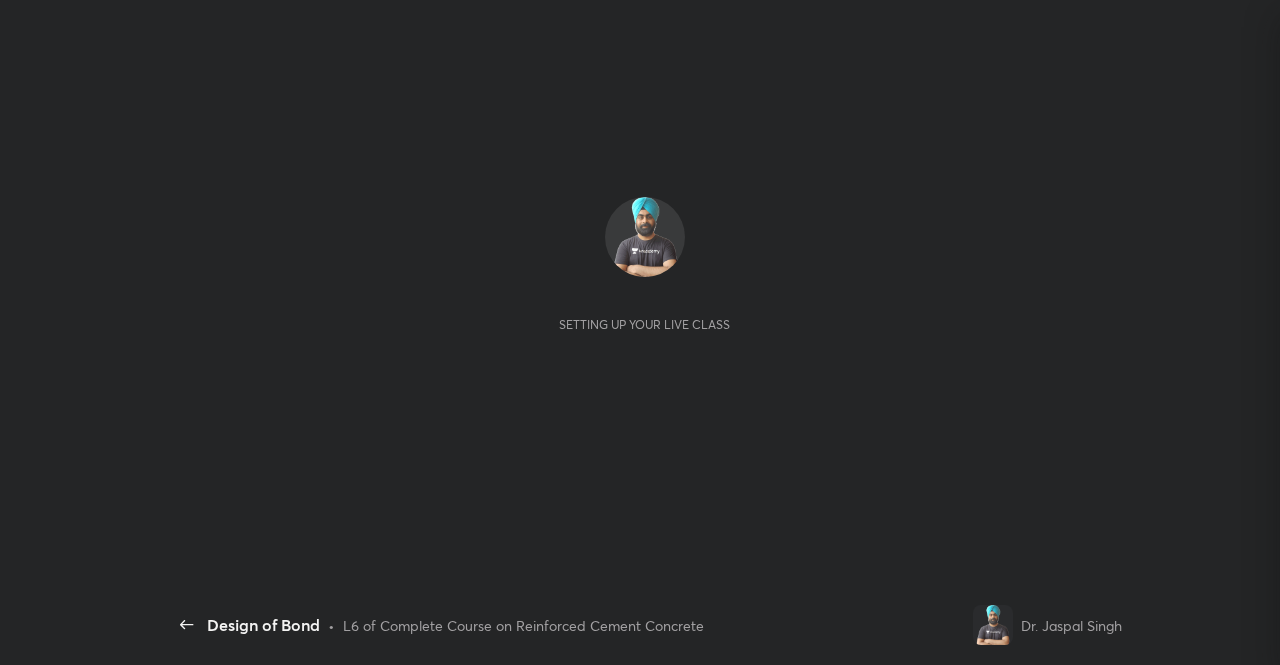 scroll, scrollTop: 0, scrollLeft: 0, axis: both 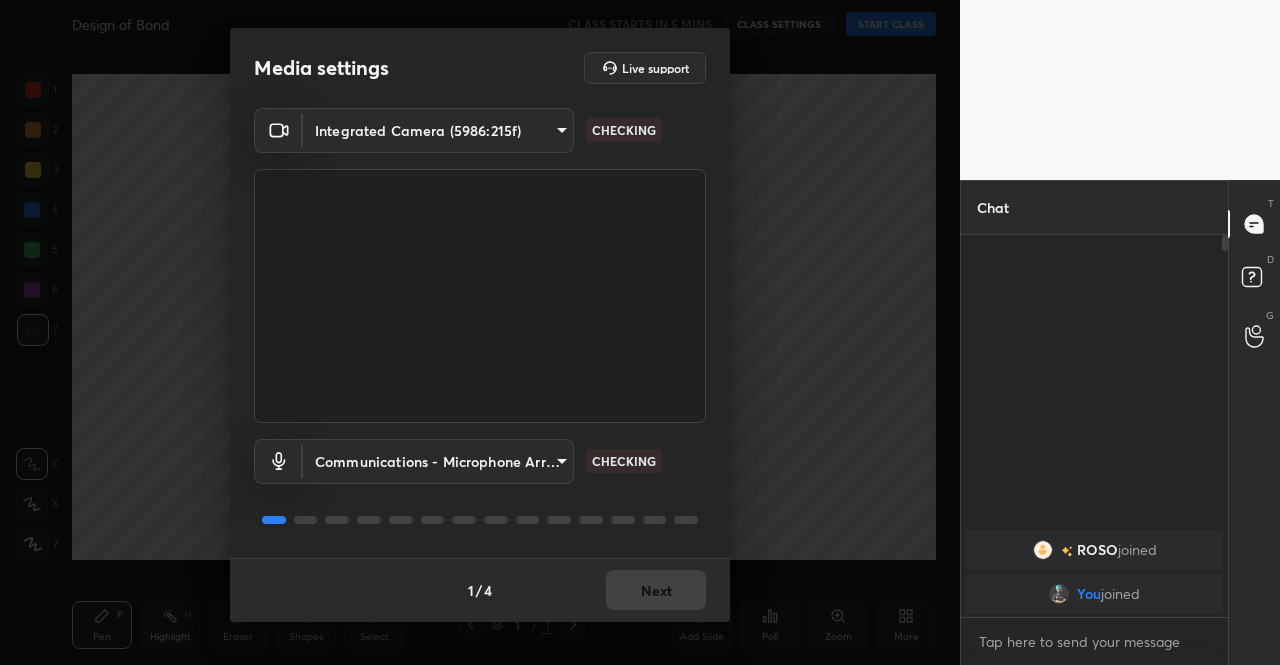 click on "Next" at bounding box center [656, 590] 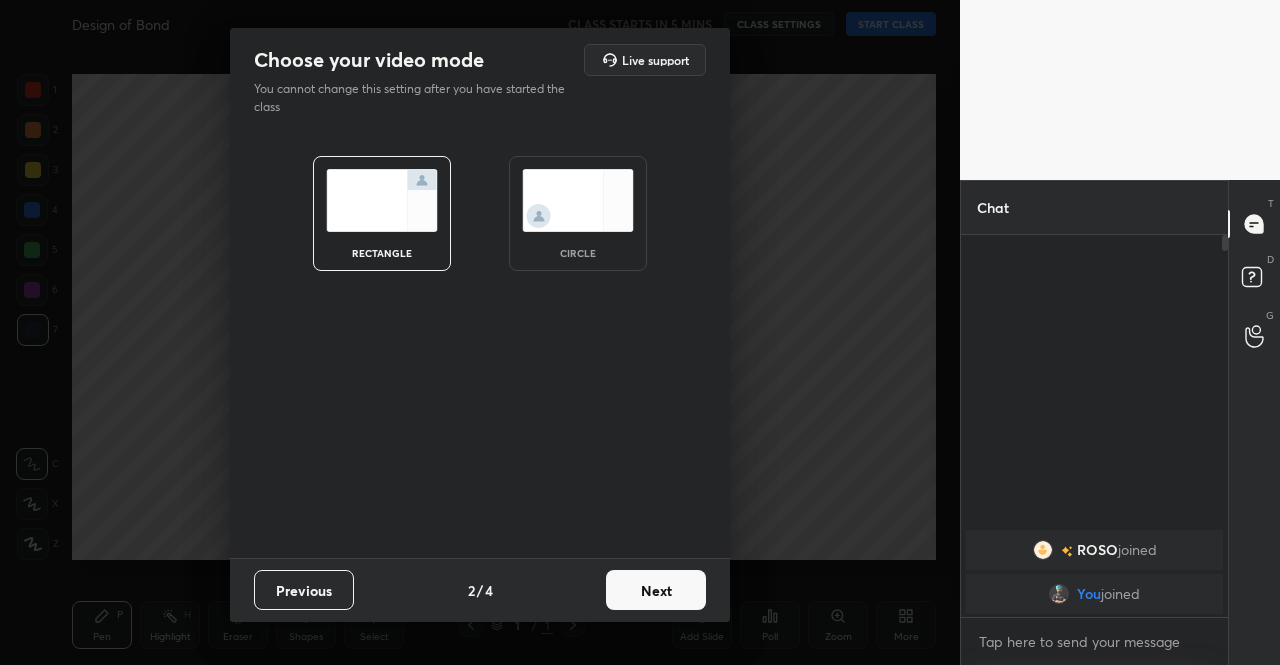 click on "Next" at bounding box center (656, 590) 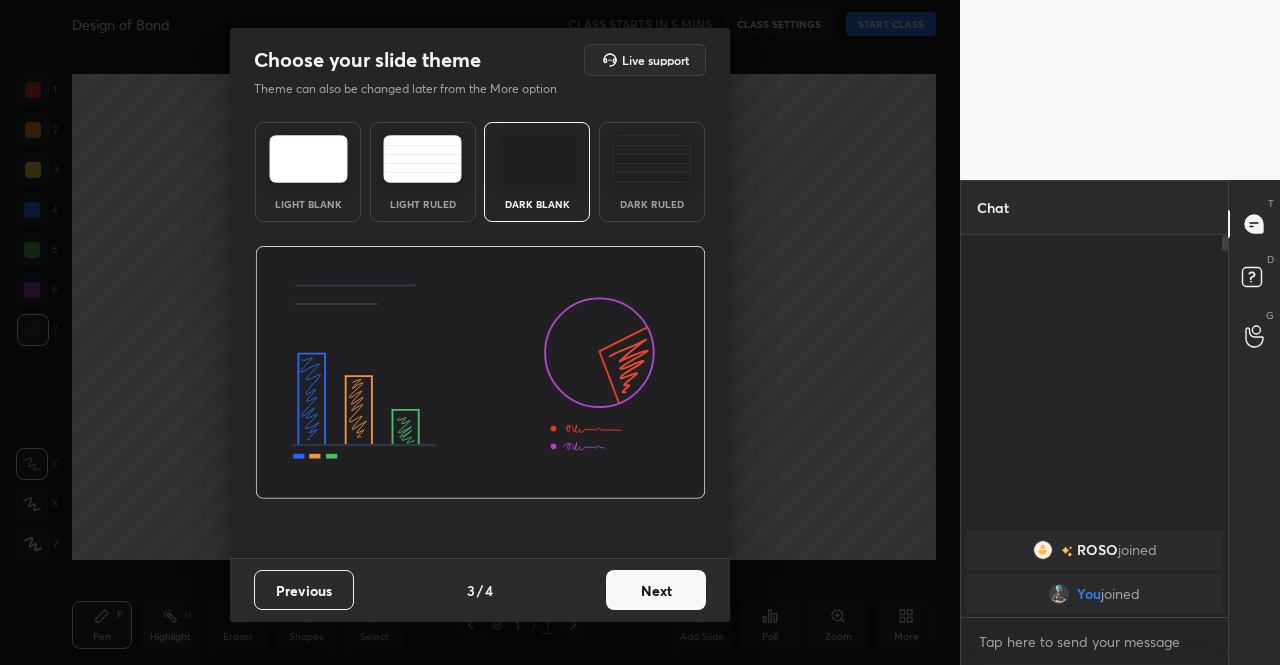 click on "Next" at bounding box center [656, 590] 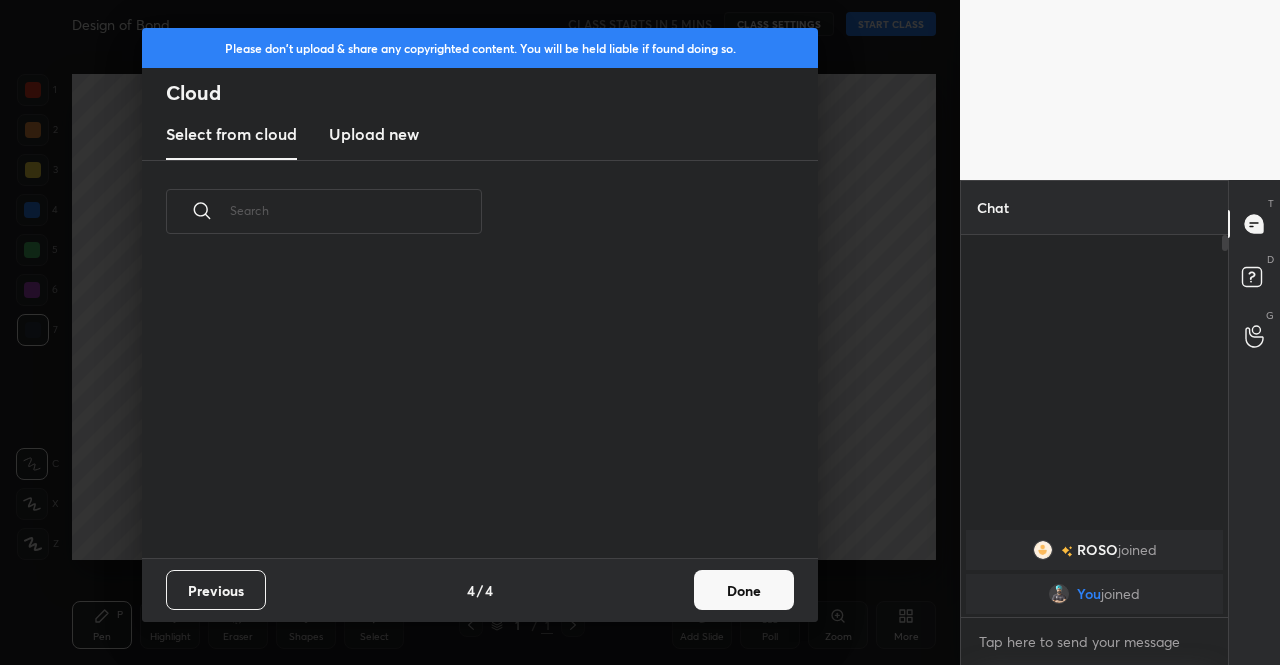click on "Previous 4 / 4 Done" at bounding box center [480, 590] 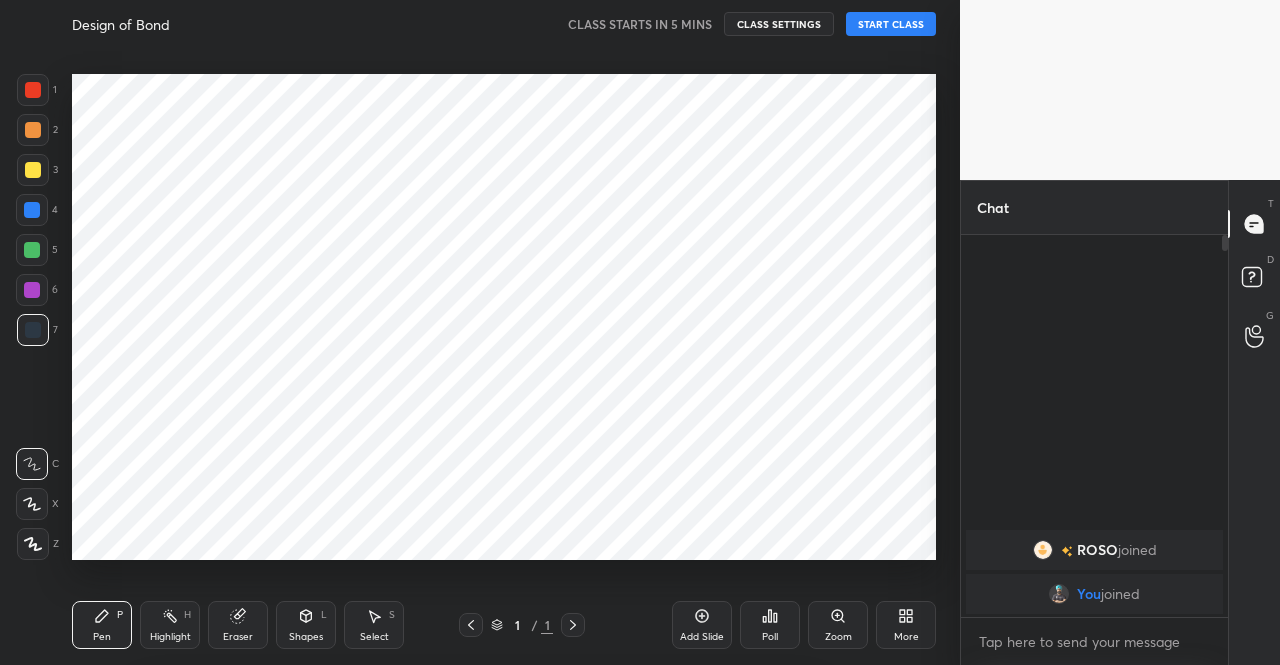 scroll, scrollTop: 6, scrollLeft: 11, axis: both 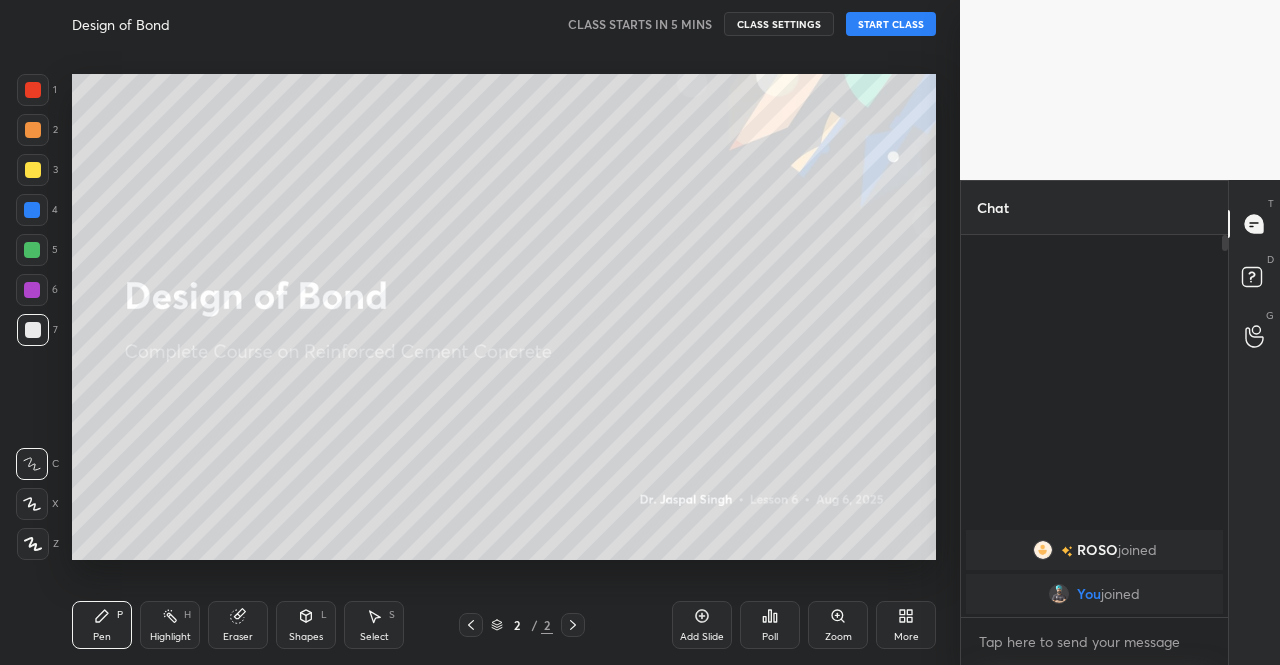 click on "More" at bounding box center [906, 625] 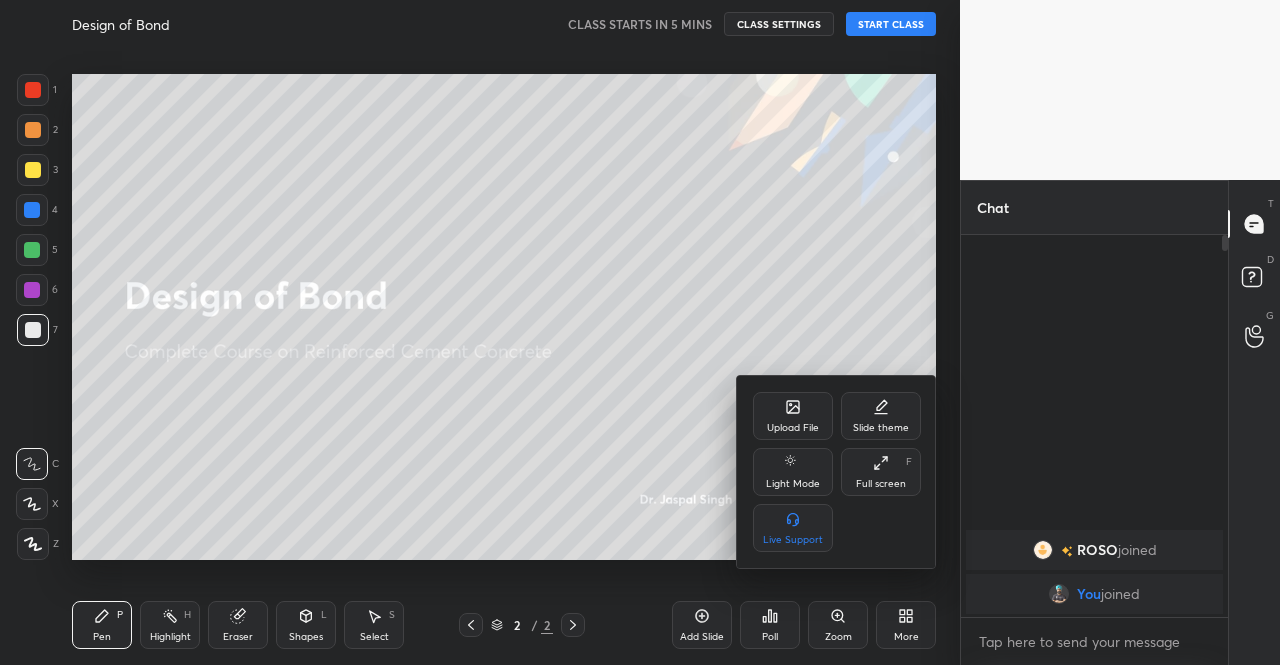 click on "Upload File" at bounding box center (793, 416) 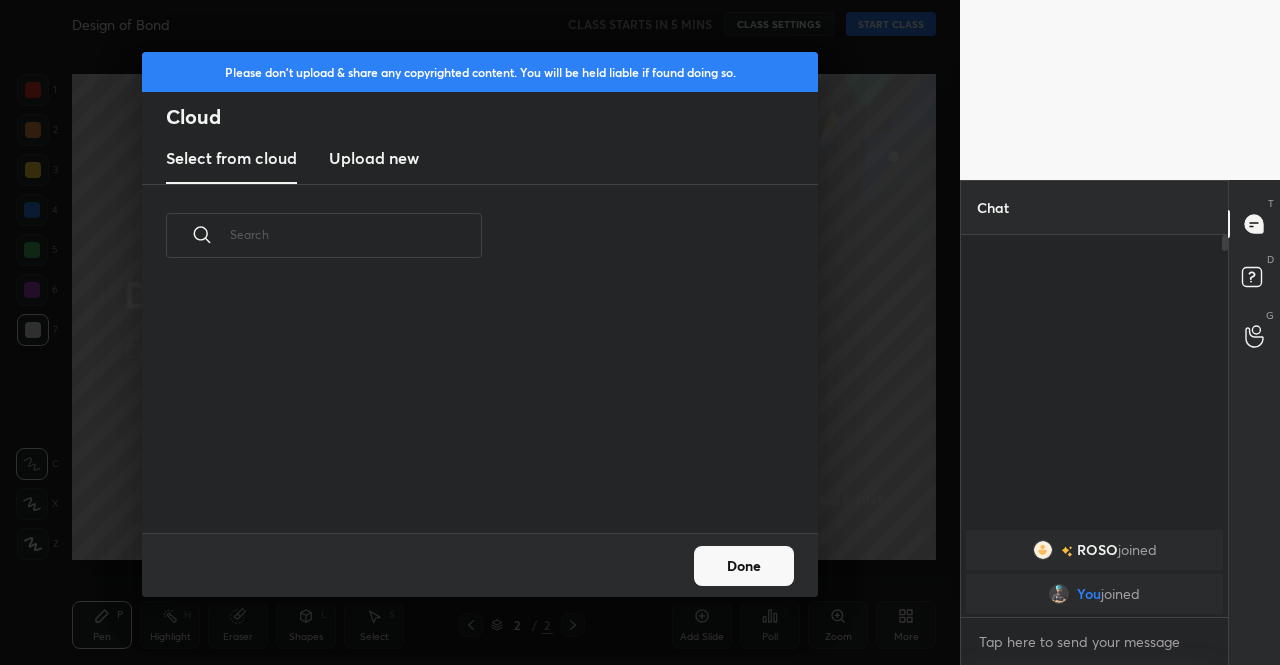 scroll, scrollTop: 7, scrollLeft: 11, axis: both 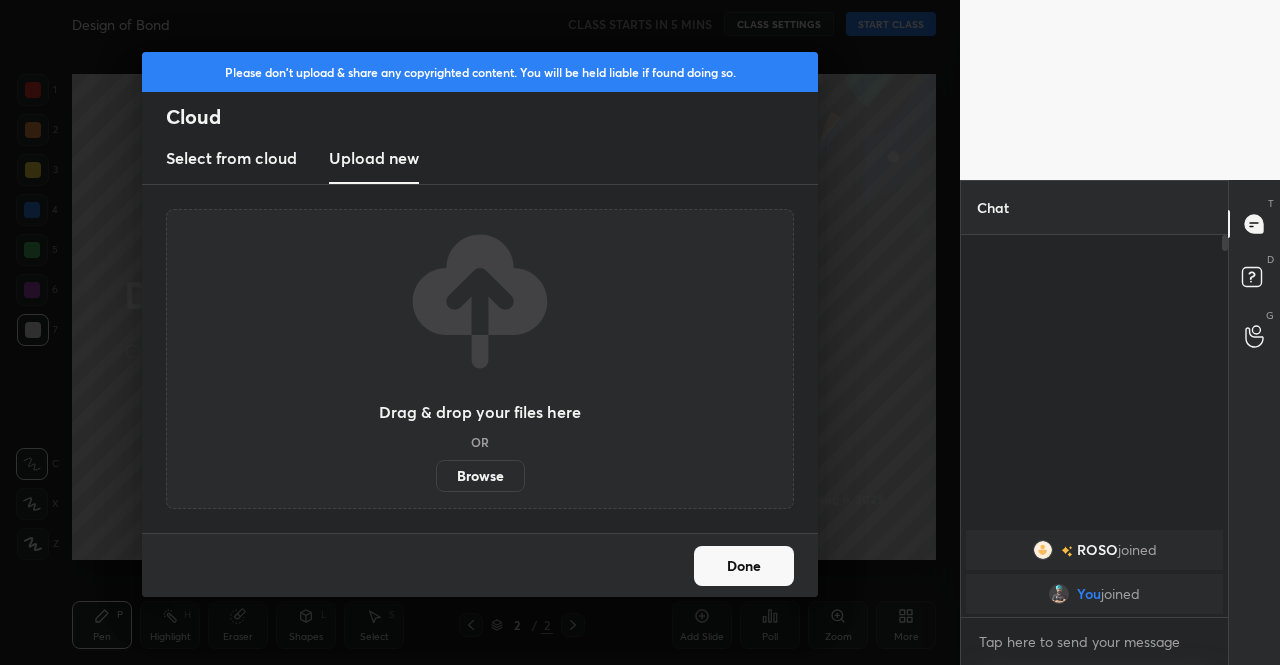 click on "Browse" at bounding box center (480, 476) 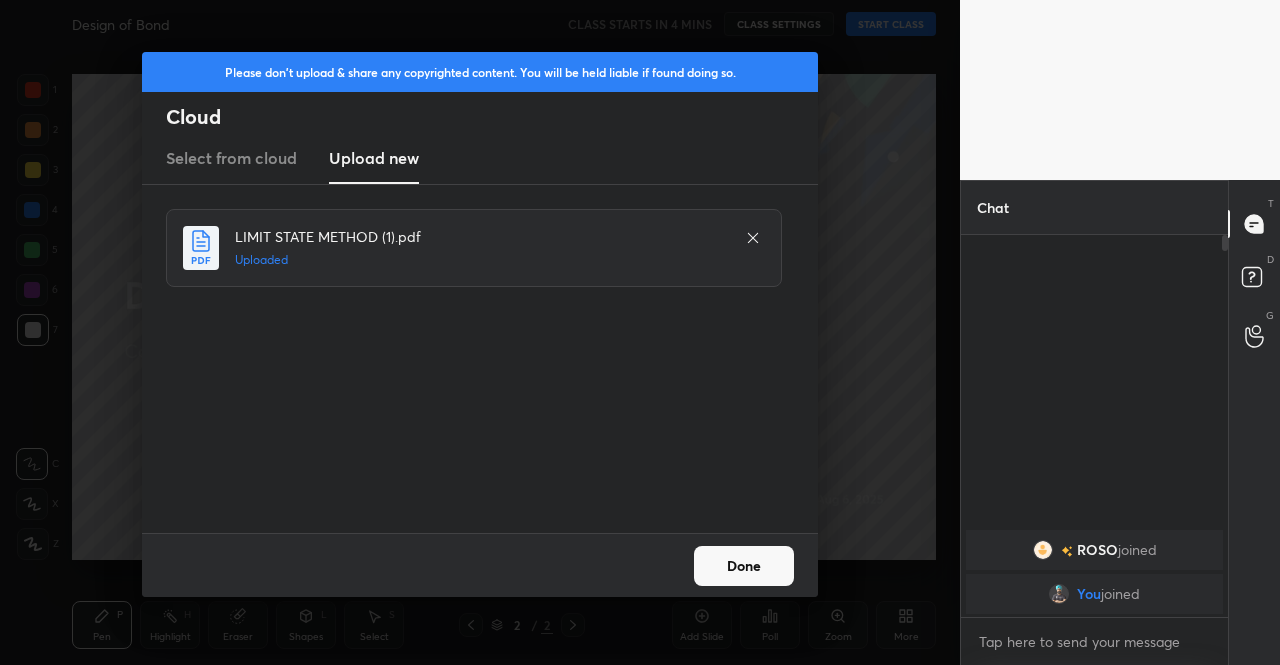 click on "Done" at bounding box center (480, 565) 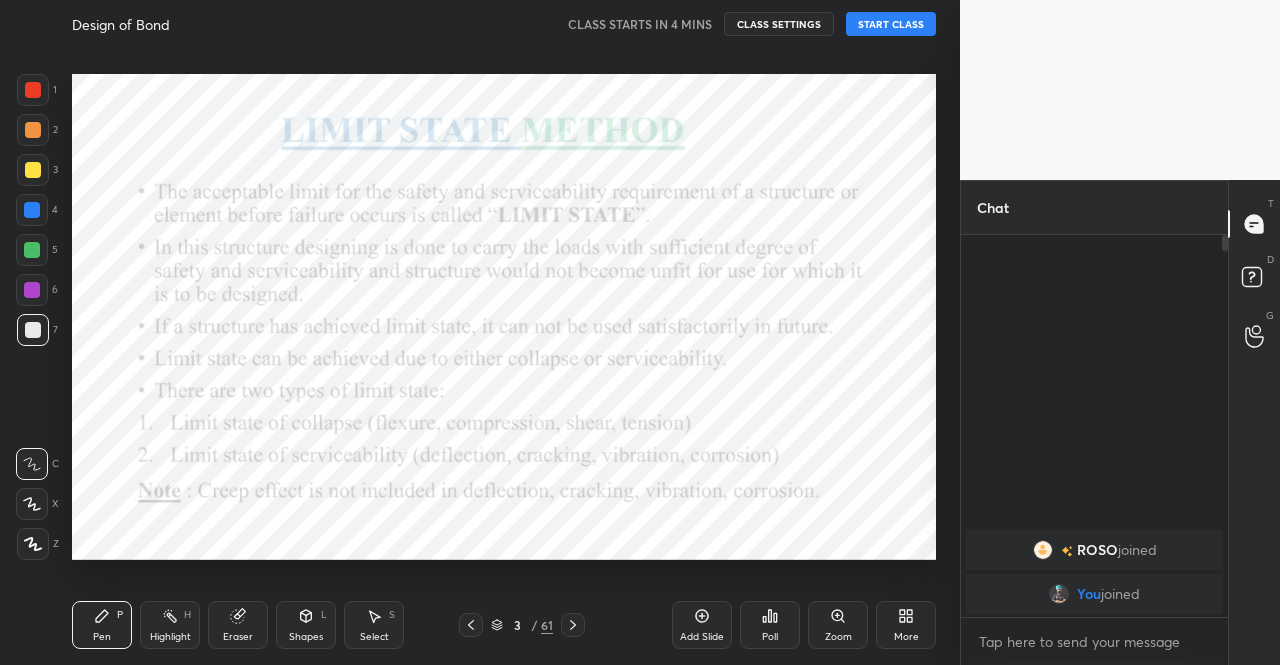 click at bounding box center [471, 625] 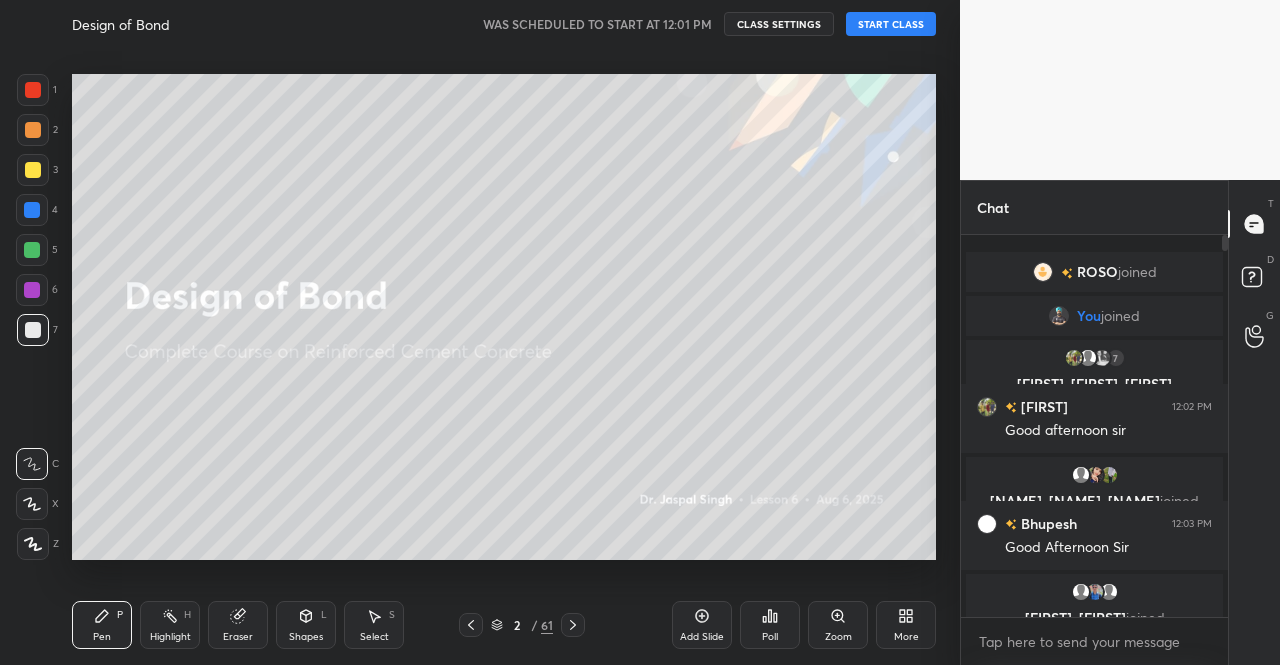 click at bounding box center (33, 170) 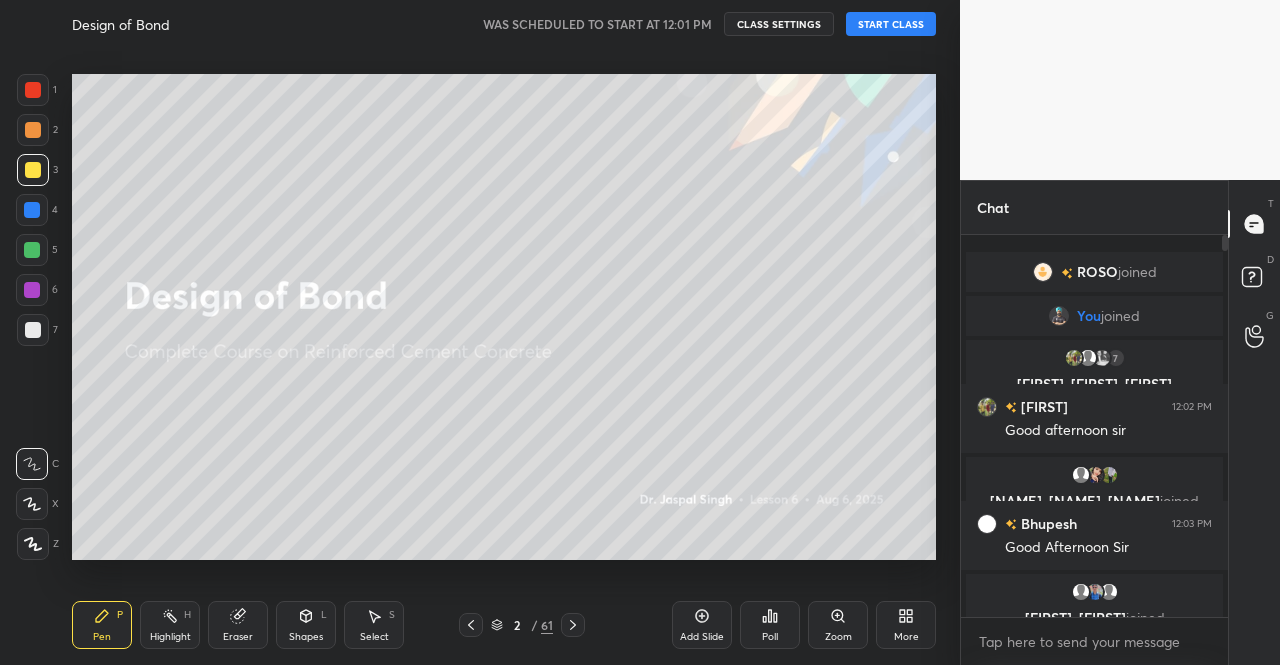 click 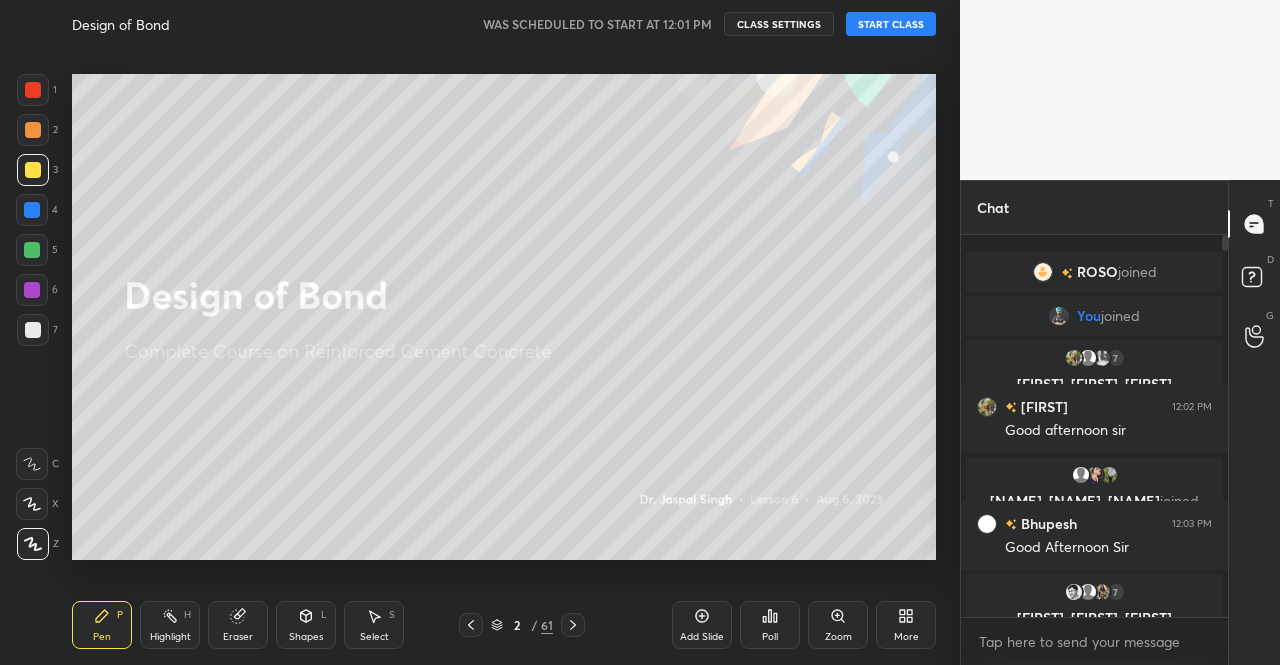 click on "START CLASS" at bounding box center (891, 24) 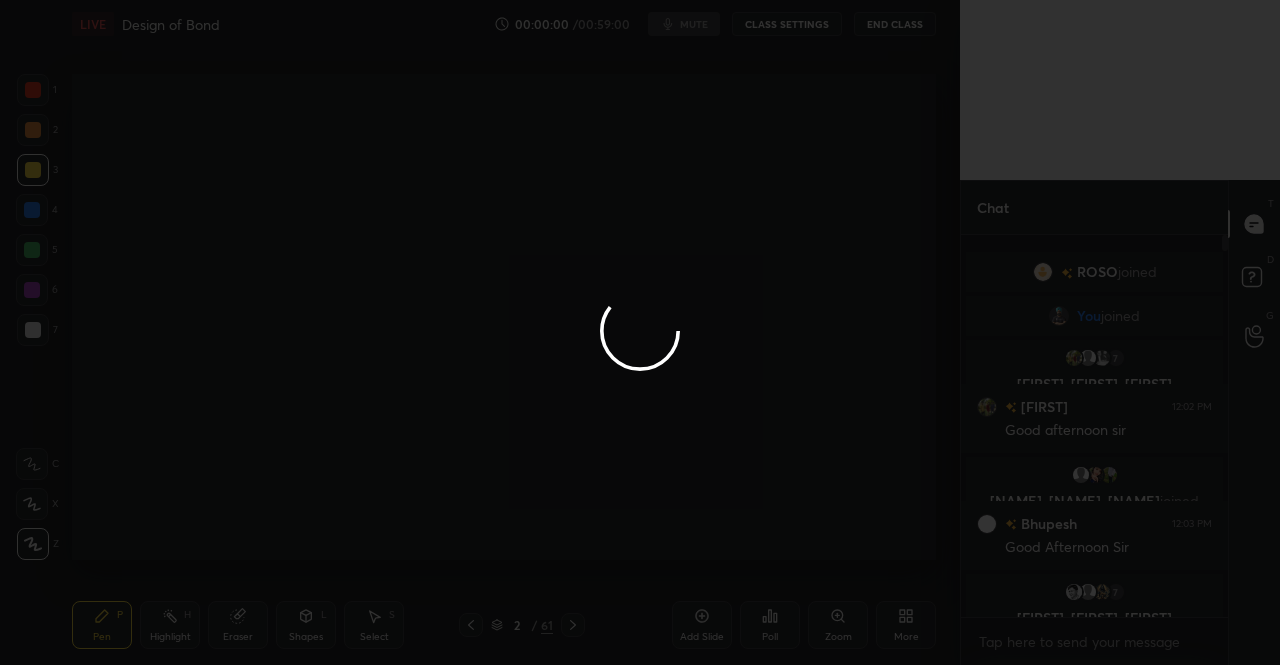 click at bounding box center [640, 332] 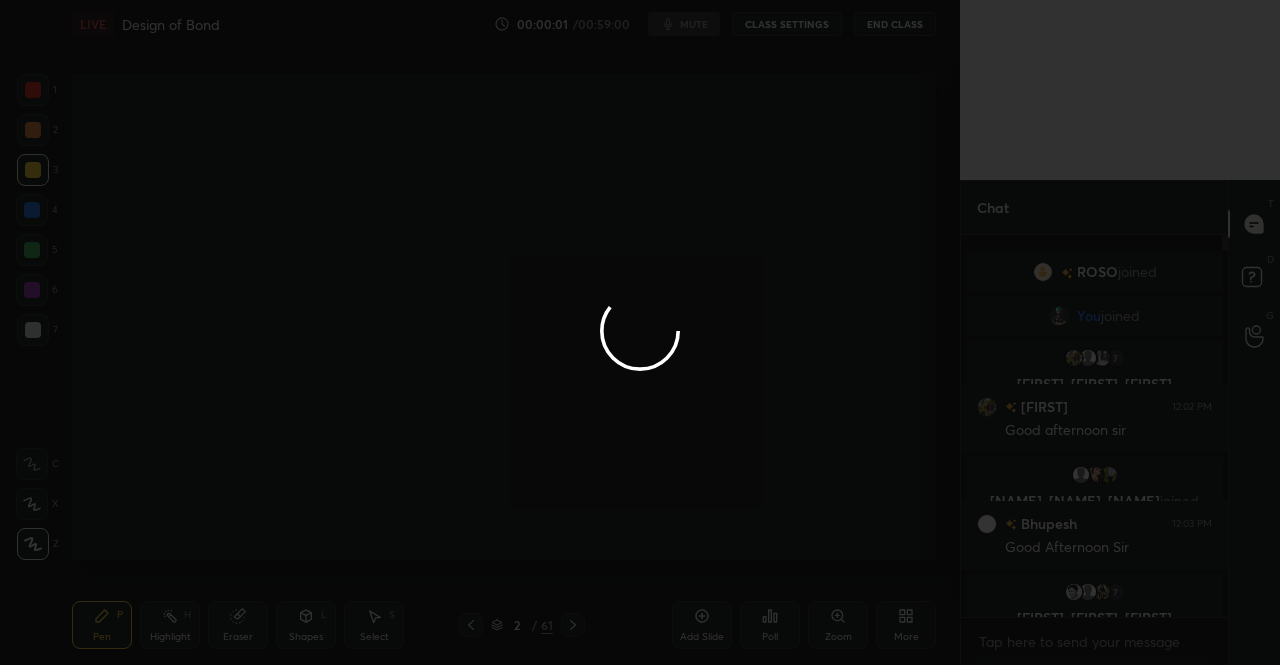 click at bounding box center [640, 332] 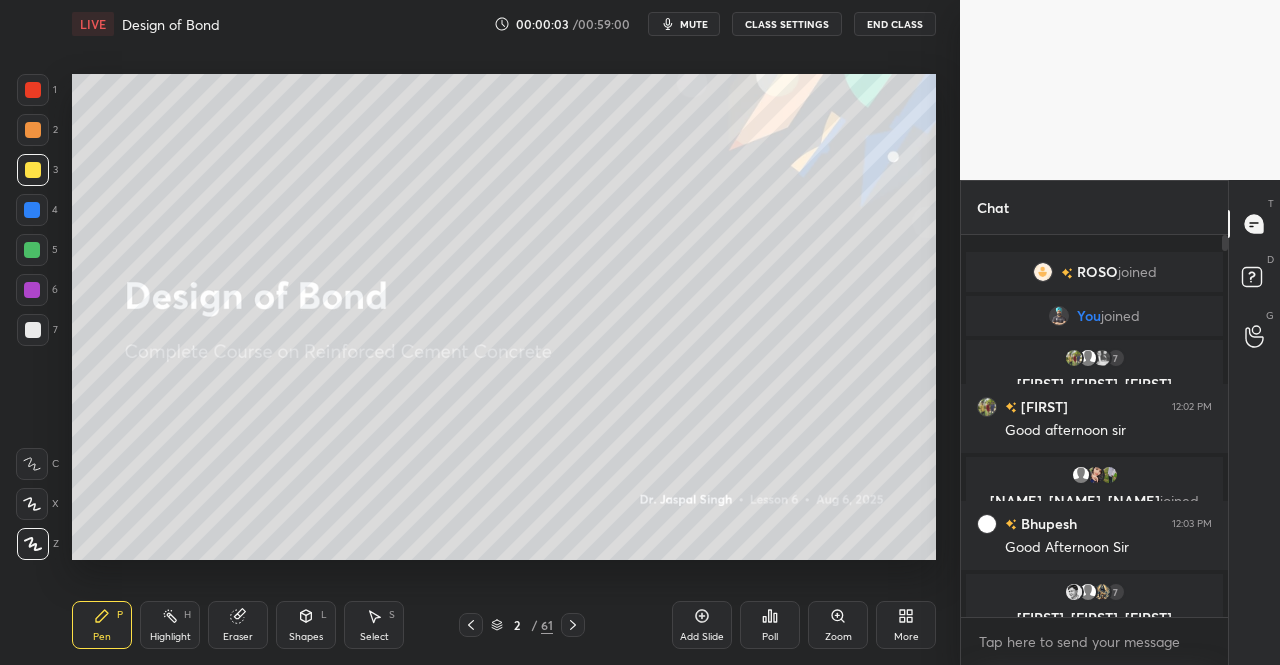 click on "mute" at bounding box center [694, 24] 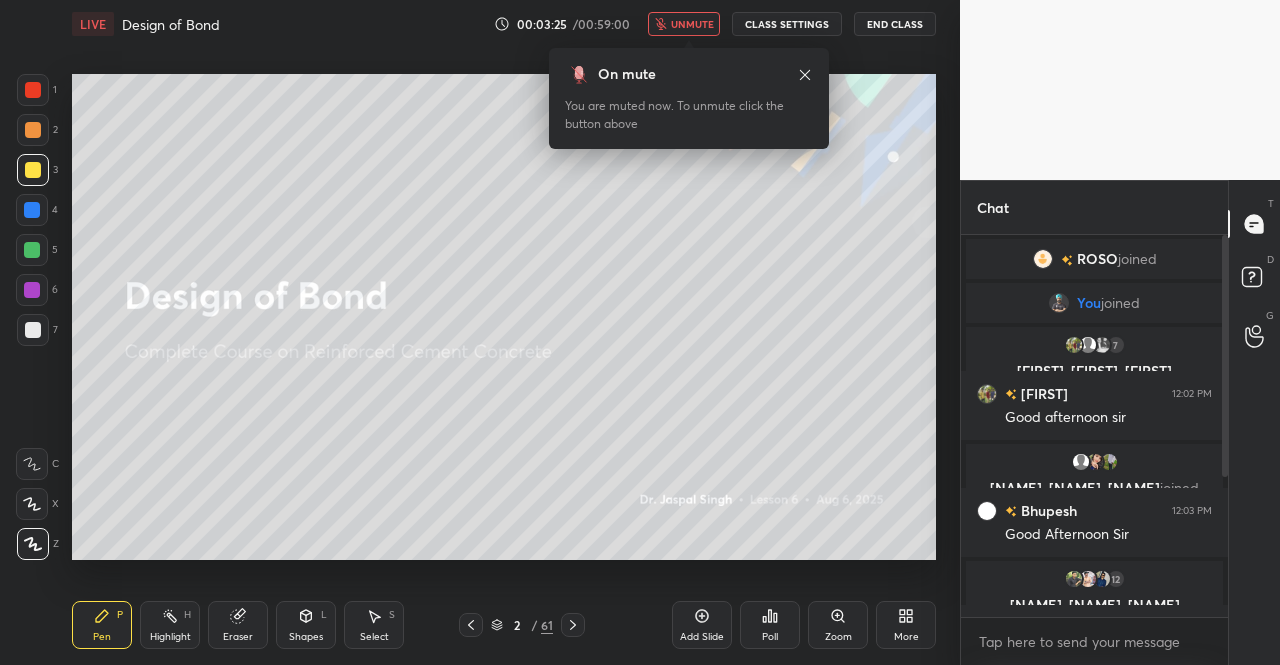 click at bounding box center (1222, 426) 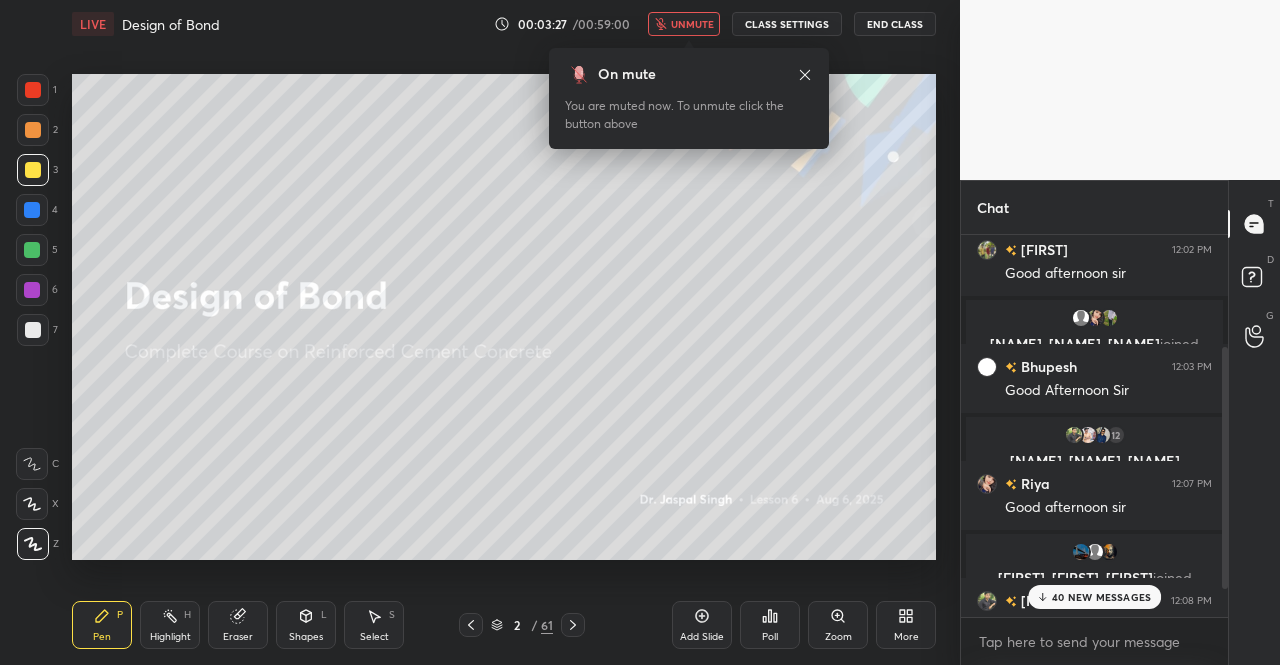 scroll, scrollTop: 220, scrollLeft: 0, axis: vertical 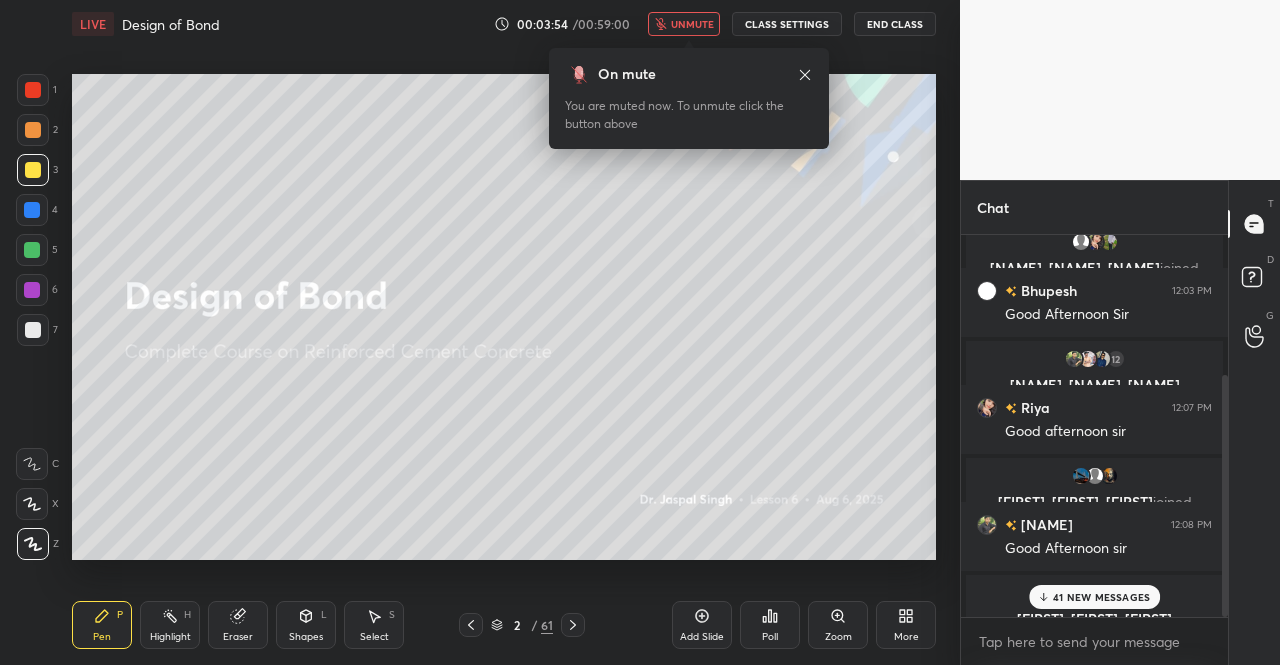 click on "41 NEW MESSAGES" at bounding box center [1101, 597] 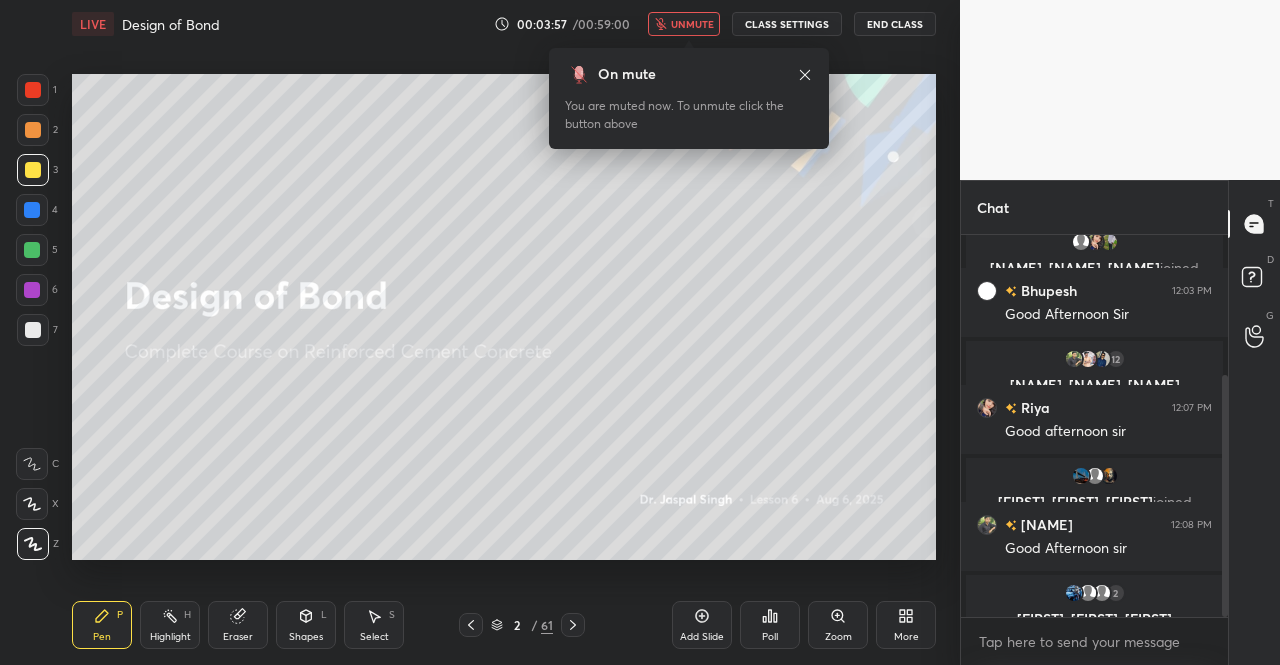 click 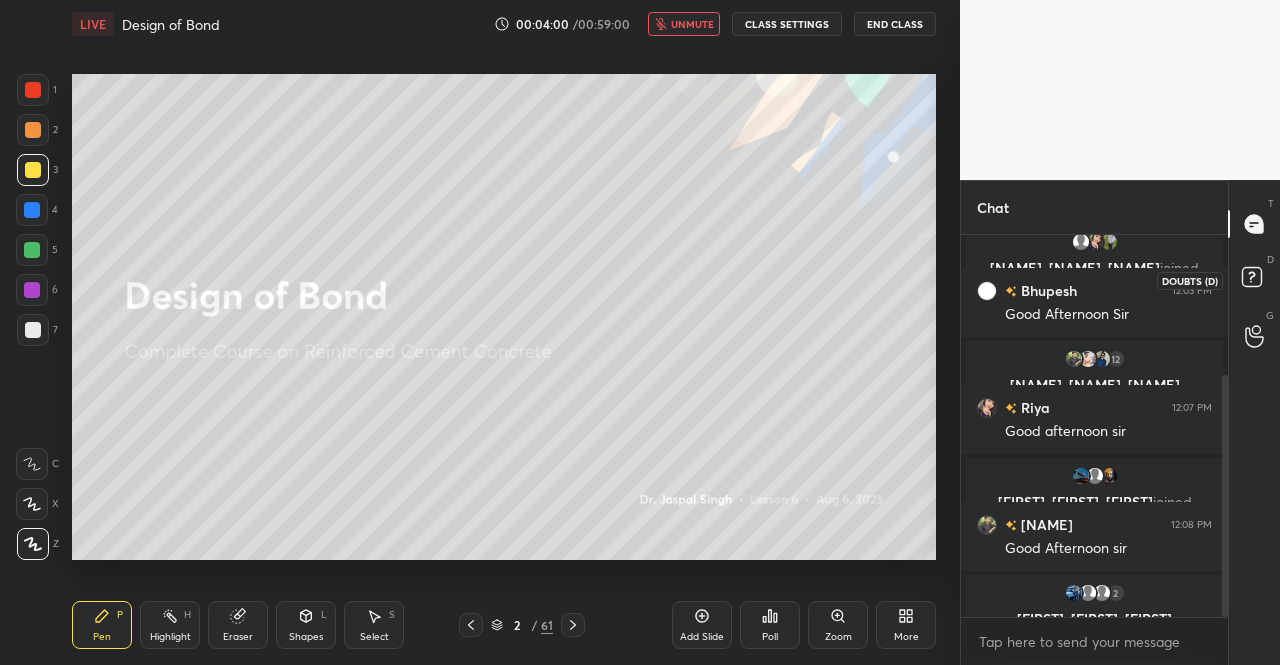 click 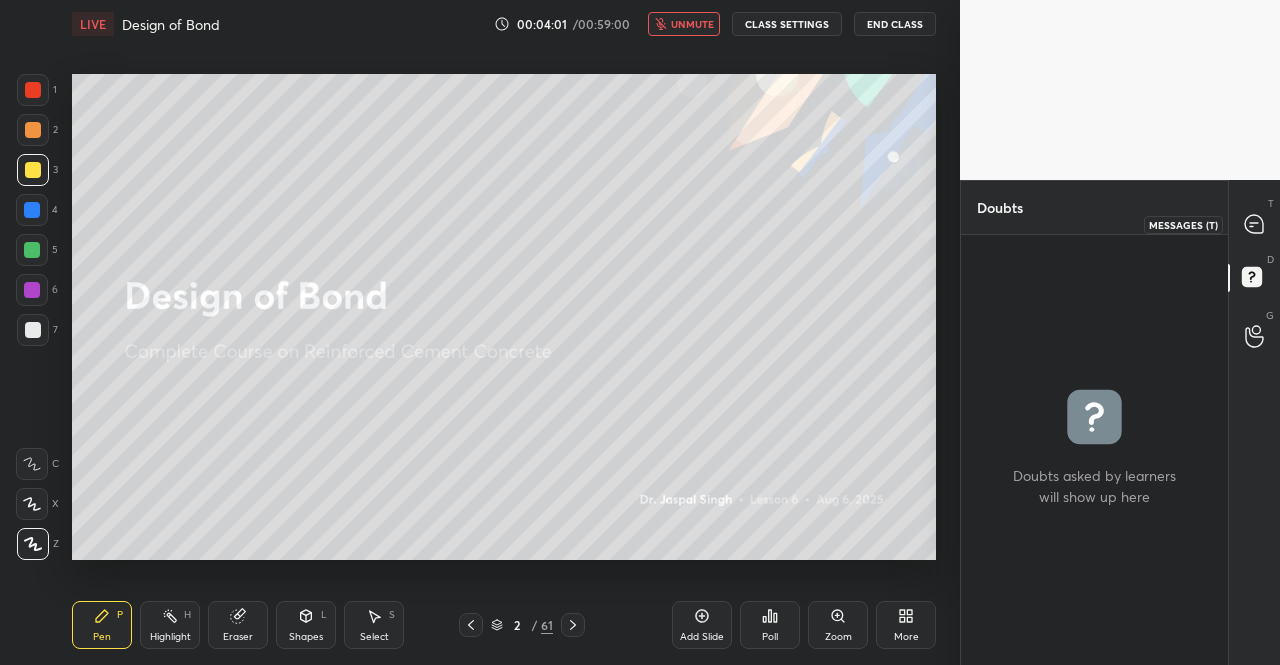 click 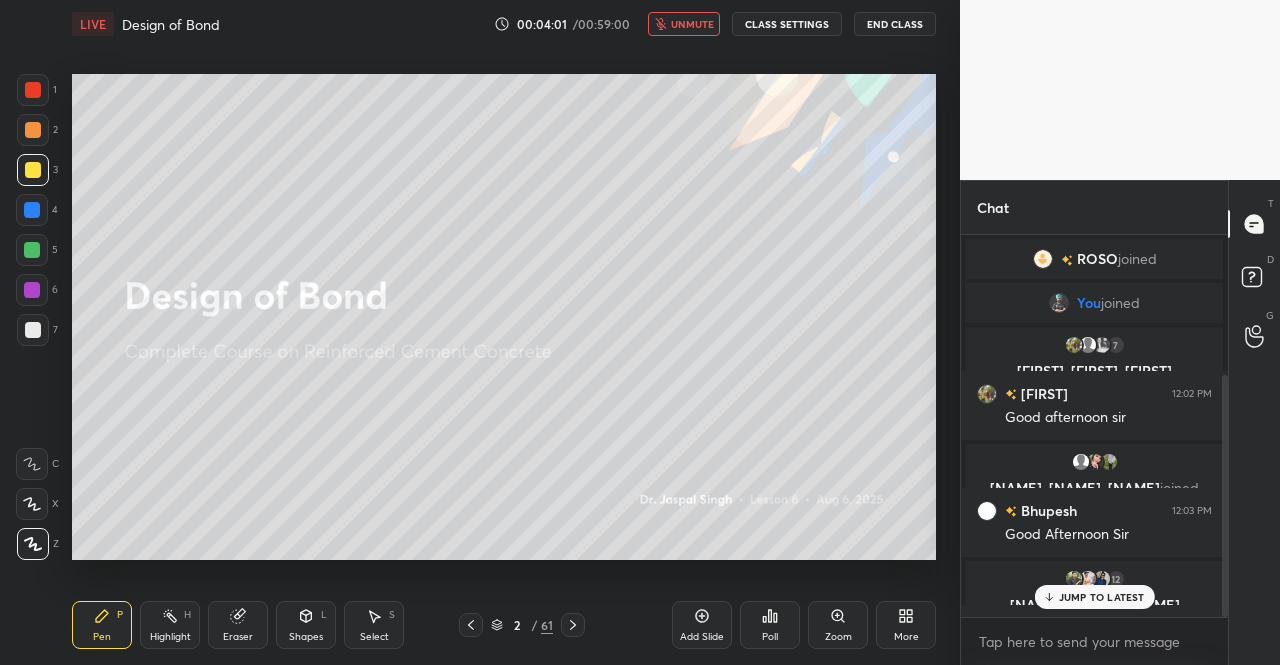 scroll, scrollTop: 220, scrollLeft: 0, axis: vertical 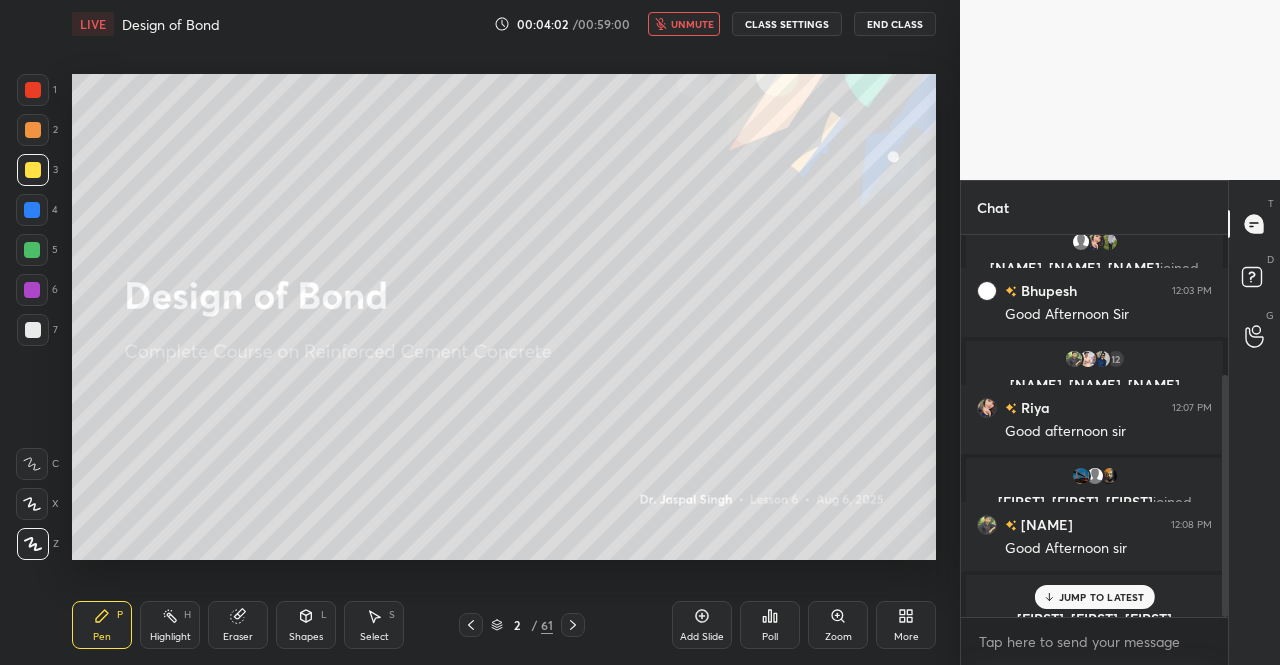 click on "JUMP TO LATEST" at bounding box center [1102, 597] 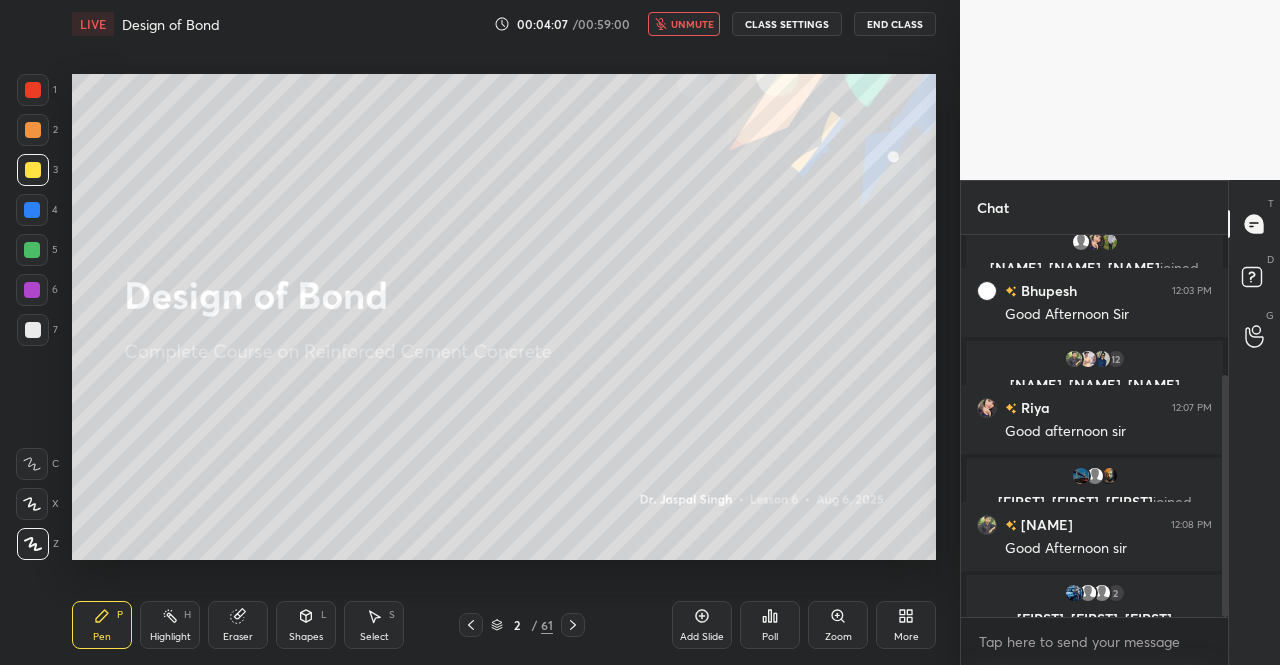click at bounding box center [33, 170] 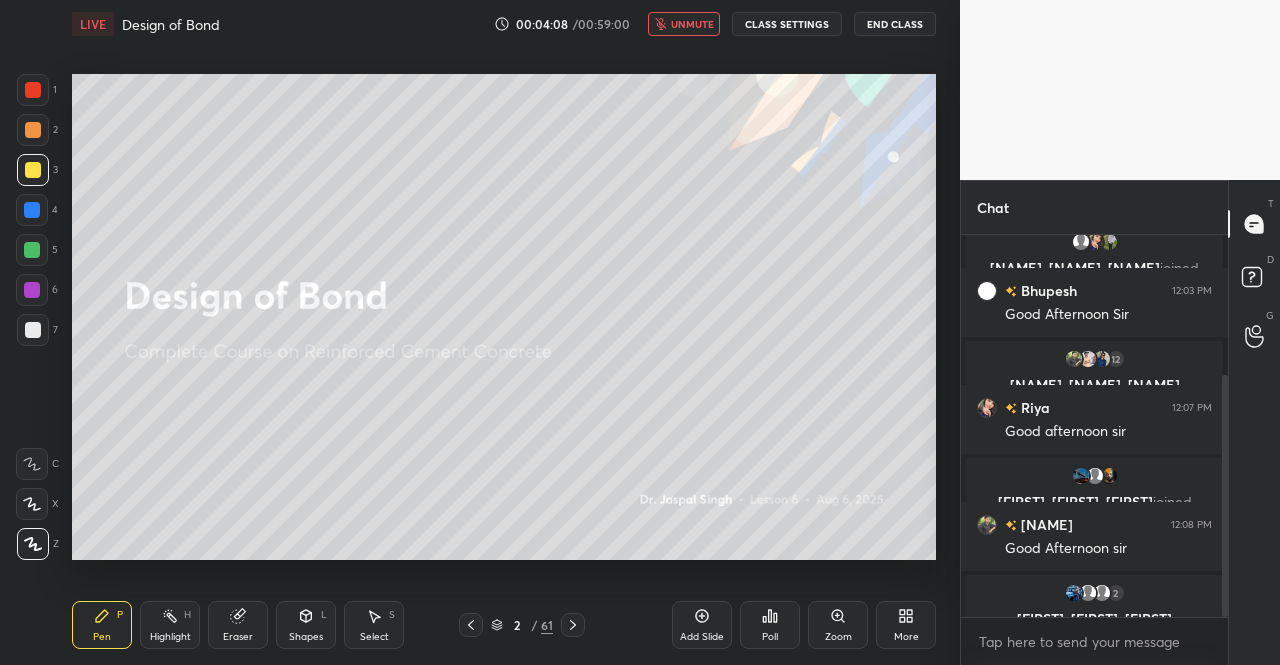 click 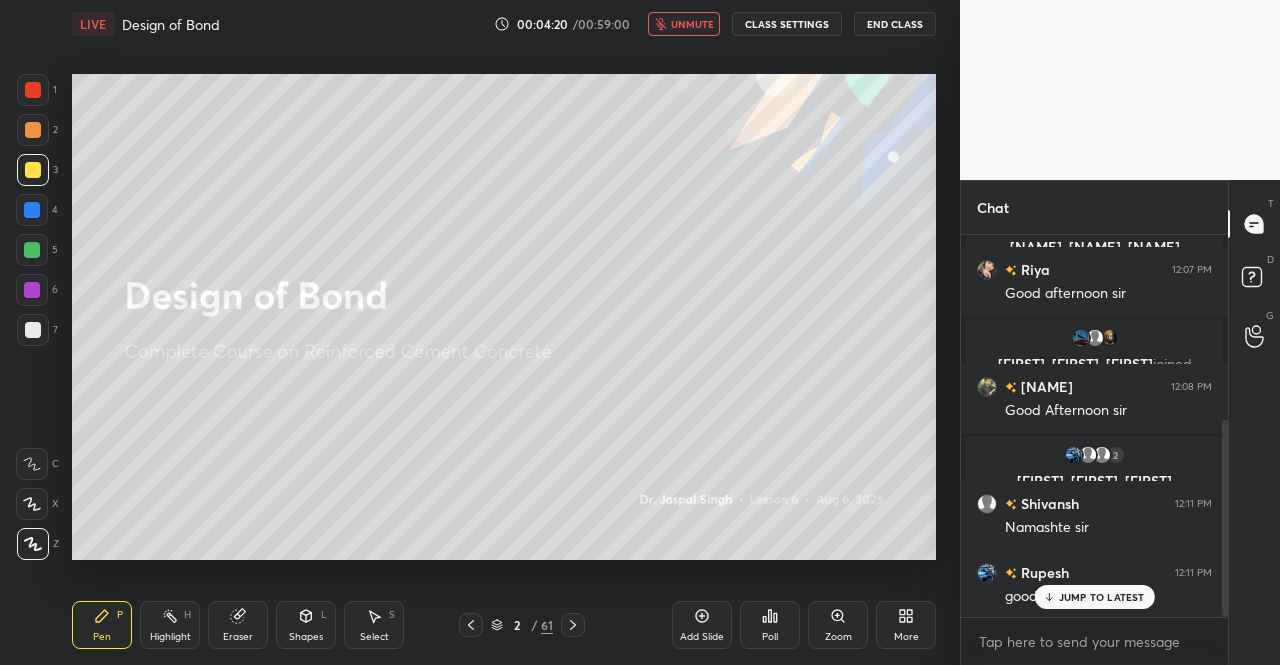 scroll, scrollTop: 428, scrollLeft: 0, axis: vertical 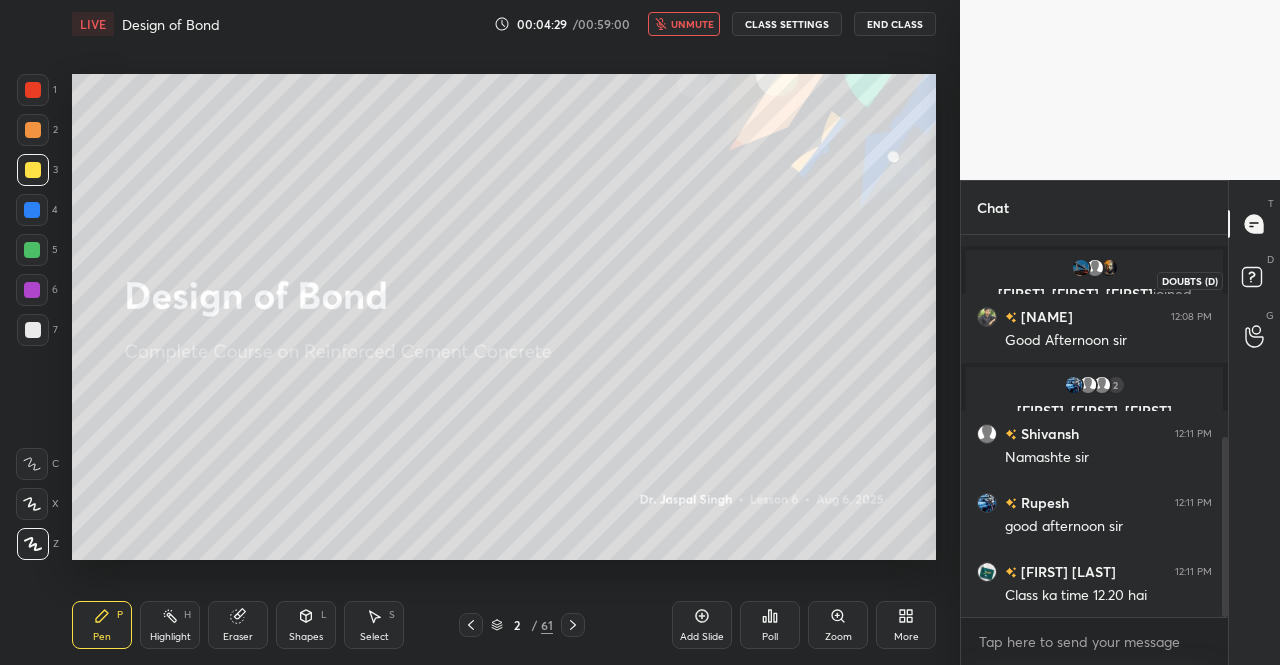 click 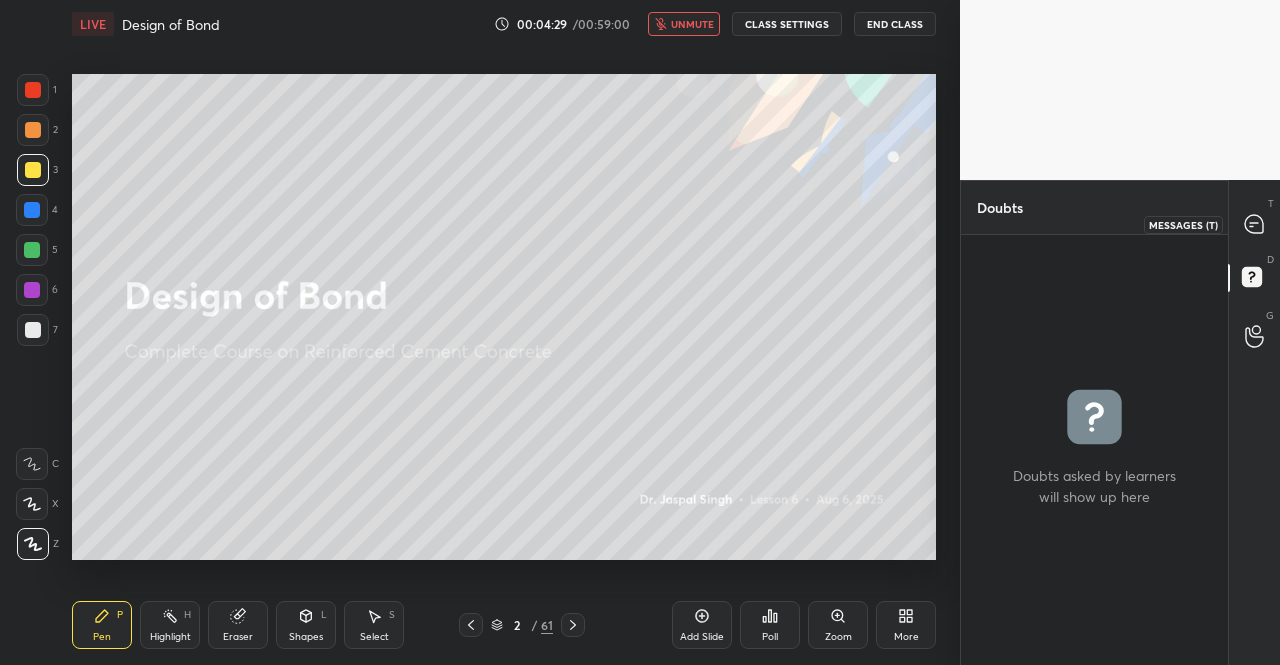 click 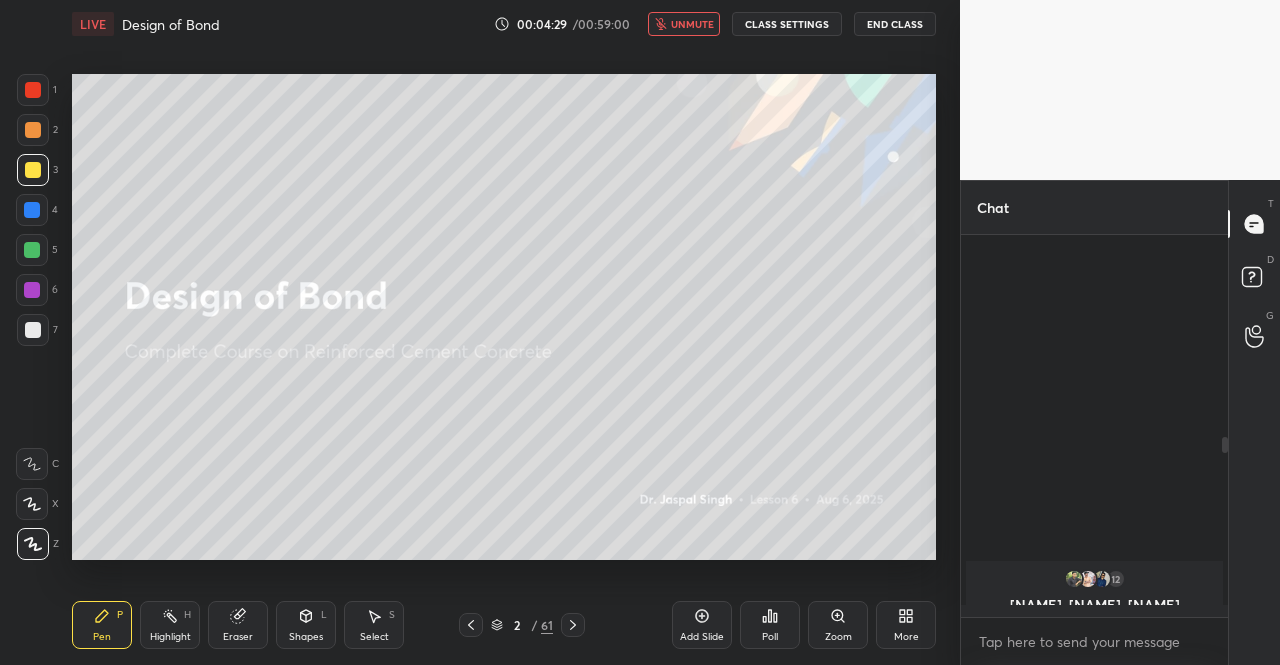 scroll, scrollTop: 428, scrollLeft: 0, axis: vertical 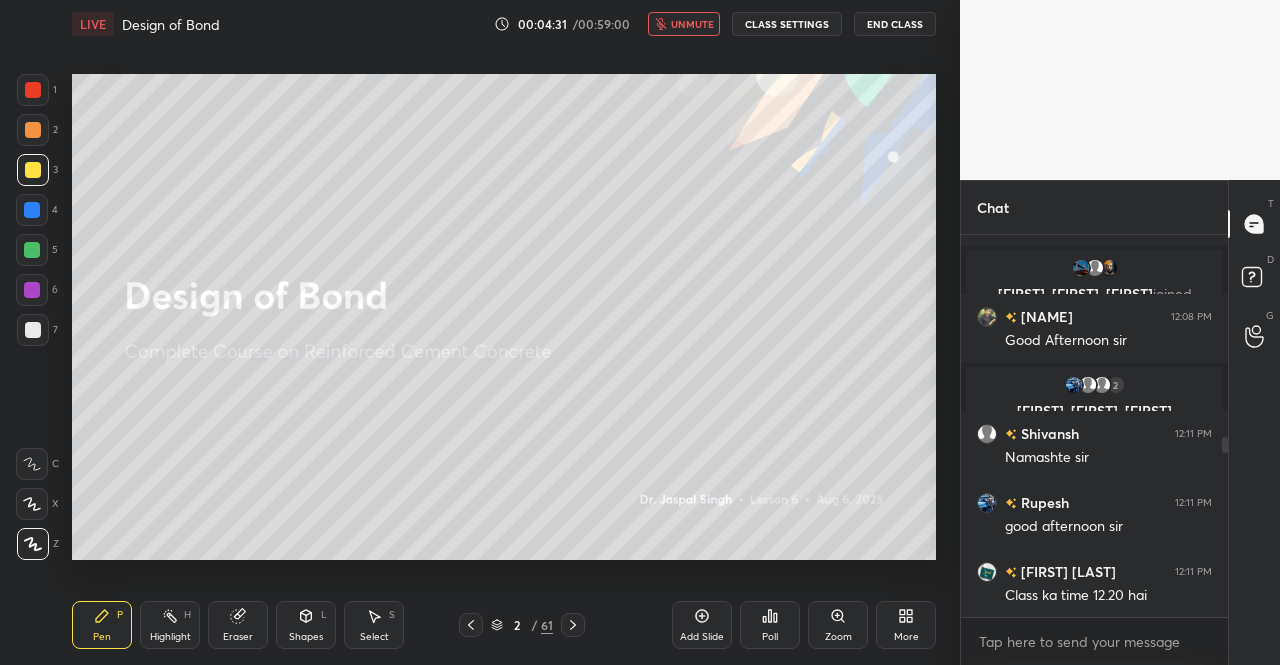 click at bounding box center (33, 170) 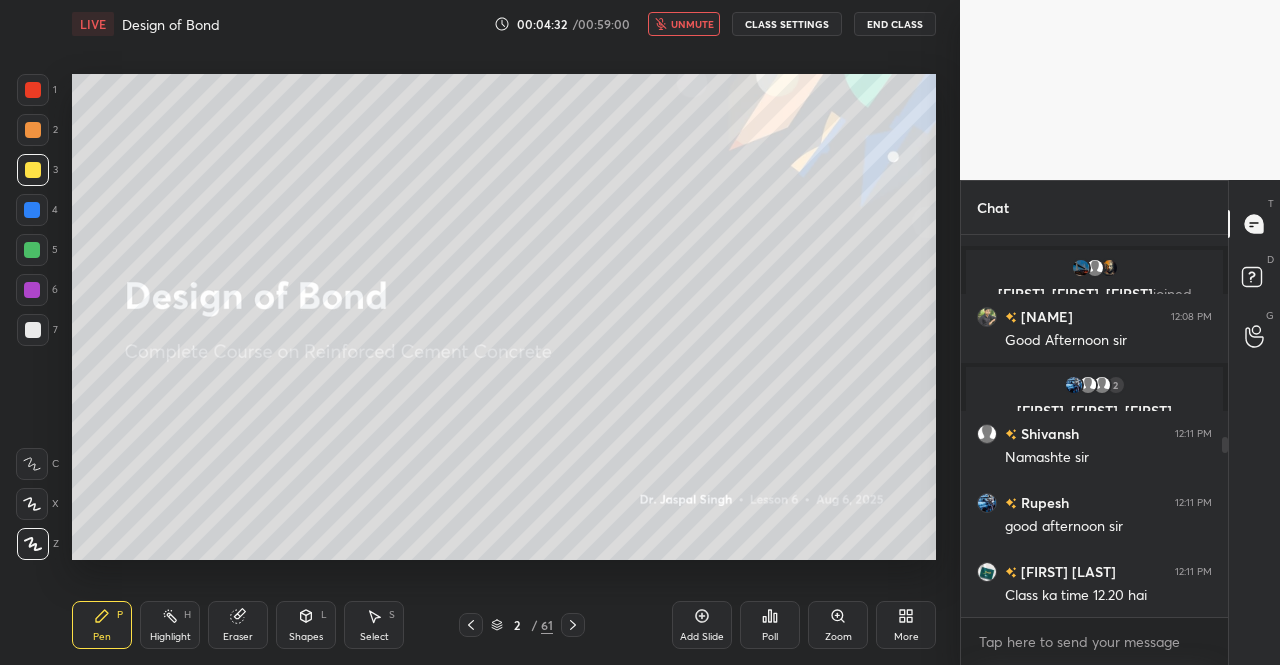 click 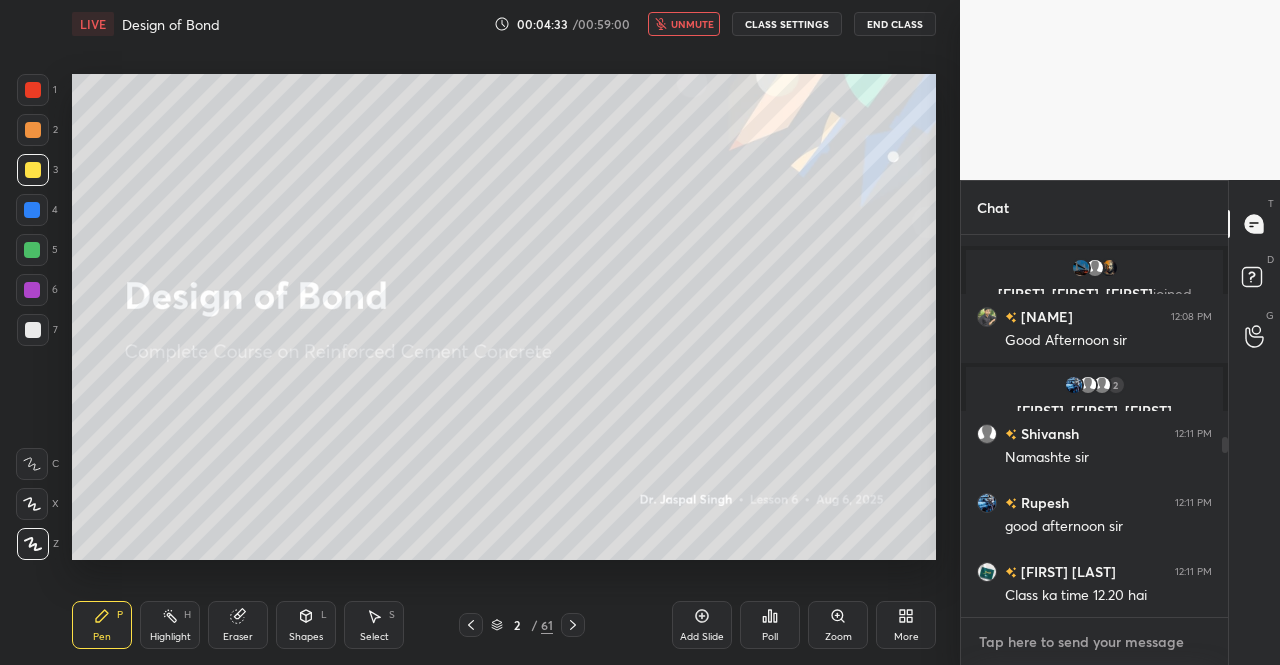 click at bounding box center (1094, 642) 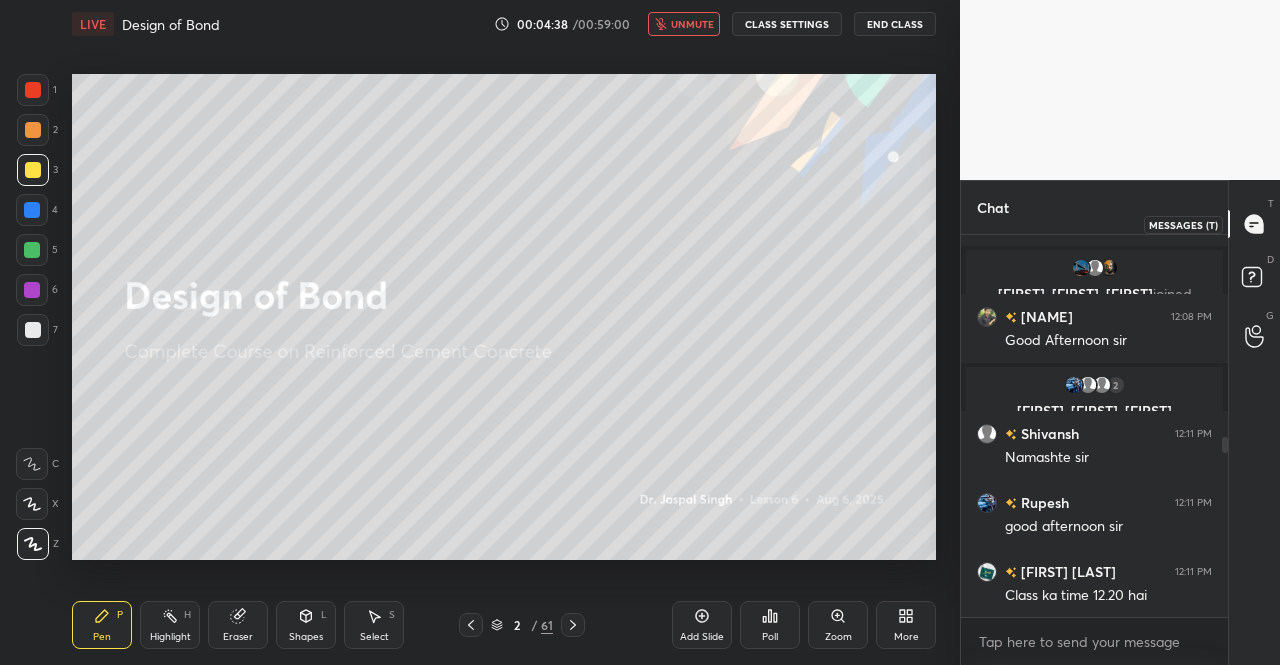 click on "T Messages (T)" at bounding box center (1254, 224) 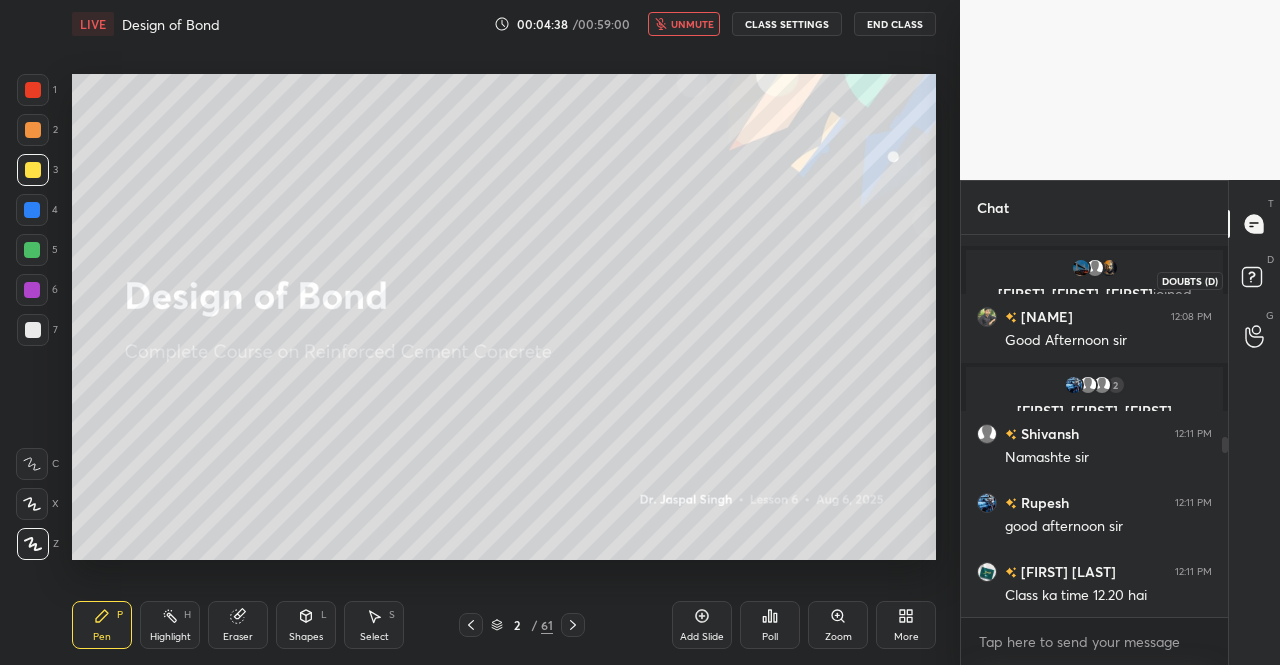 click 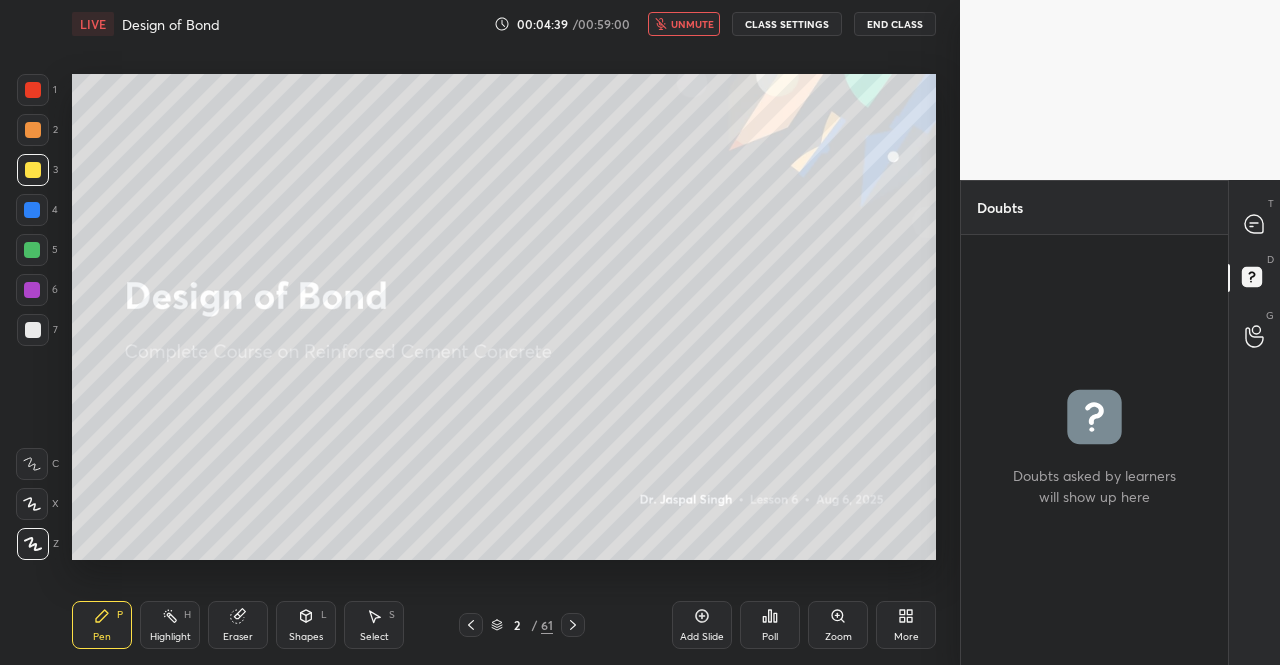 click at bounding box center (1255, 224) 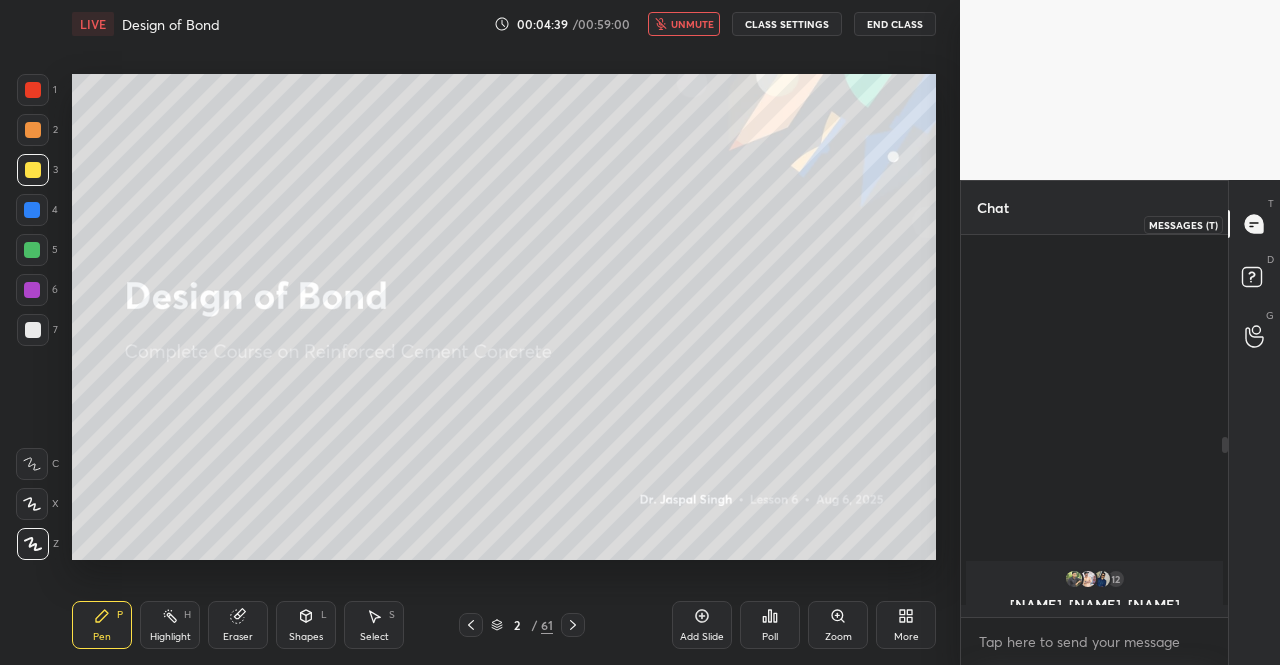 scroll, scrollTop: 428, scrollLeft: 0, axis: vertical 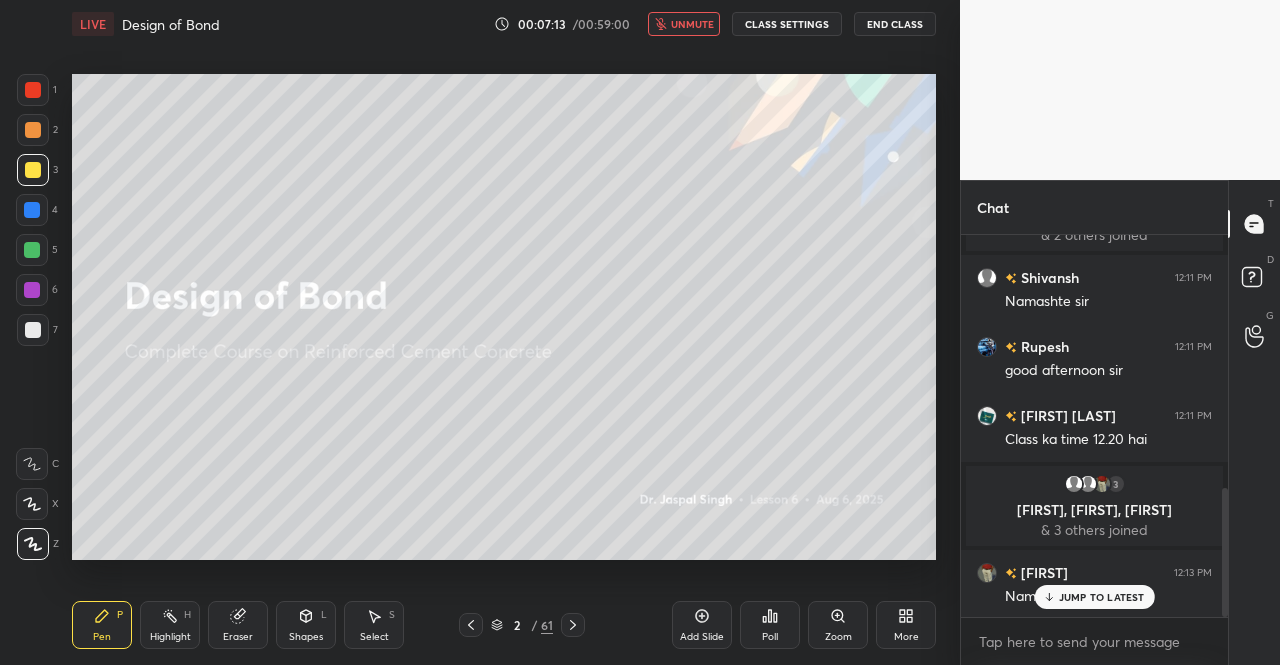 click on "JUMP TO LATEST" at bounding box center [1102, 597] 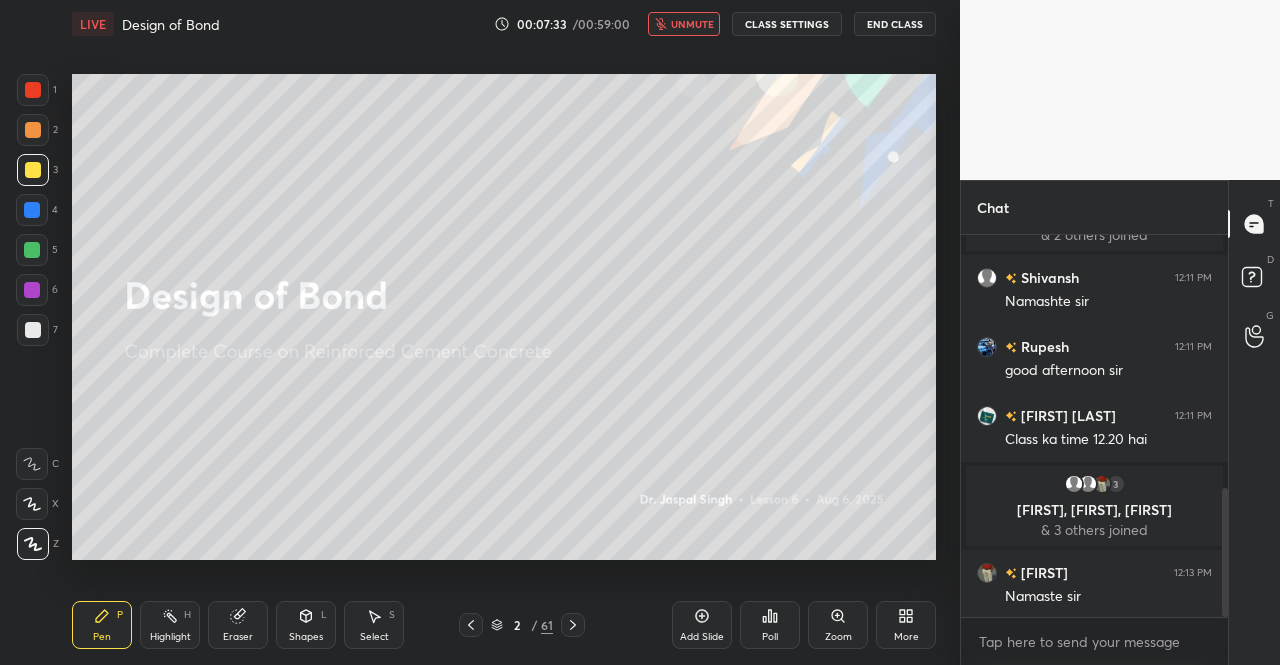 click at bounding box center (33, 170) 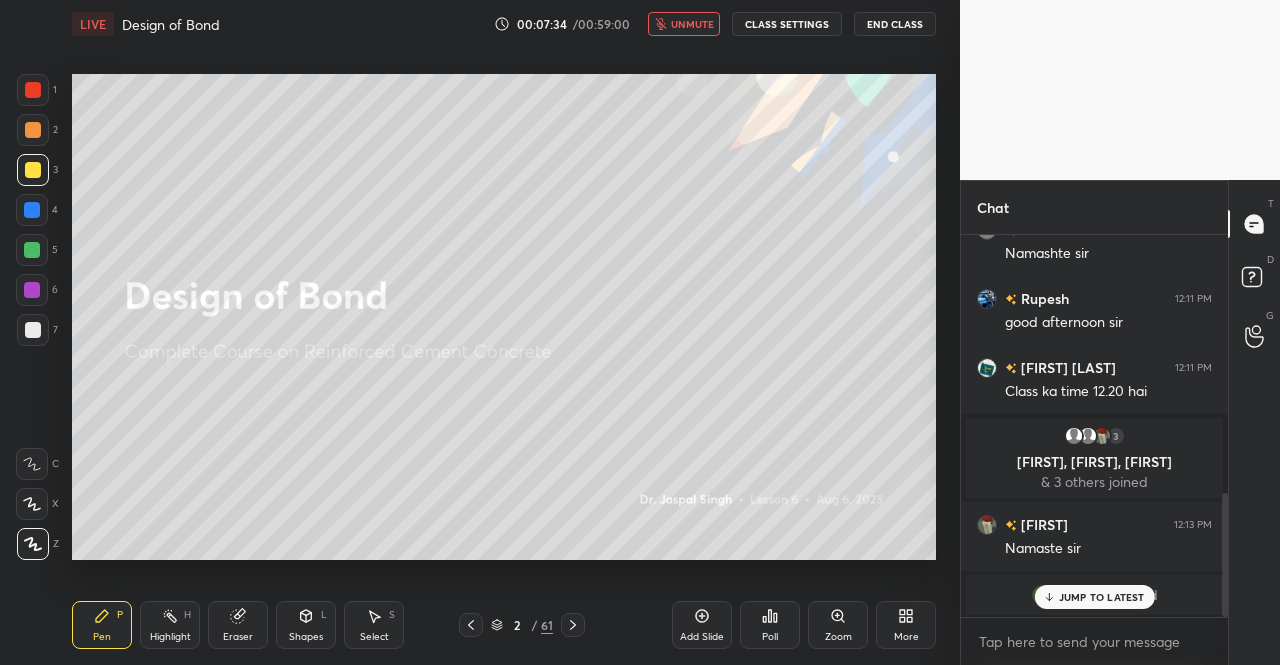 drag, startPoint x: 96, startPoint y: 626, endPoint x: 109, endPoint y: 601, distance: 28.178005 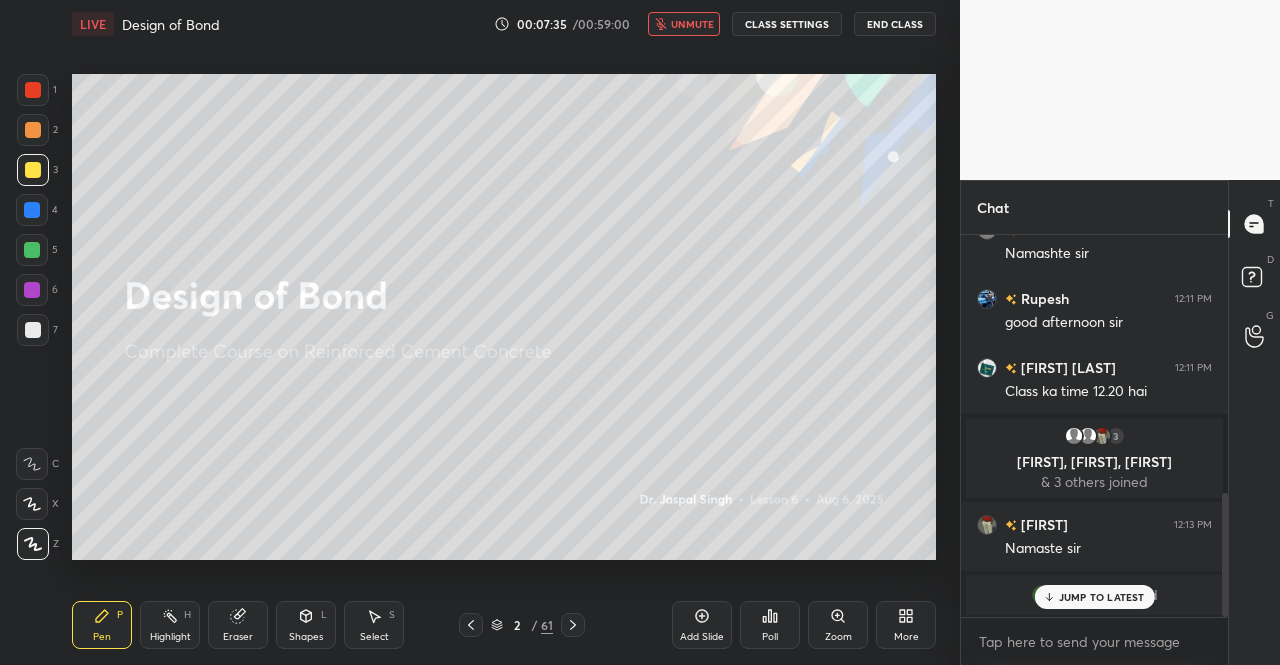 click on "unmute" at bounding box center [692, 24] 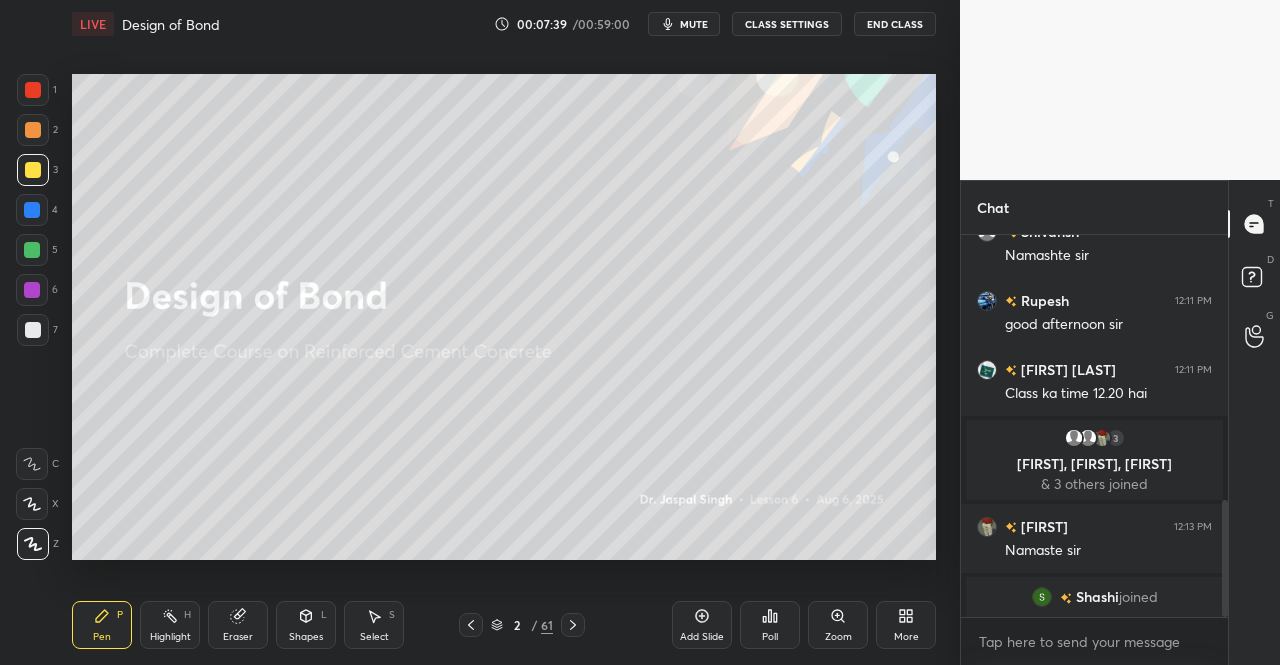 scroll, scrollTop: 872, scrollLeft: 0, axis: vertical 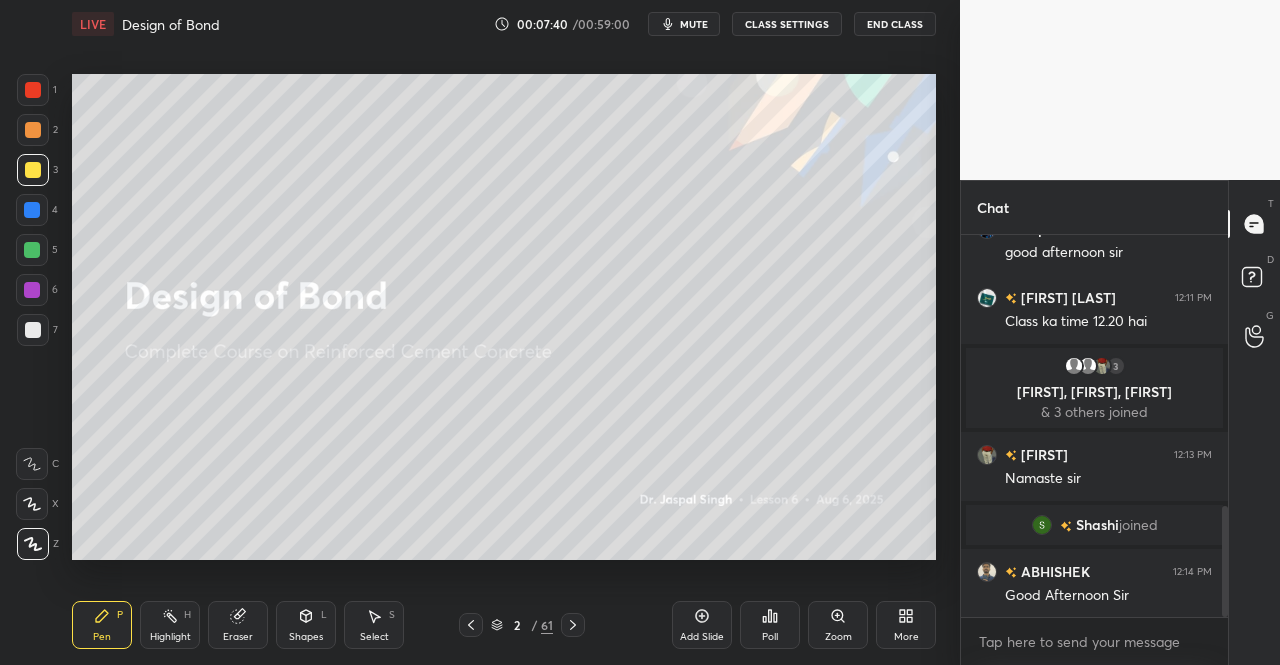 click on "x" at bounding box center (1094, 641) 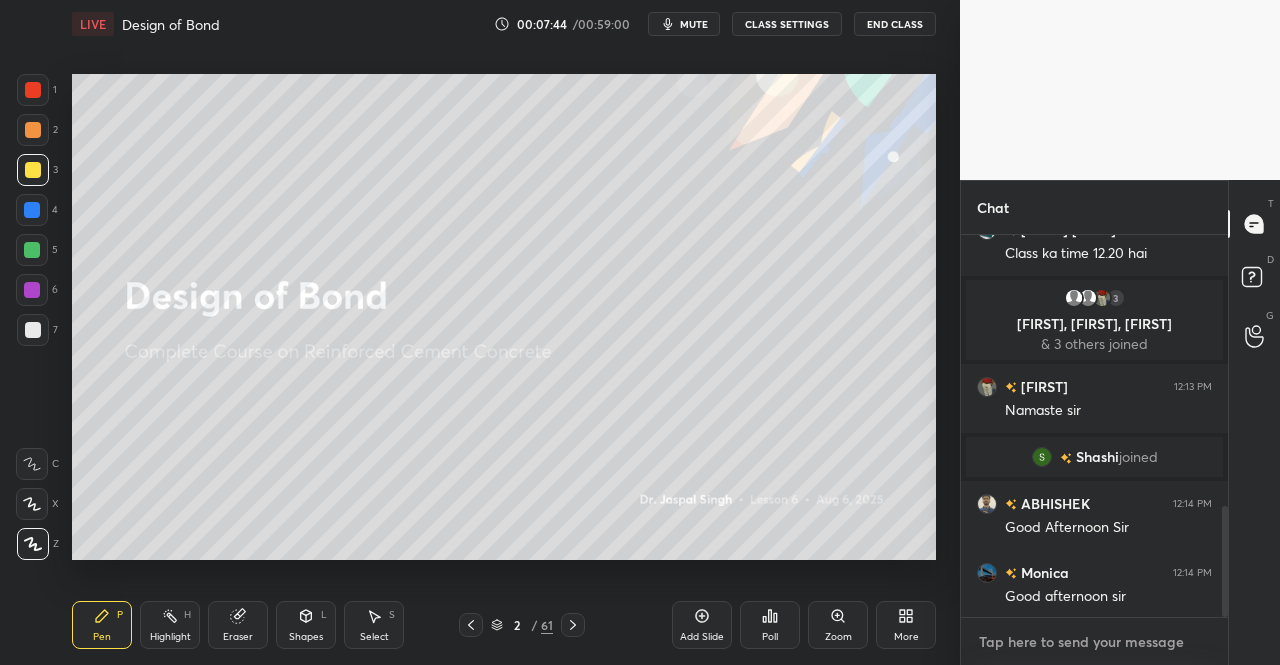 scroll, scrollTop: 1010, scrollLeft: 0, axis: vertical 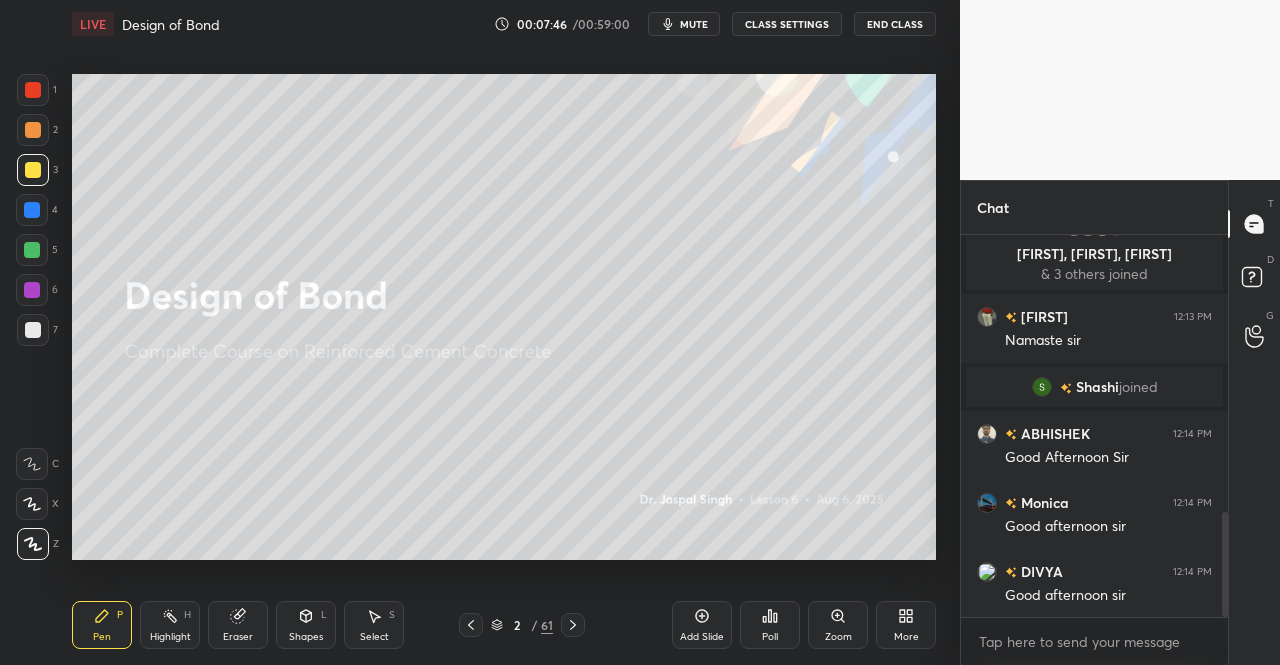 click 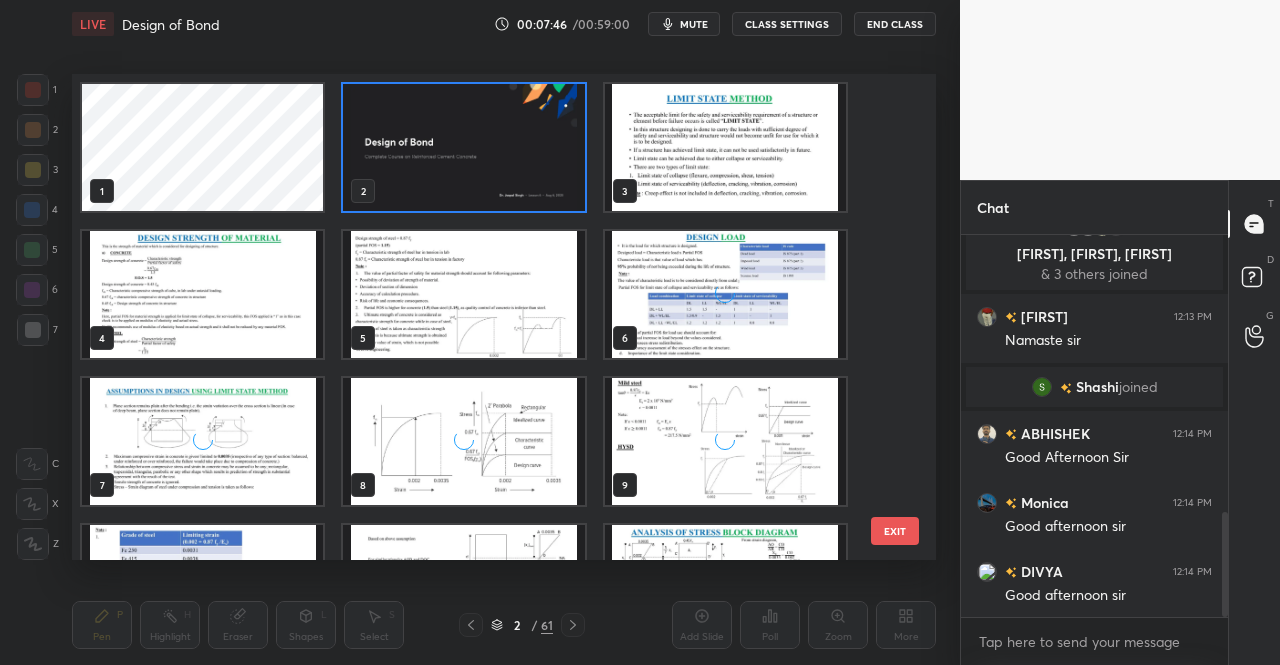 scroll, scrollTop: 7, scrollLeft: 11, axis: both 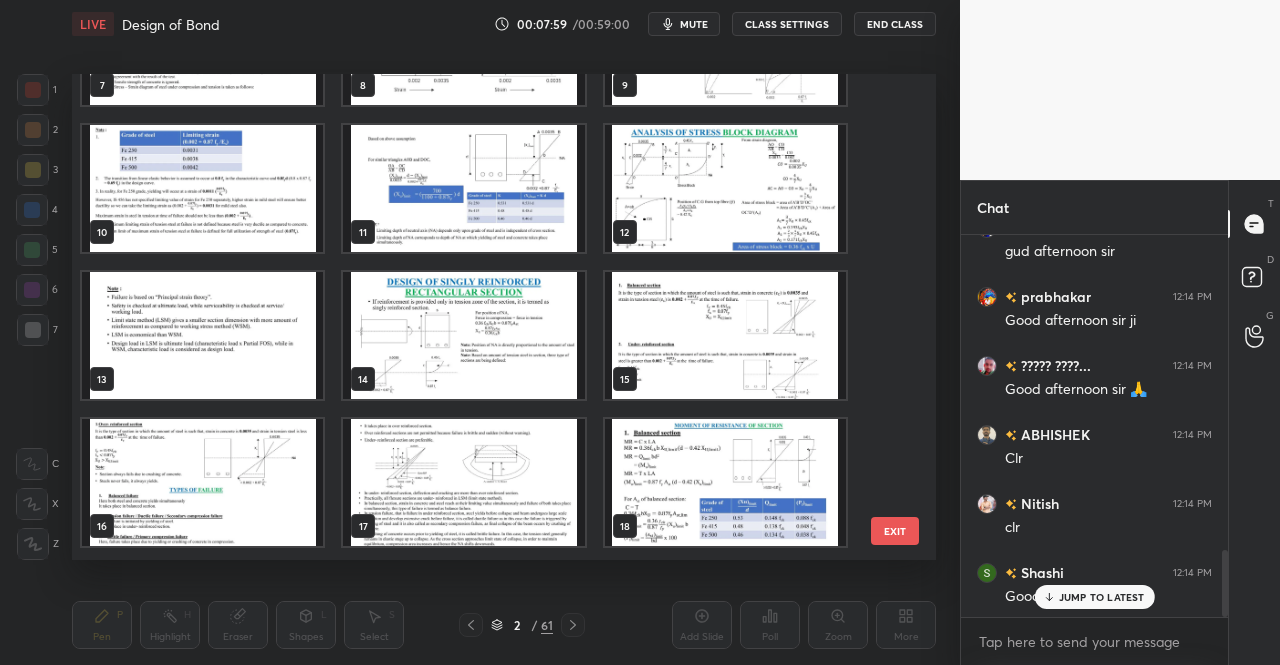 click at bounding box center (463, 335) 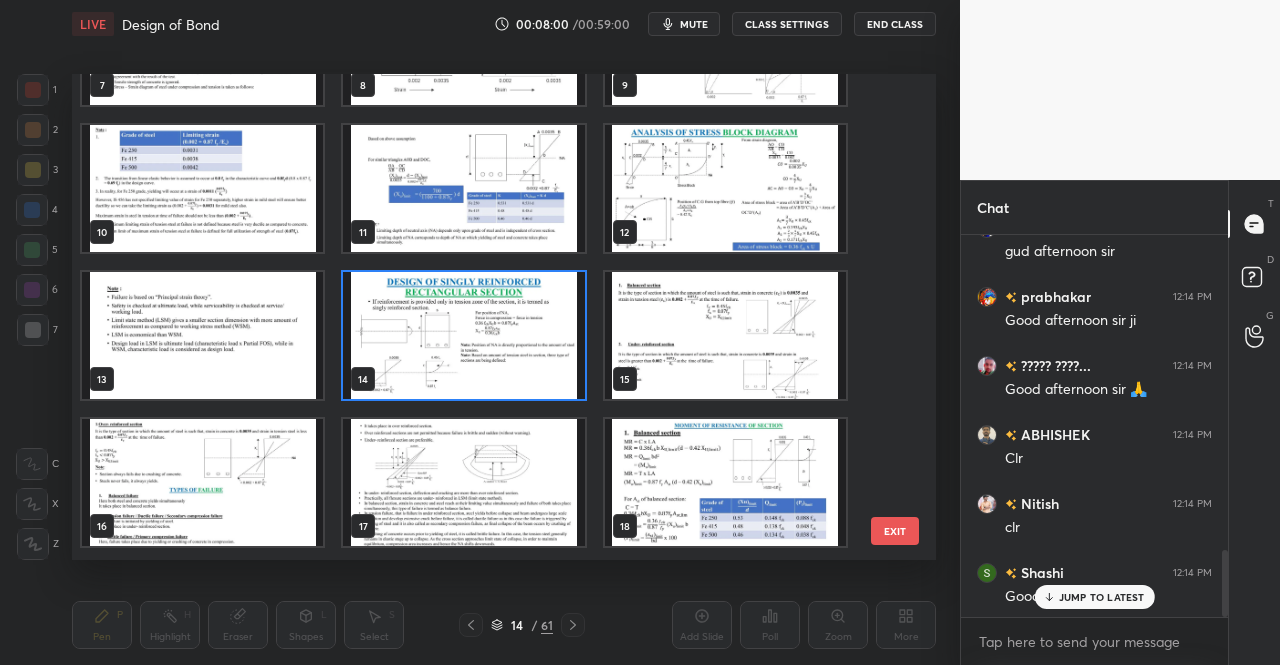click at bounding box center [463, 335] 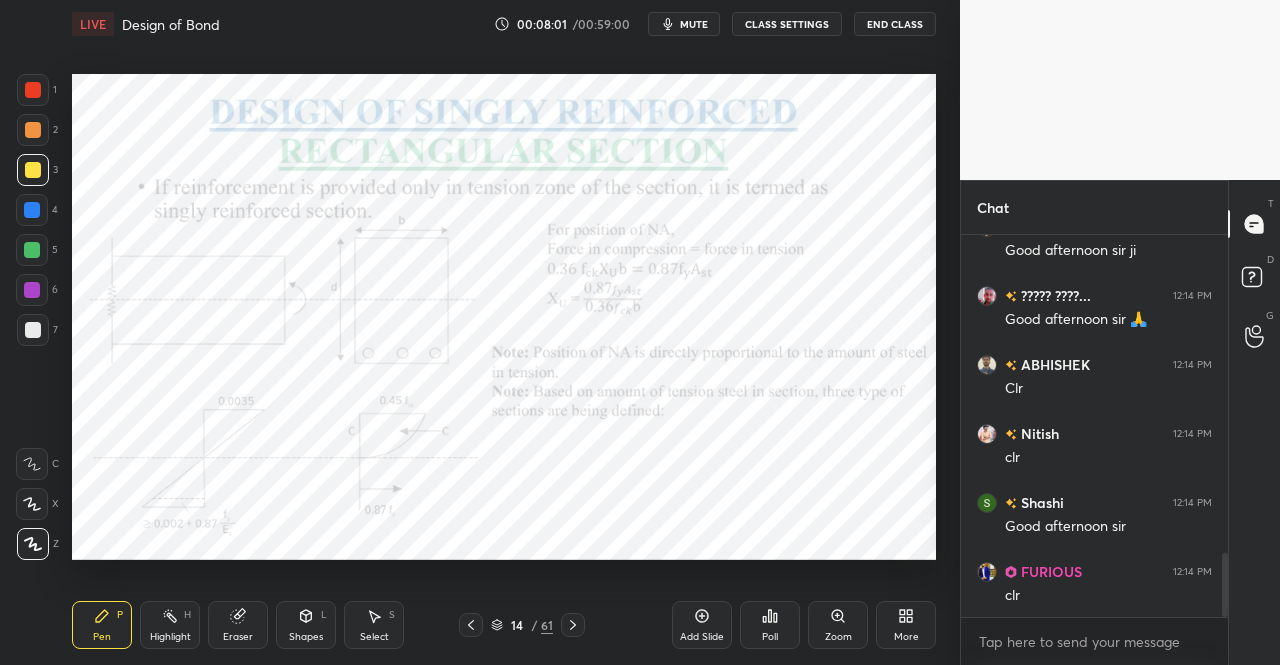 scroll, scrollTop: 1954, scrollLeft: 0, axis: vertical 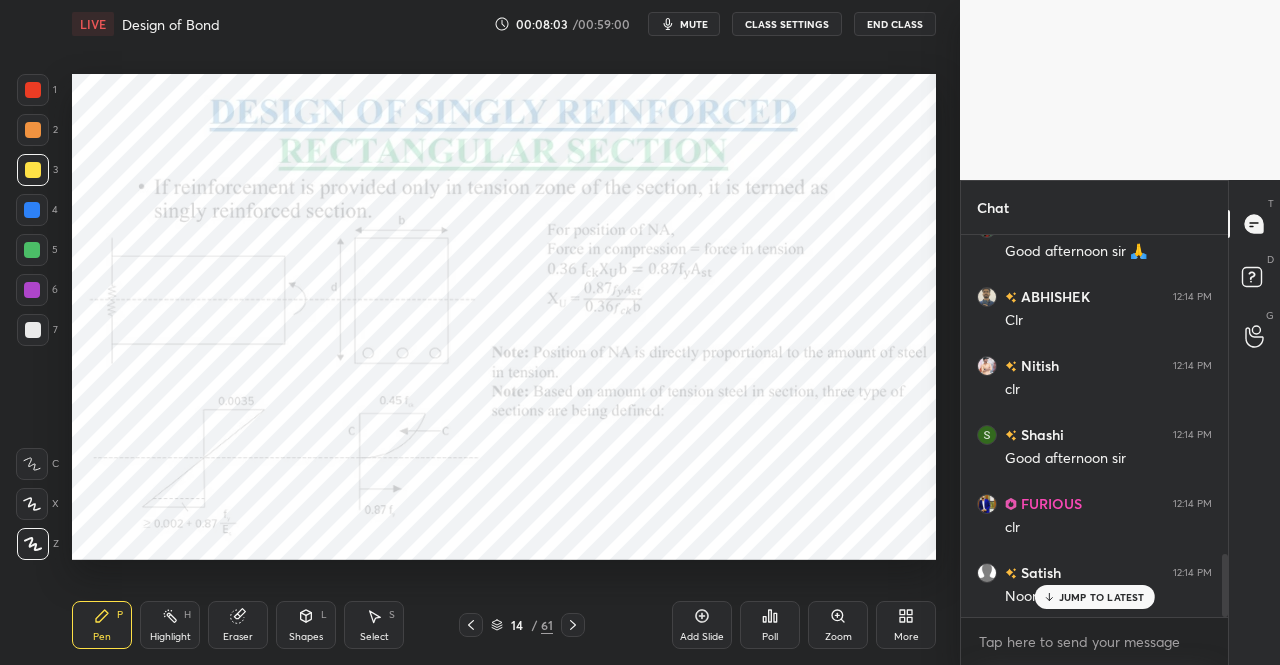 click 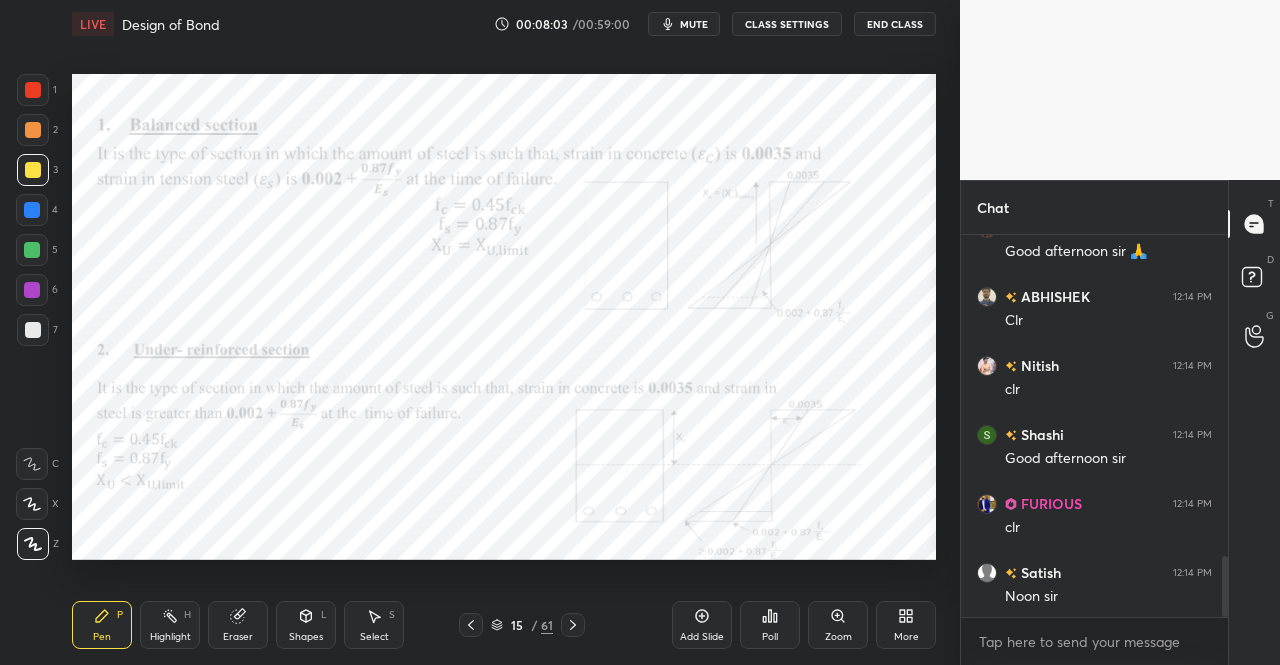 scroll, scrollTop: 2024, scrollLeft: 0, axis: vertical 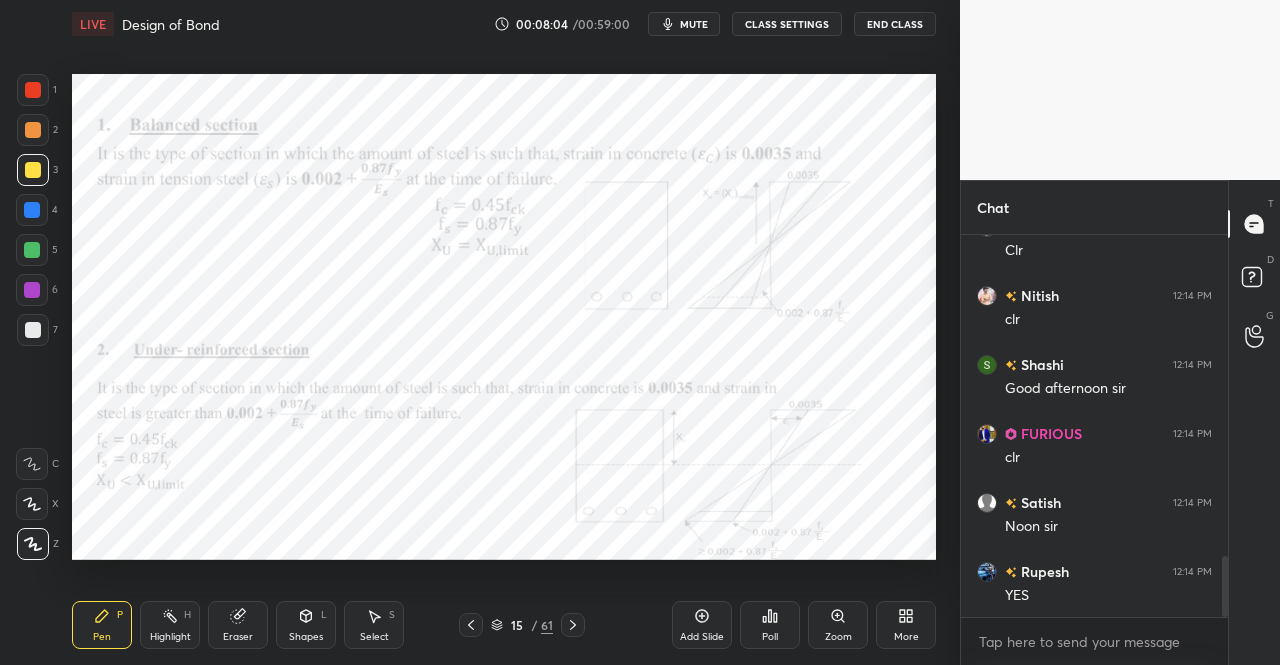 click 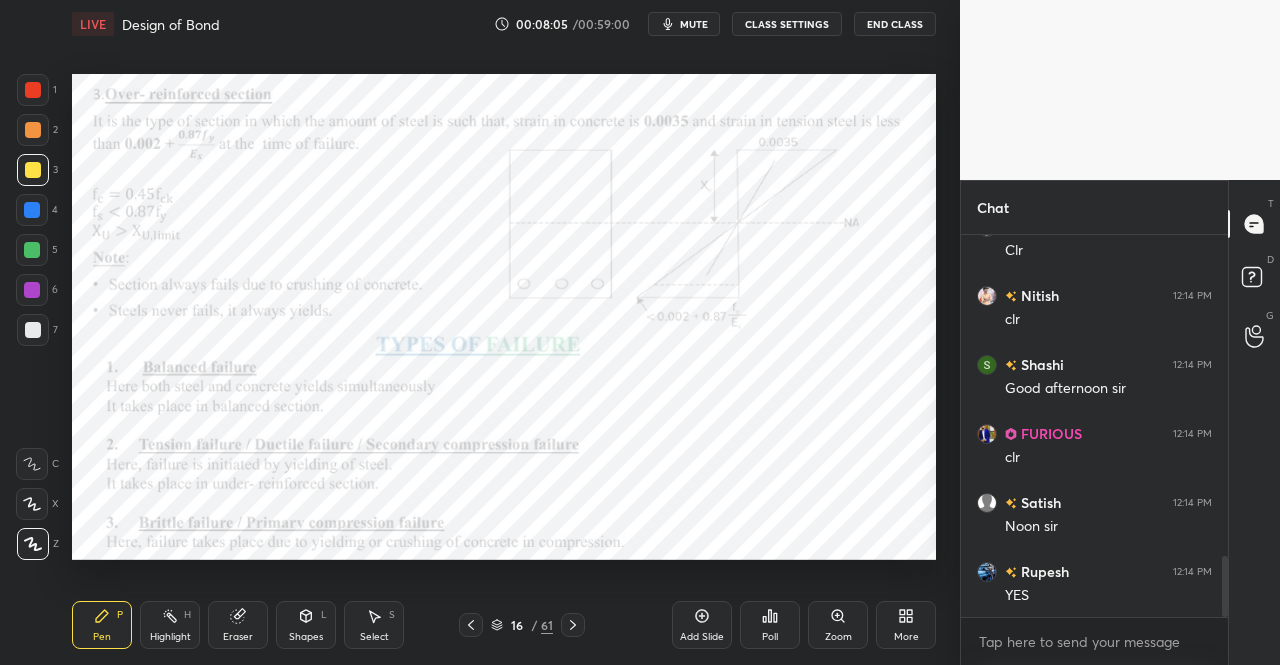 scroll, scrollTop: 2092, scrollLeft: 0, axis: vertical 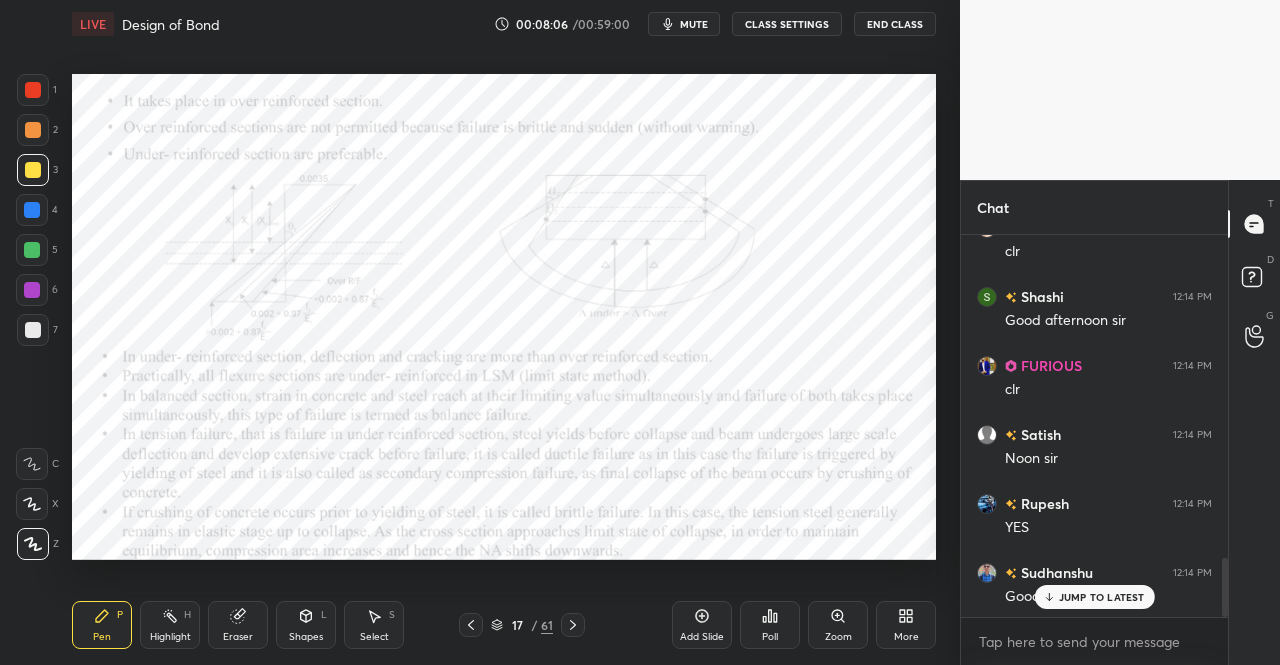 click 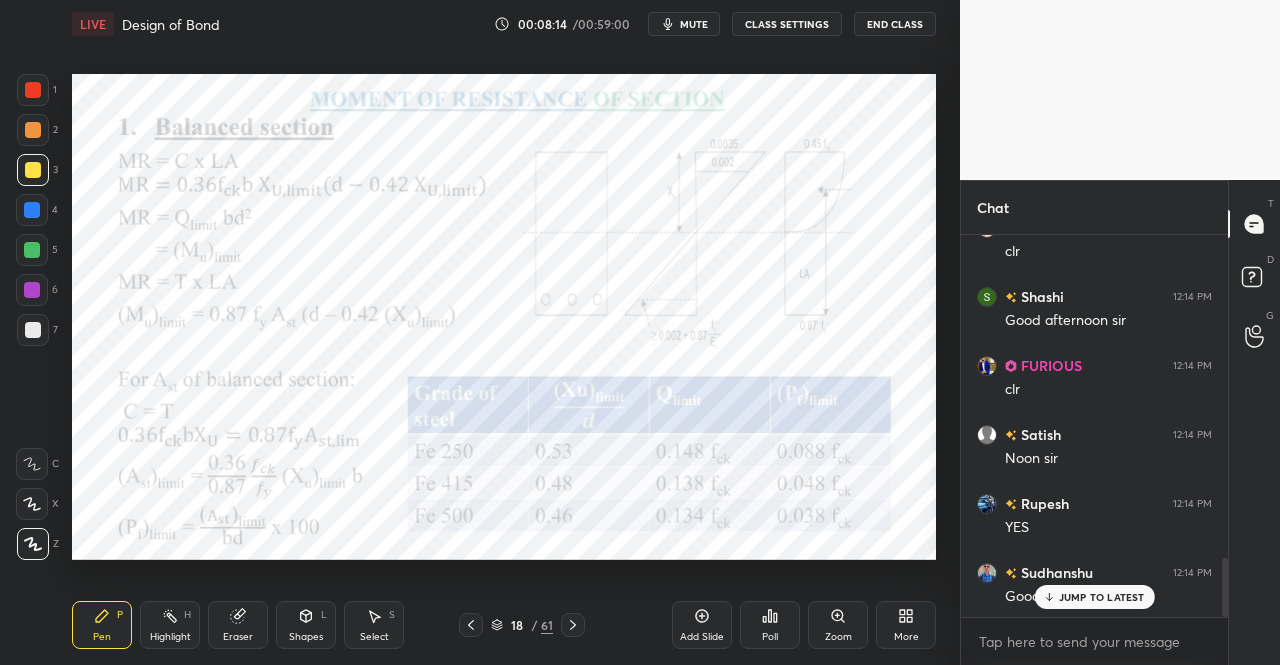 click on "JUMP TO LATEST" at bounding box center (1094, 597) 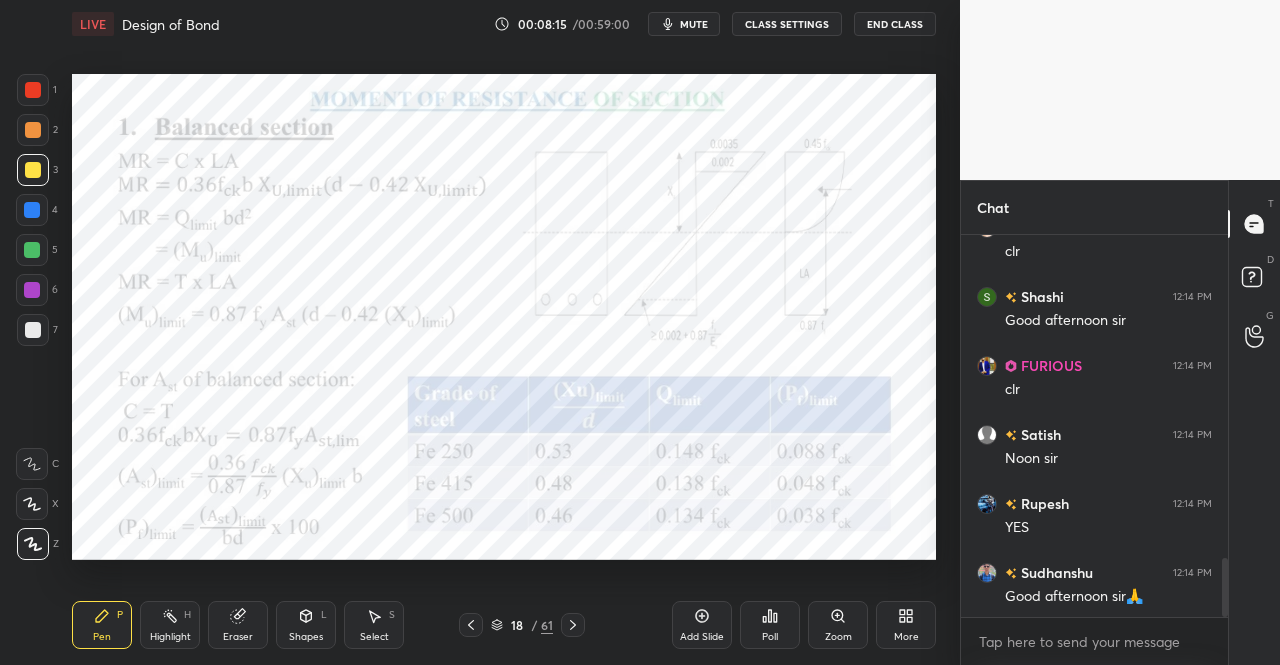 click 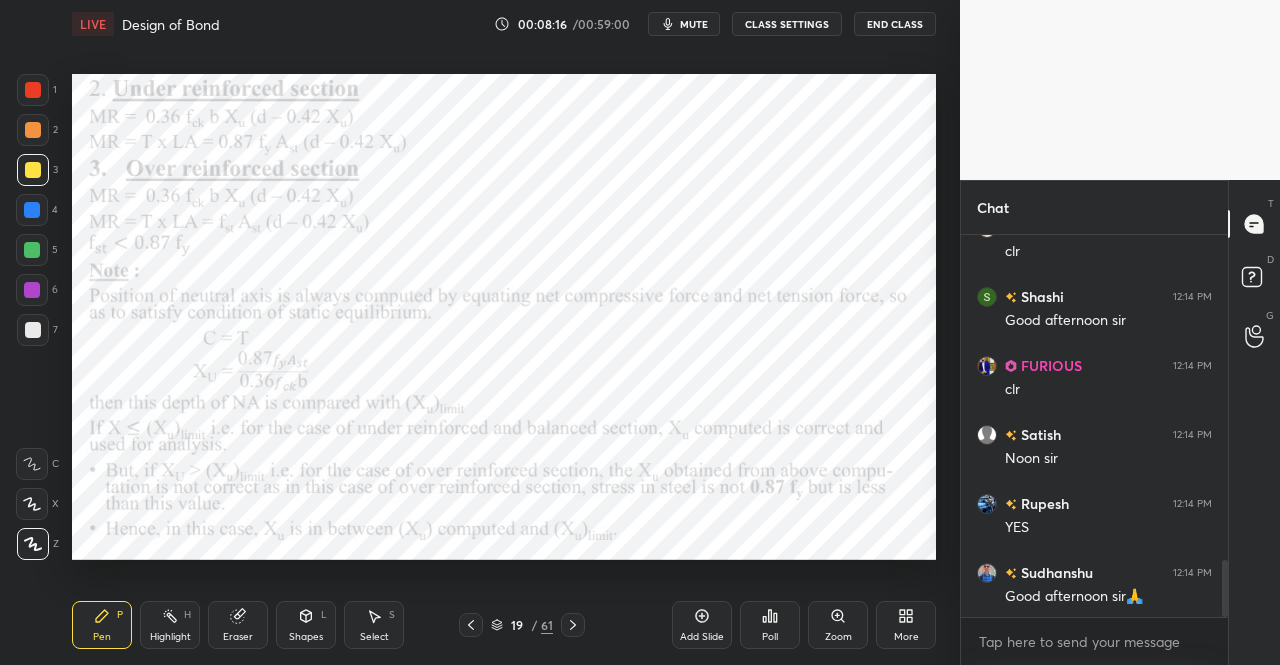scroll, scrollTop: 2162, scrollLeft: 0, axis: vertical 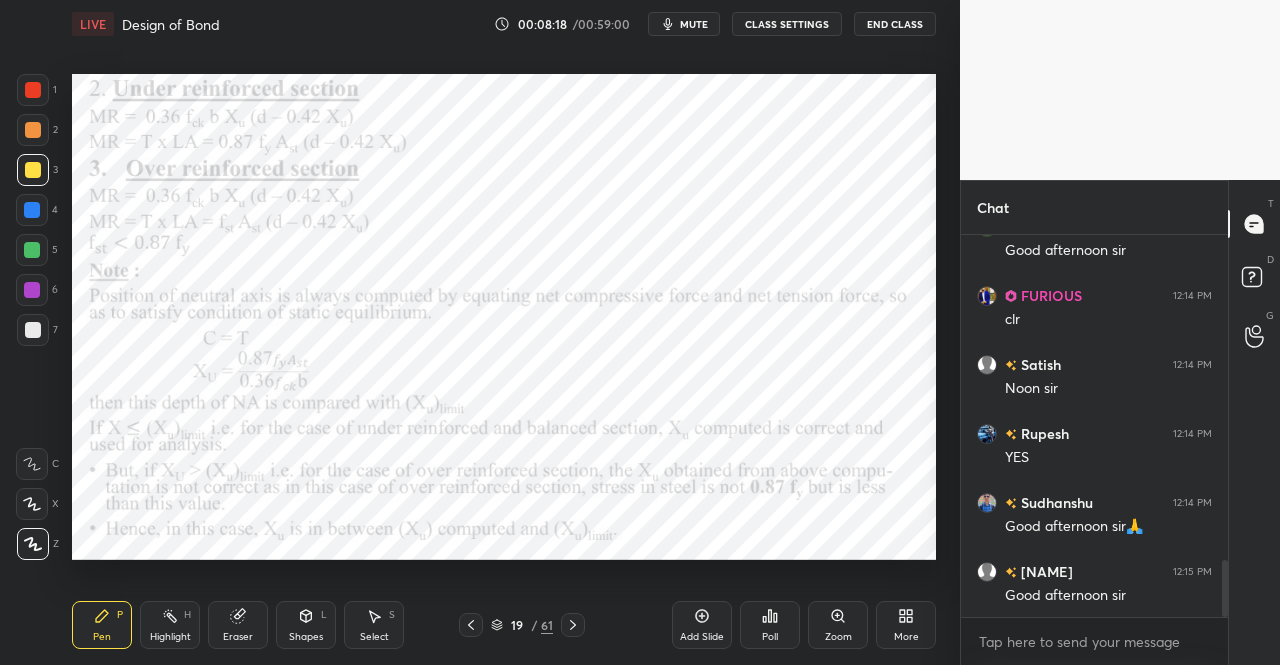 click 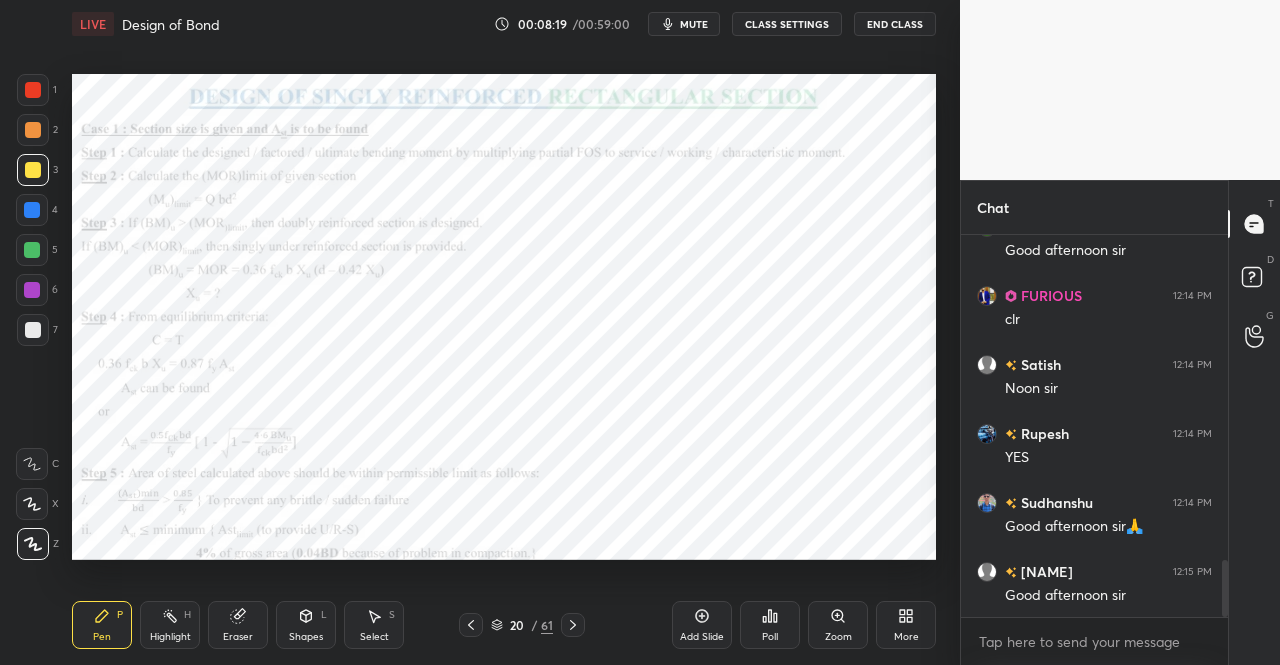 click 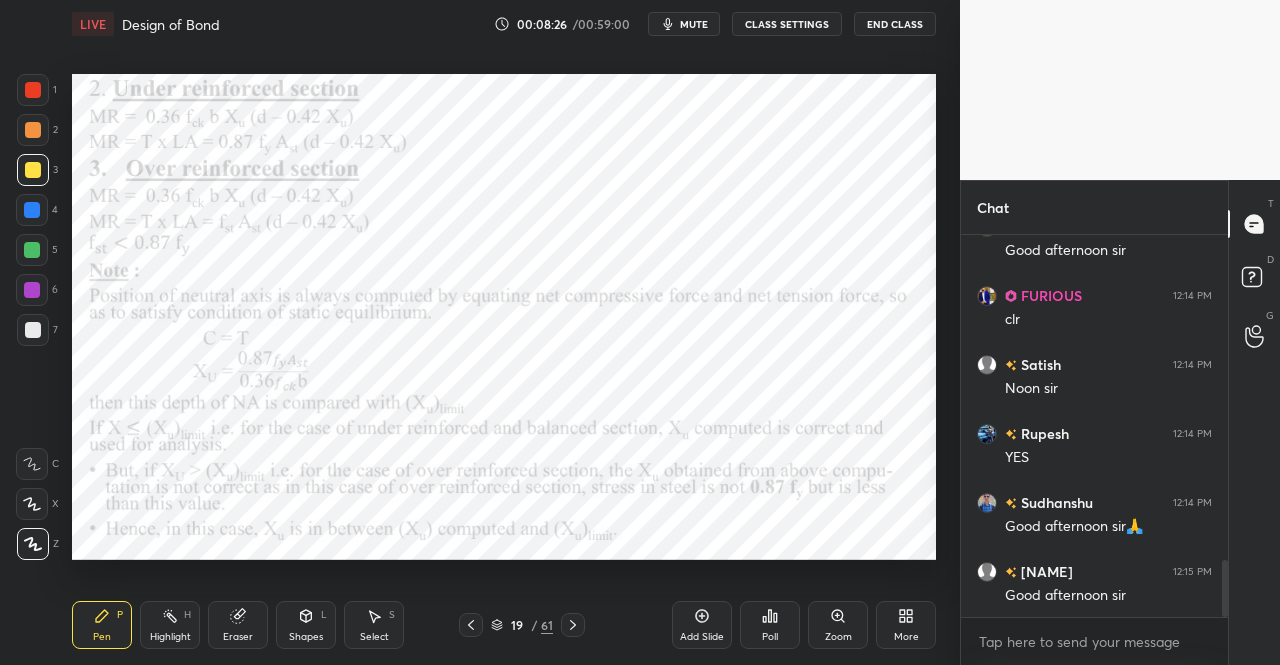 scroll, scrollTop: 2230, scrollLeft: 0, axis: vertical 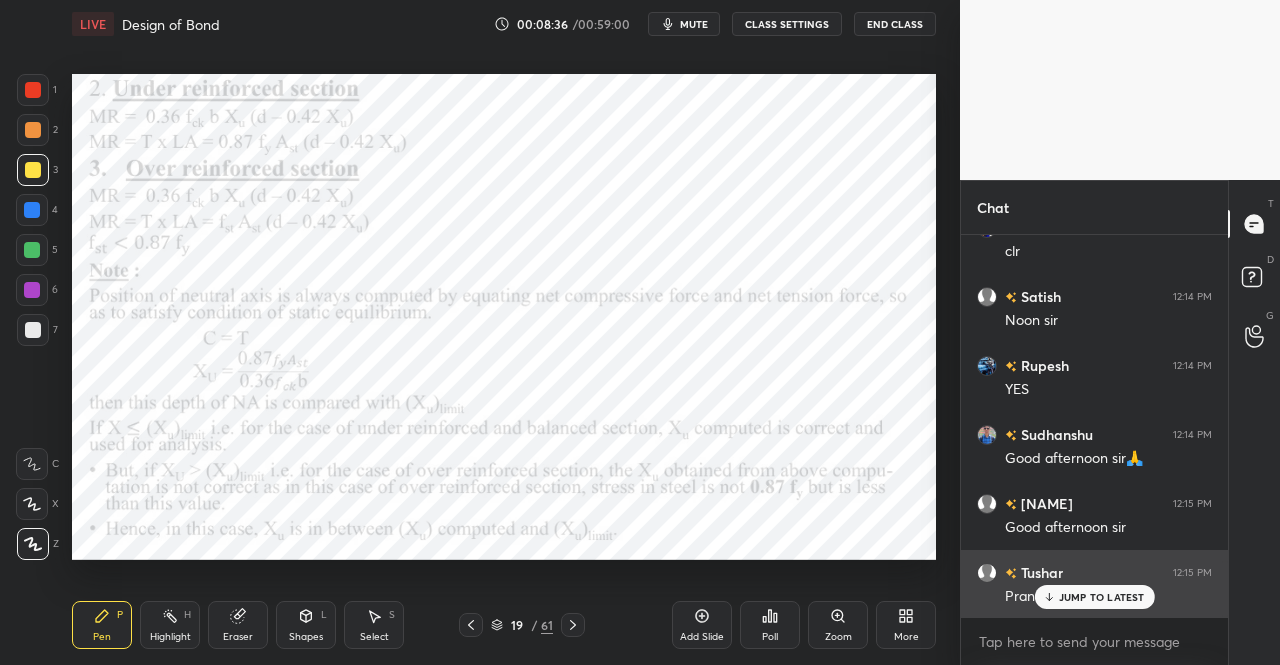 drag, startPoint x: 1068, startPoint y: 595, endPoint x: 1088, endPoint y: 584, distance: 22.825424 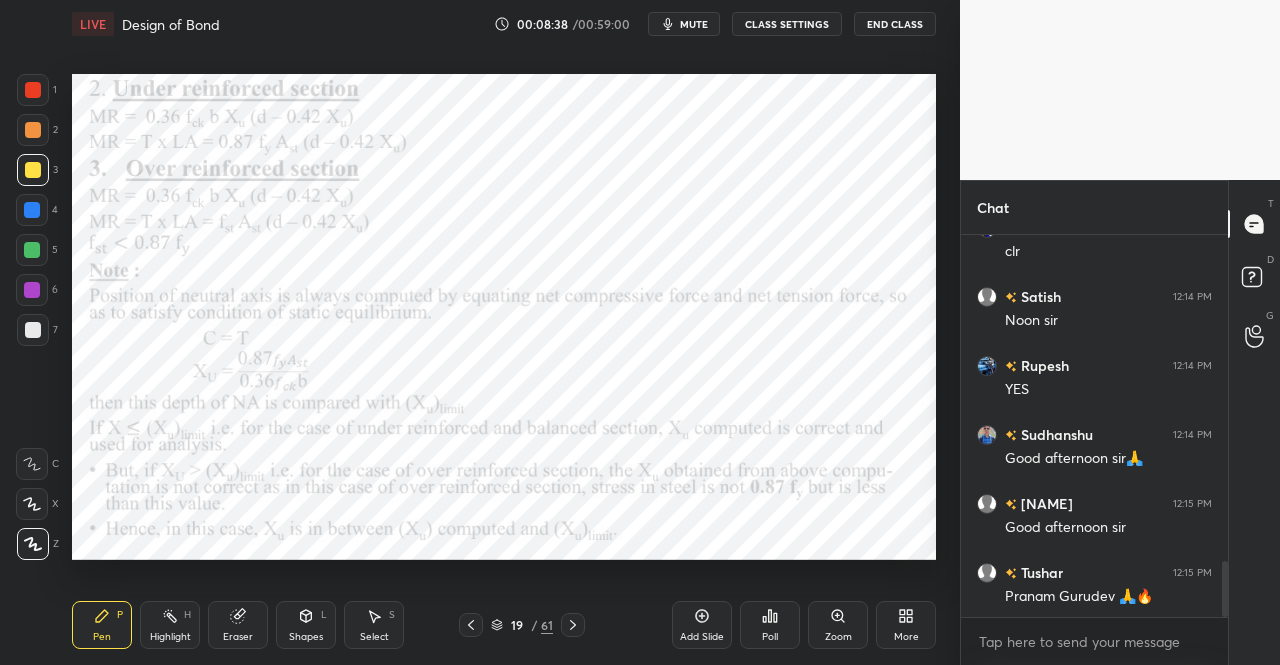 click at bounding box center (573, 625) 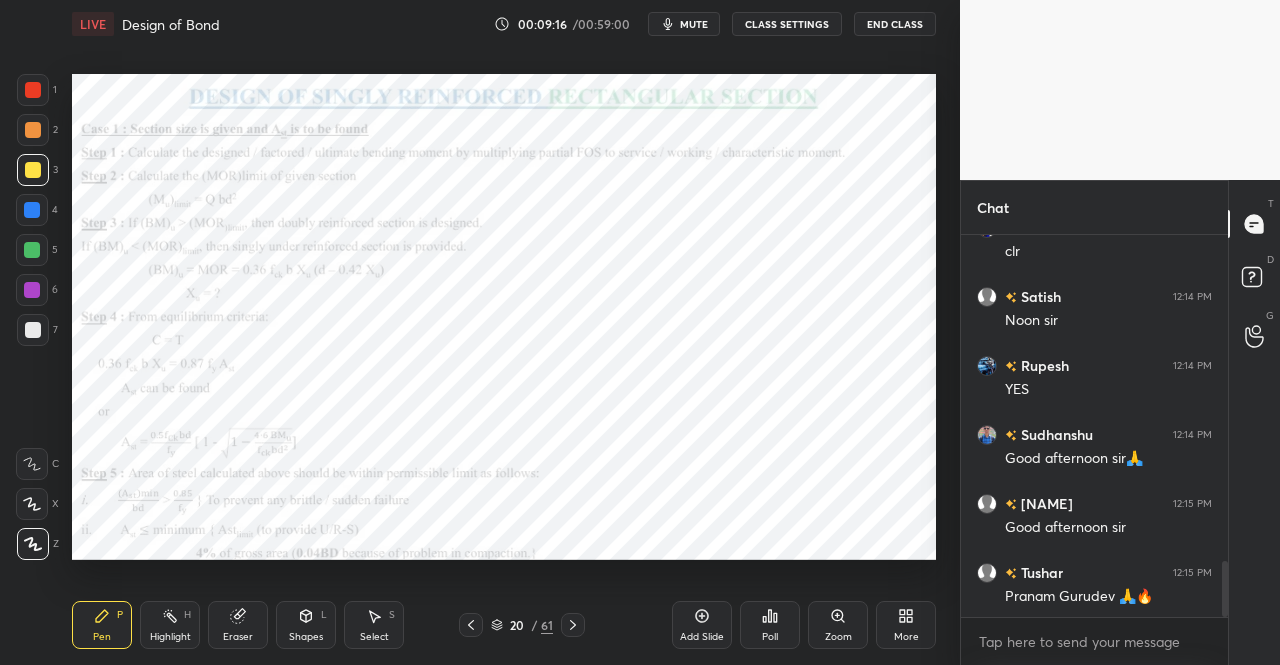 click on "Pen P" at bounding box center [102, 625] 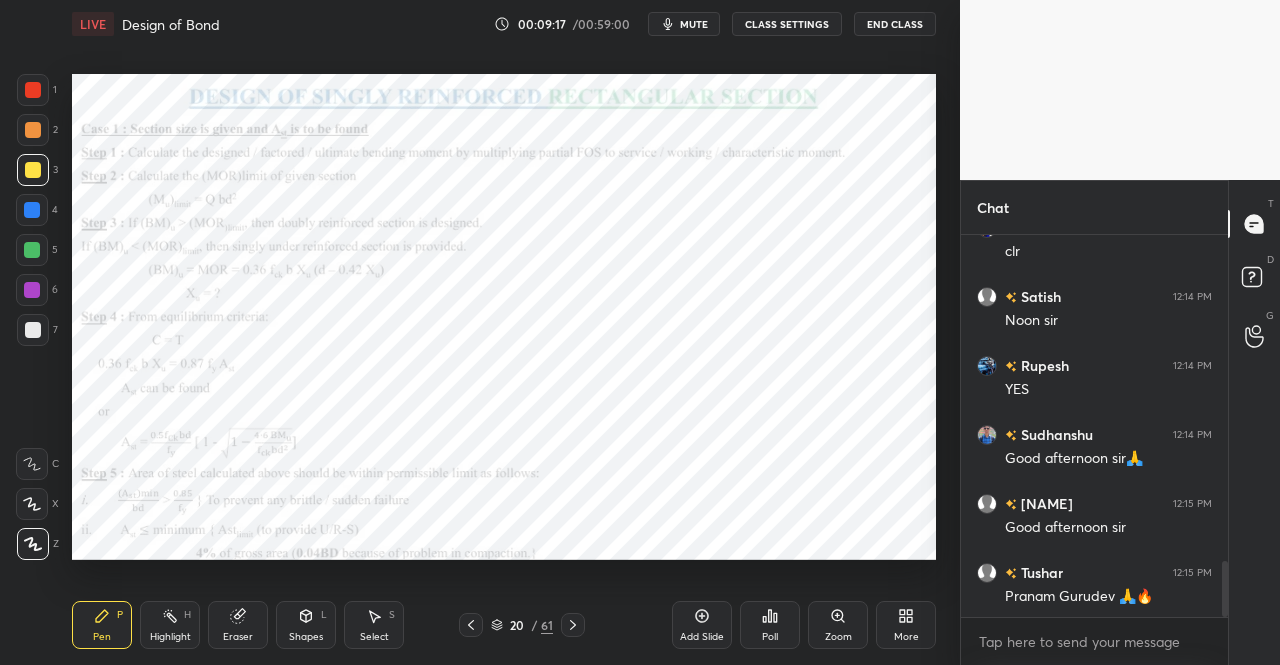 click at bounding box center [33, 90] 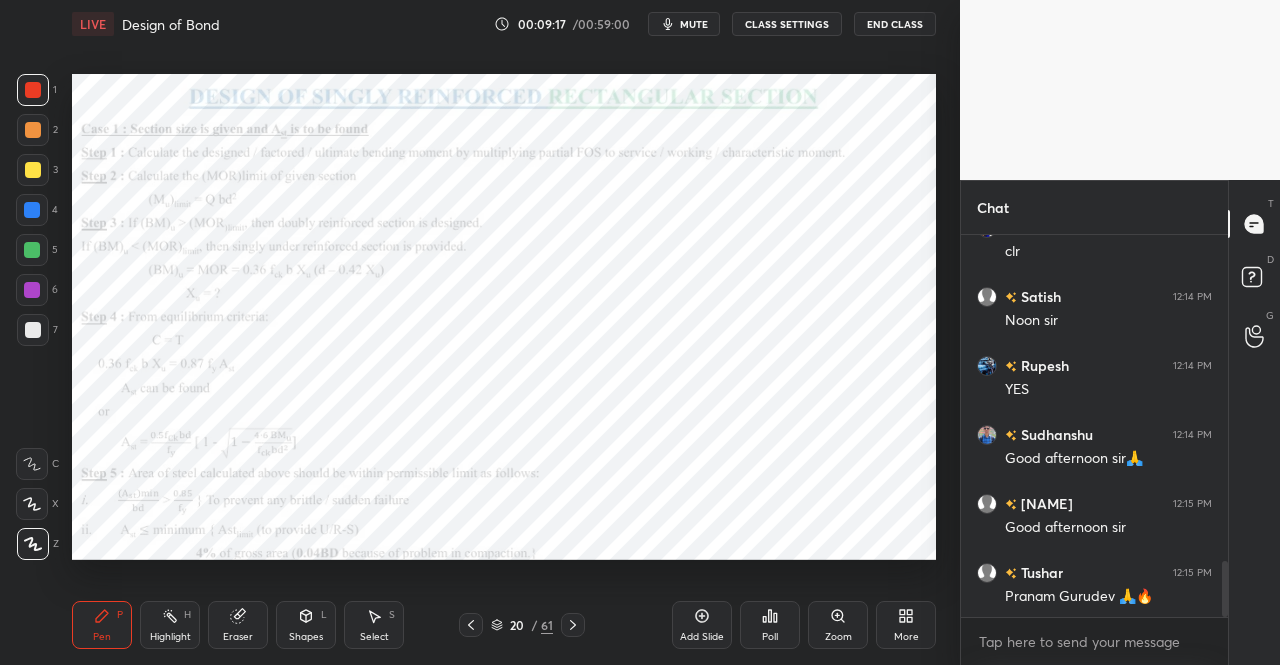 click on "Setting up your live class Poll for   secs No correct answer Start poll" at bounding box center [504, 316] 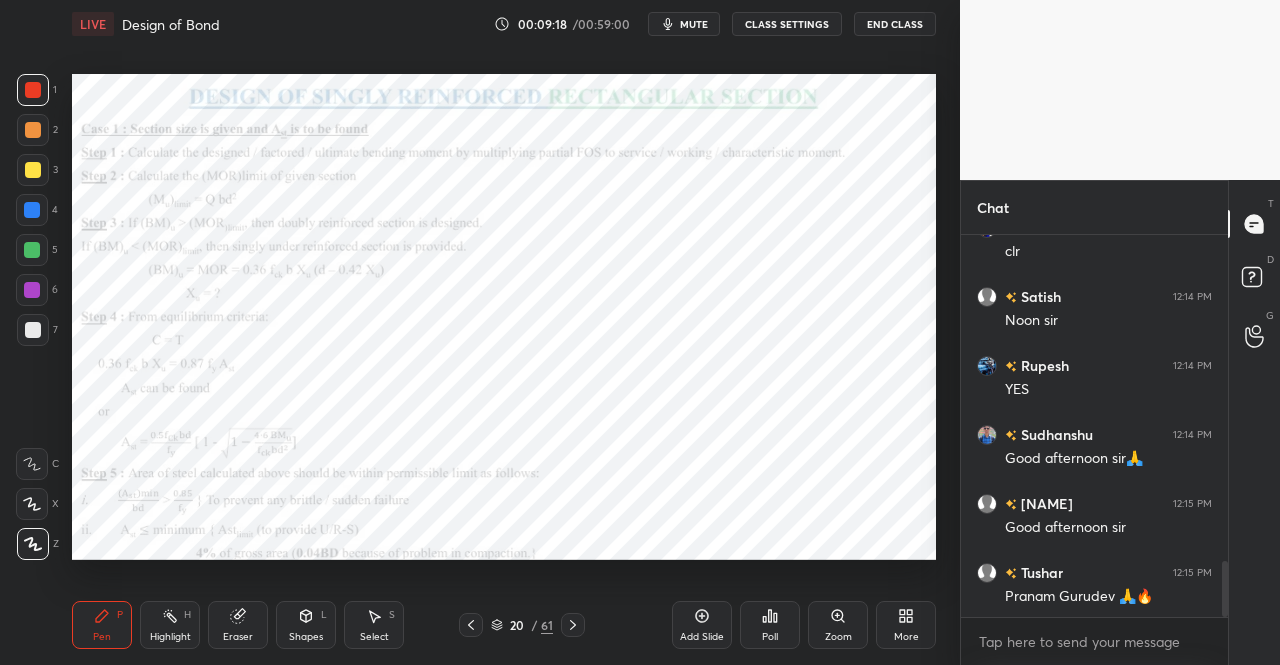 click on "Shapes L" at bounding box center [306, 625] 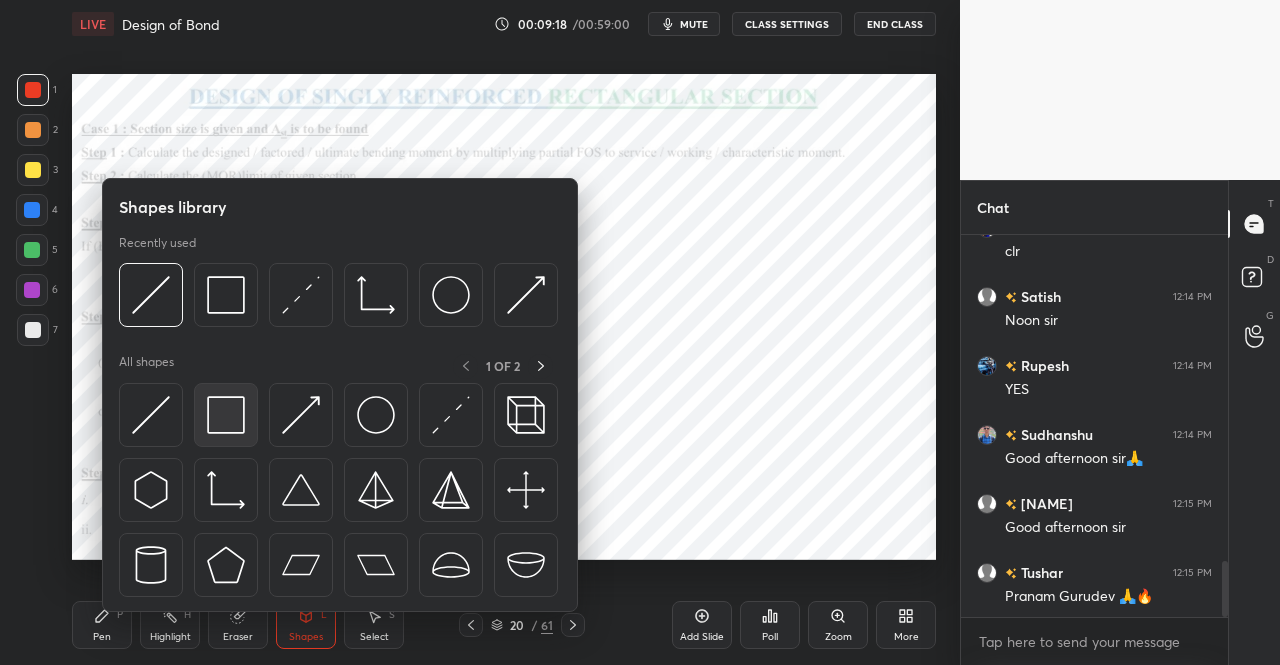click at bounding box center [226, 415] 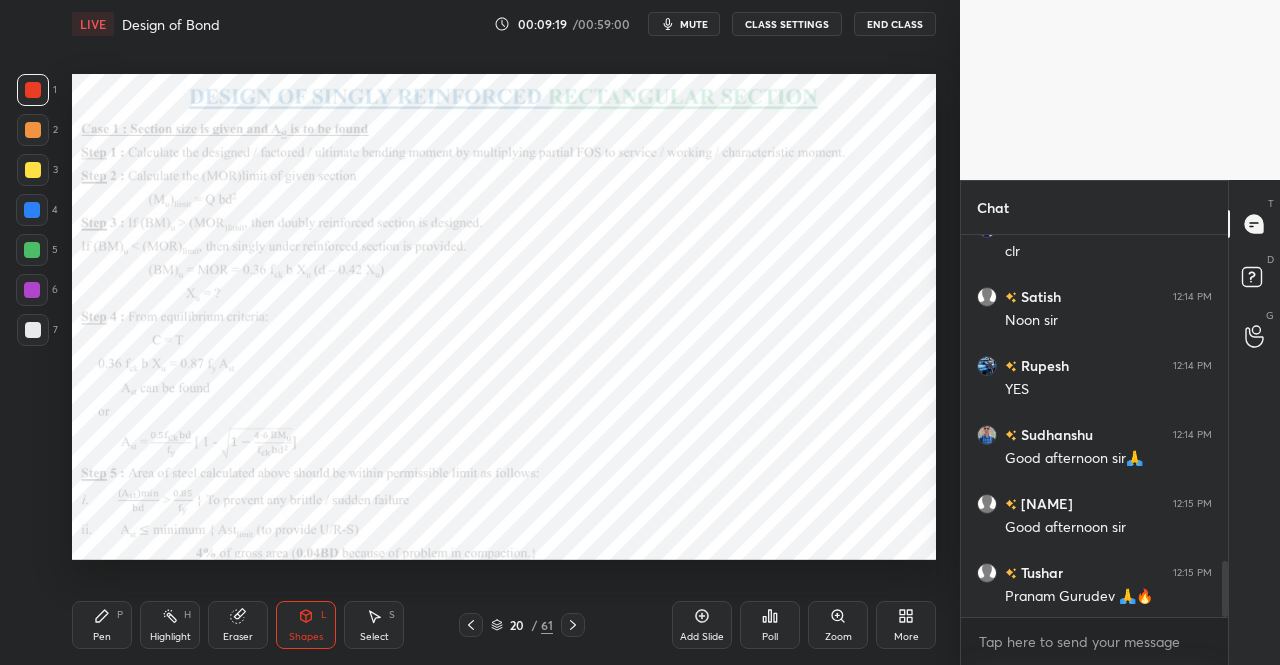 click at bounding box center (33, 90) 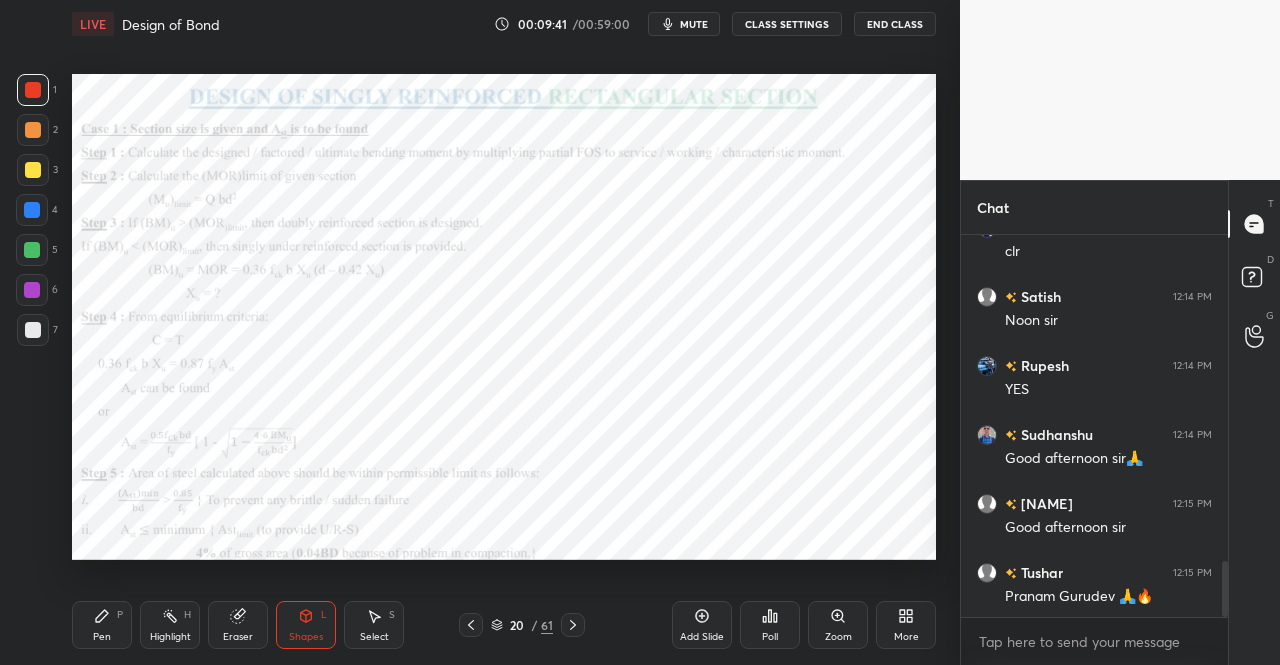 click 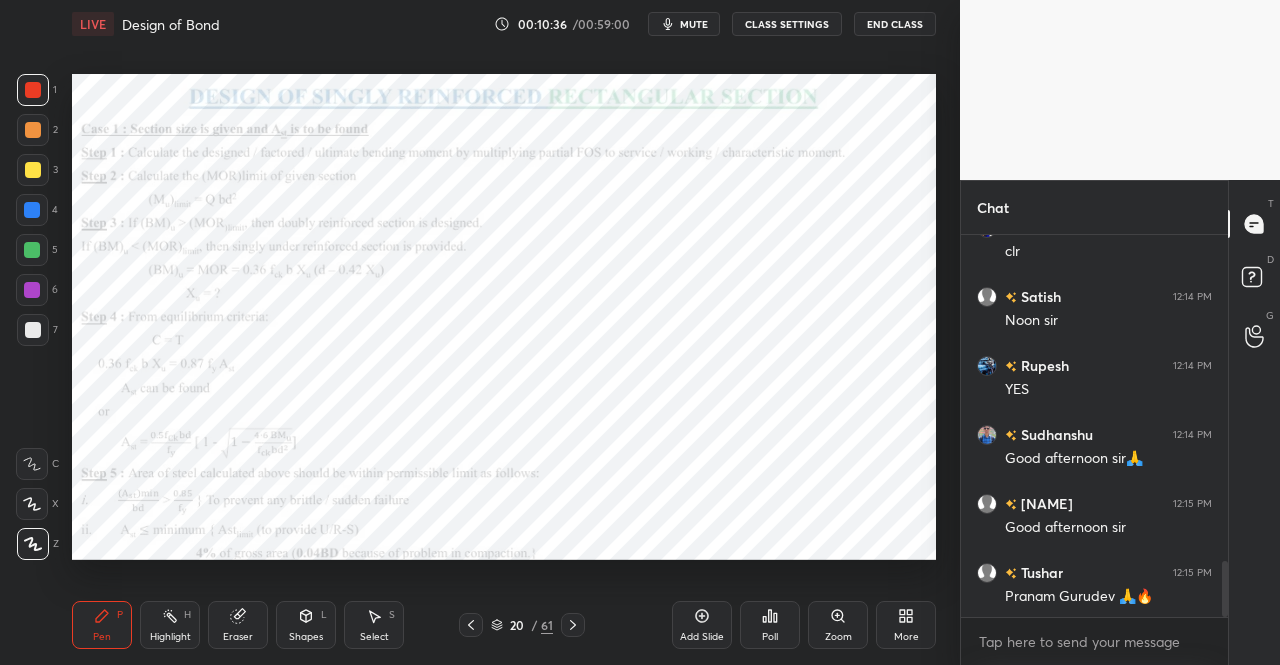 click on "Setting up your live class Poll for   secs No correct answer Start poll" at bounding box center [504, 316] 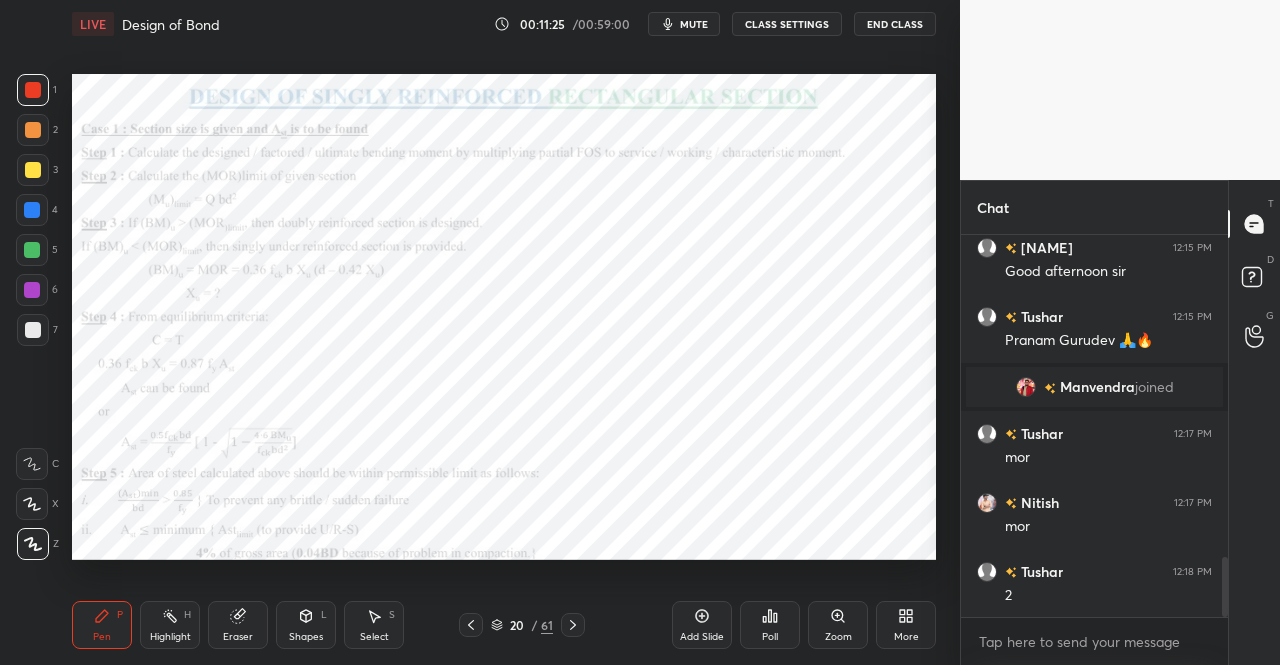 scroll, scrollTop: 2104, scrollLeft: 0, axis: vertical 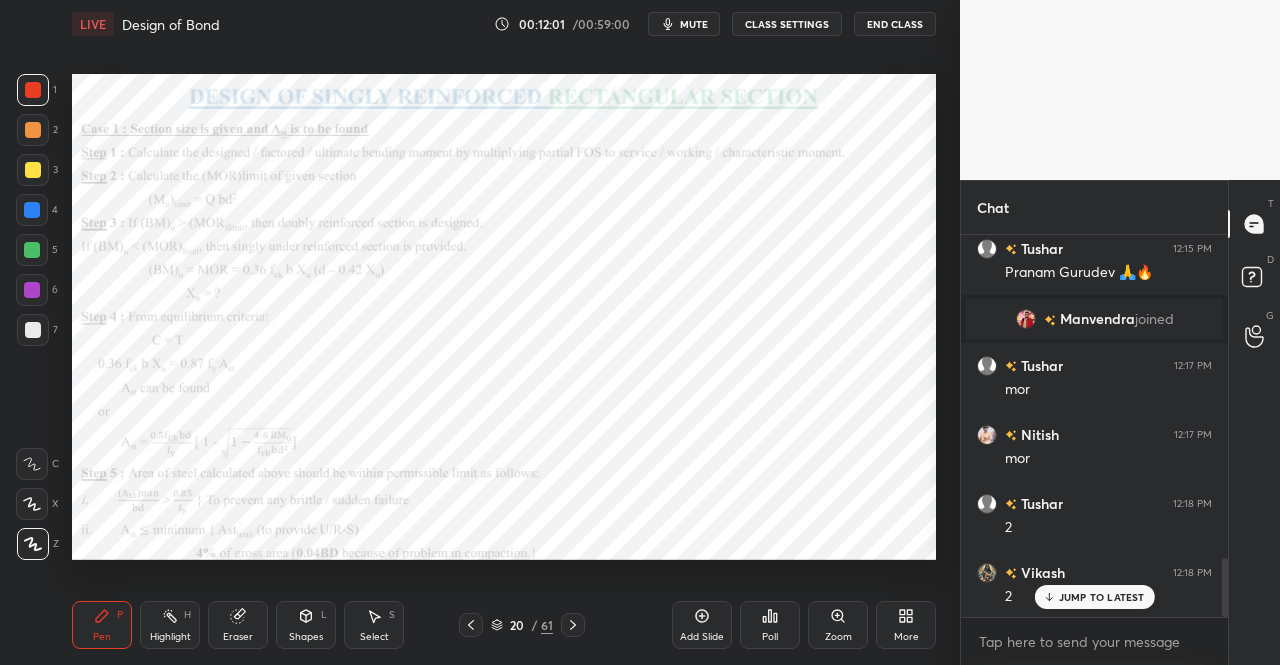 click 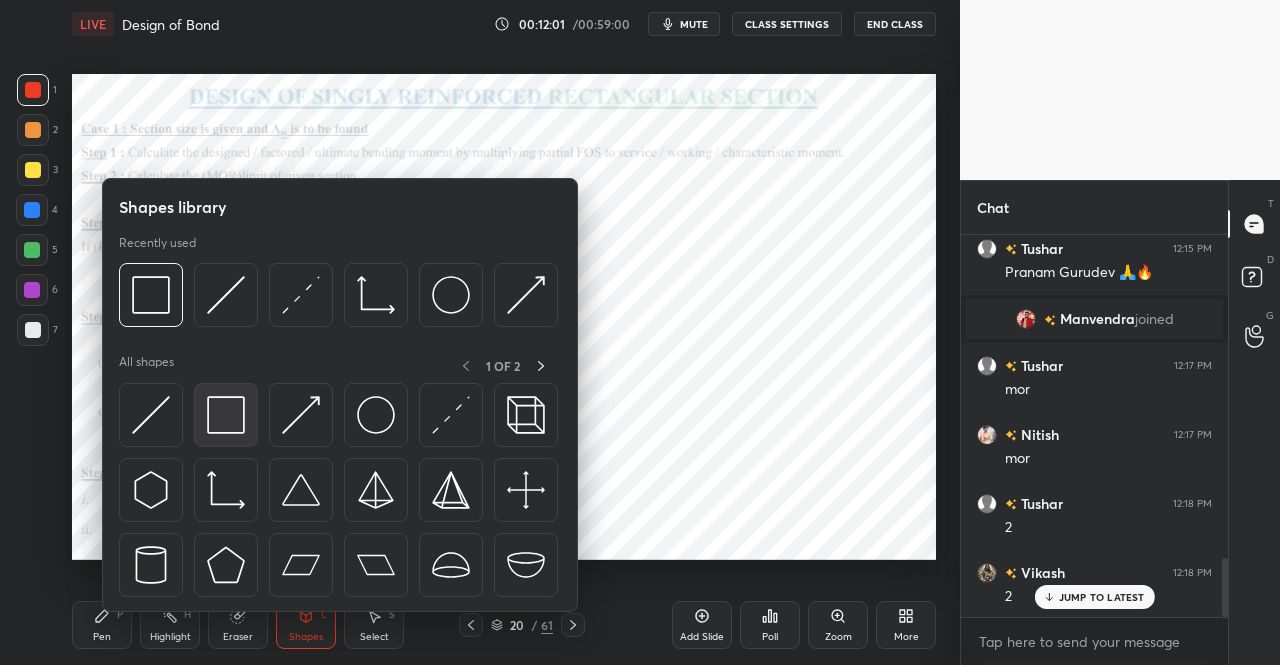 click at bounding box center (226, 415) 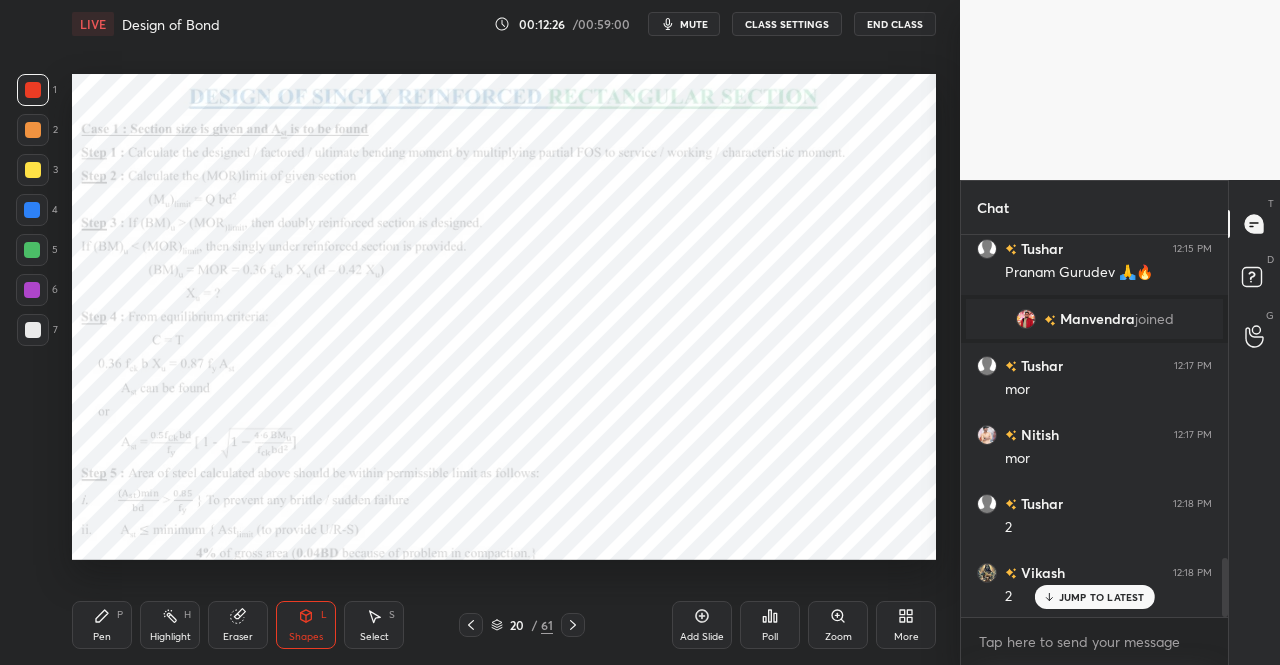 click on "Pen P" at bounding box center (102, 625) 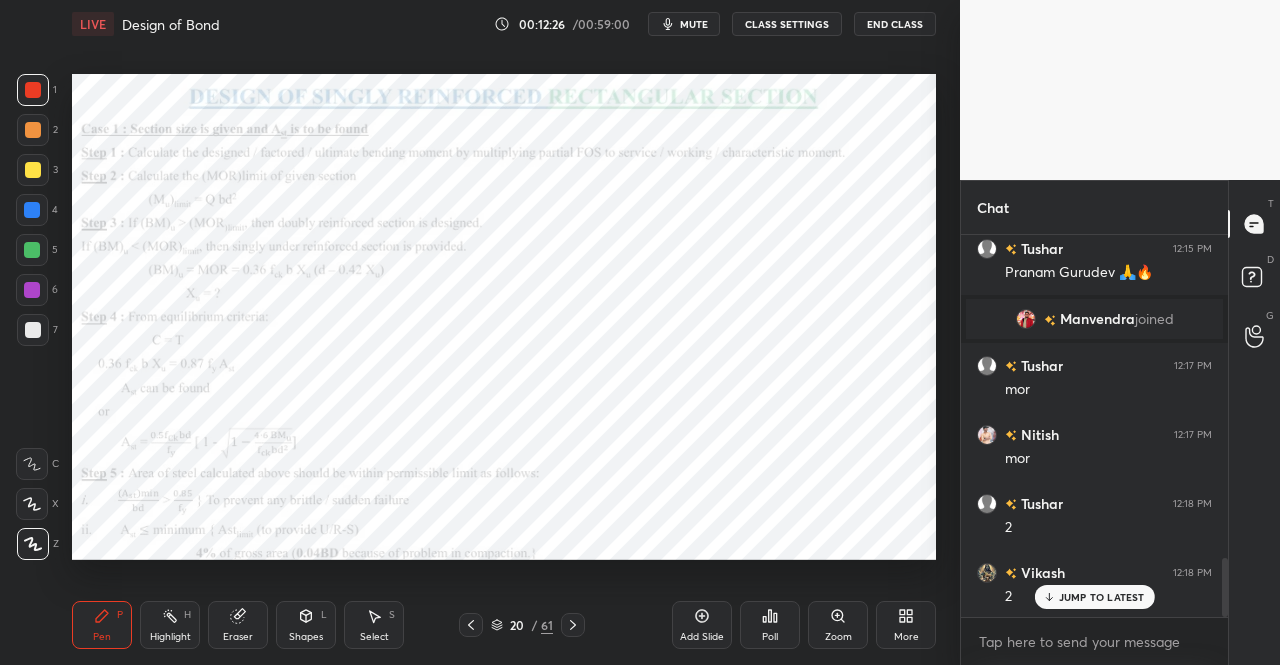 click on "Pen P" at bounding box center (102, 625) 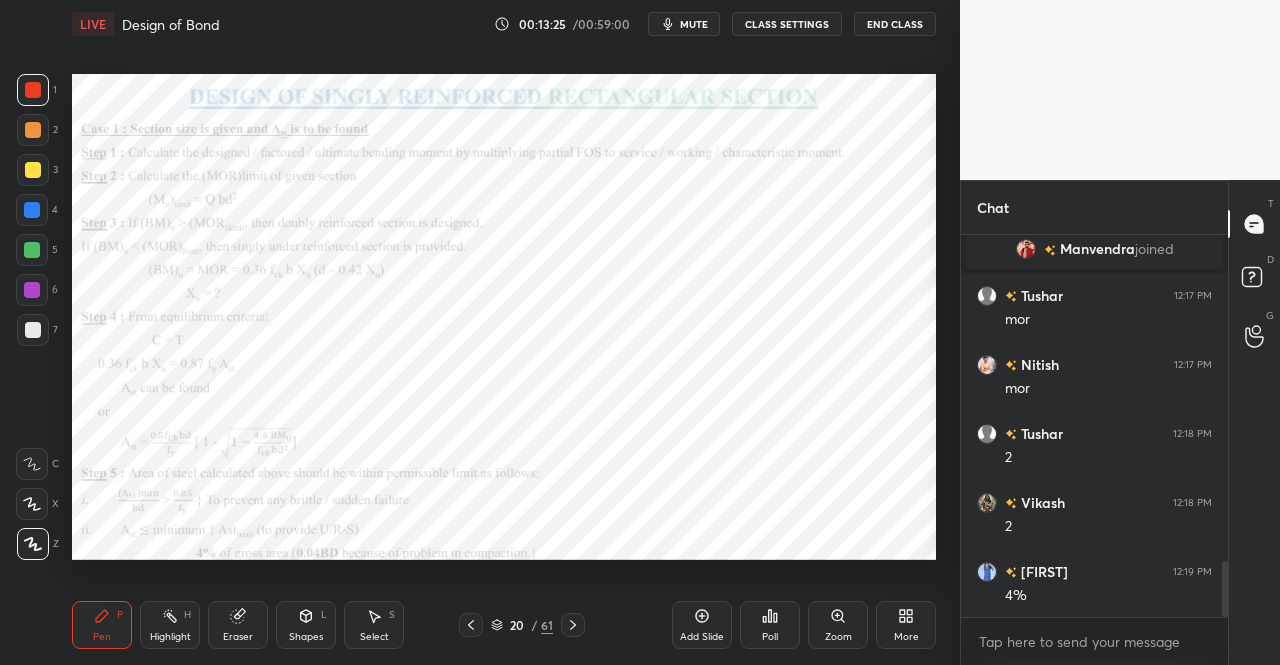 scroll, scrollTop: 2222, scrollLeft: 0, axis: vertical 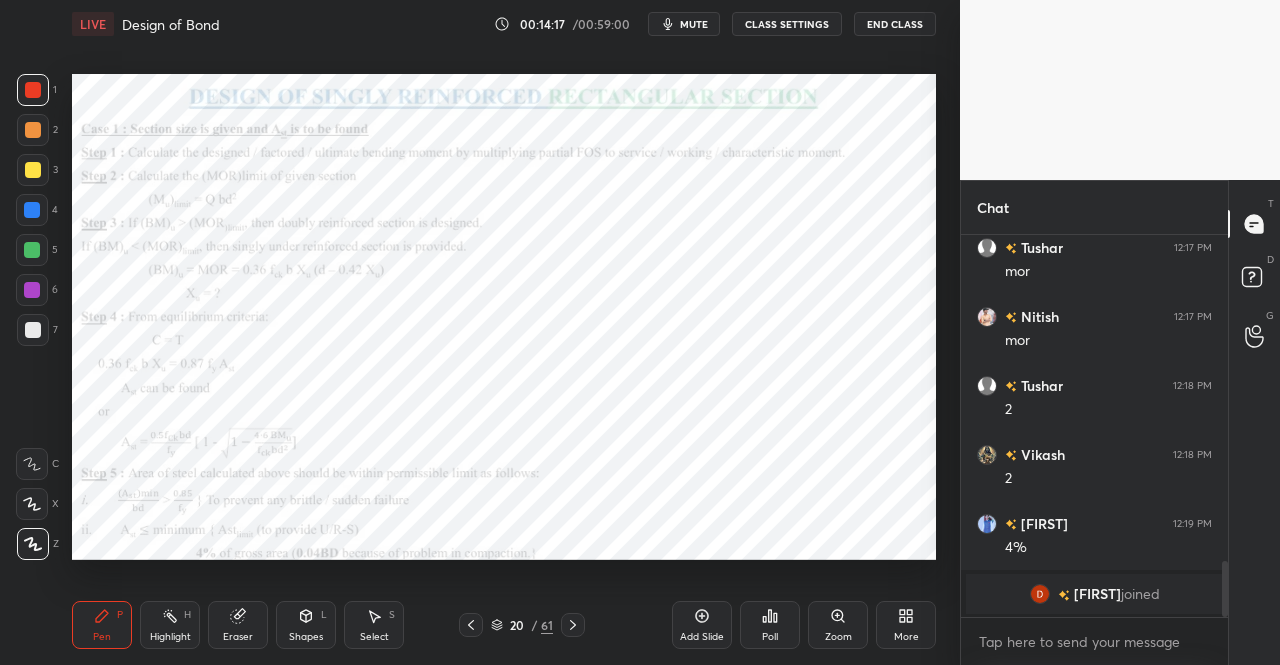 click on "mute" at bounding box center [684, 24] 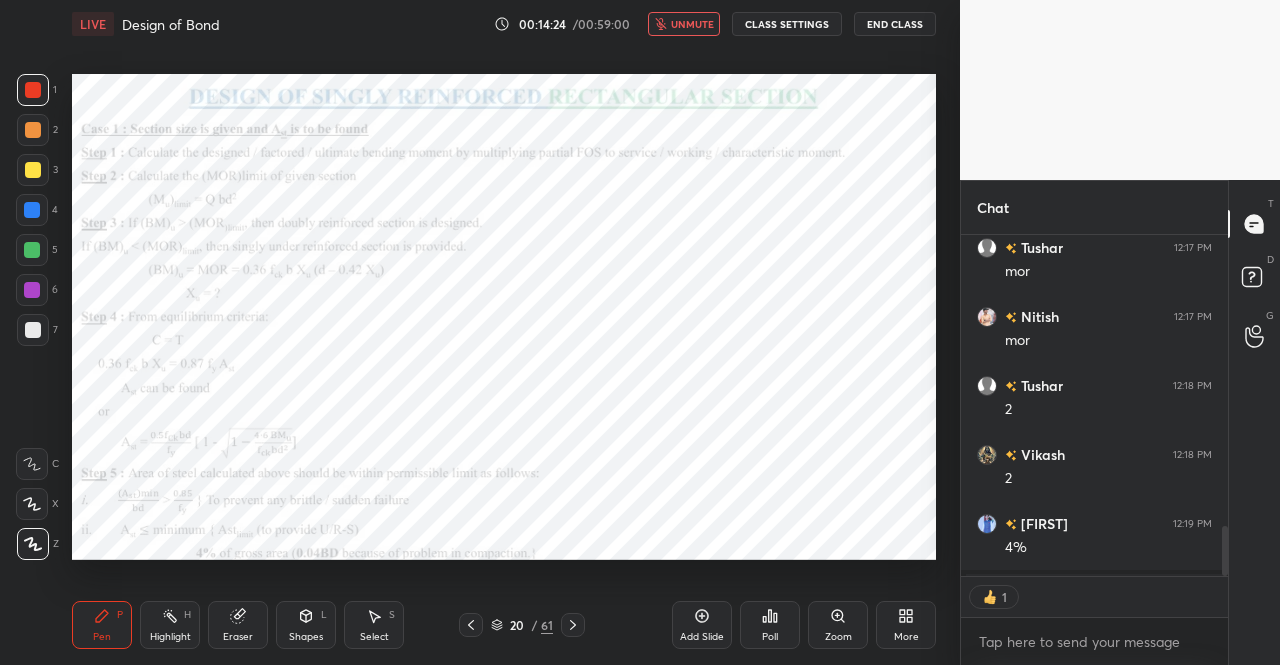scroll, scrollTop: 335, scrollLeft: 261, axis: both 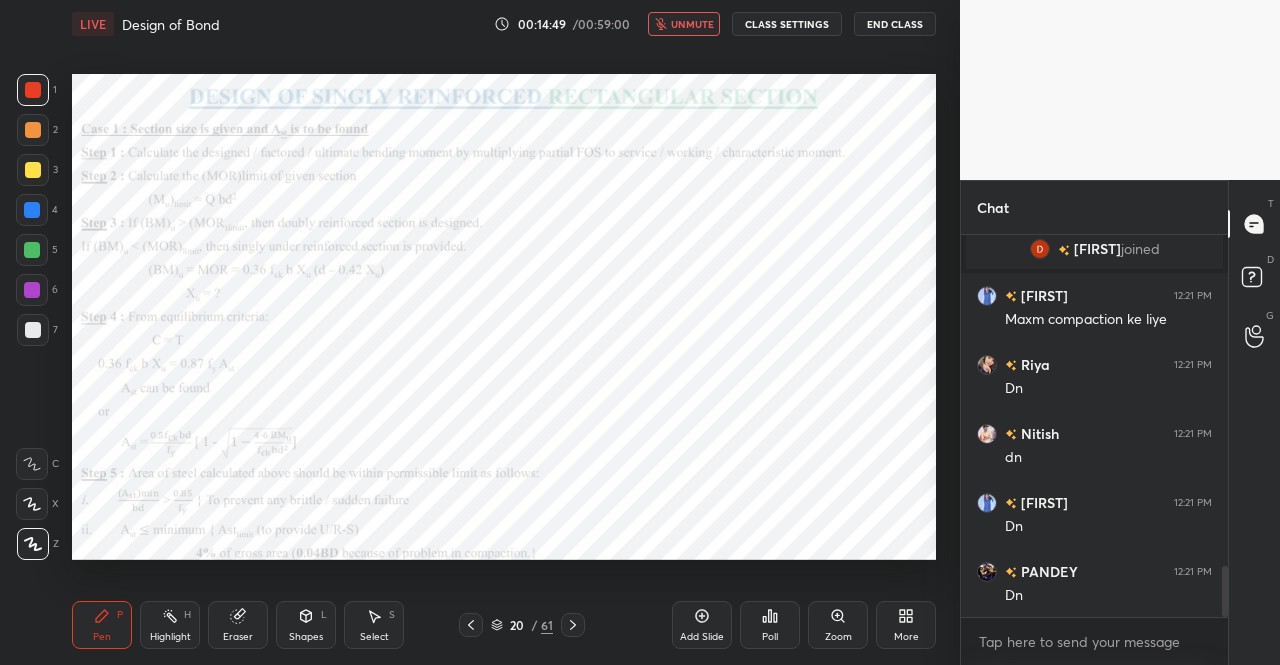 click on "unmute" at bounding box center (684, 24) 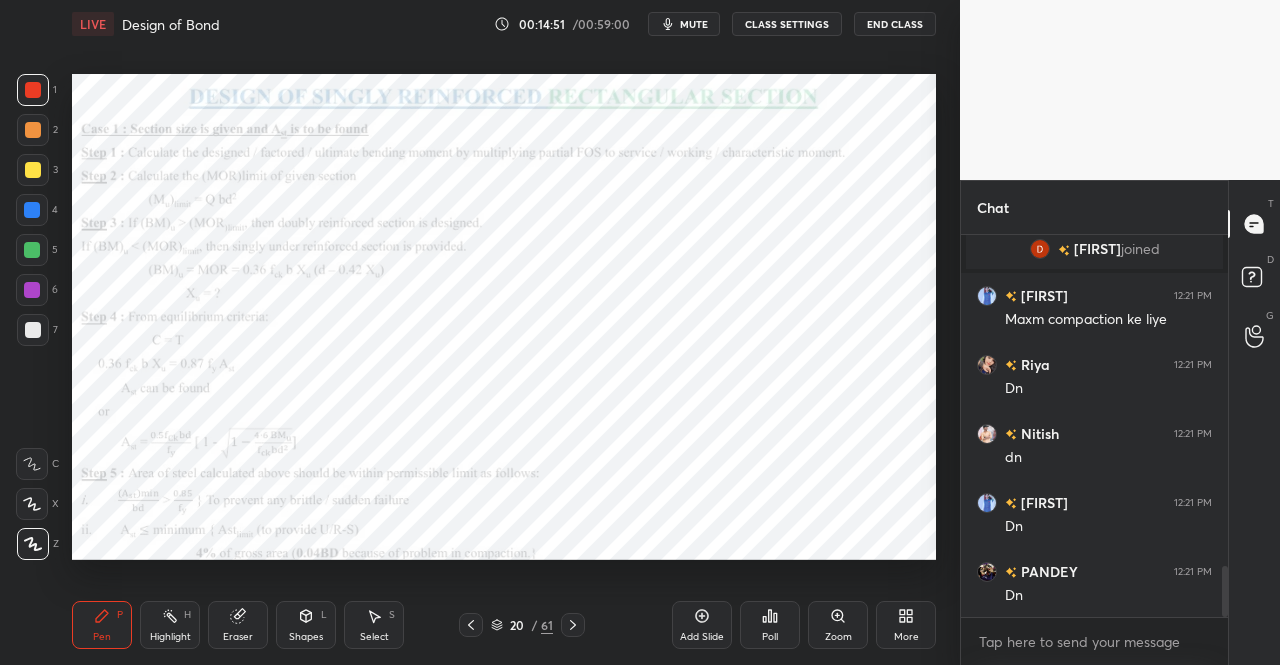 click 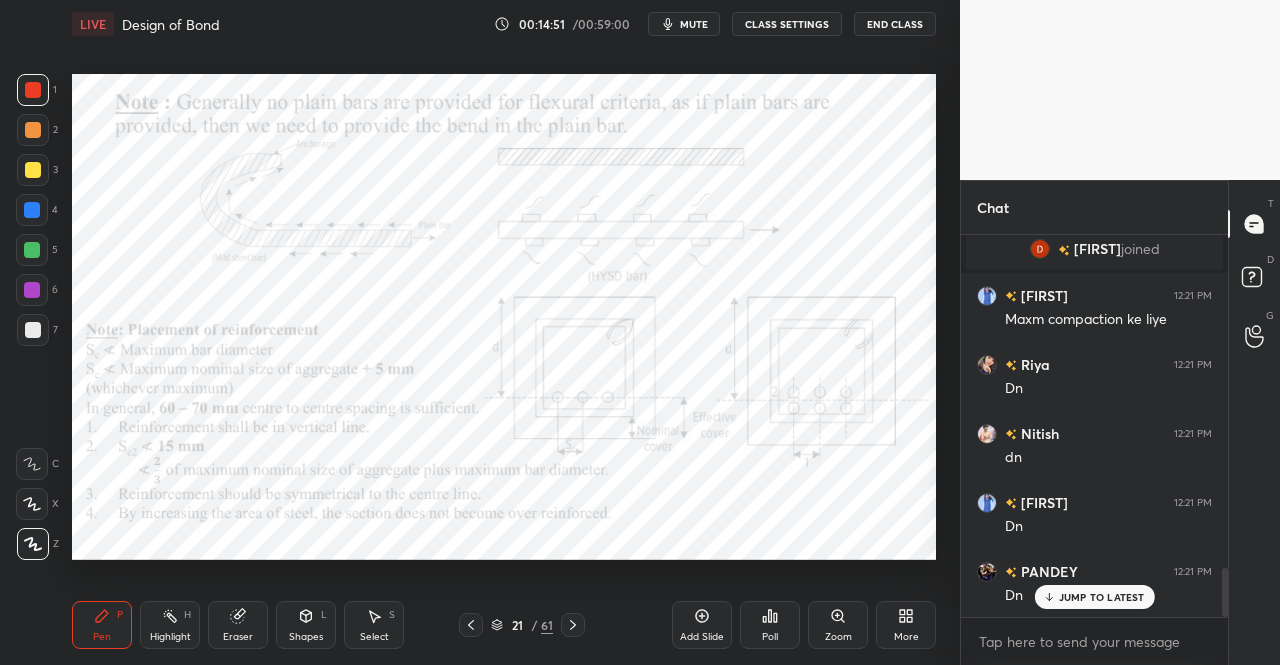 scroll, scrollTop: 2580, scrollLeft: 0, axis: vertical 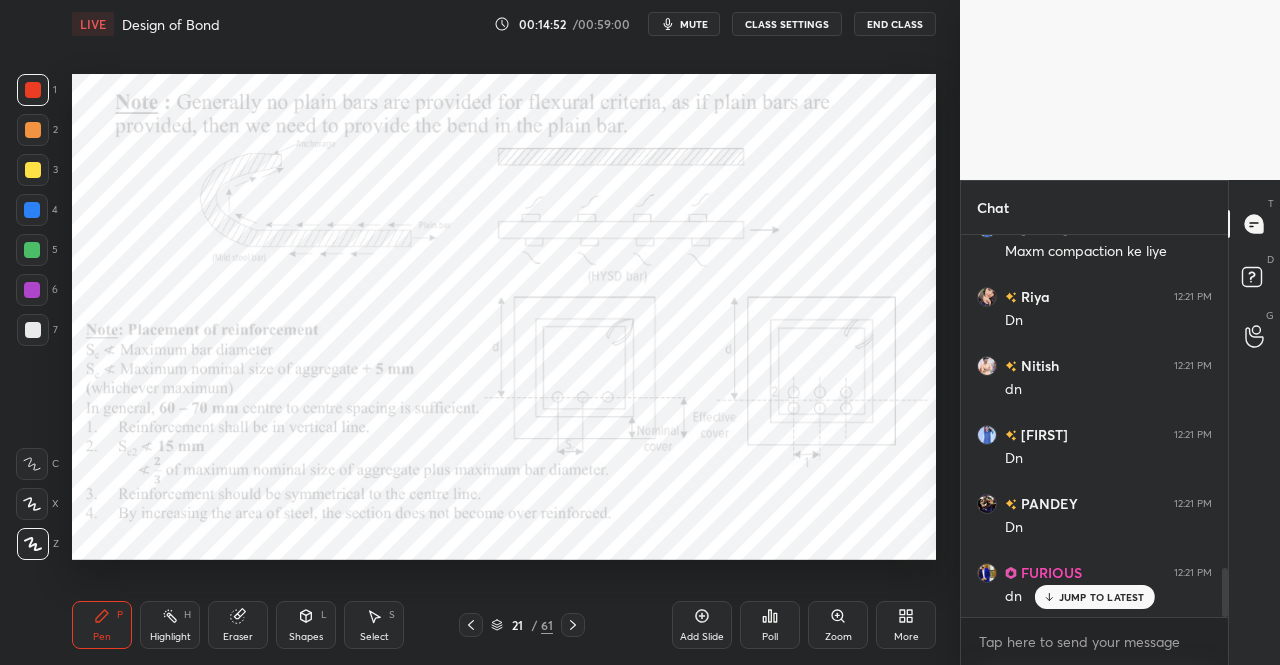 click on "Pen" at bounding box center [102, 637] 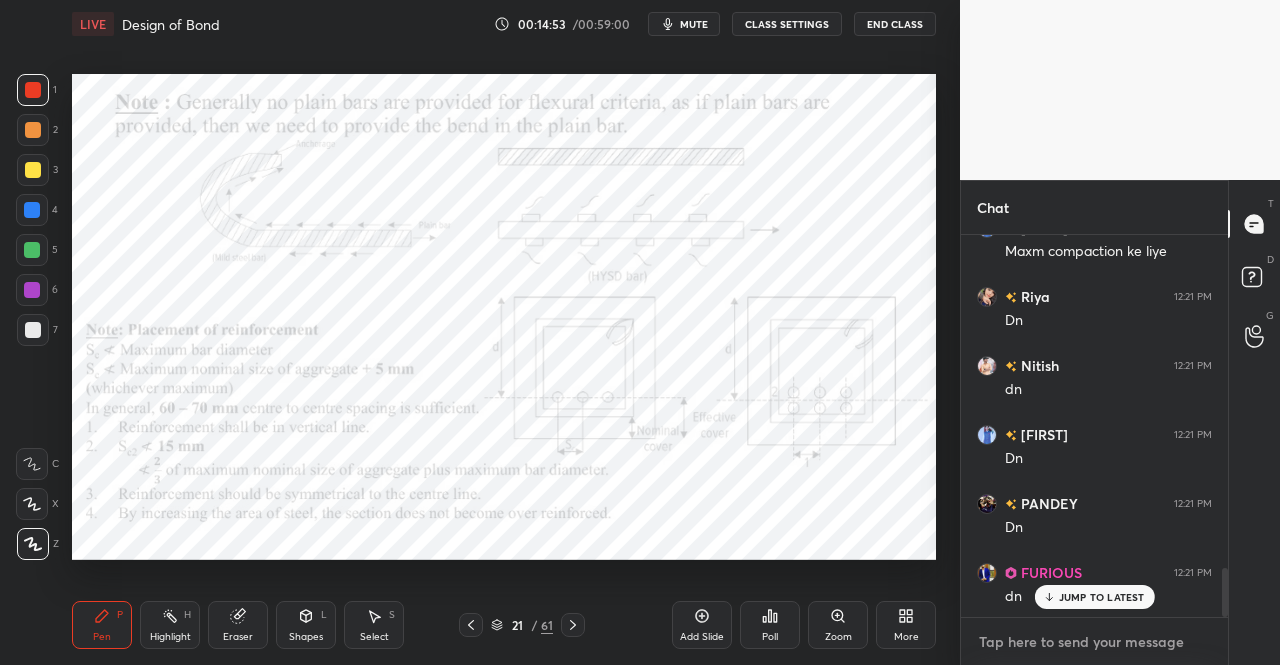 click at bounding box center [1094, 642] 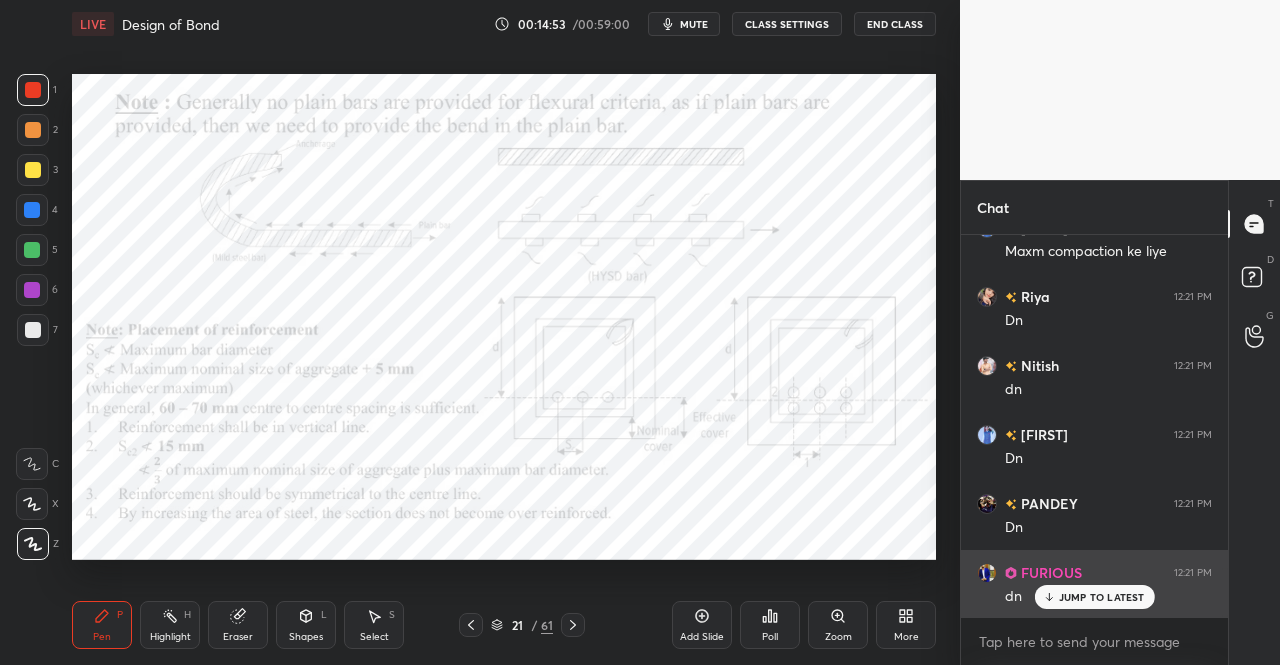 click on "JUMP TO LATEST" at bounding box center (1094, 597) 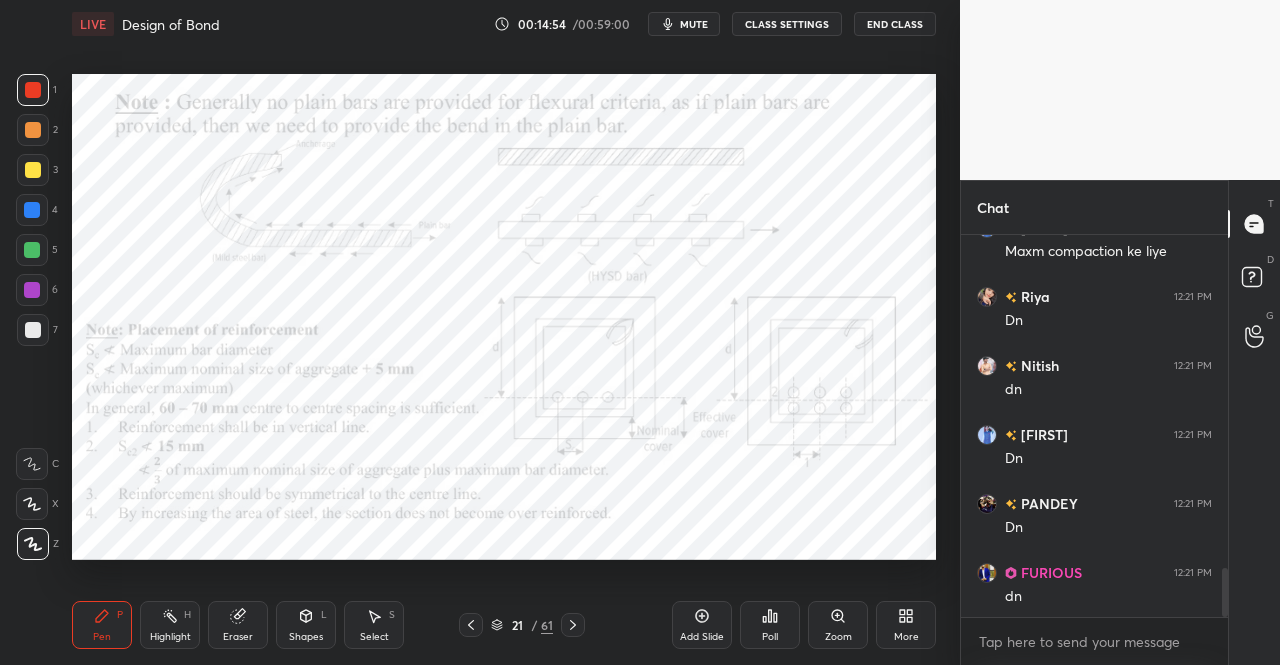 click on "Pen P" at bounding box center [102, 625] 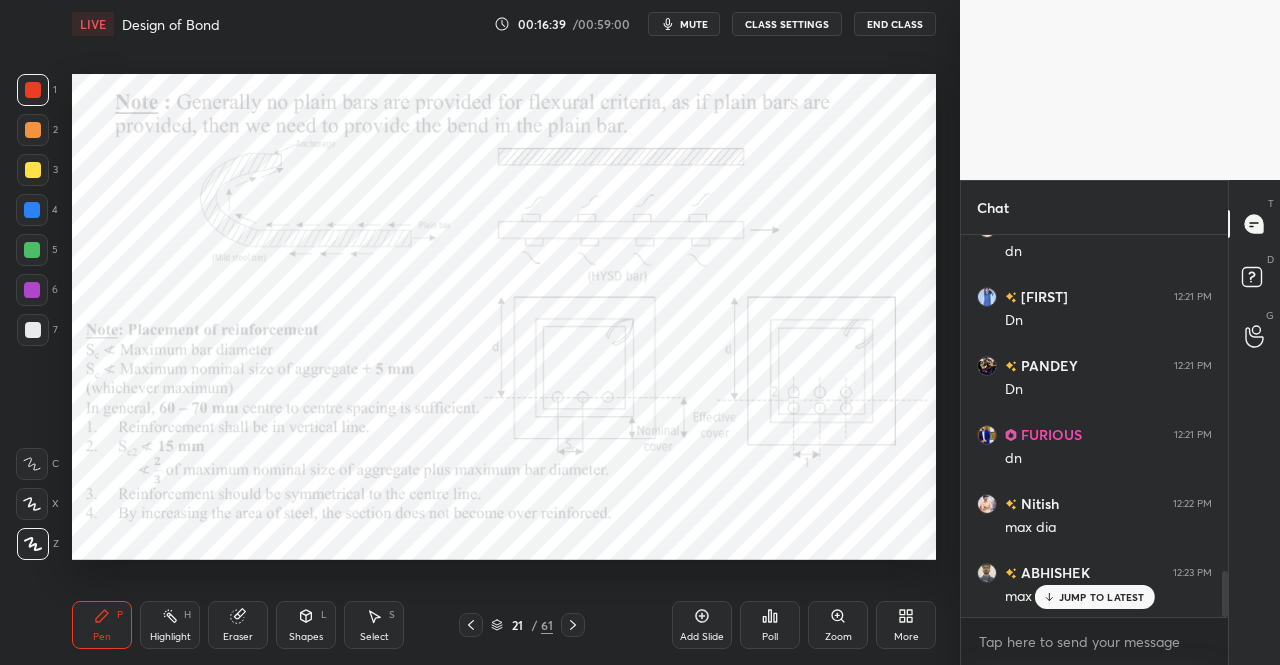 scroll, scrollTop: 2766, scrollLeft: 0, axis: vertical 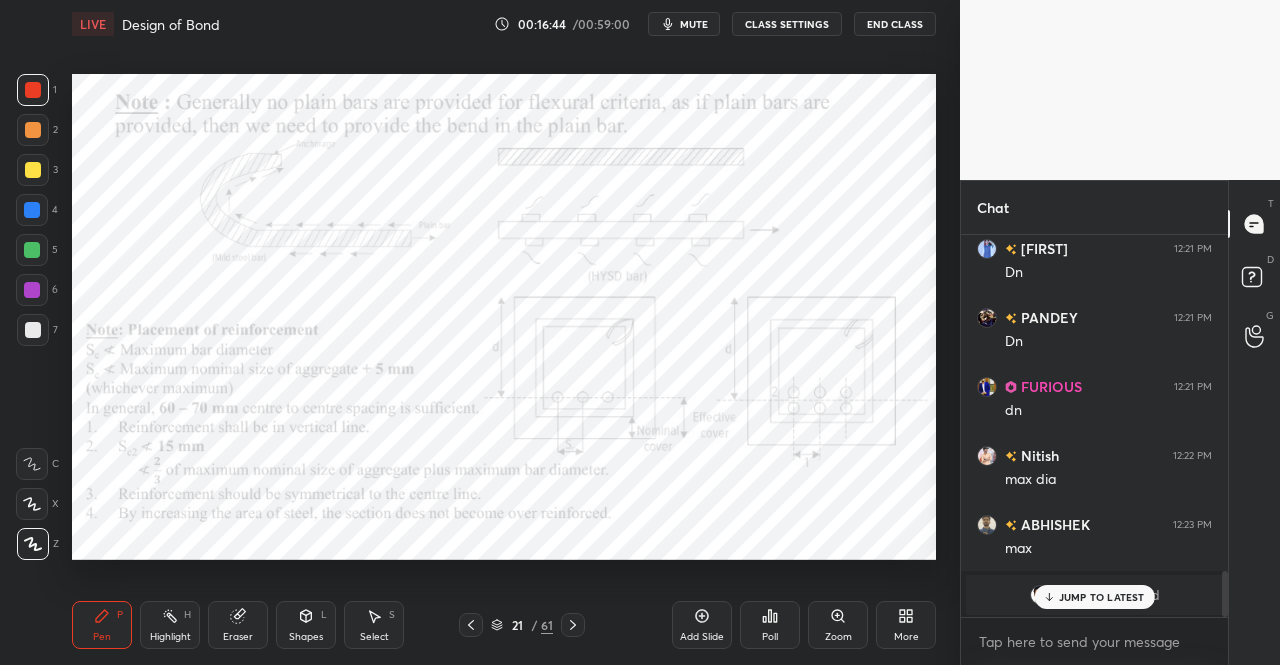 click on "L" at bounding box center [324, 615] 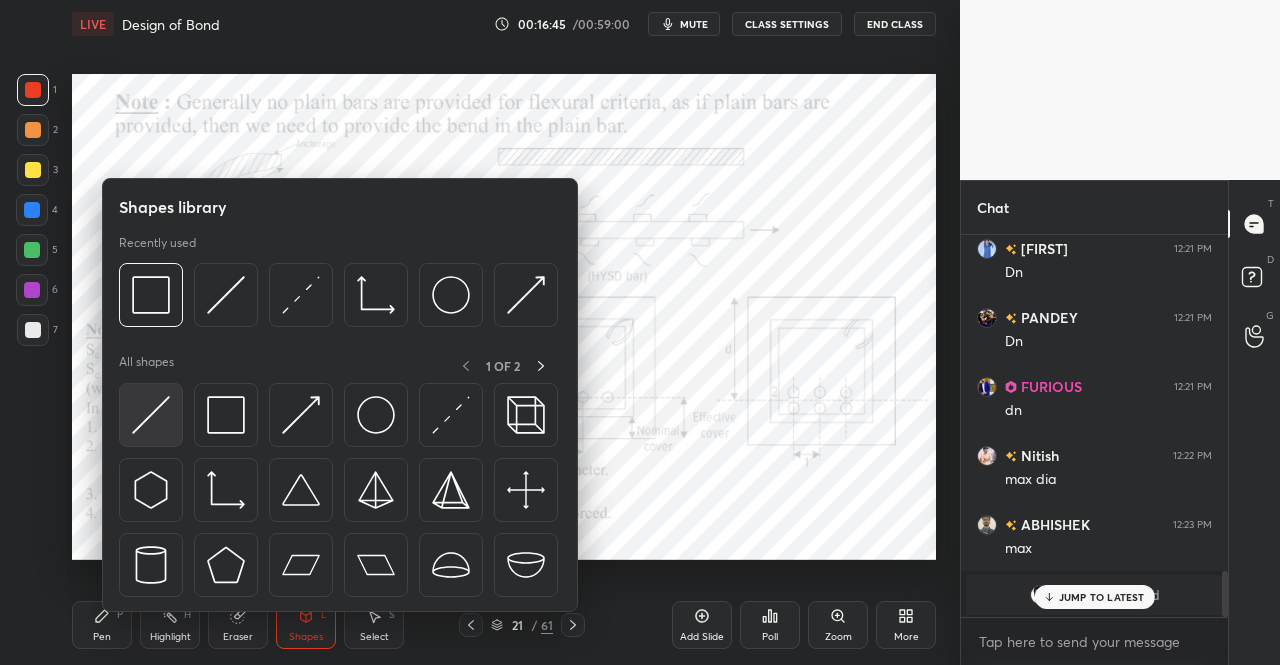 click at bounding box center (151, 415) 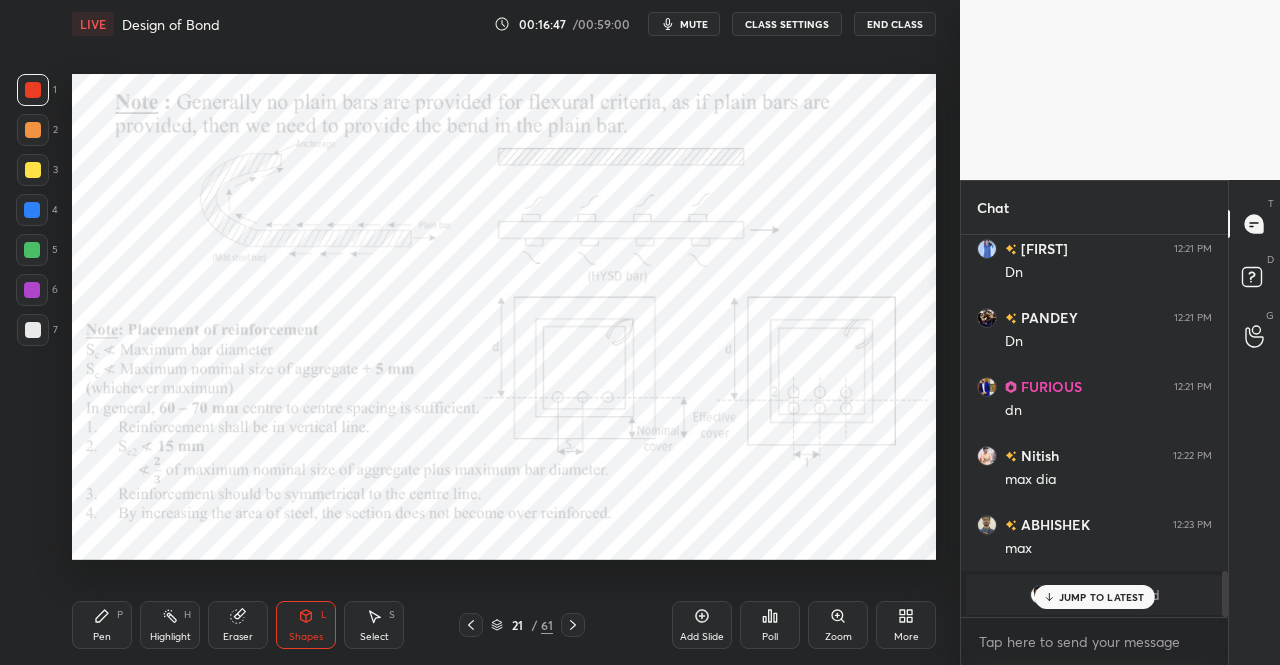 click 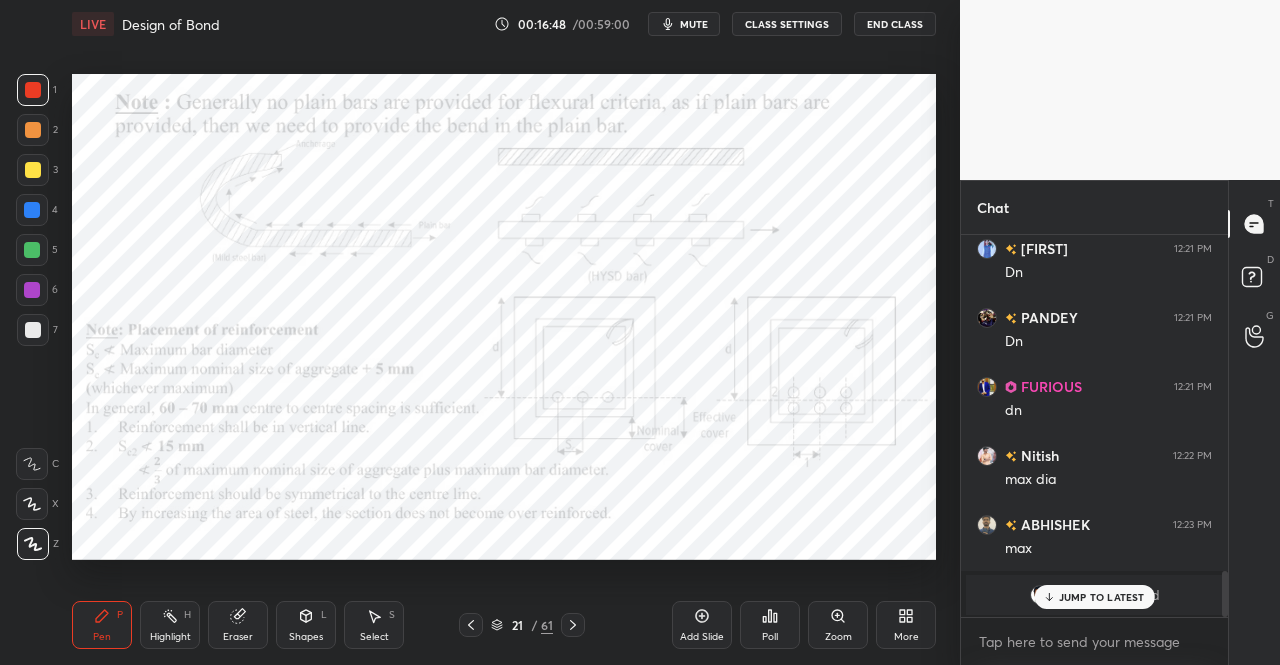 click on "Pen P Highlight H Eraser Shapes L Select S" at bounding box center [222, 625] 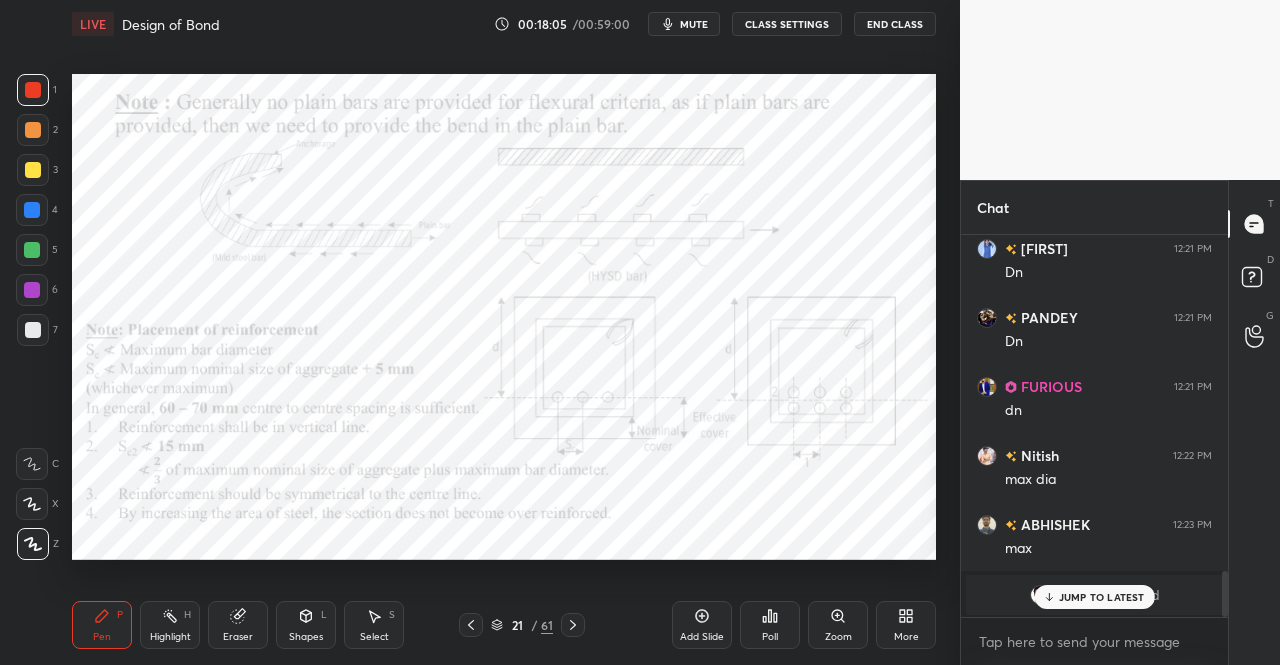 click 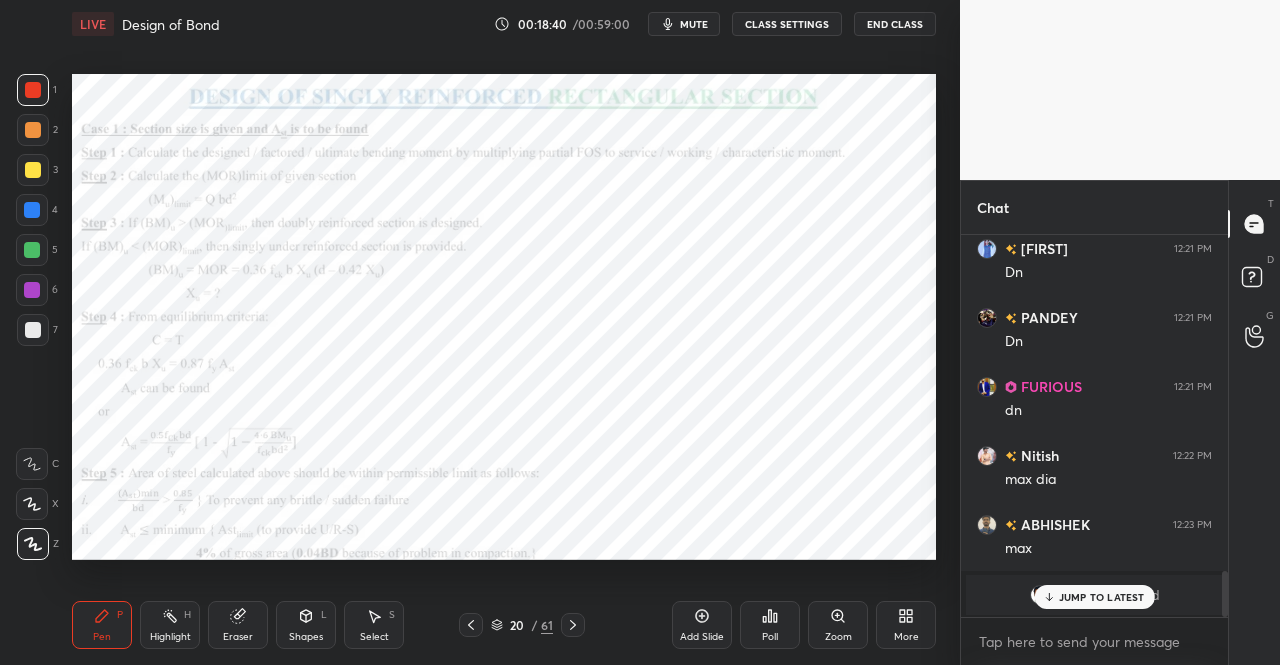 click 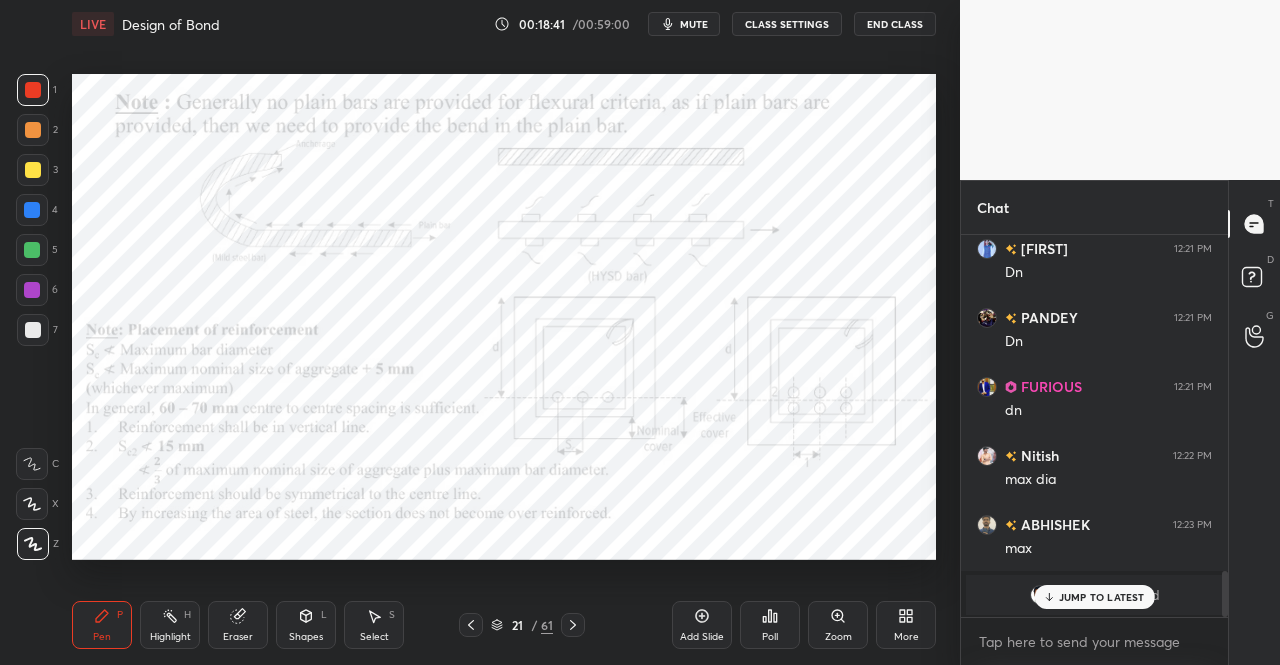 scroll, scrollTop: 2836, scrollLeft: 0, axis: vertical 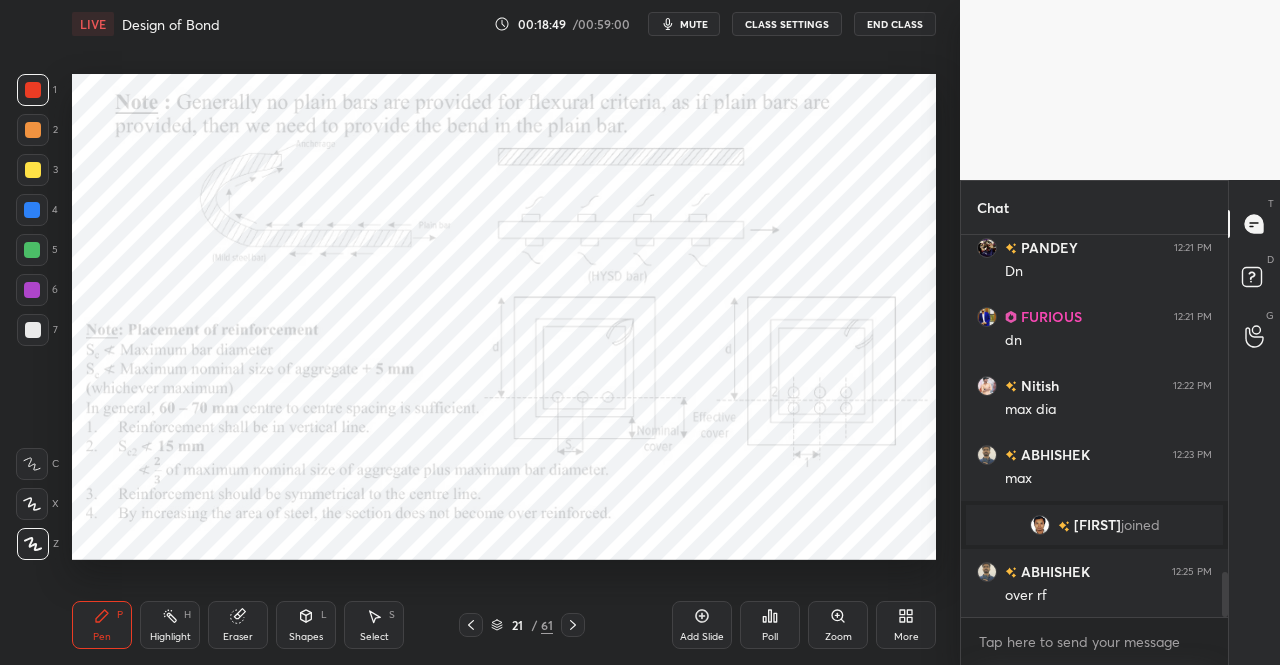click 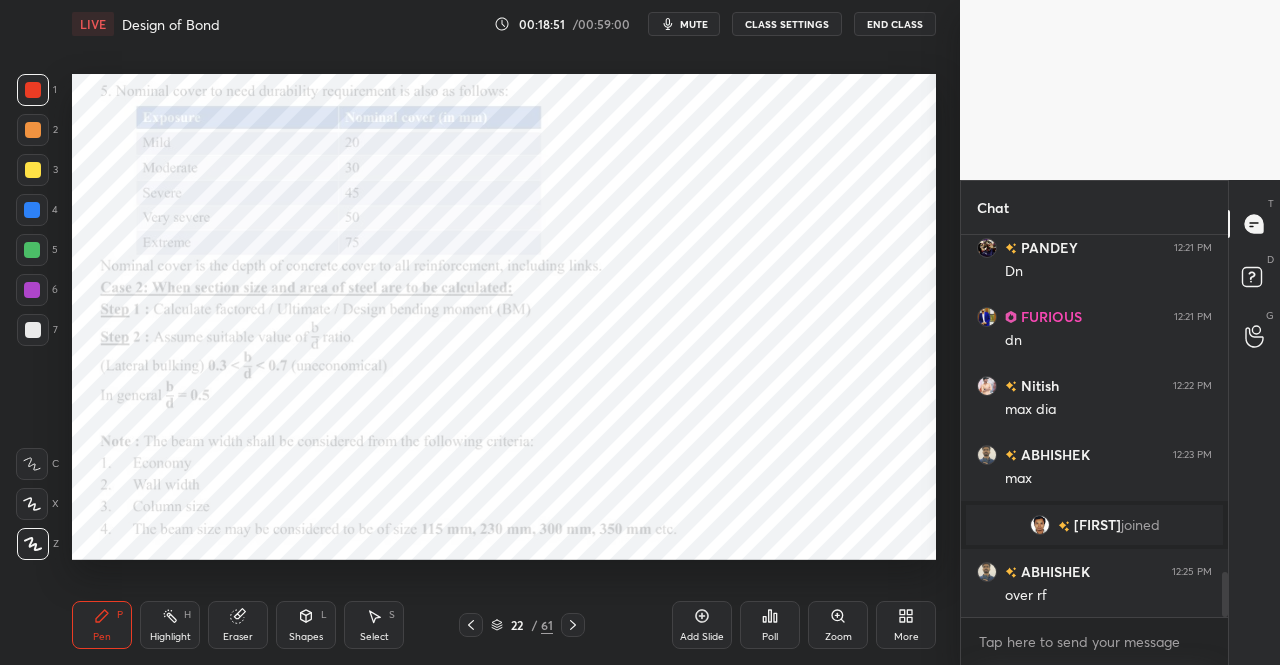 click on "Pen P" at bounding box center [102, 625] 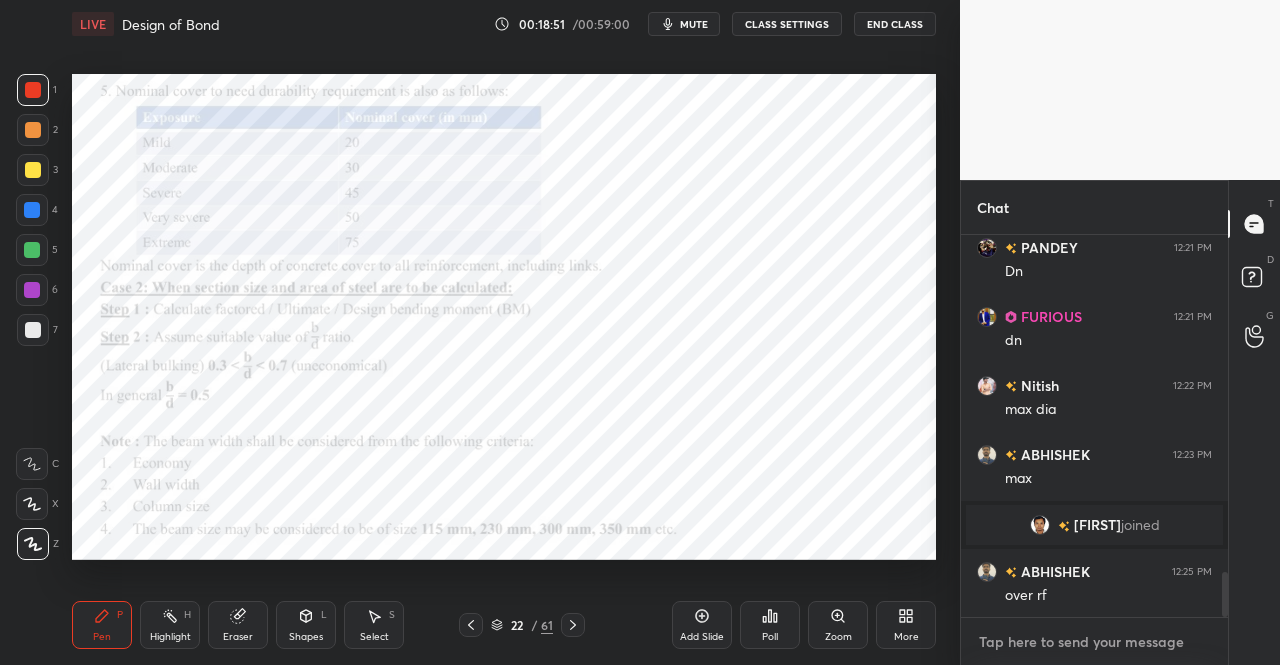 click at bounding box center (1094, 642) 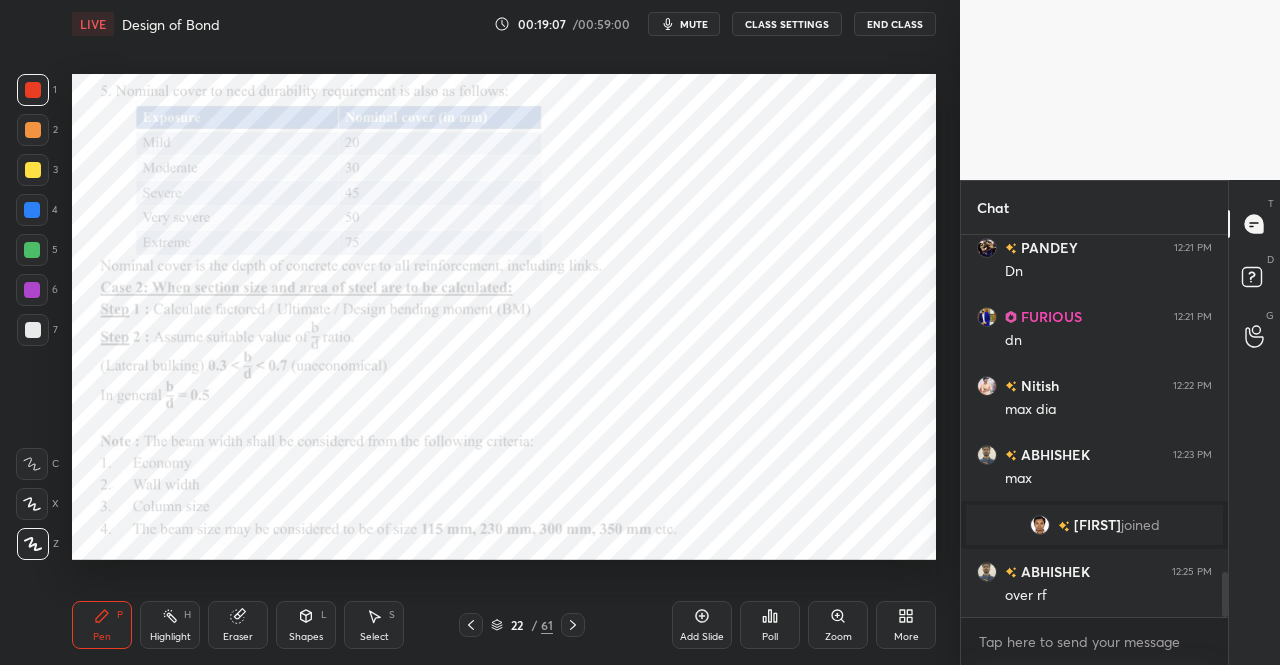 click 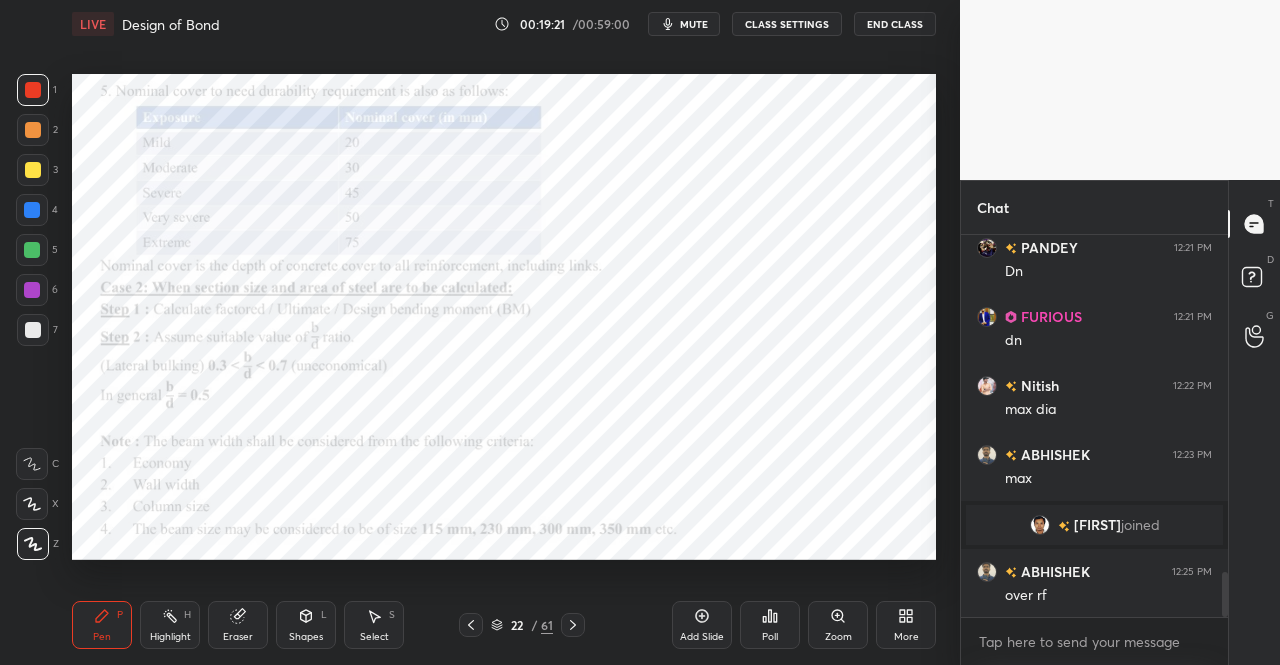 click 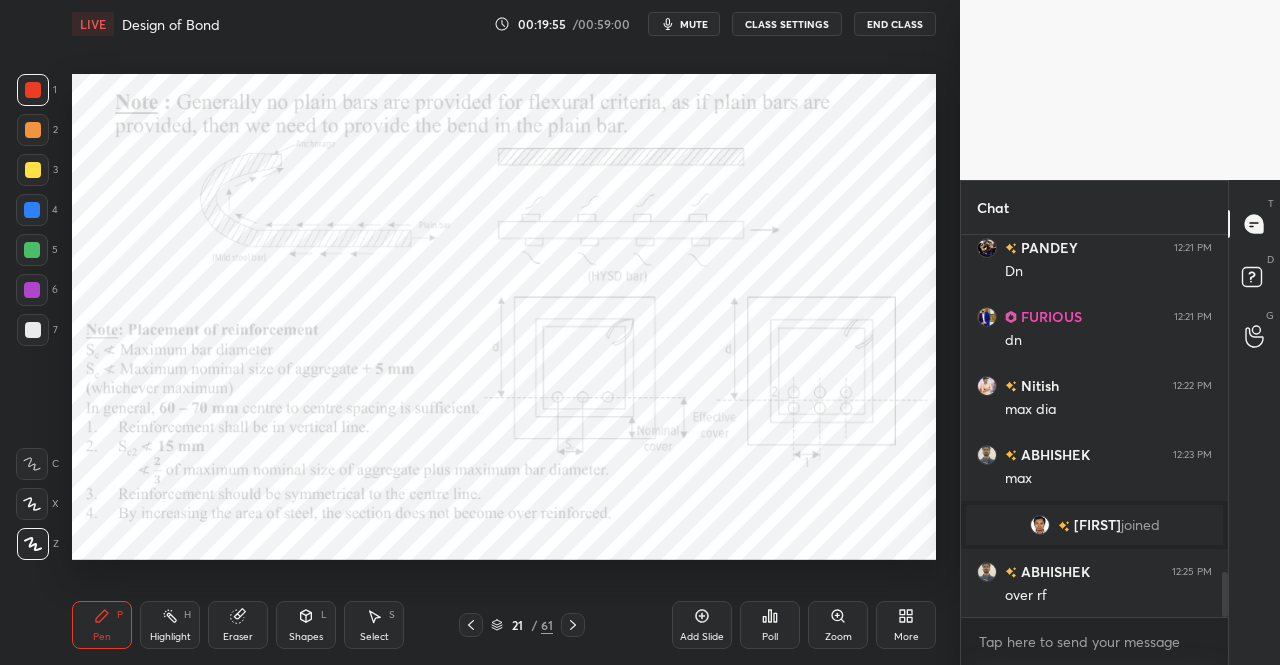 click on "Shapes L" at bounding box center (306, 625) 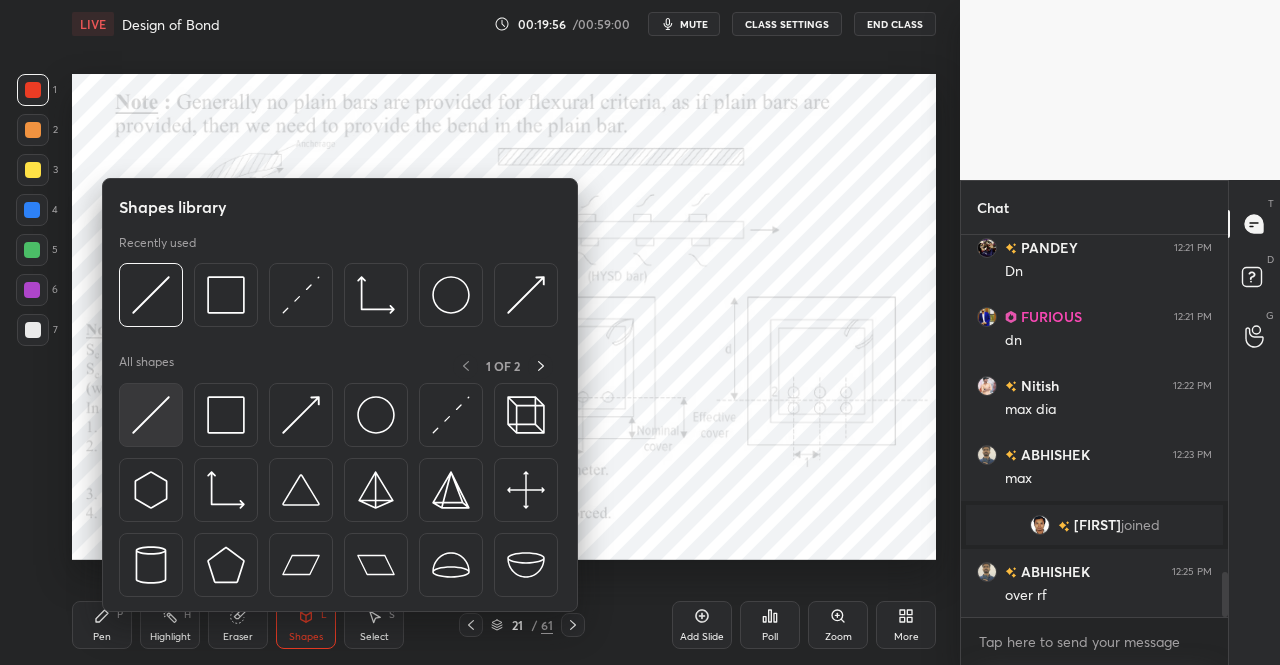 click at bounding box center (151, 415) 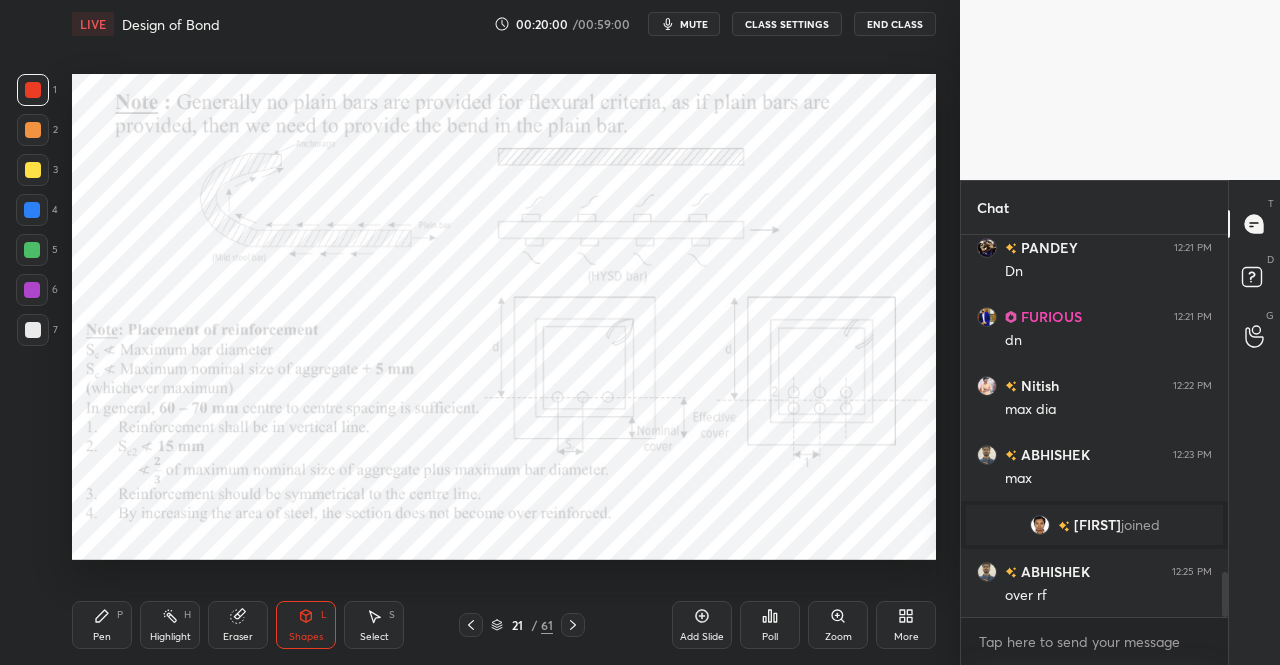click on "Pen P" at bounding box center [102, 625] 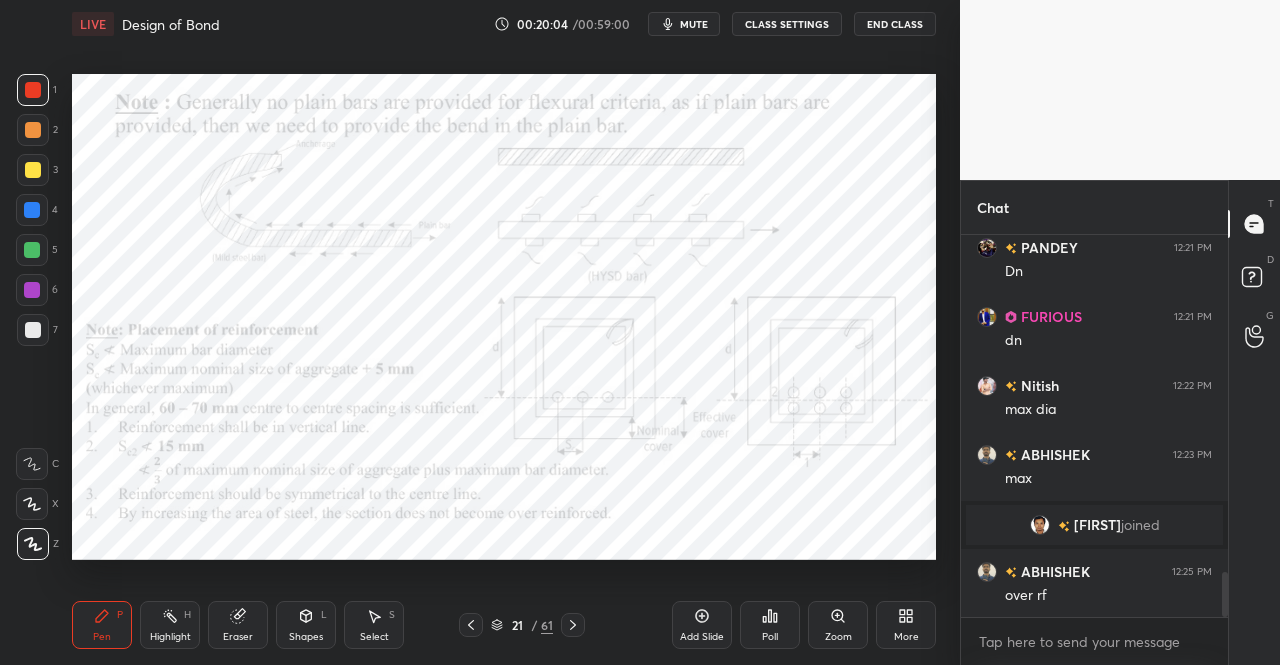 click 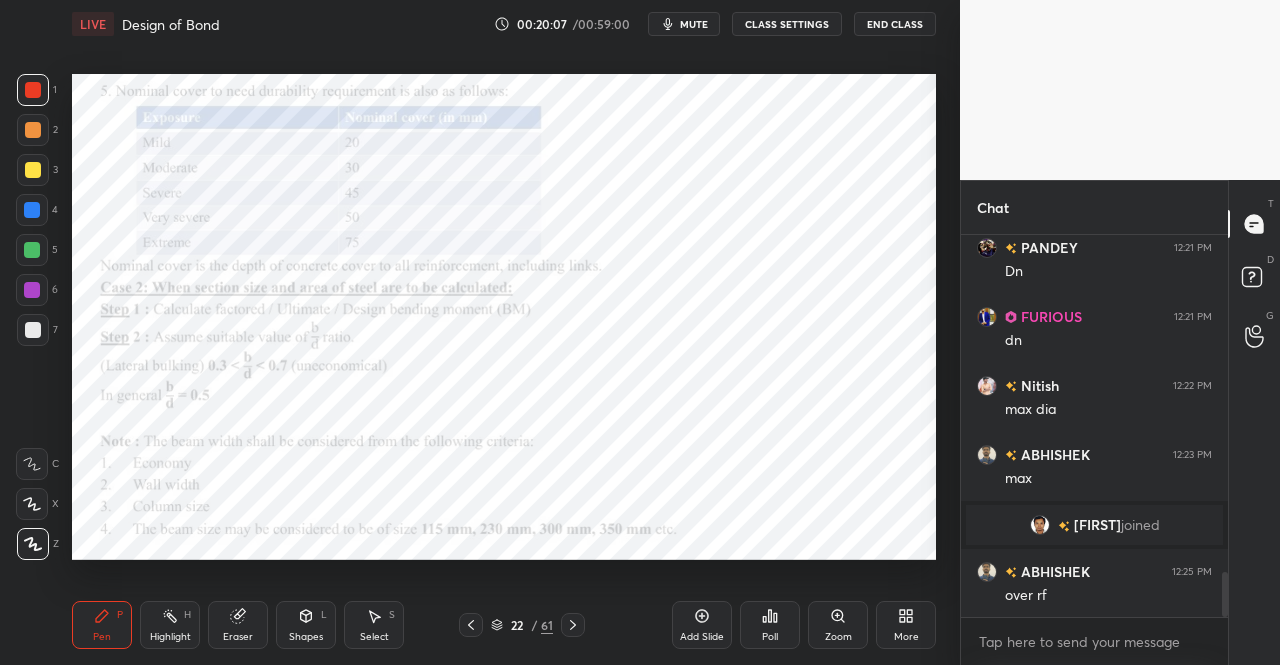 click 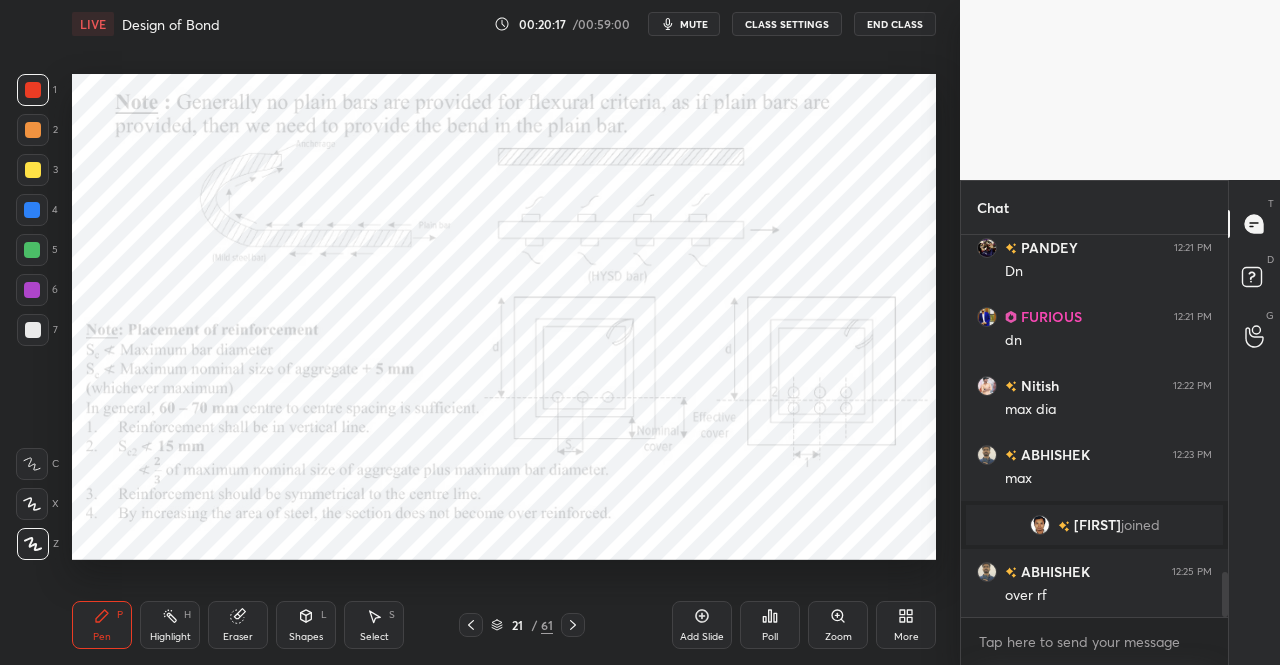 click 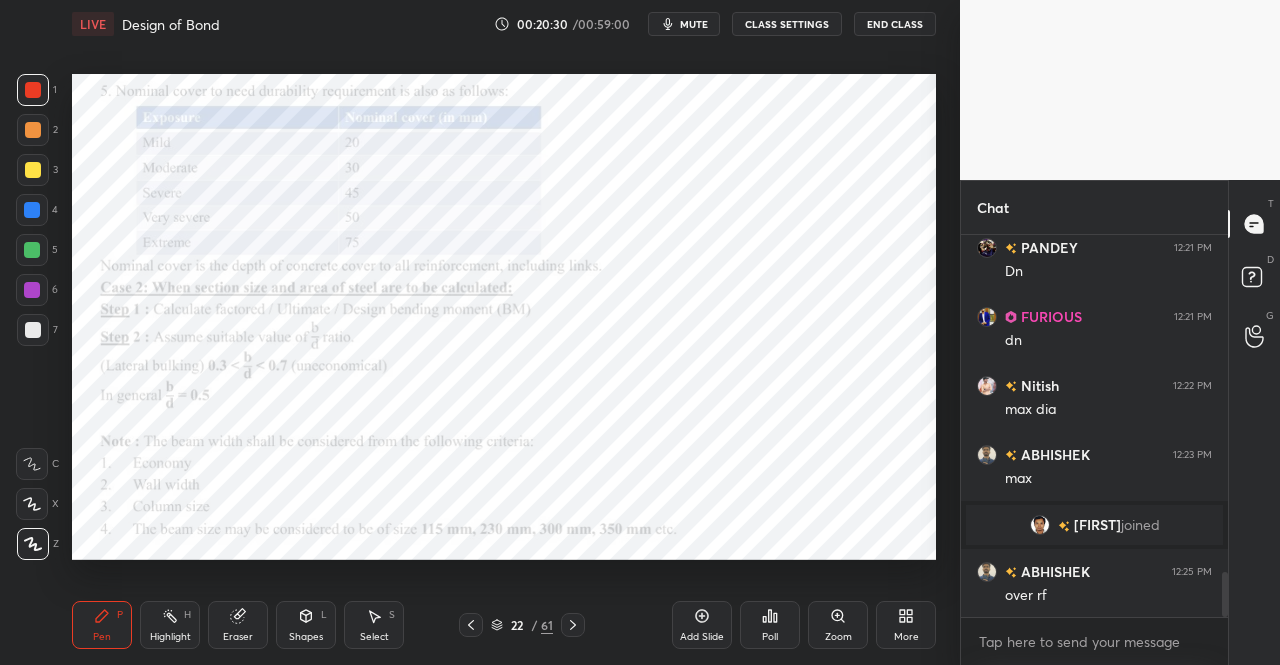 scroll, scrollTop: 335, scrollLeft: 261, axis: both 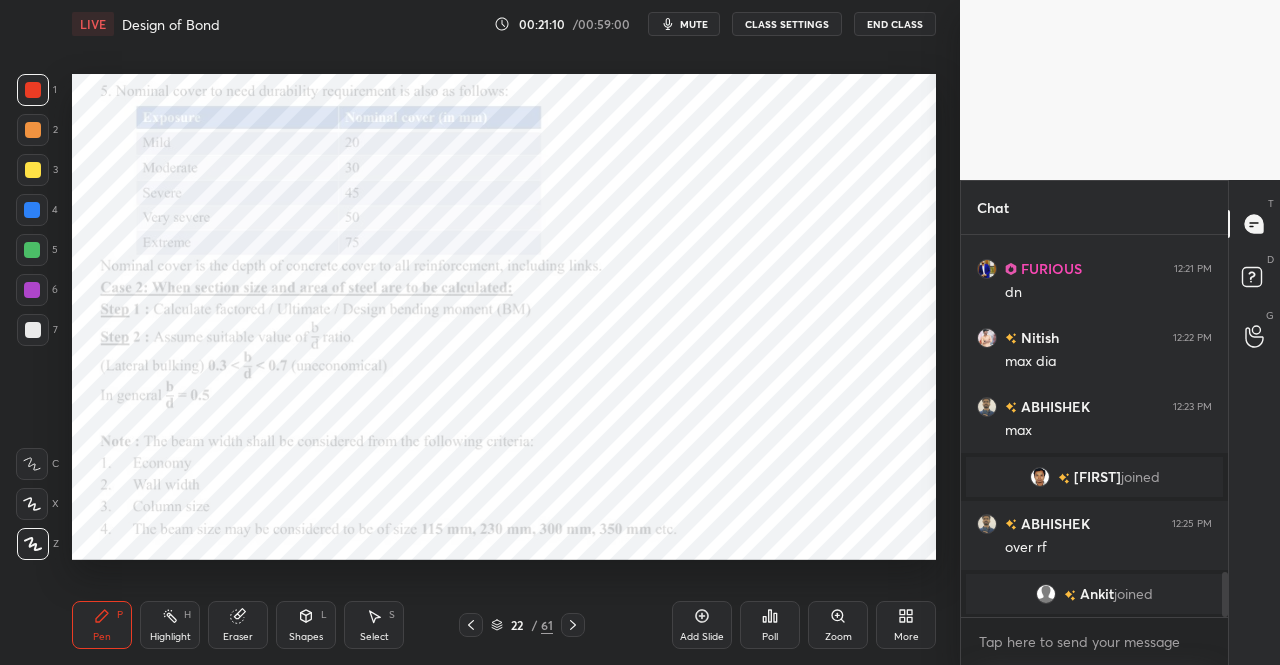 click on "mute" at bounding box center (684, 24) 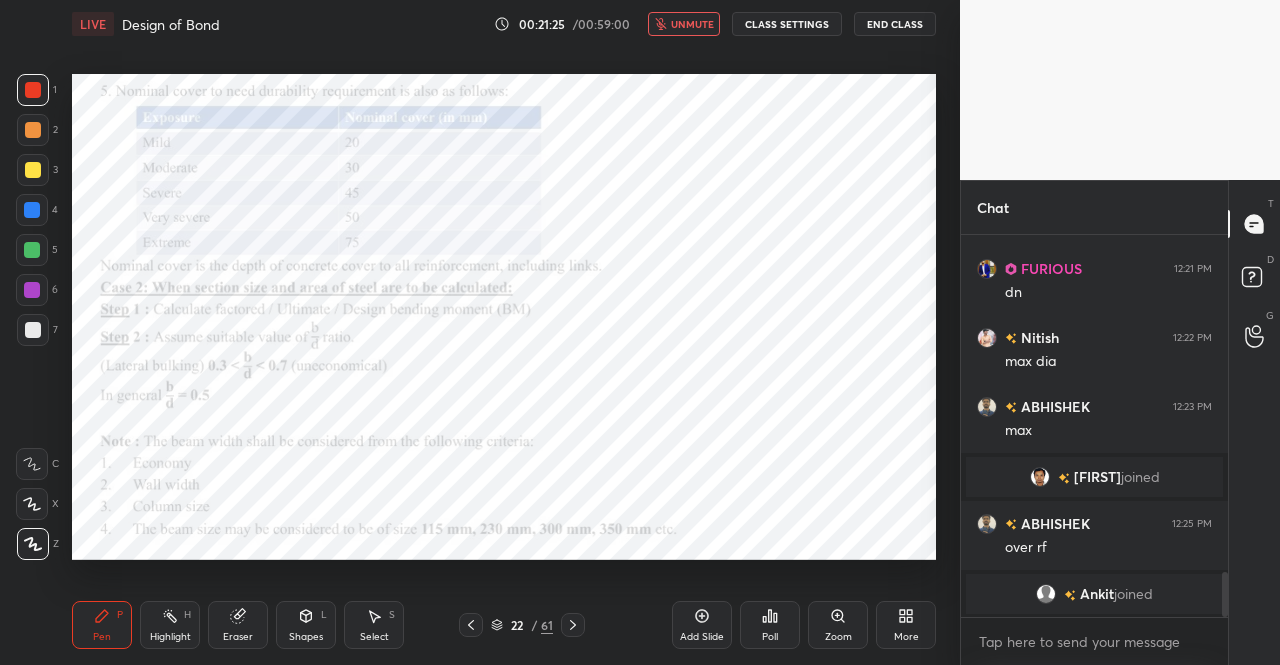 scroll, scrollTop: 2746, scrollLeft: 0, axis: vertical 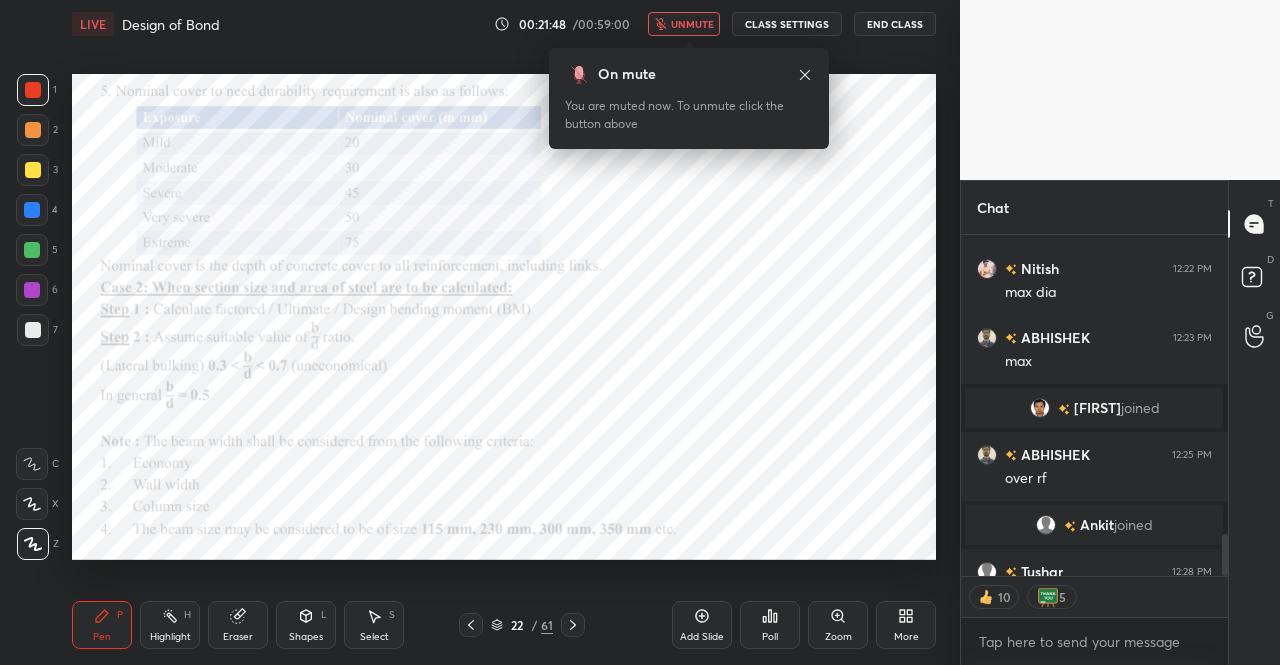 click on "unmute" at bounding box center (684, 24) 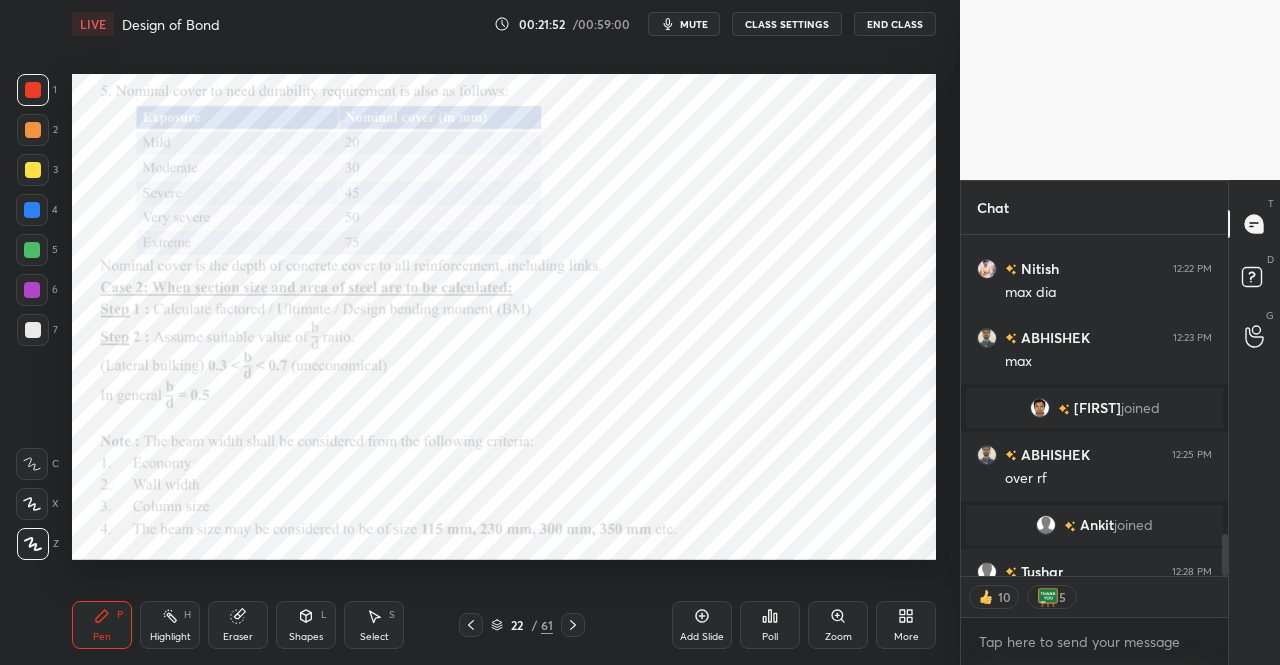 click on "Shapes L" at bounding box center (306, 625) 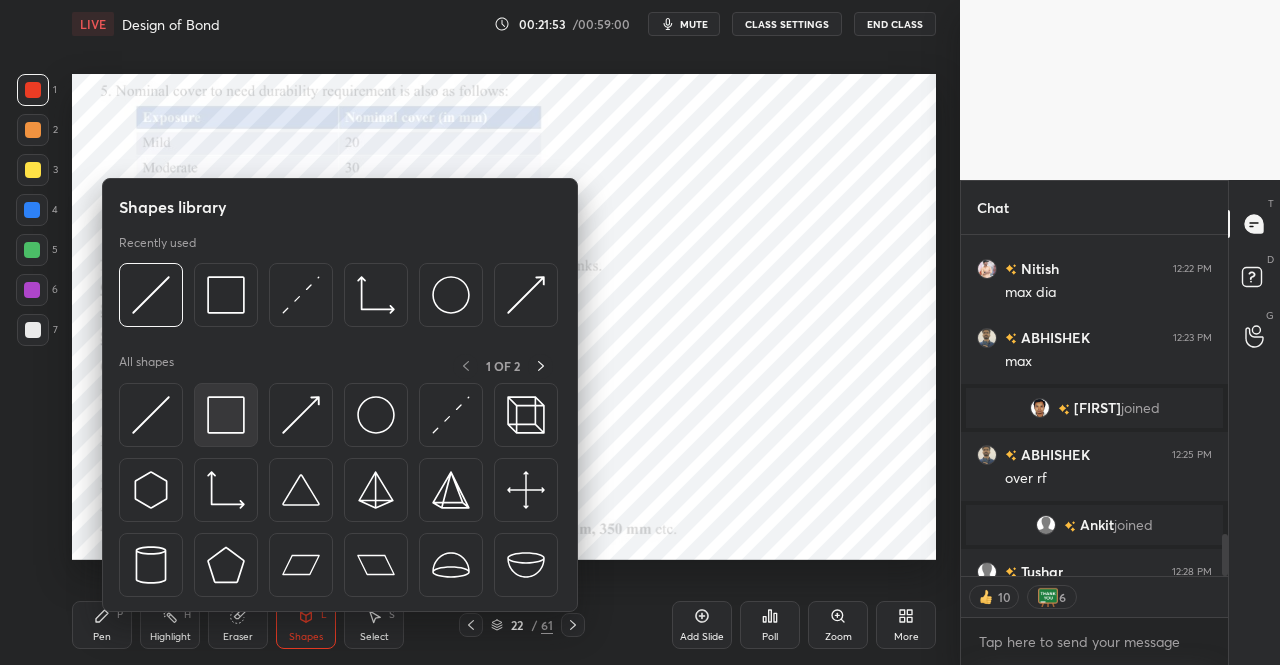 click at bounding box center (226, 415) 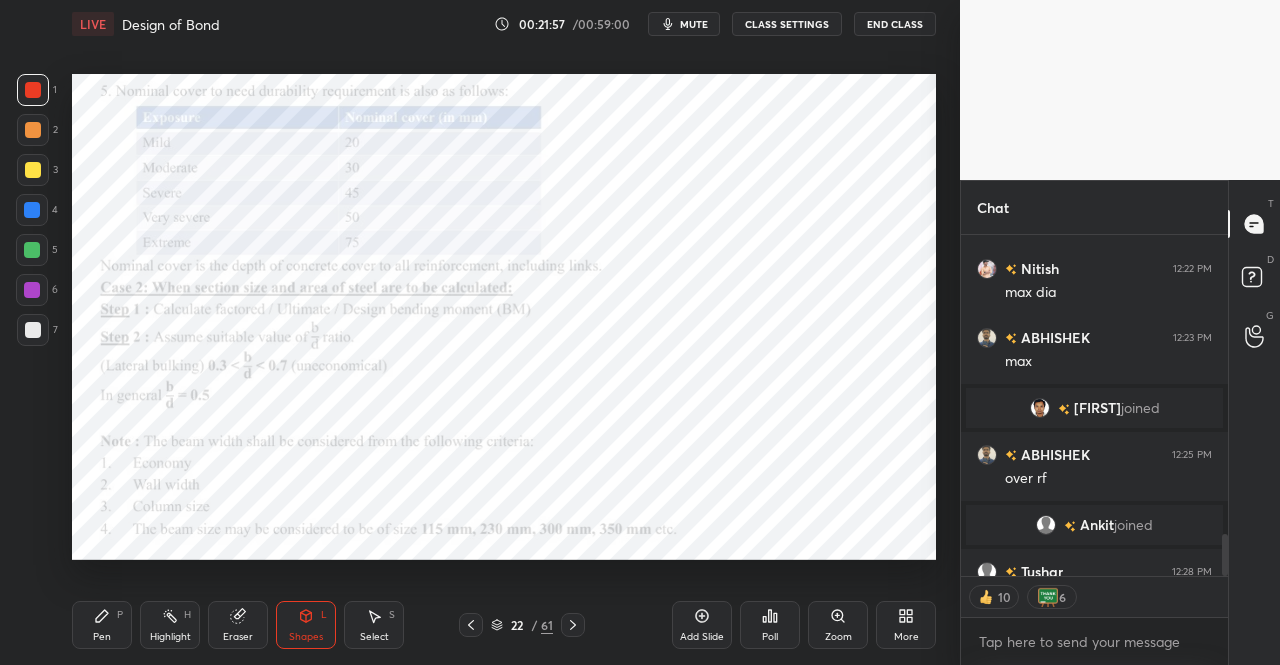 click on "Pen P" at bounding box center (102, 625) 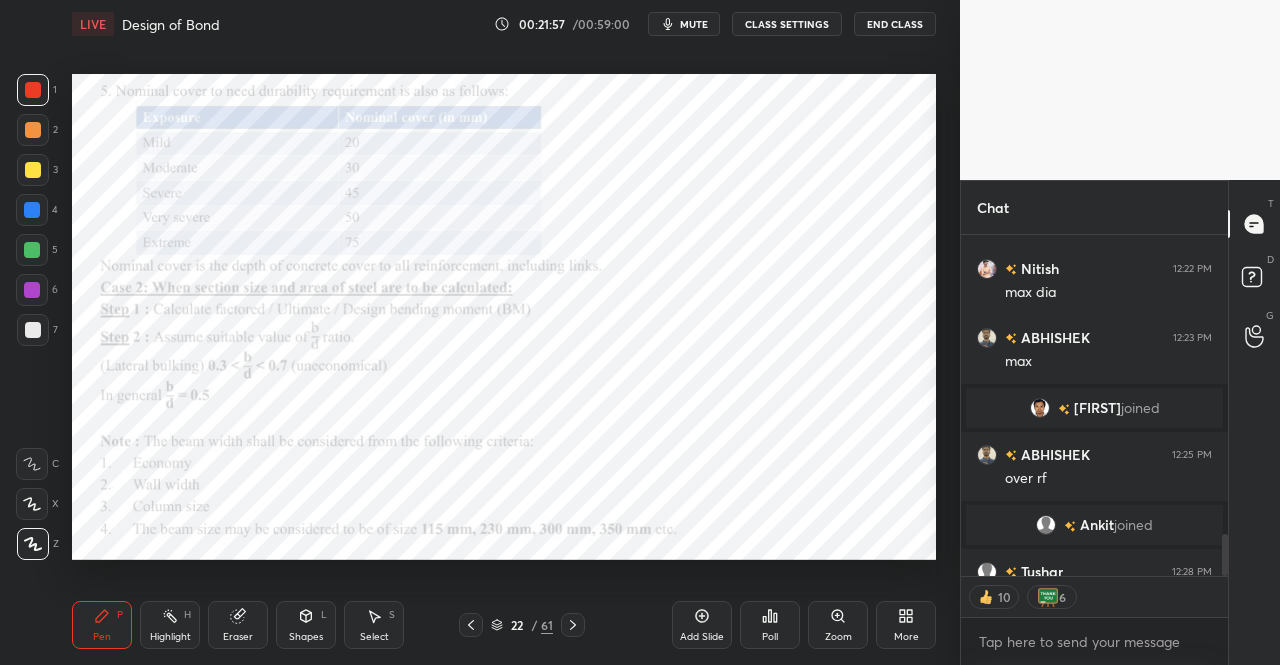 click on "Pen P" at bounding box center (102, 625) 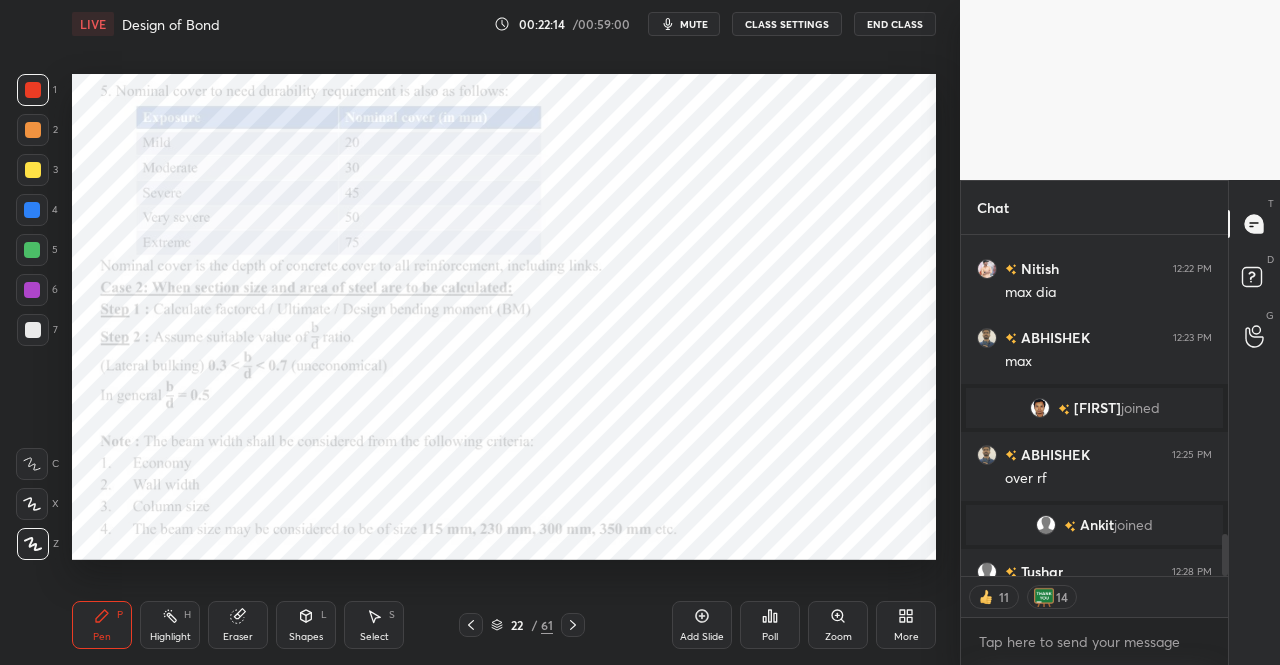 click on "Pen P" at bounding box center [102, 625] 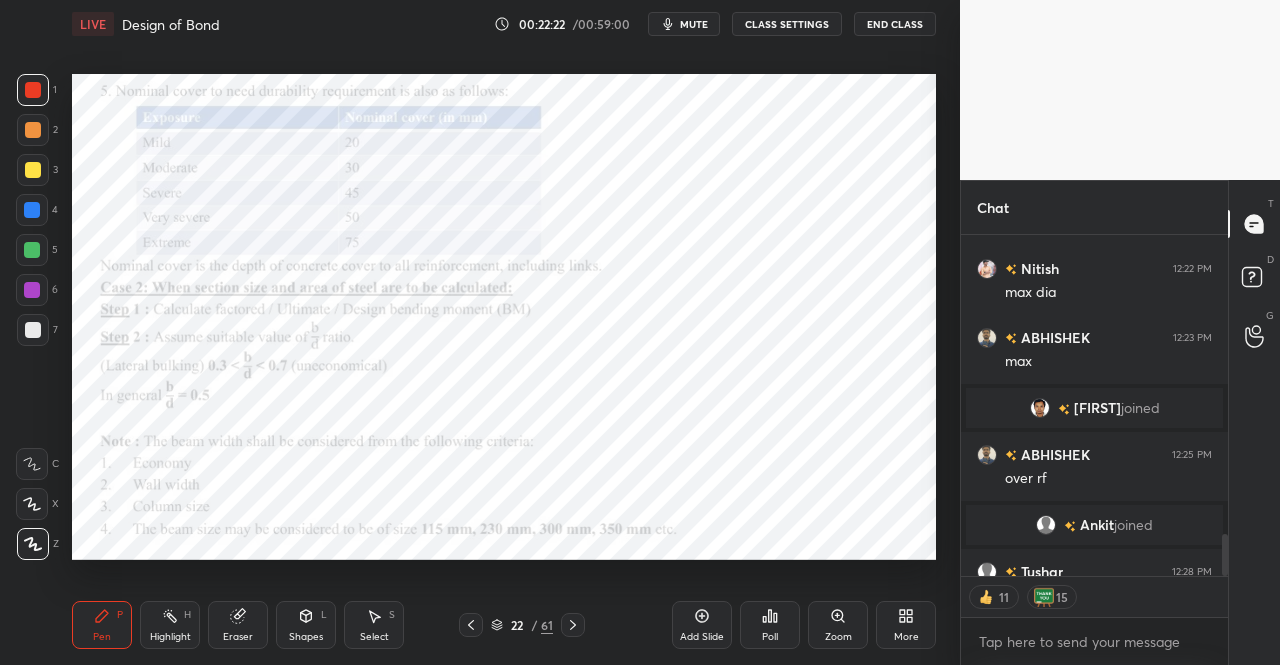 click 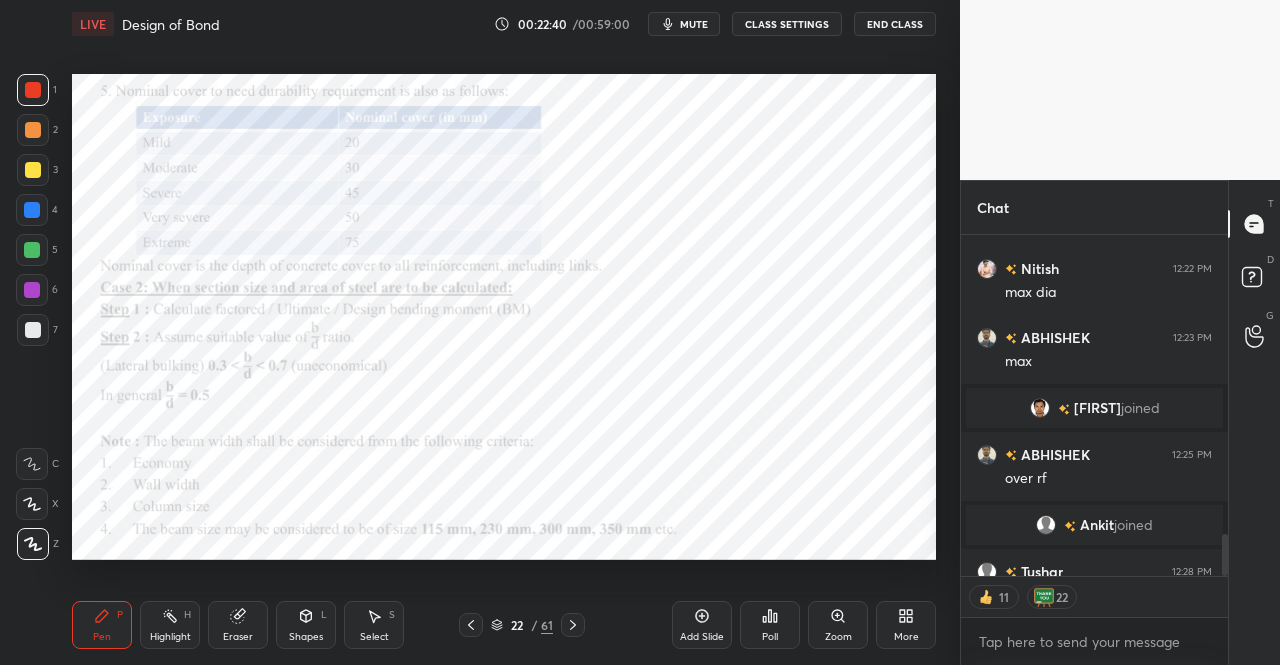 scroll, scrollTop: 2856, scrollLeft: 0, axis: vertical 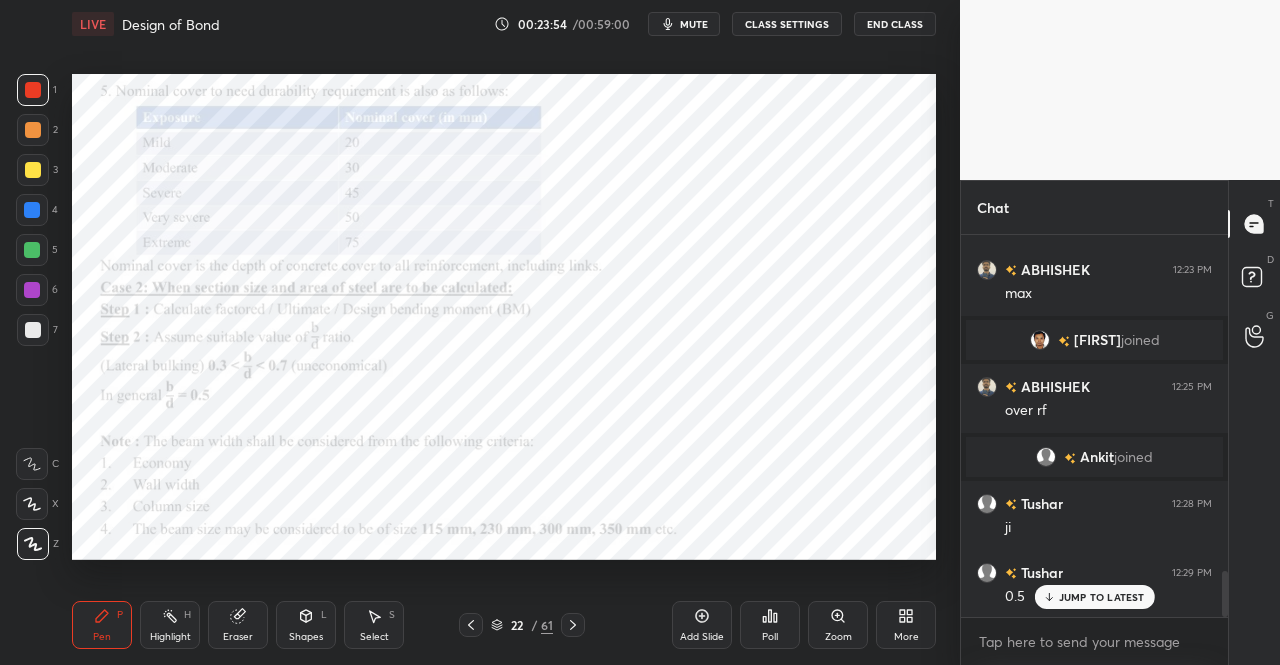 click 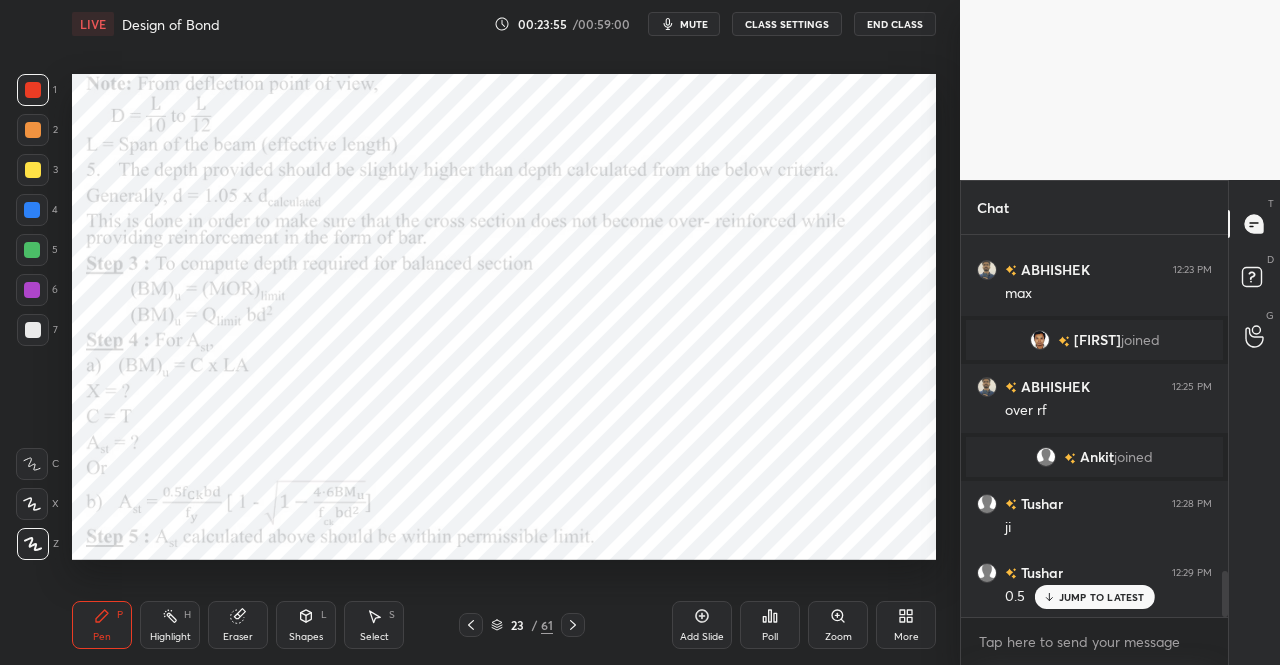 click 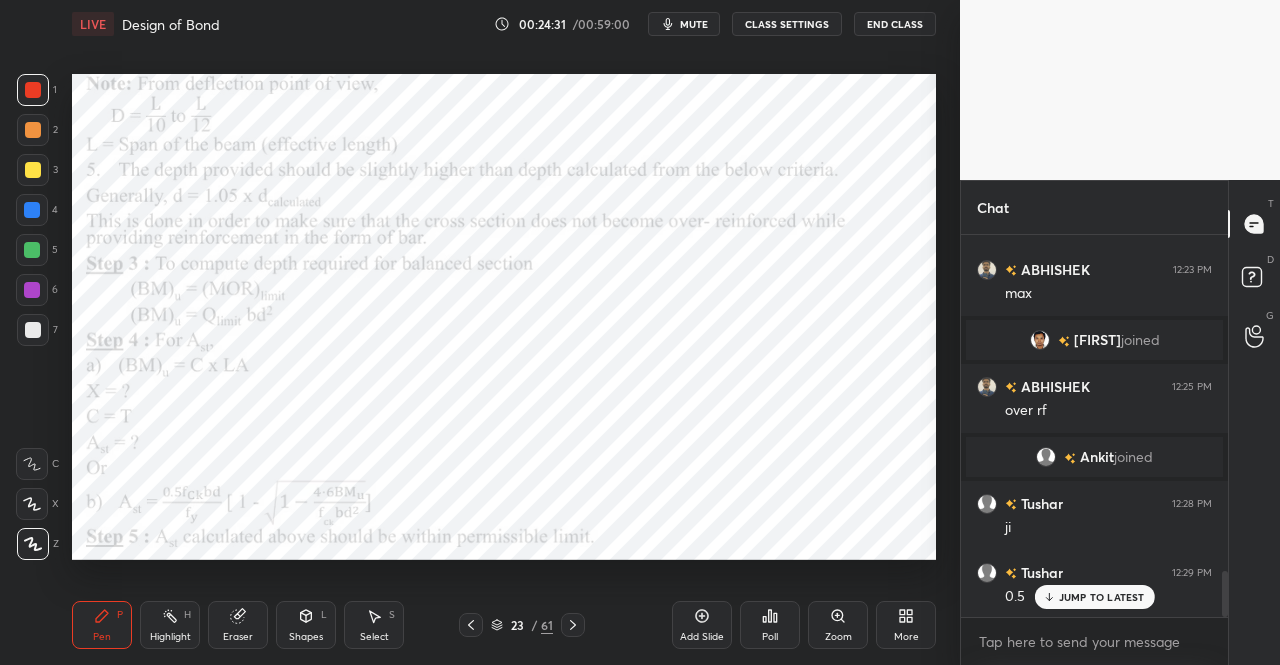 click 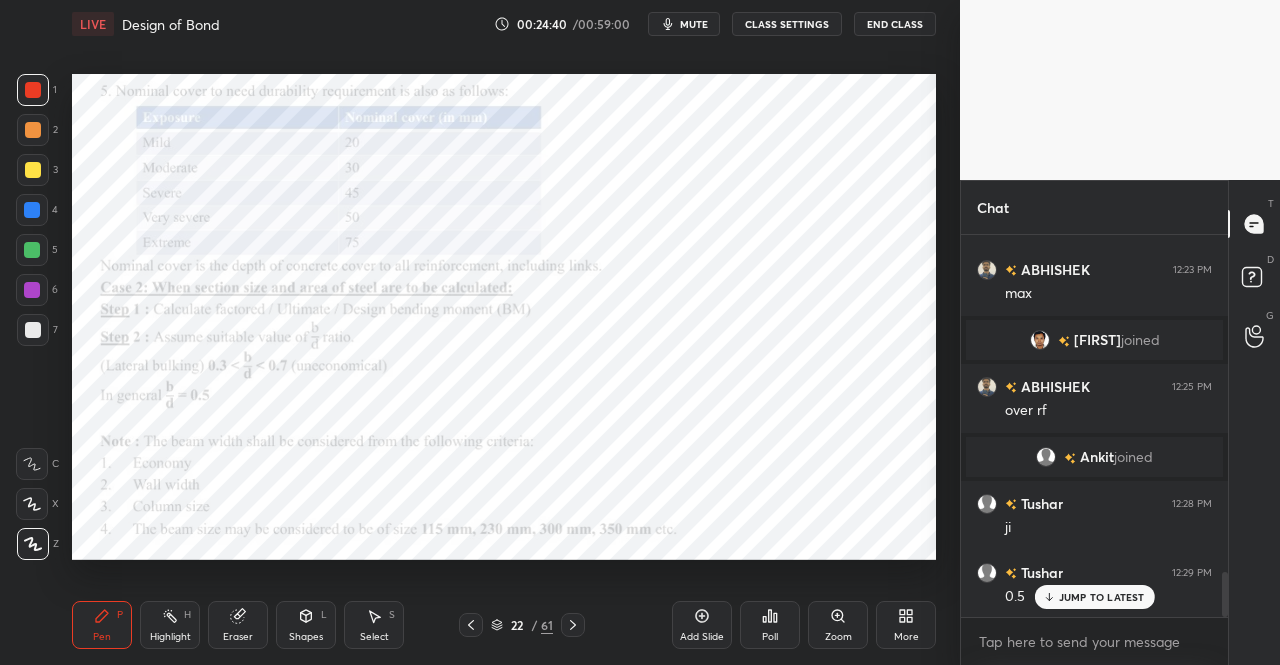 scroll, scrollTop: 2862, scrollLeft: 0, axis: vertical 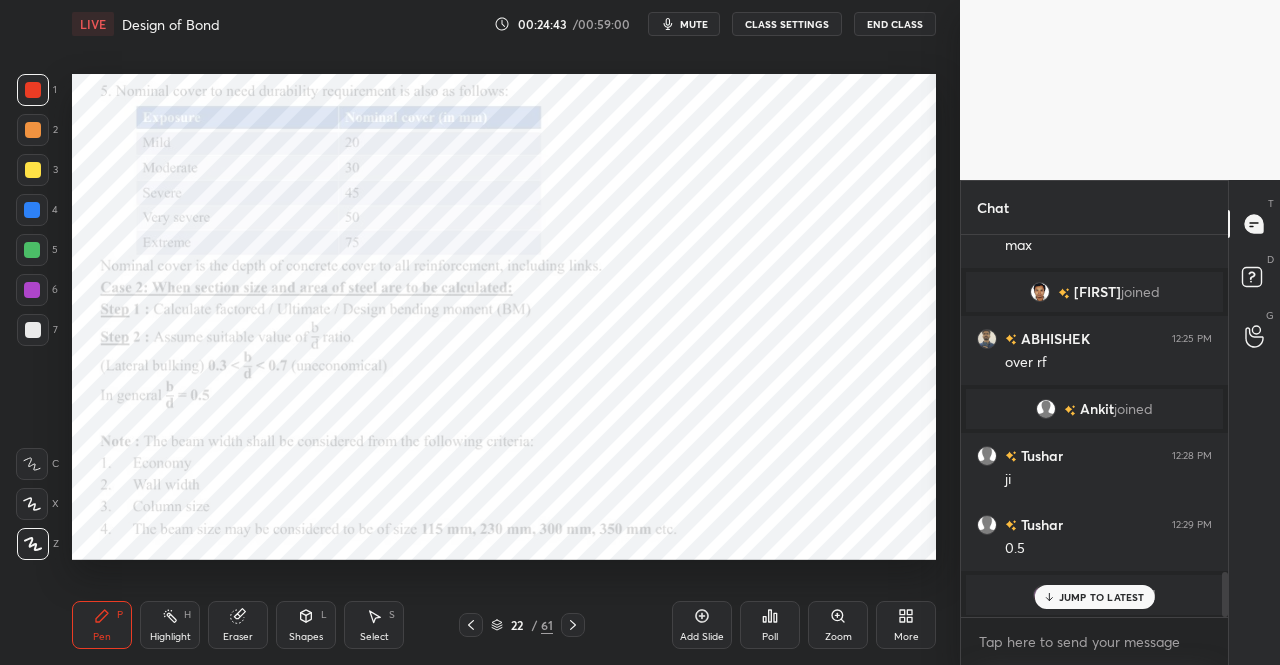 click 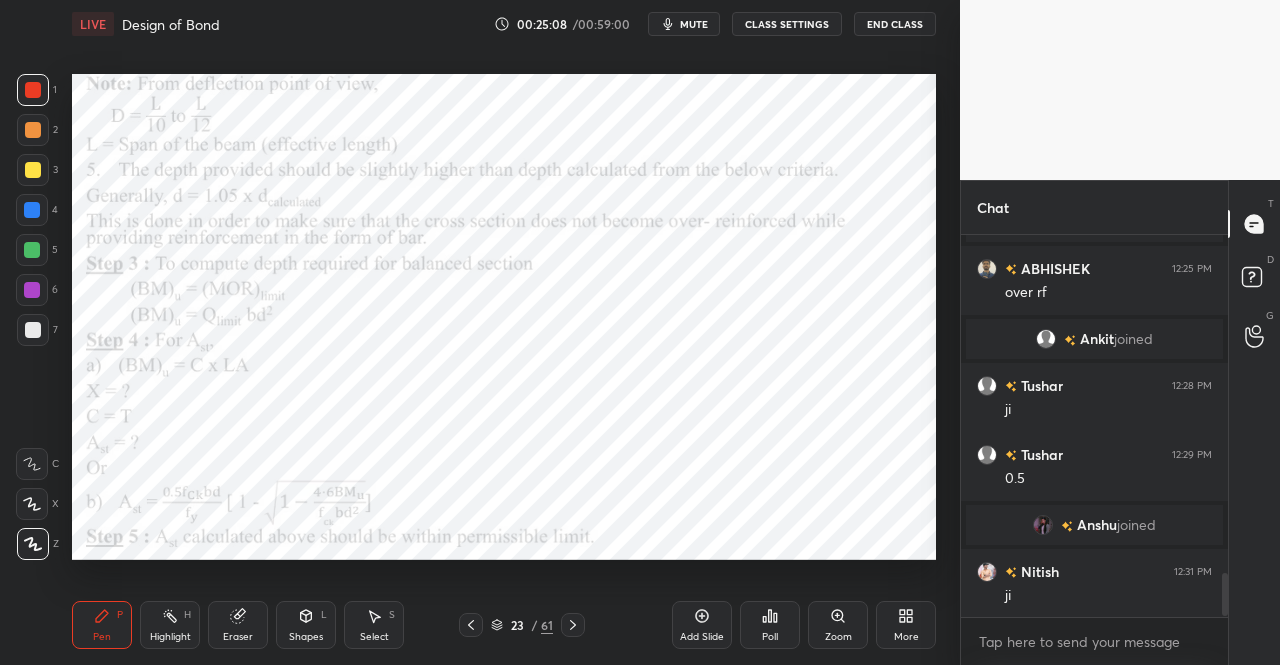 scroll, scrollTop: 3000, scrollLeft: 0, axis: vertical 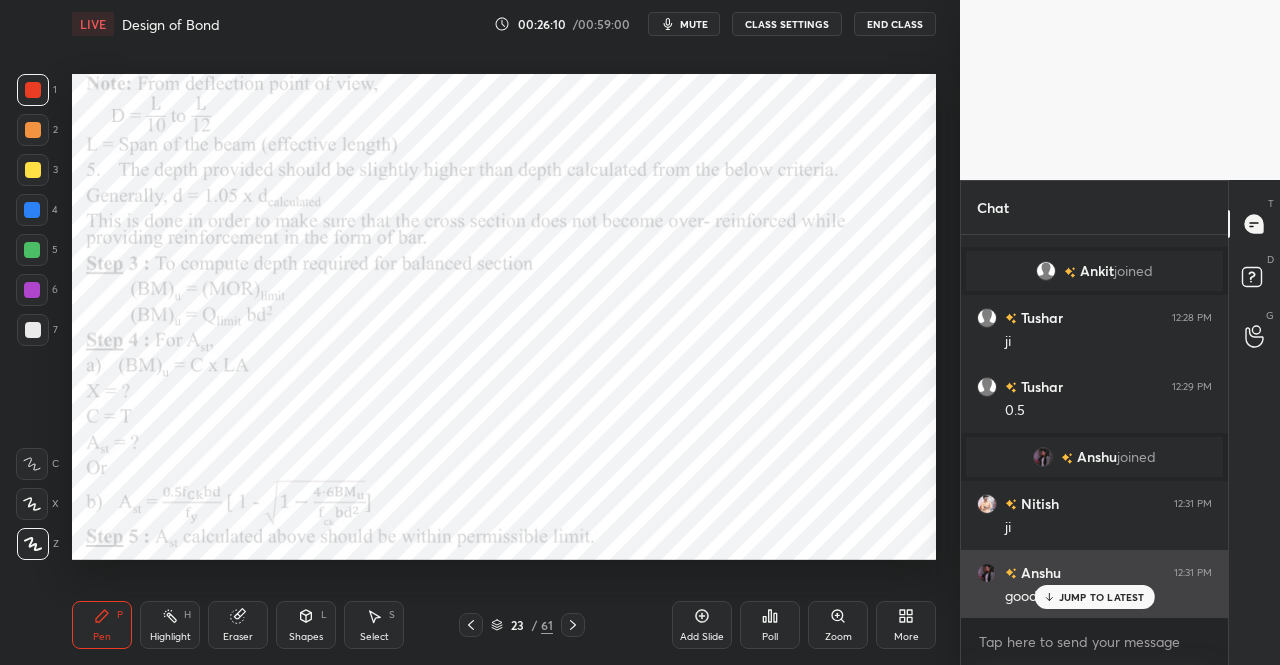 click on "JUMP TO LATEST" at bounding box center [1102, 597] 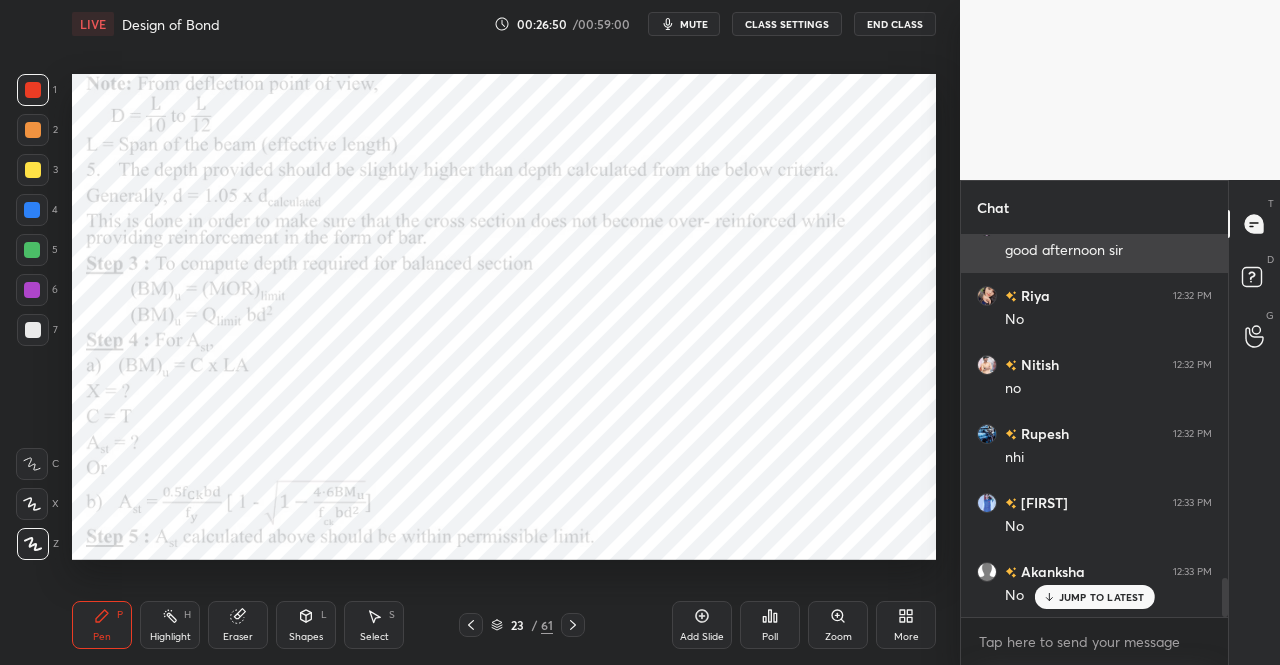 scroll, scrollTop: 3414, scrollLeft: 0, axis: vertical 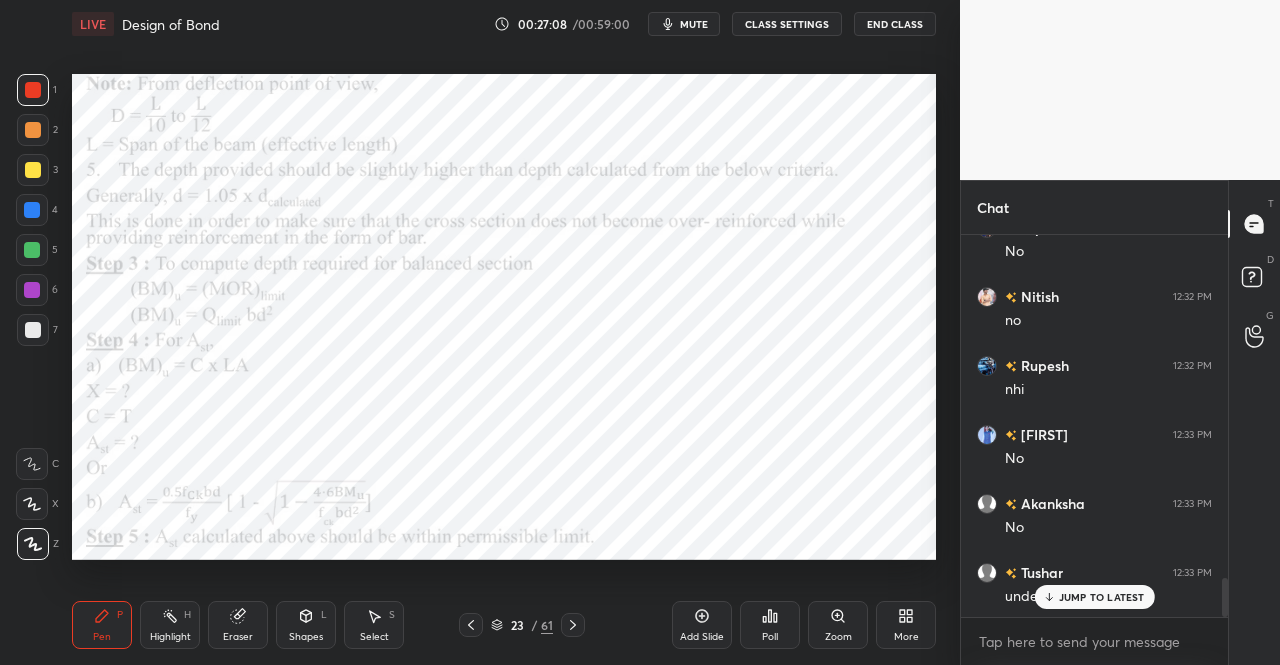 click 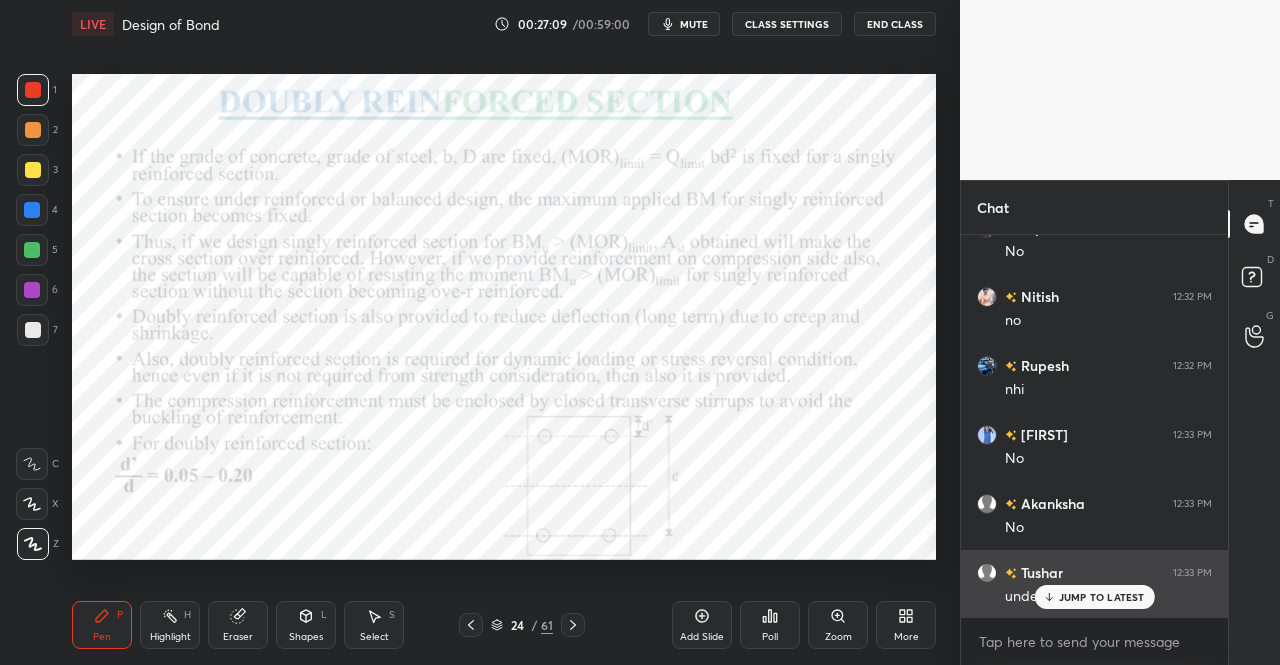 click on "JUMP TO LATEST" at bounding box center (1102, 597) 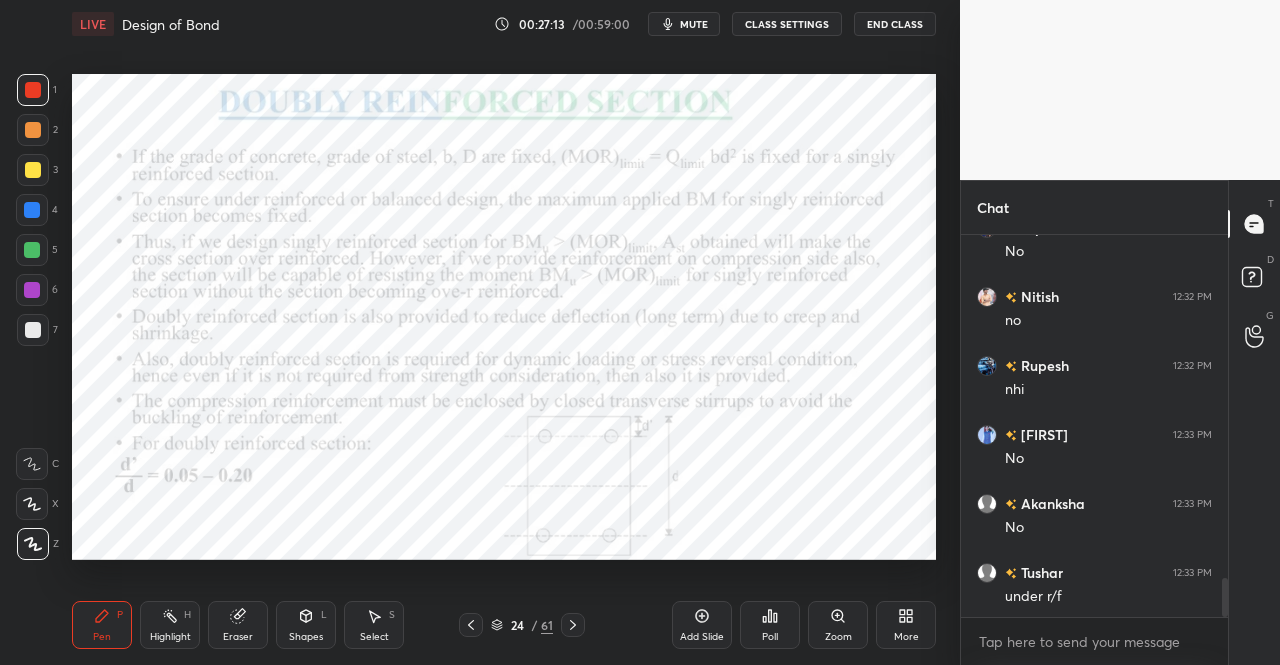click 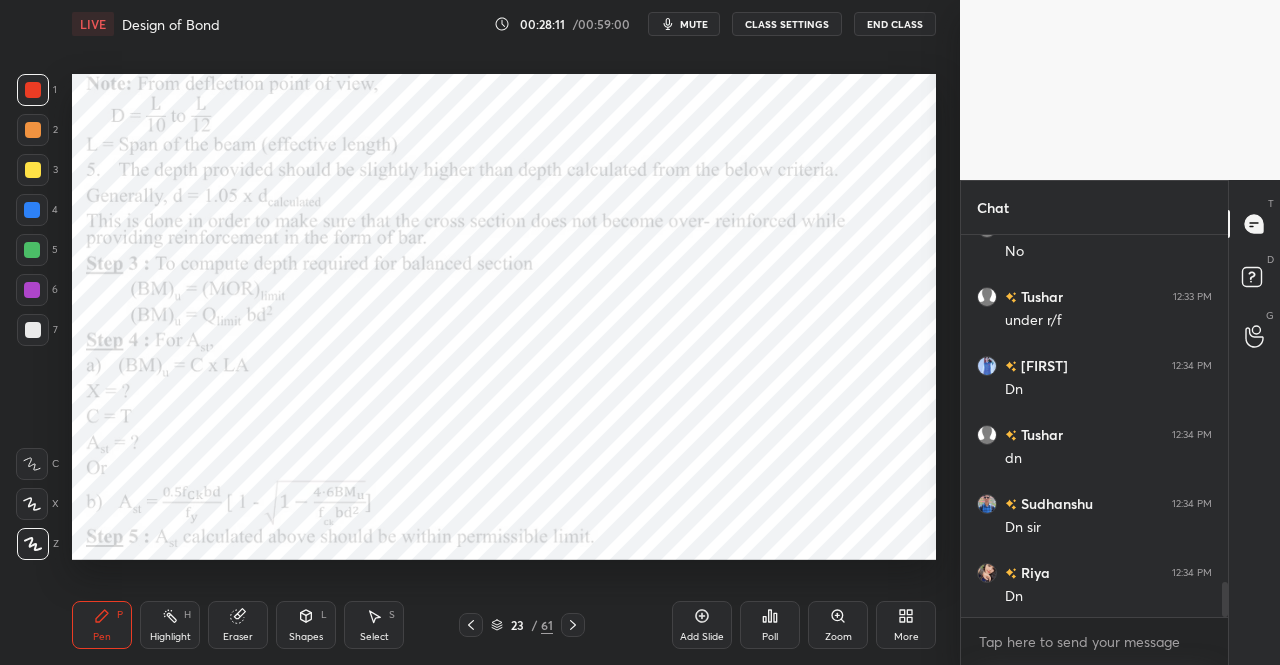 scroll, scrollTop: 3760, scrollLeft: 0, axis: vertical 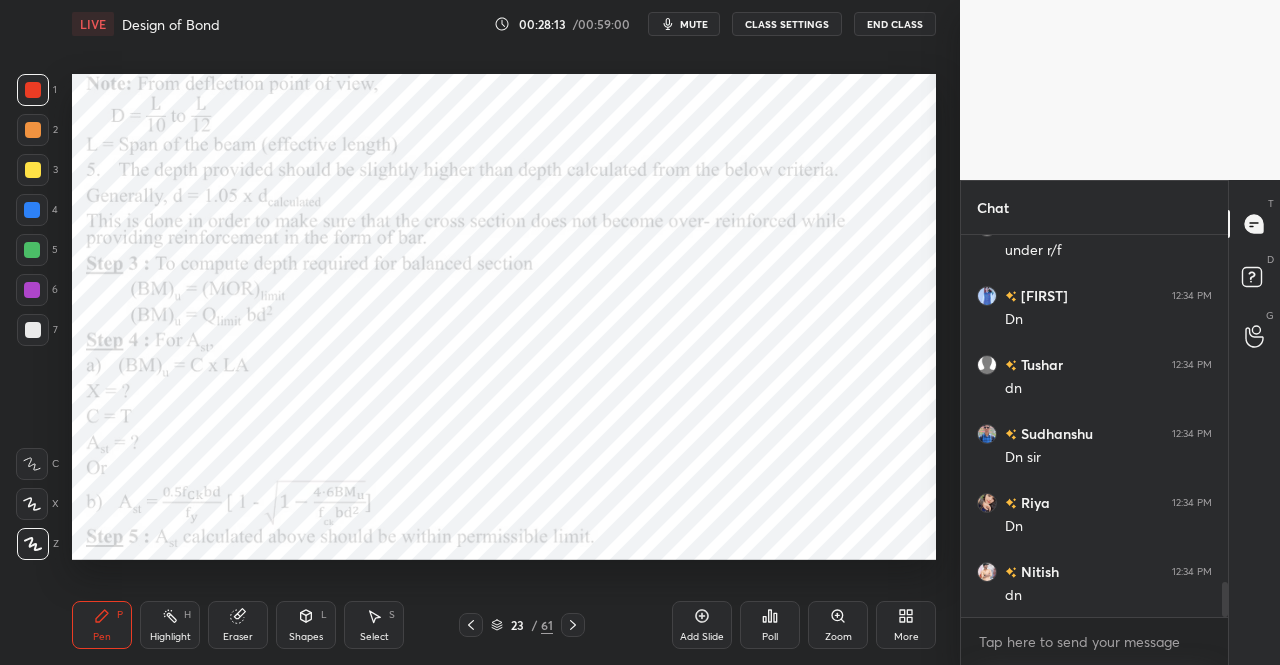 click at bounding box center [573, 625] 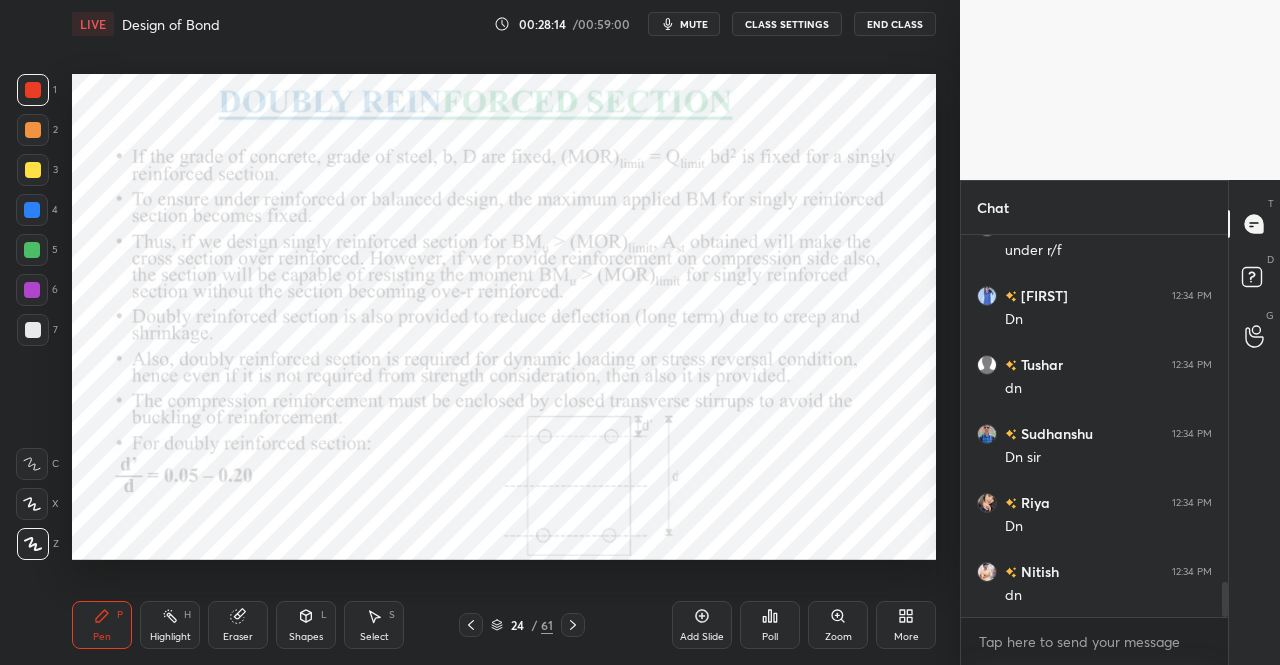 click on "Shapes" at bounding box center [306, 637] 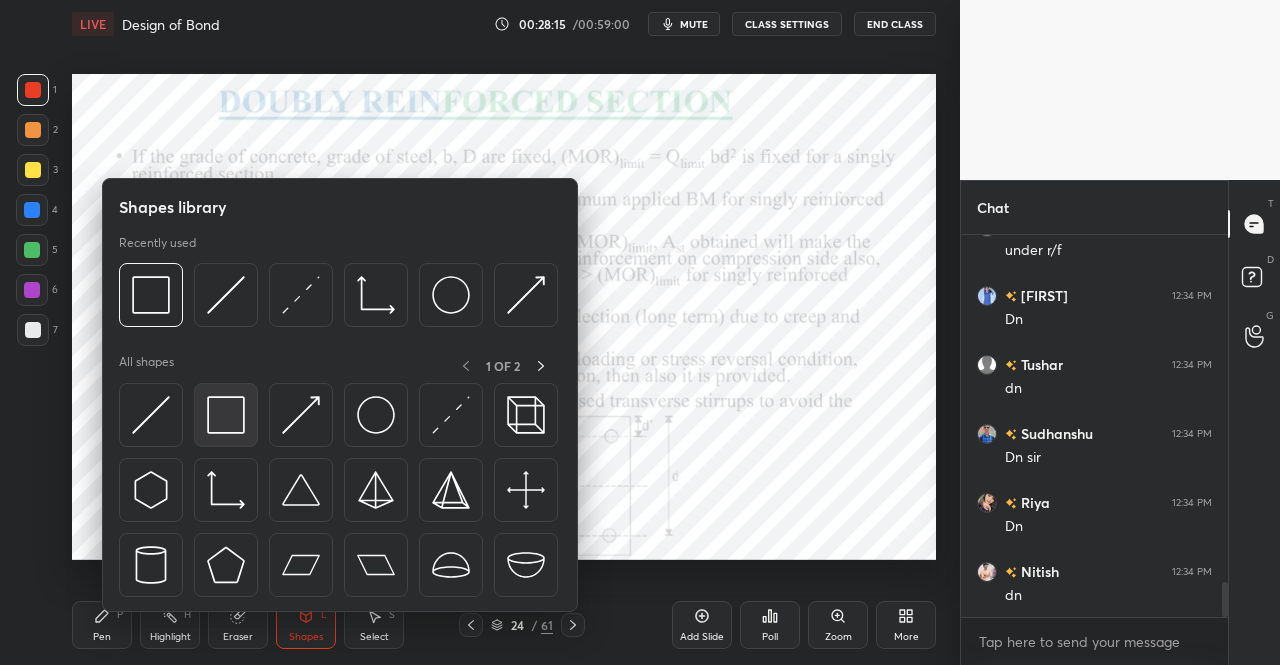 click at bounding box center [226, 415] 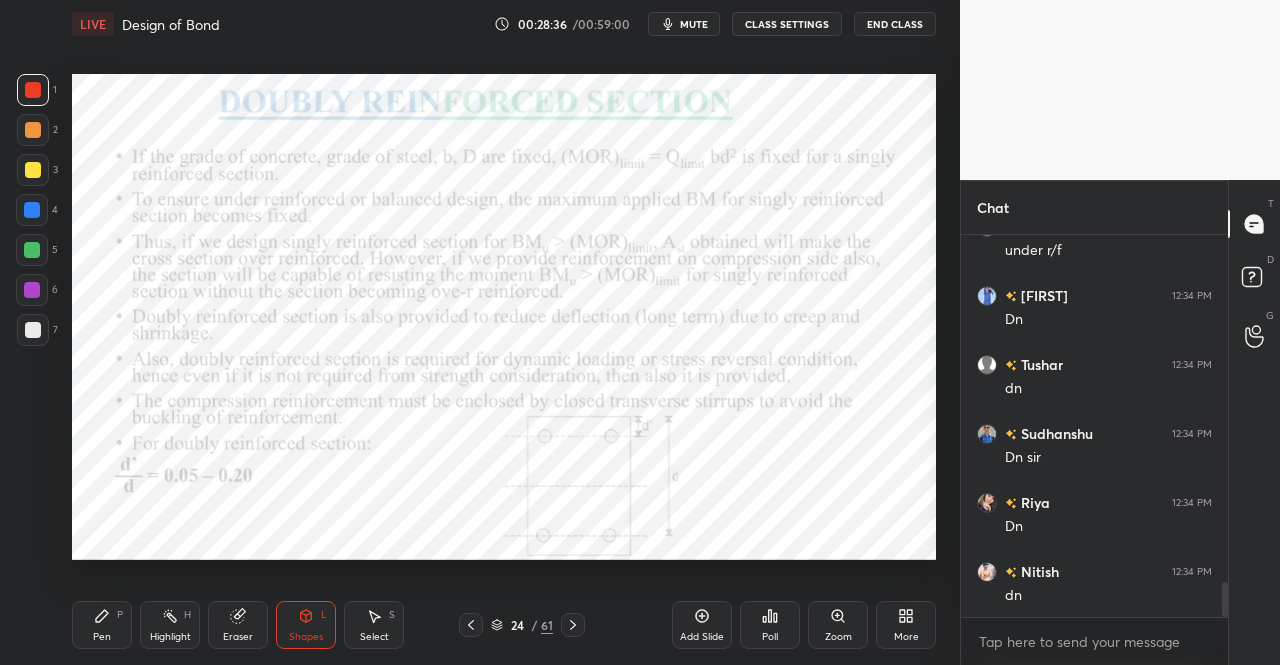 click on "Pen P" at bounding box center [102, 625] 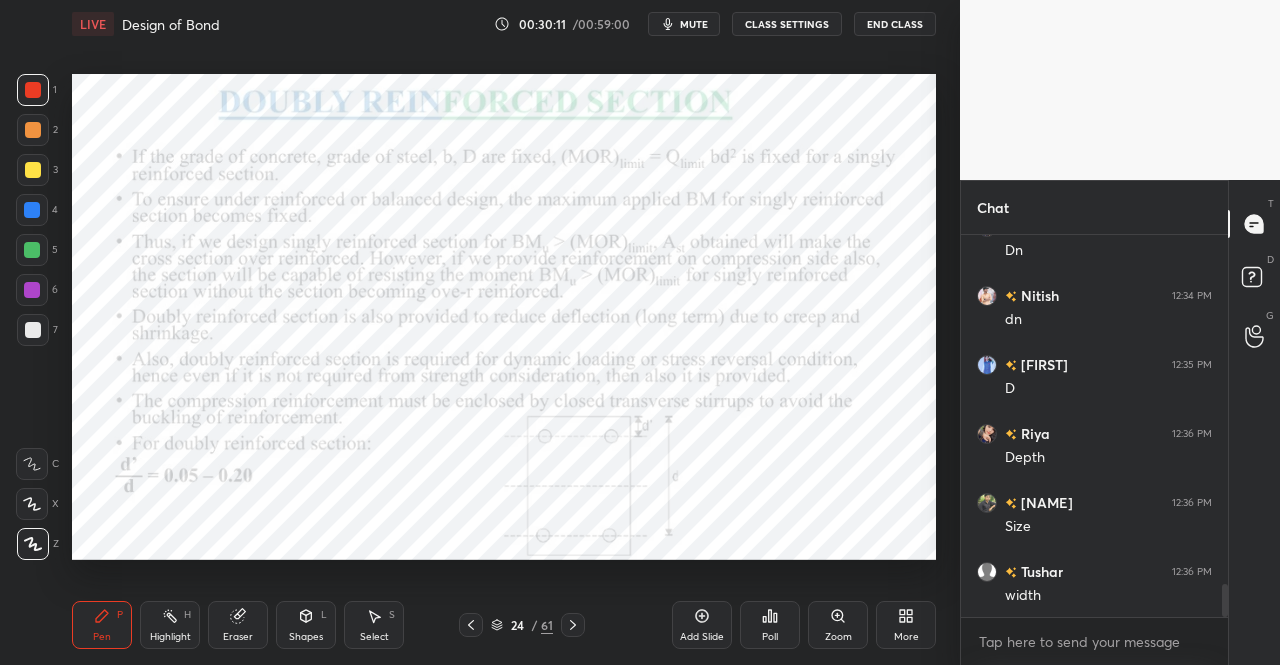 scroll, scrollTop: 4056, scrollLeft: 0, axis: vertical 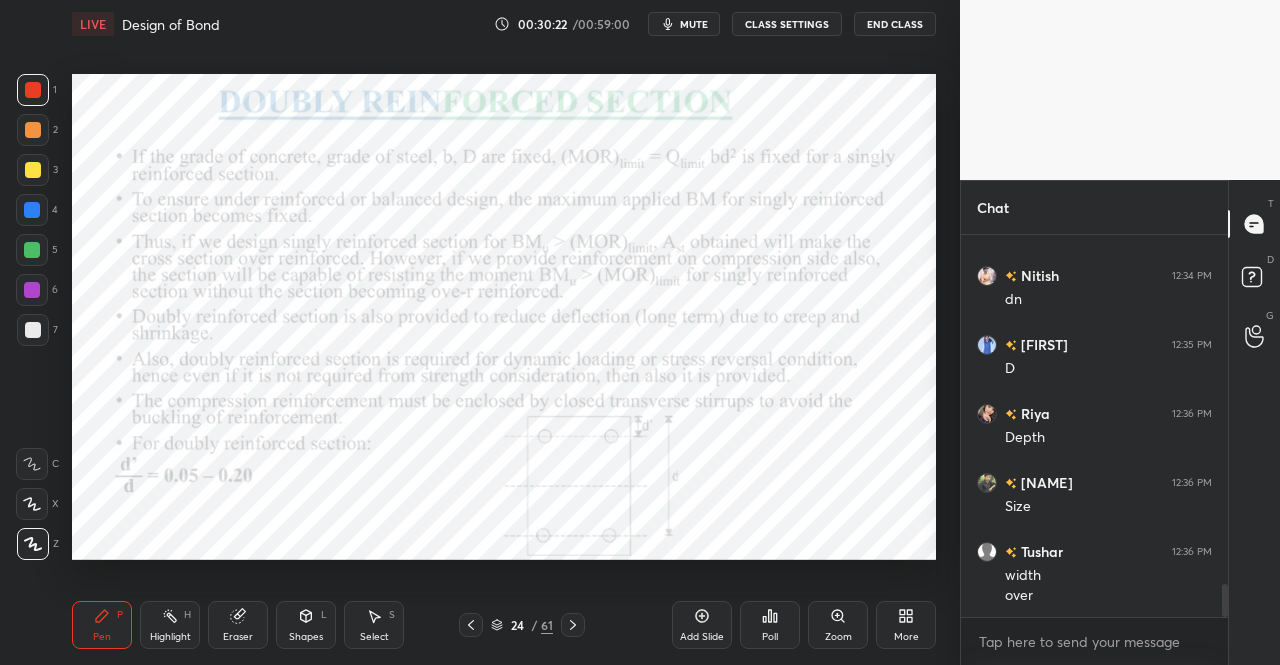 click 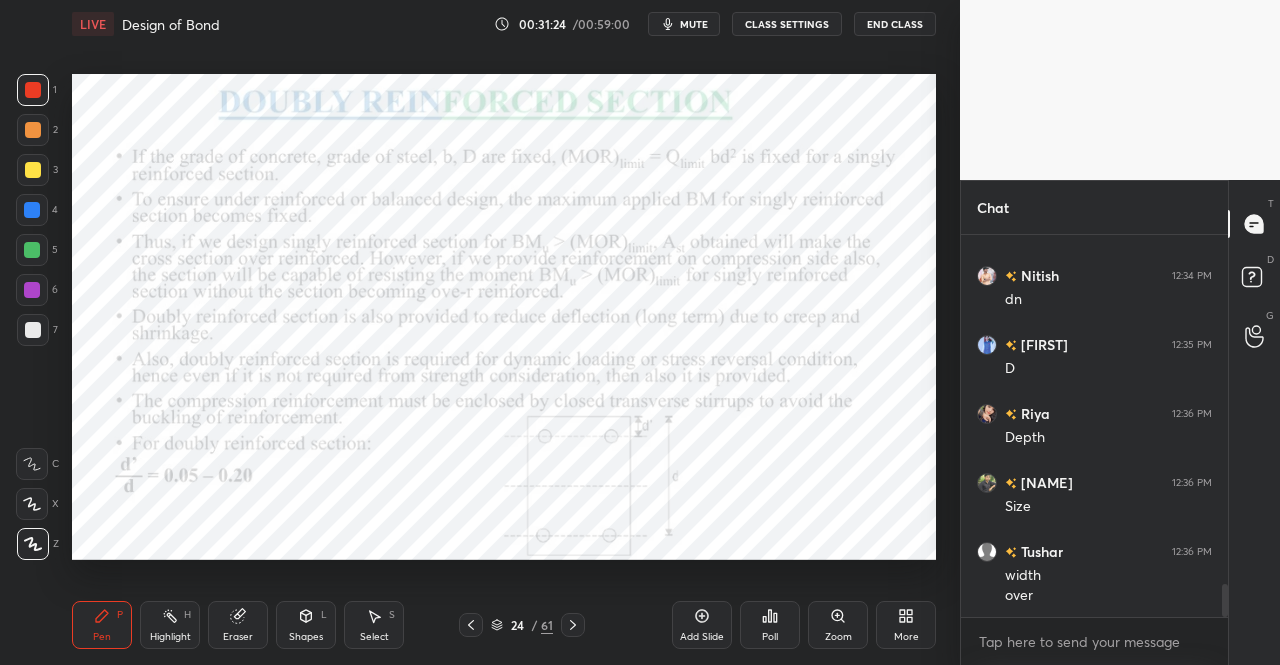 scroll, scrollTop: 4124, scrollLeft: 0, axis: vertical 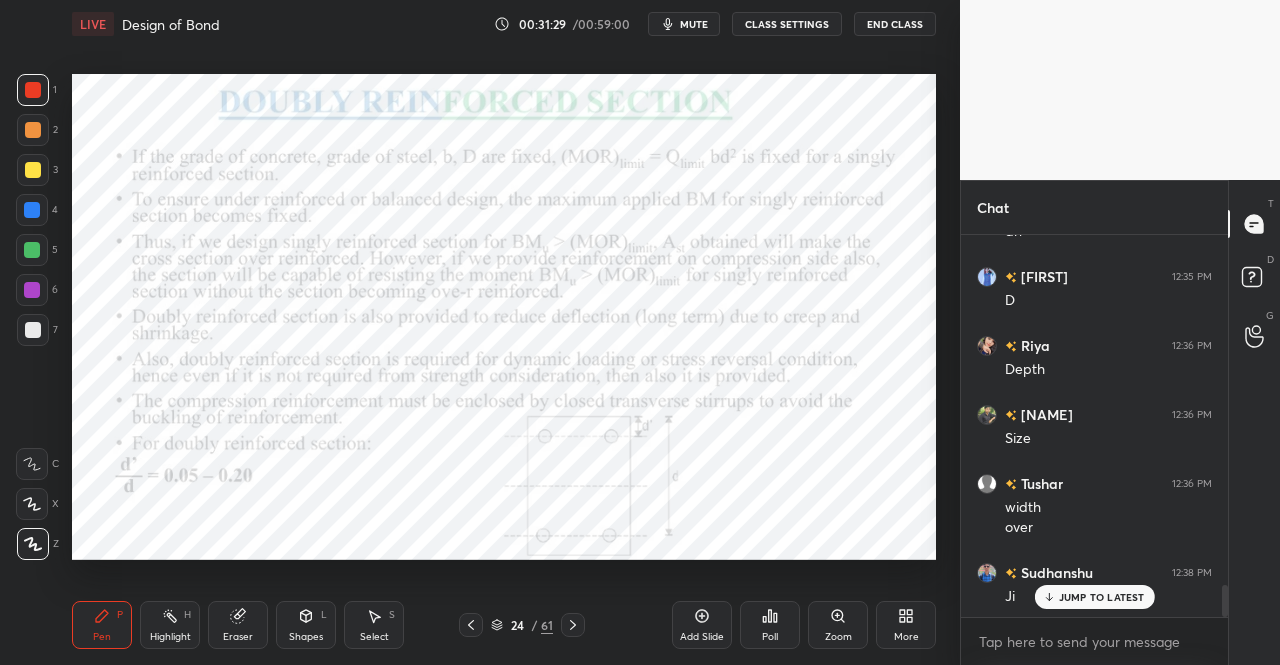 click on "Shapes" at bounding box center [306, 637] 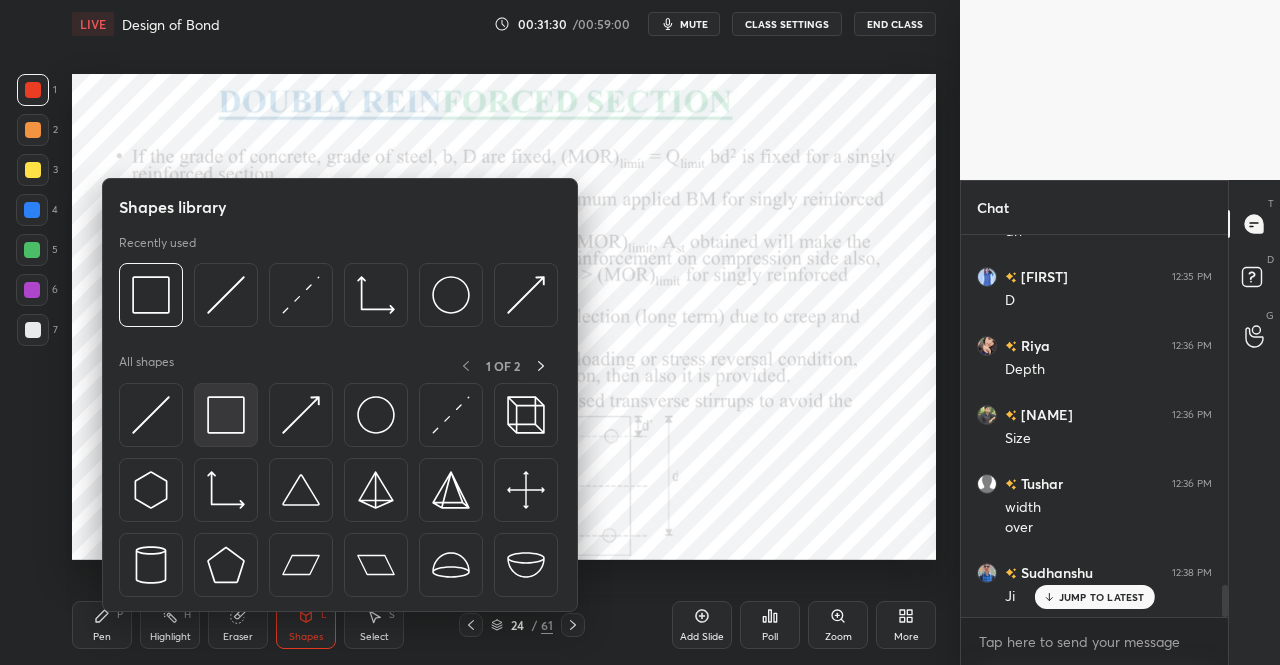 click at bounding box center [226, 415] 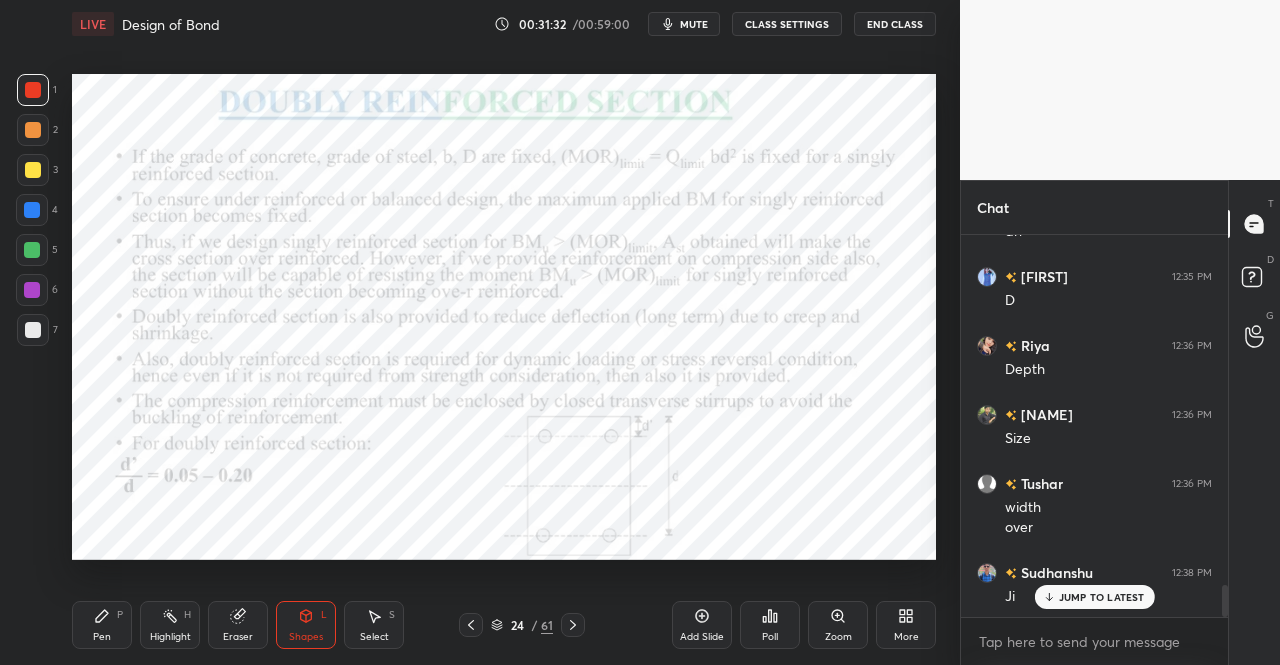 click on "Pen P" at bounding box center [102, 625] 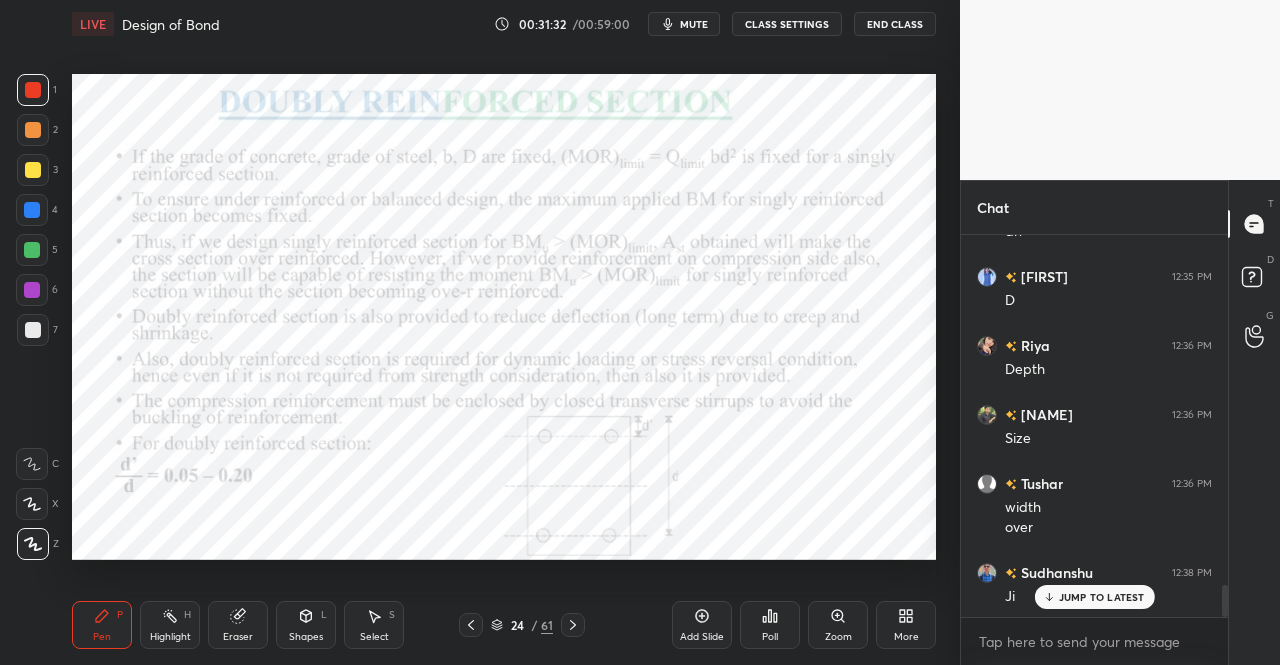 click on "Pen P" at bounding box center (102, 625) 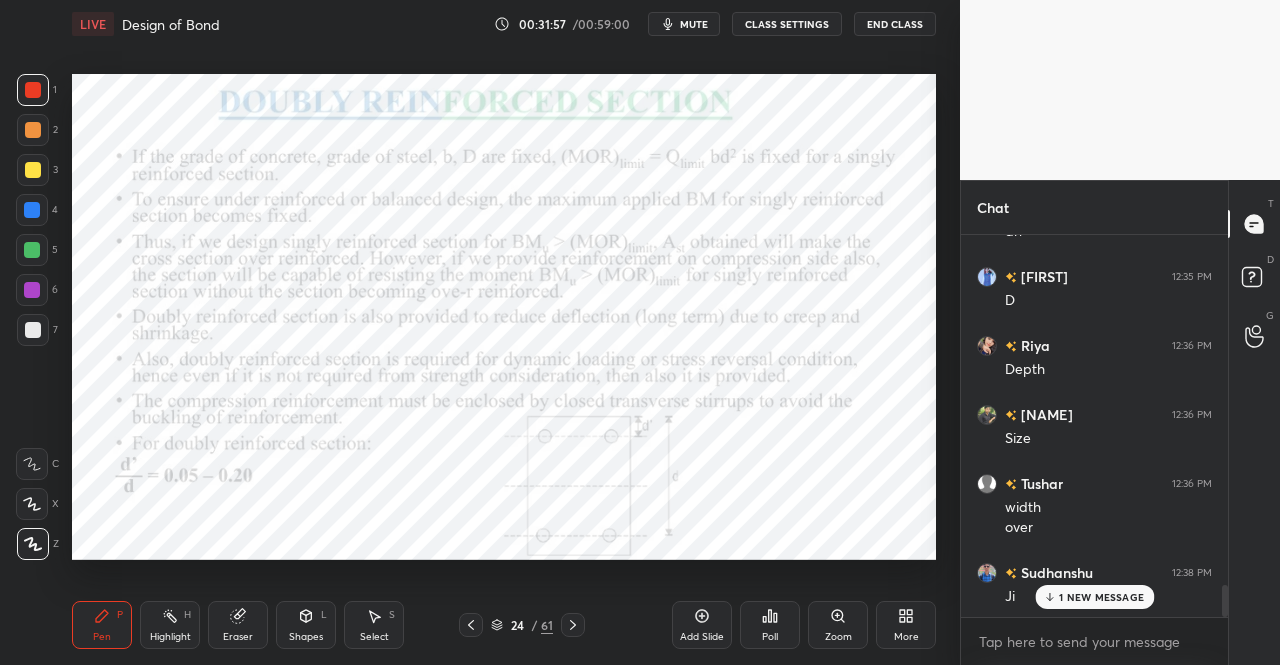 scroll, scrollTop: 4194, scrollLeft: 0, axis: vertical 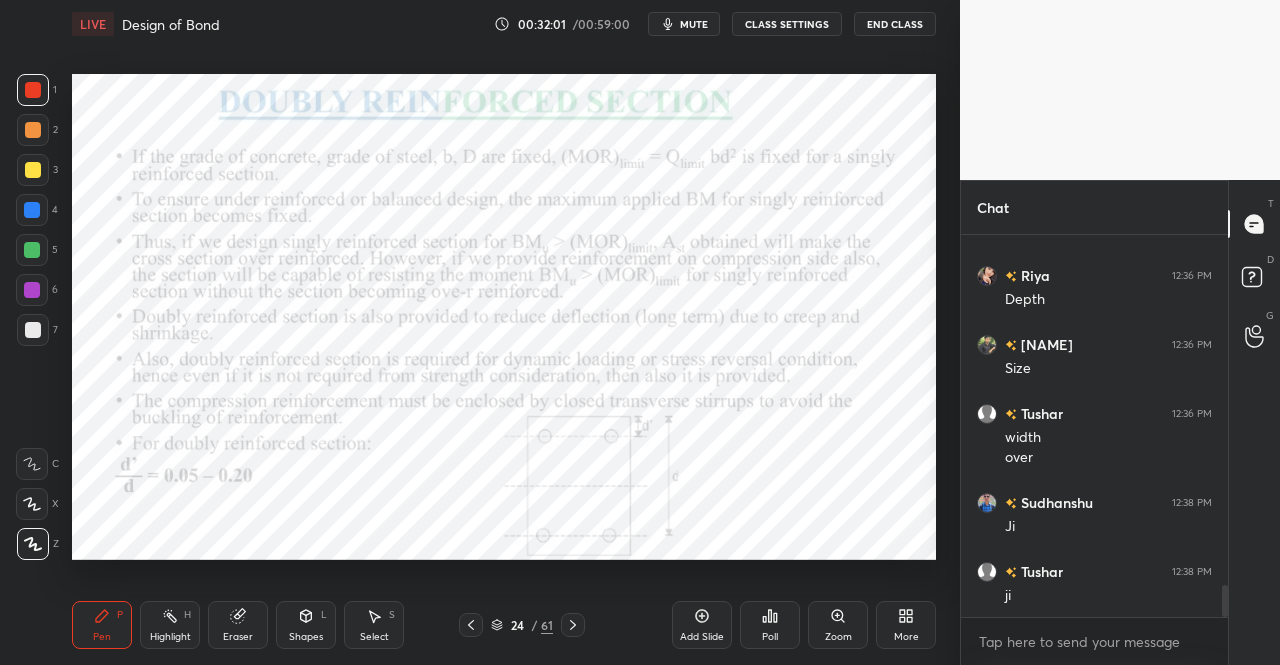 click on "Setting up your live class Poll for   secs No correct answer Start poll" at bounding box center (504, 316) 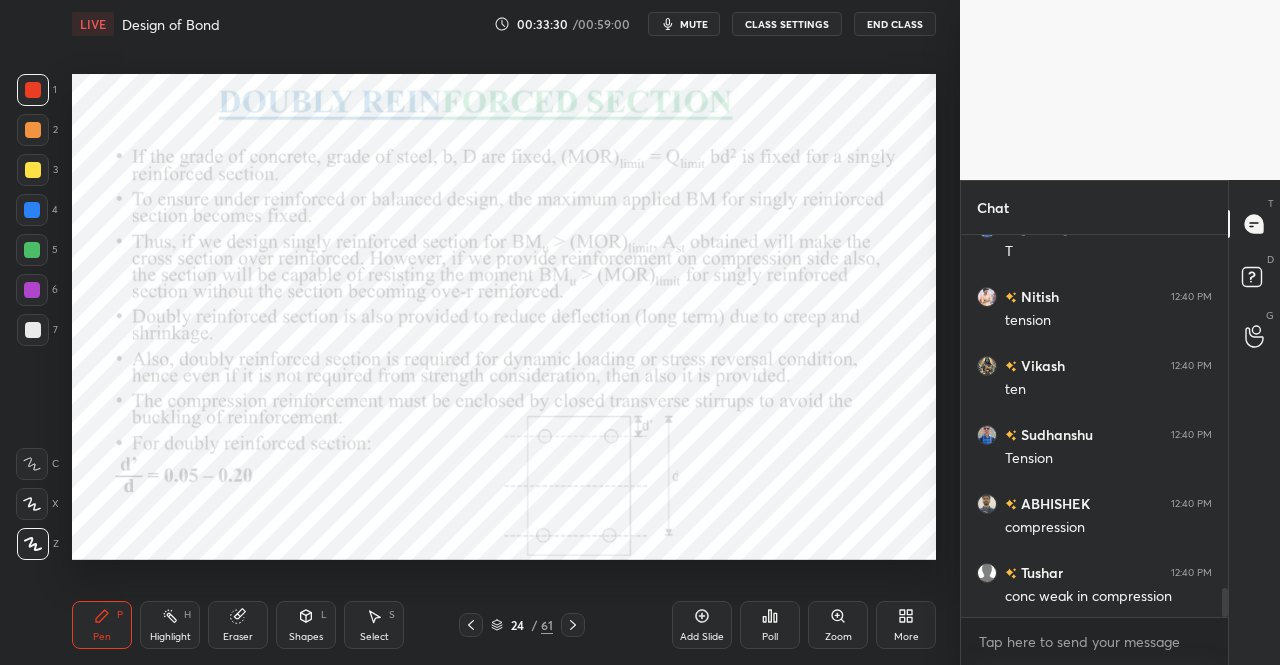 scroll, scrollTop: 4746, scrollLeft: 0, axis: vertical 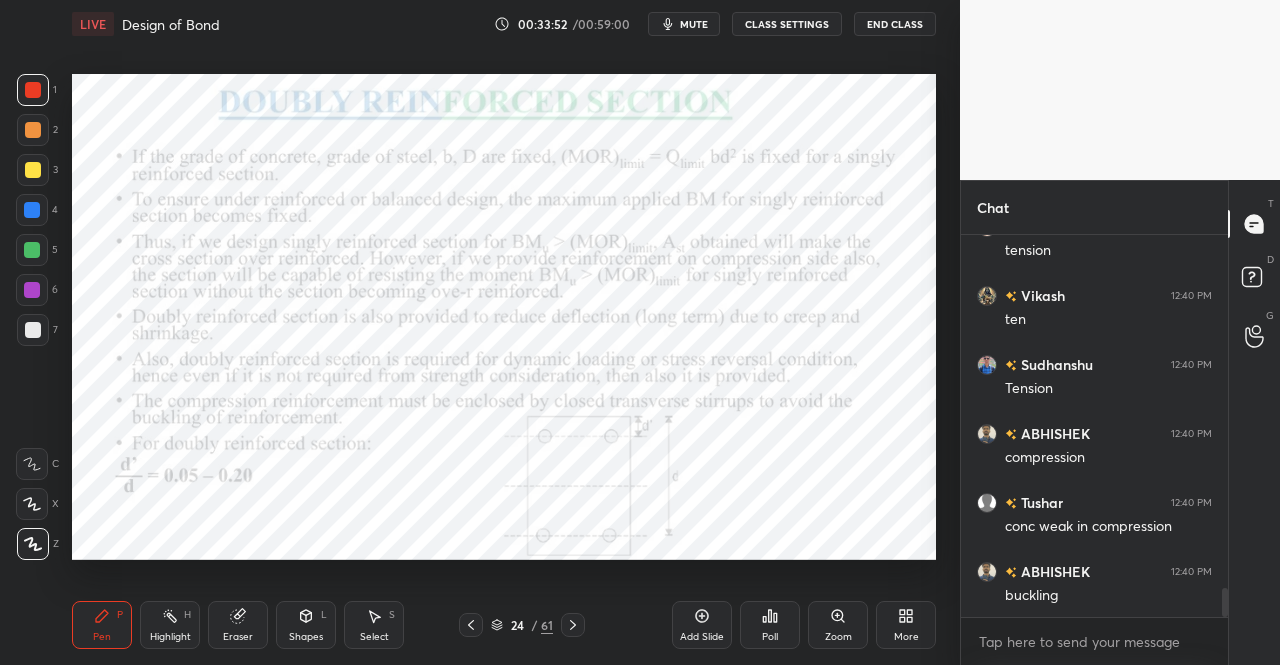 click 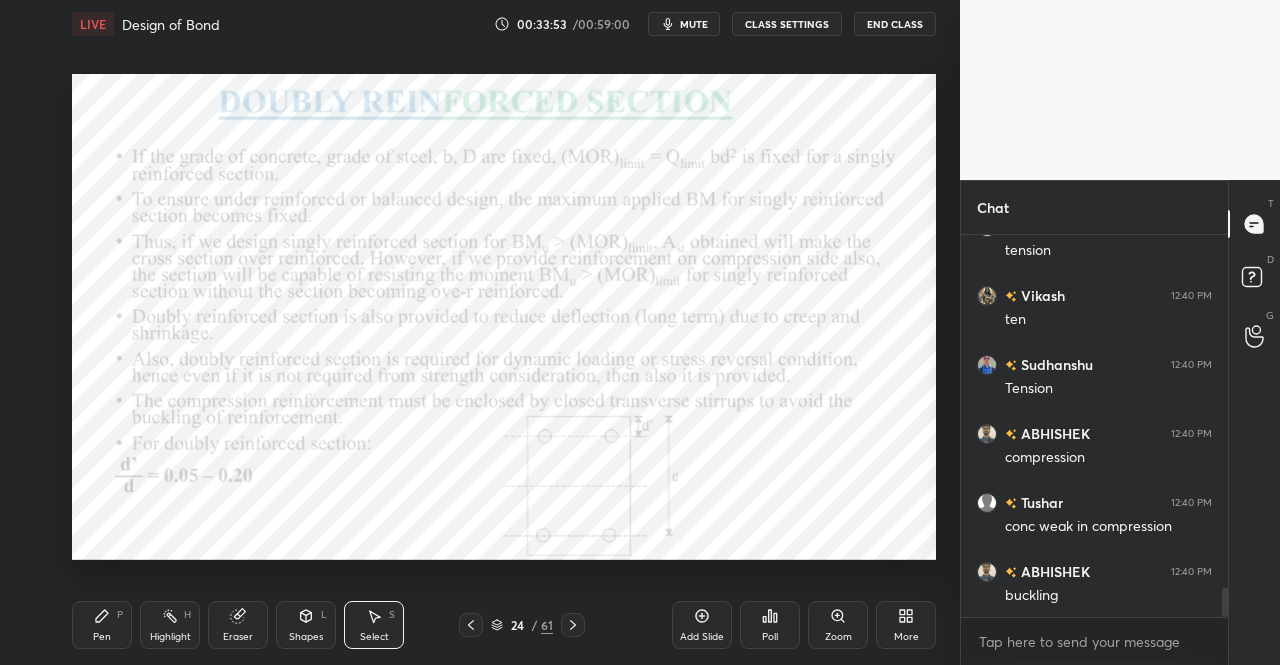 click on "Eraser" at bounding box center [238, 625] 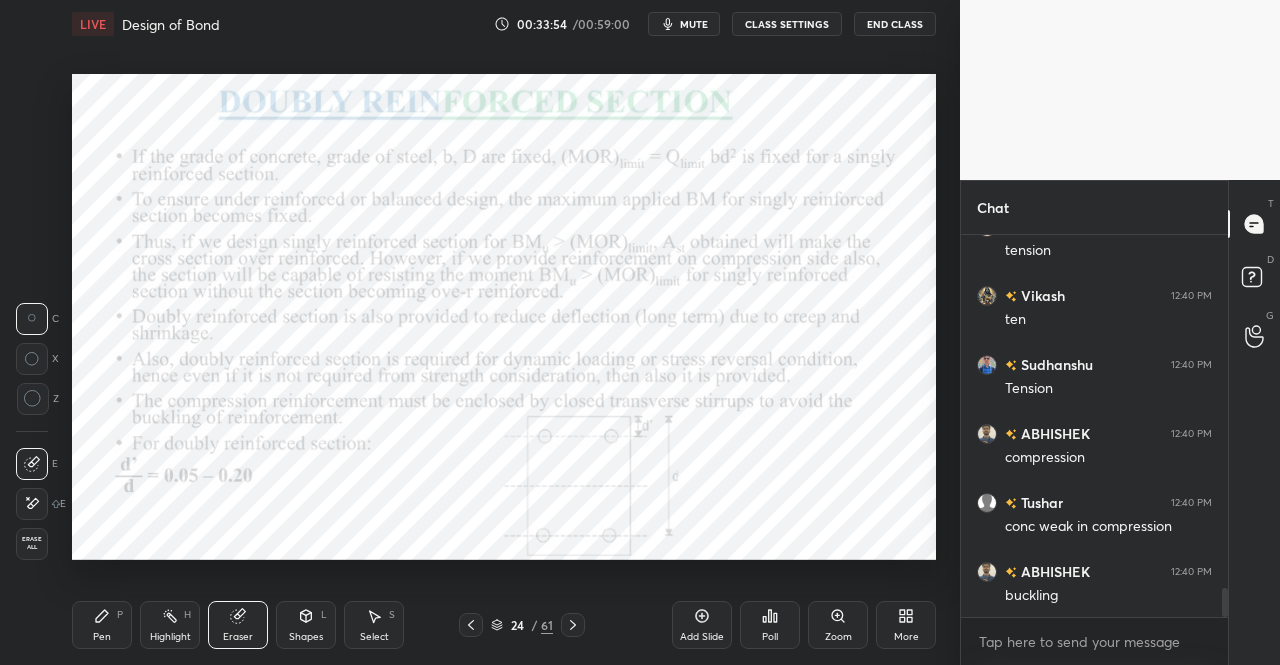 click on "Erase all" at bounding box center [32, 543] 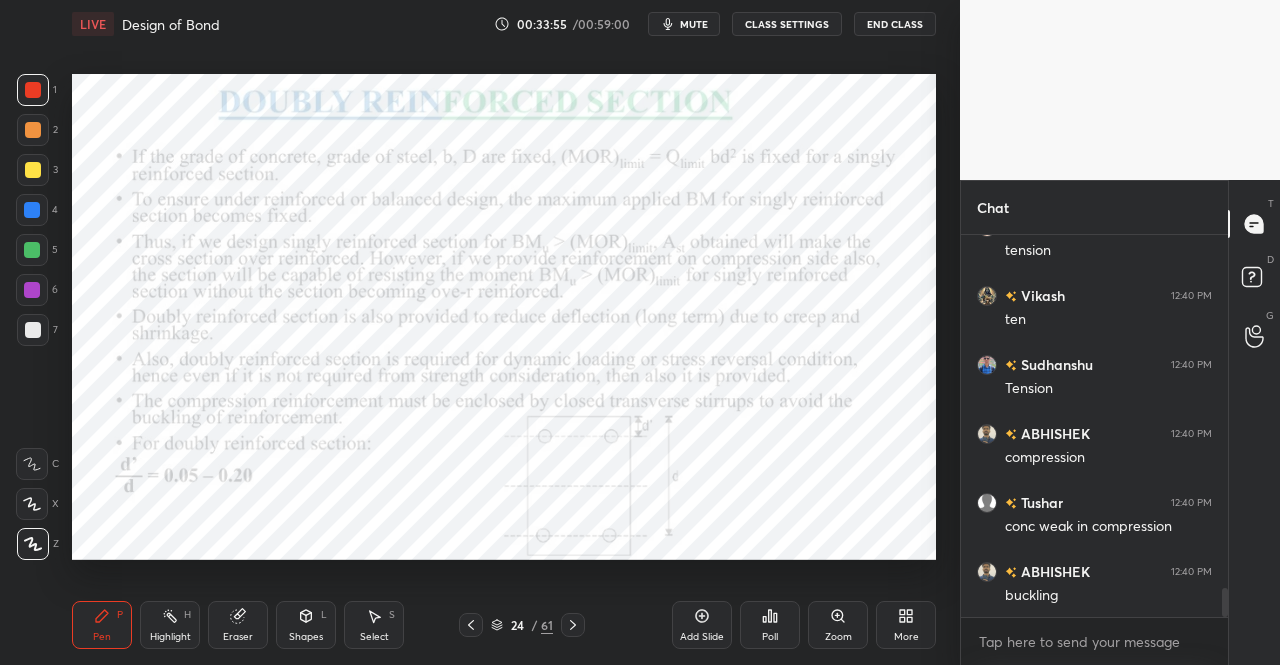 click on "Pen" at bounding box center (102, 637) 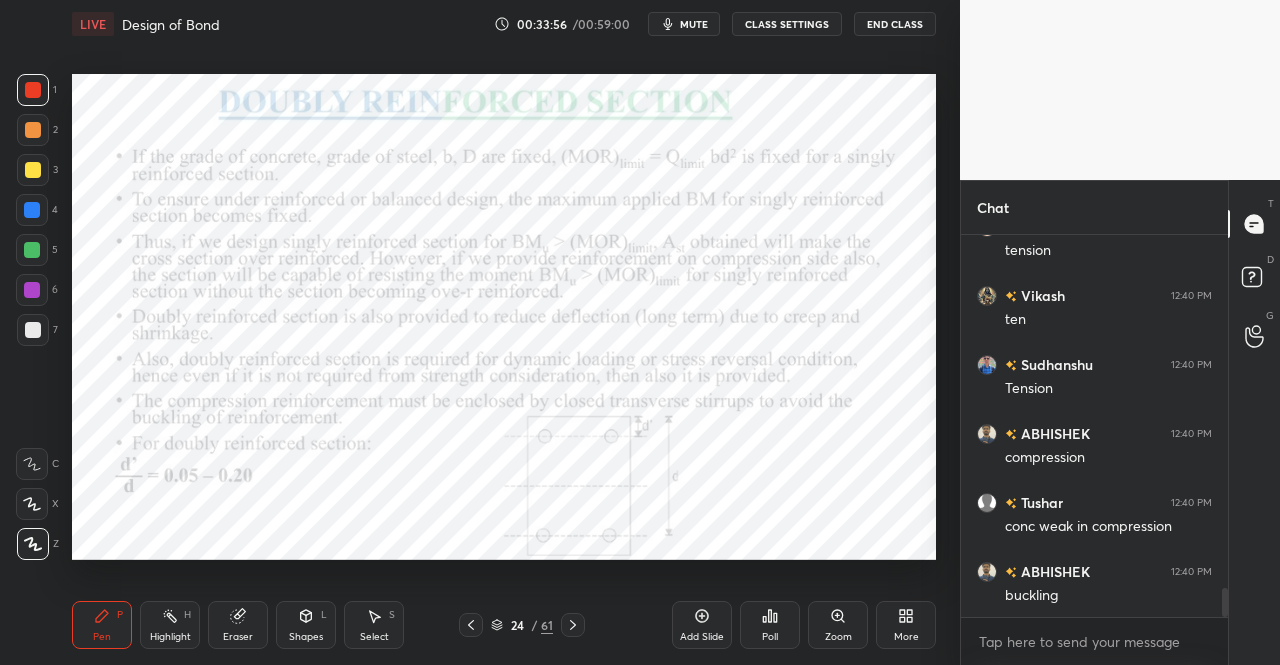 click on "Pen P" at bounding box center [102, 625] 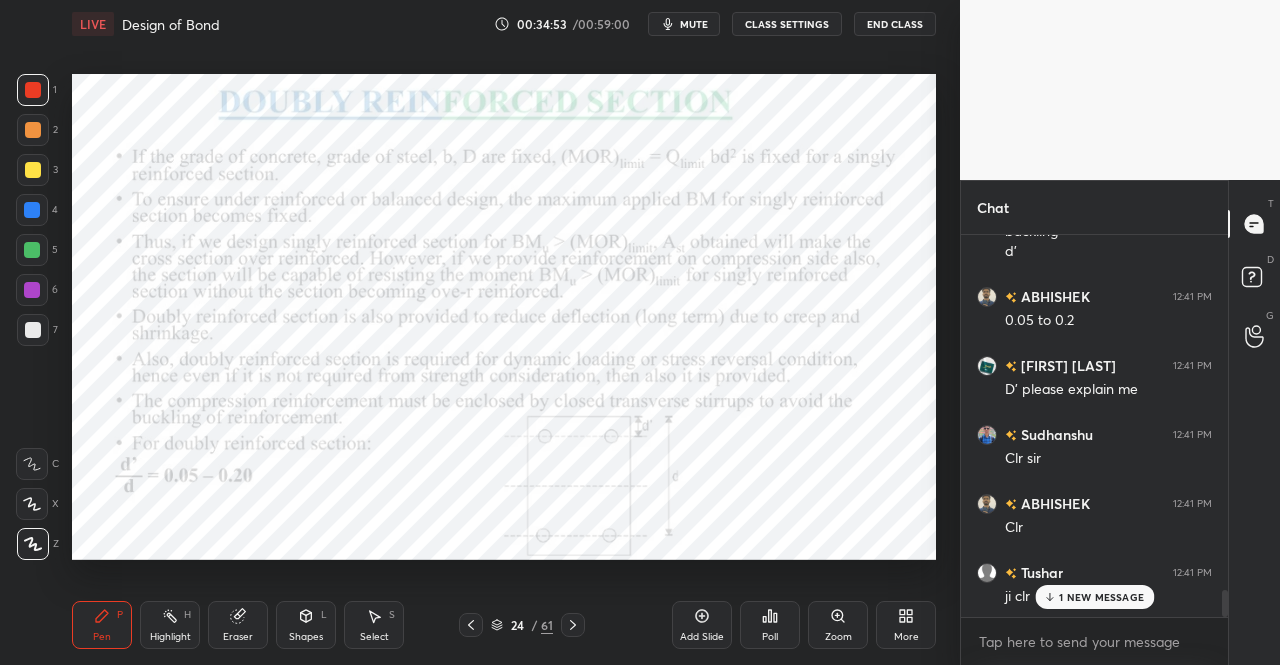 scroll, scrollTop: 5180, scrollLeft: 0, axis: vertical 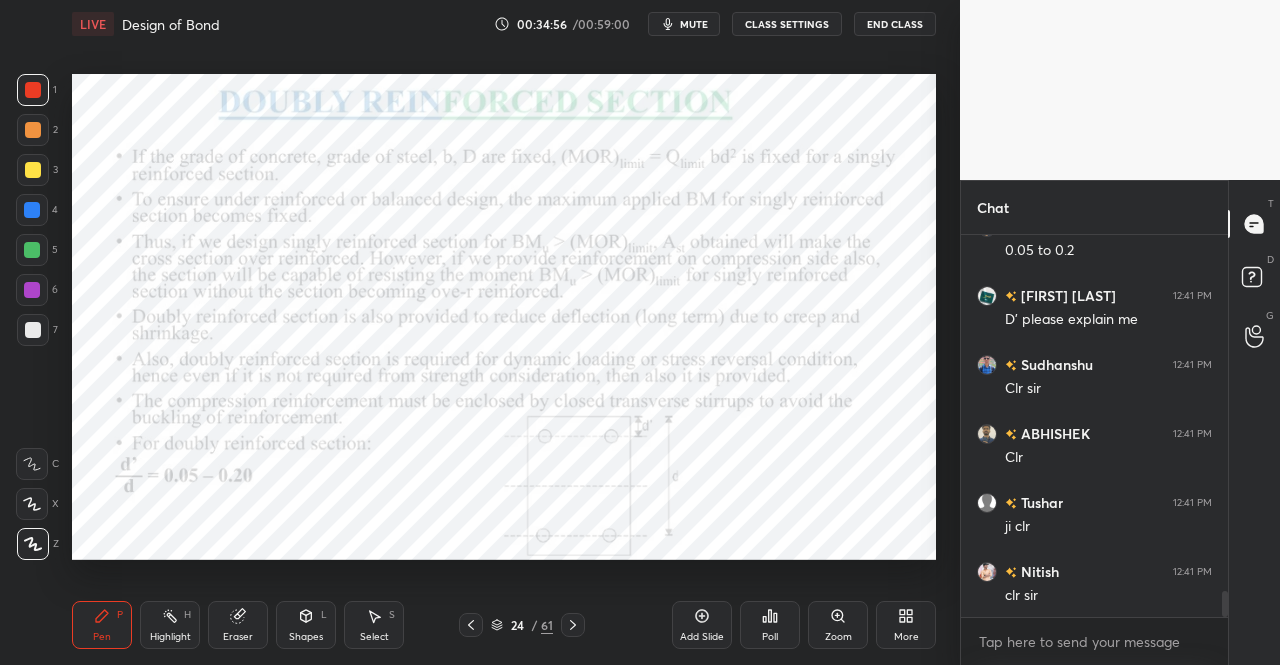 click at bounding box center (471, 625) 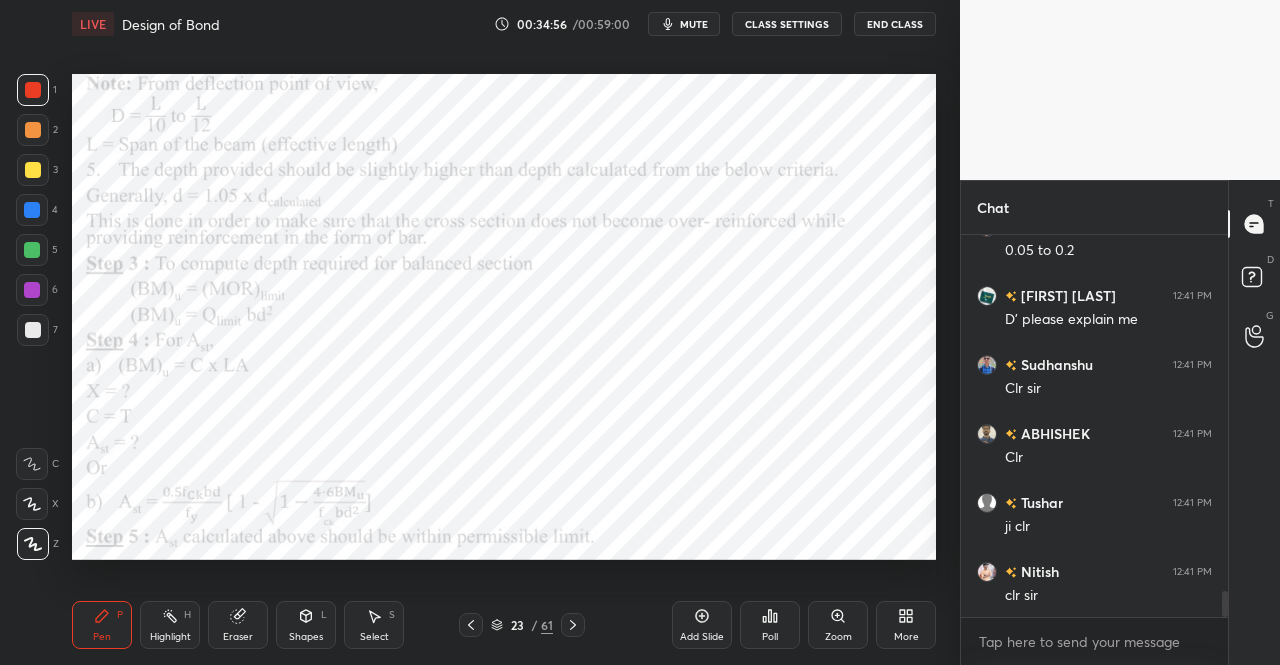 click 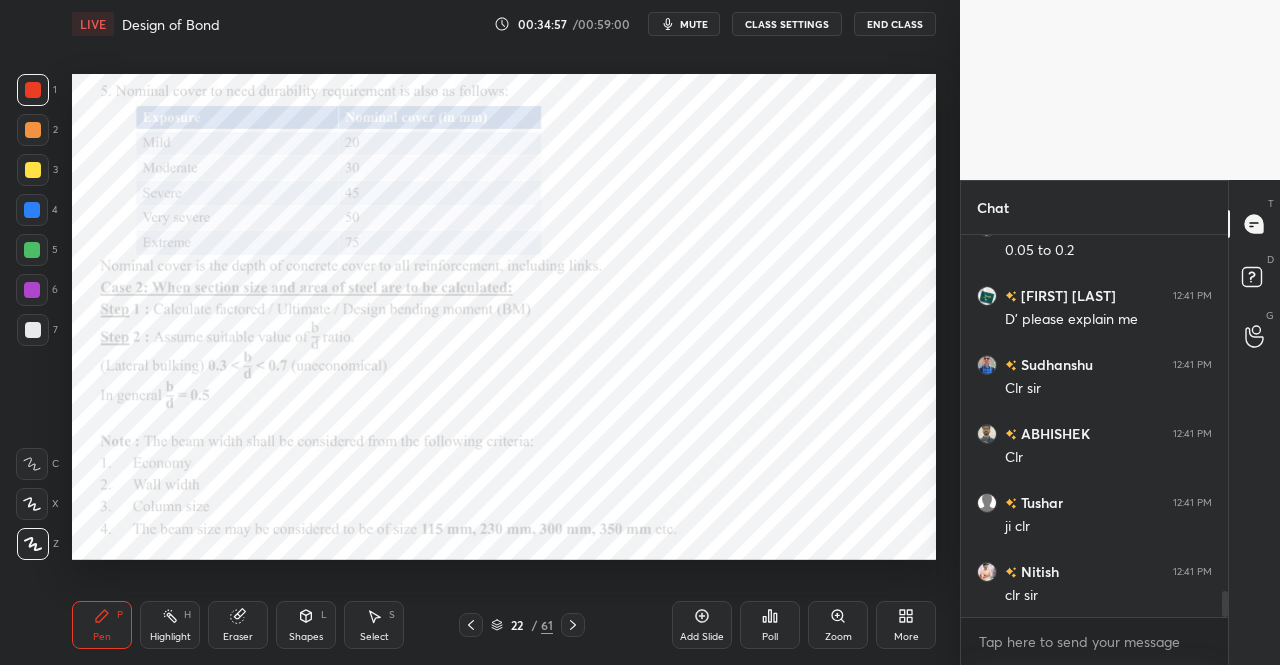 click 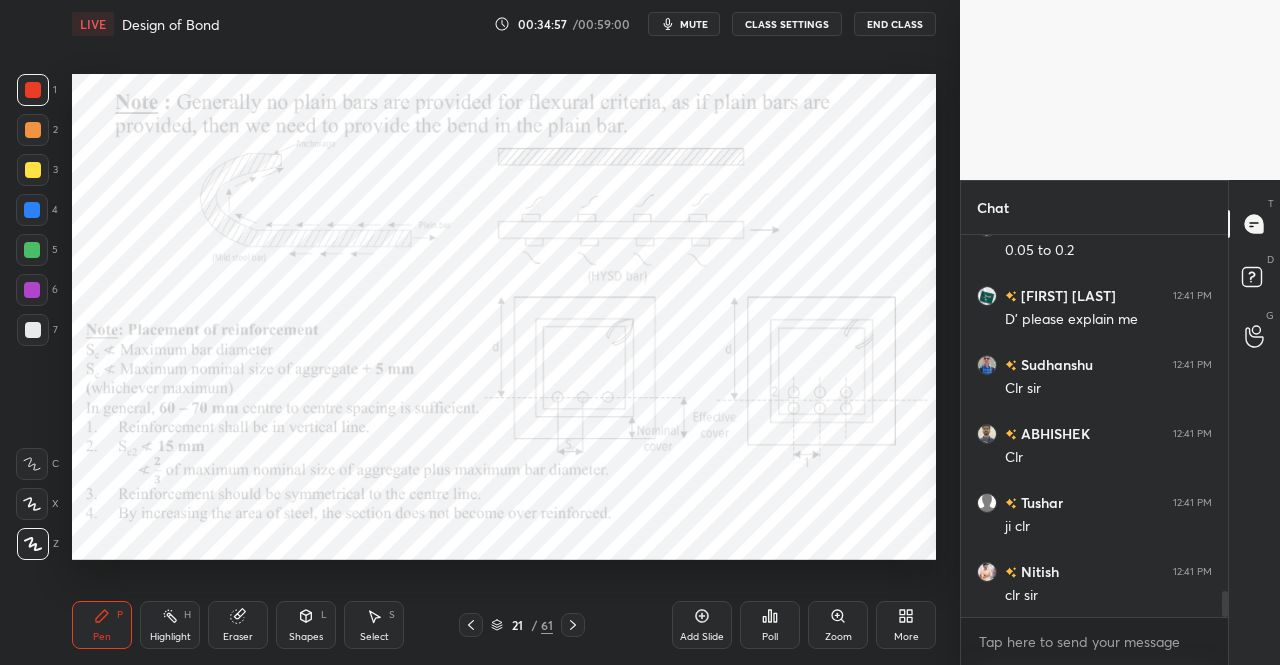 click 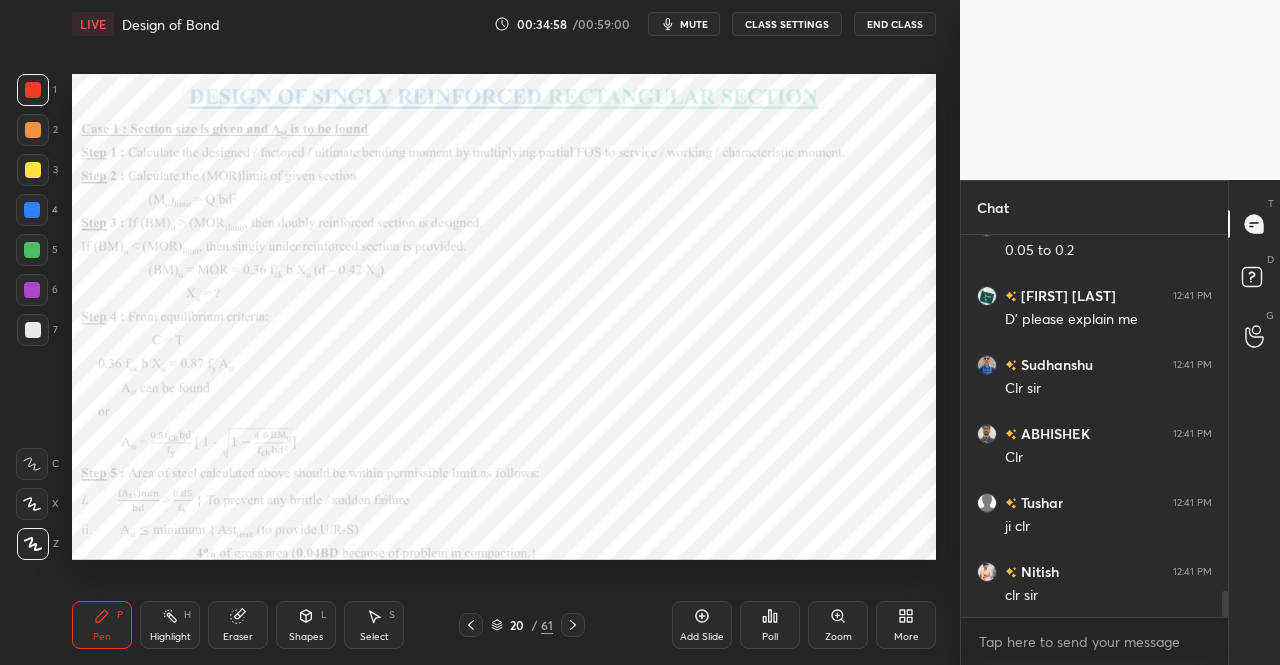 click 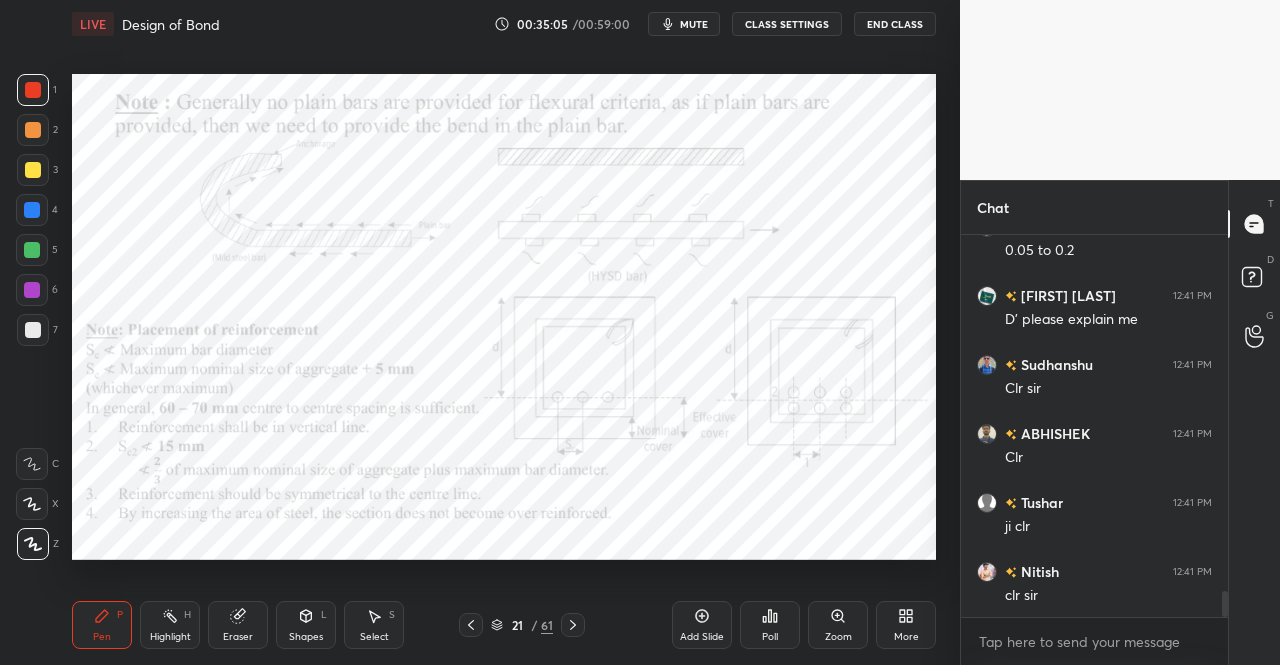 click at bounding box center [573, 625] 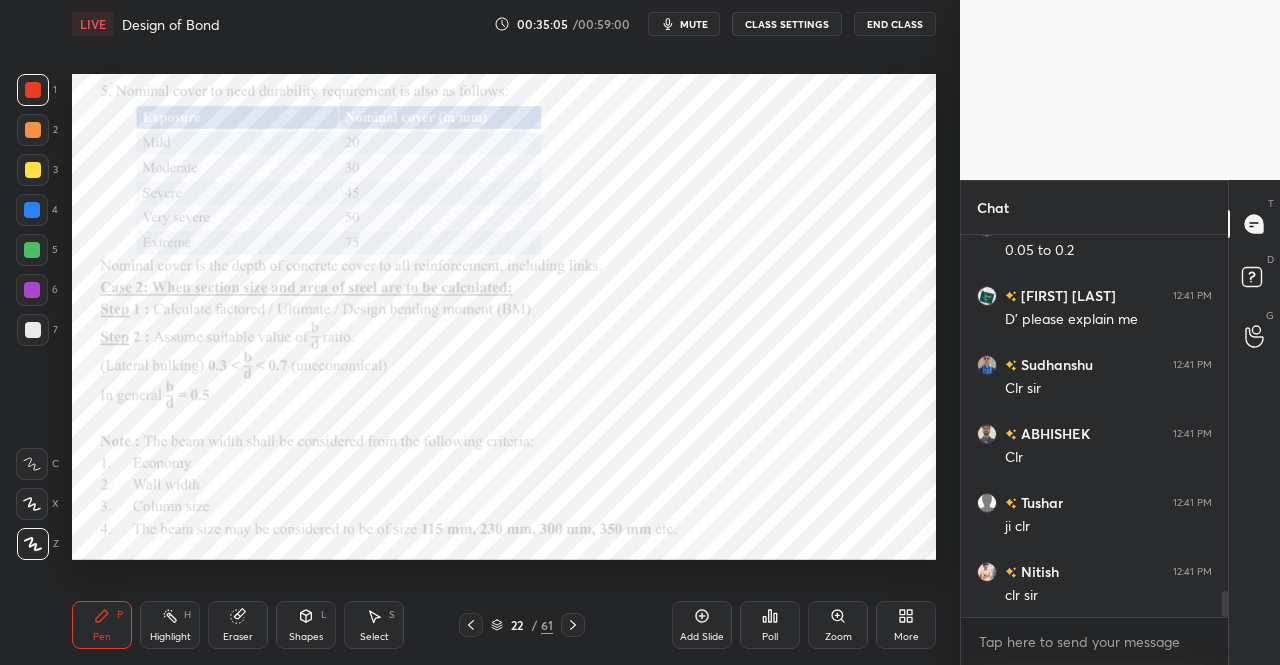click at bounding box center [573, 625] 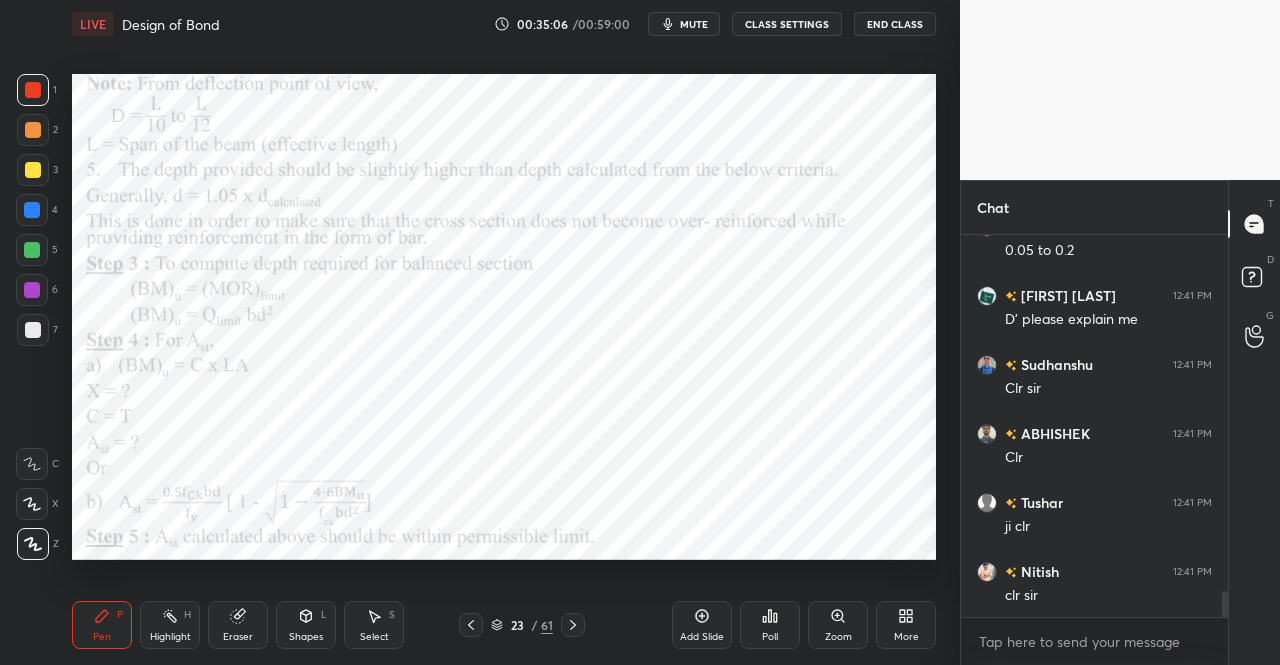 click at bounding box center (573, 625) 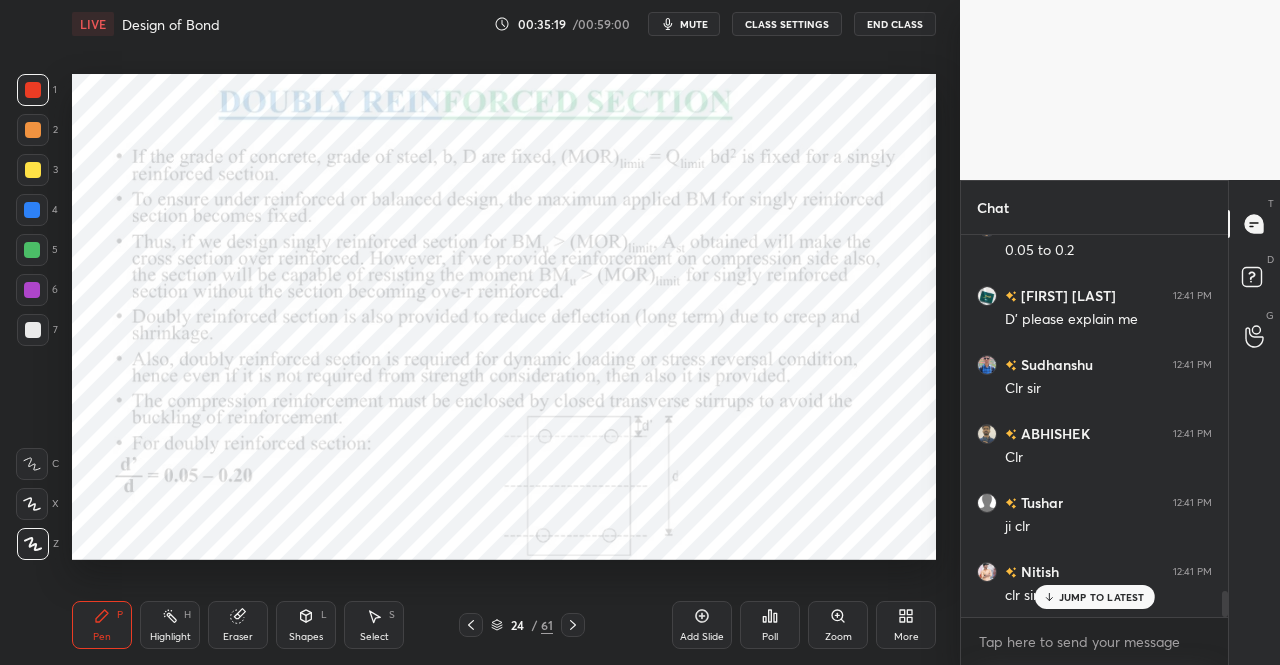 scroll, scrollTop: 5248, scrollLeft: 0, axis: vertical 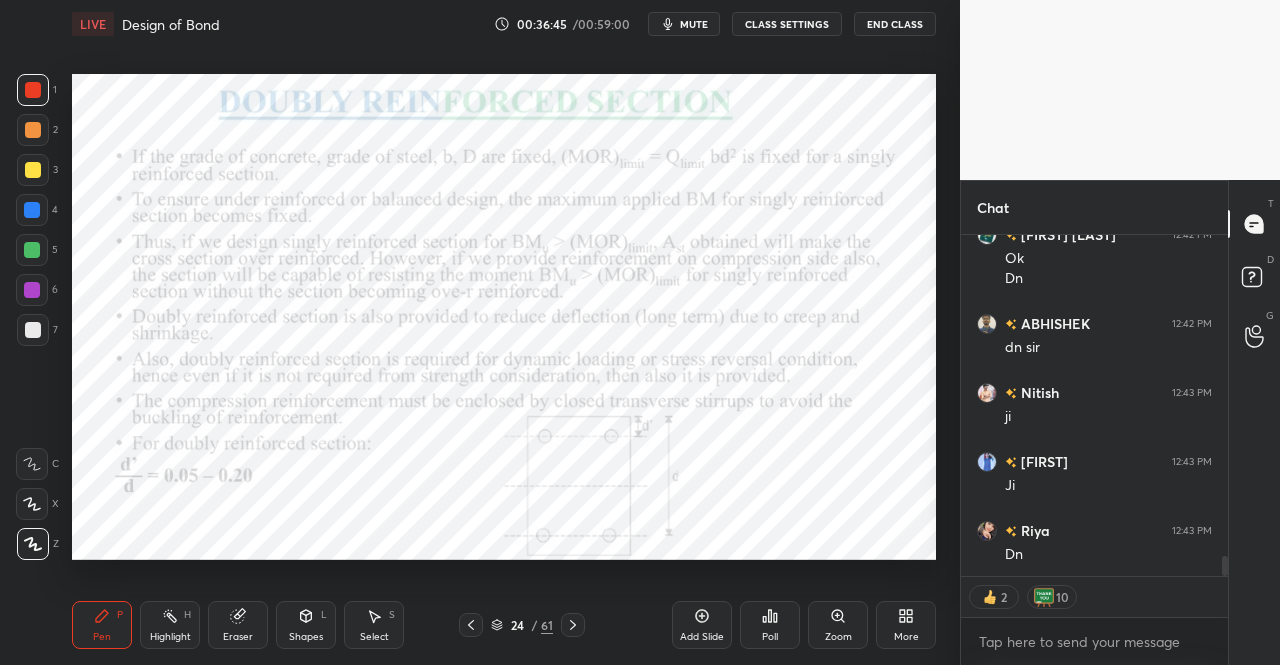 click 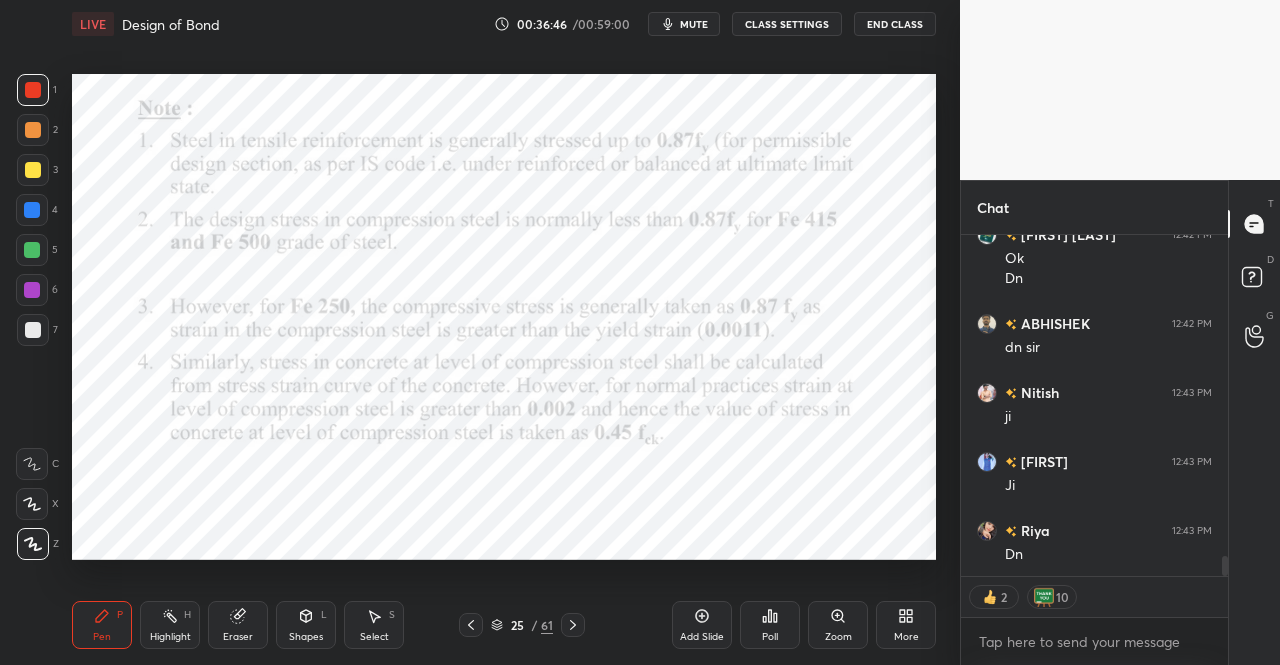 click on "Pen P" at bounding box center (102, 625) 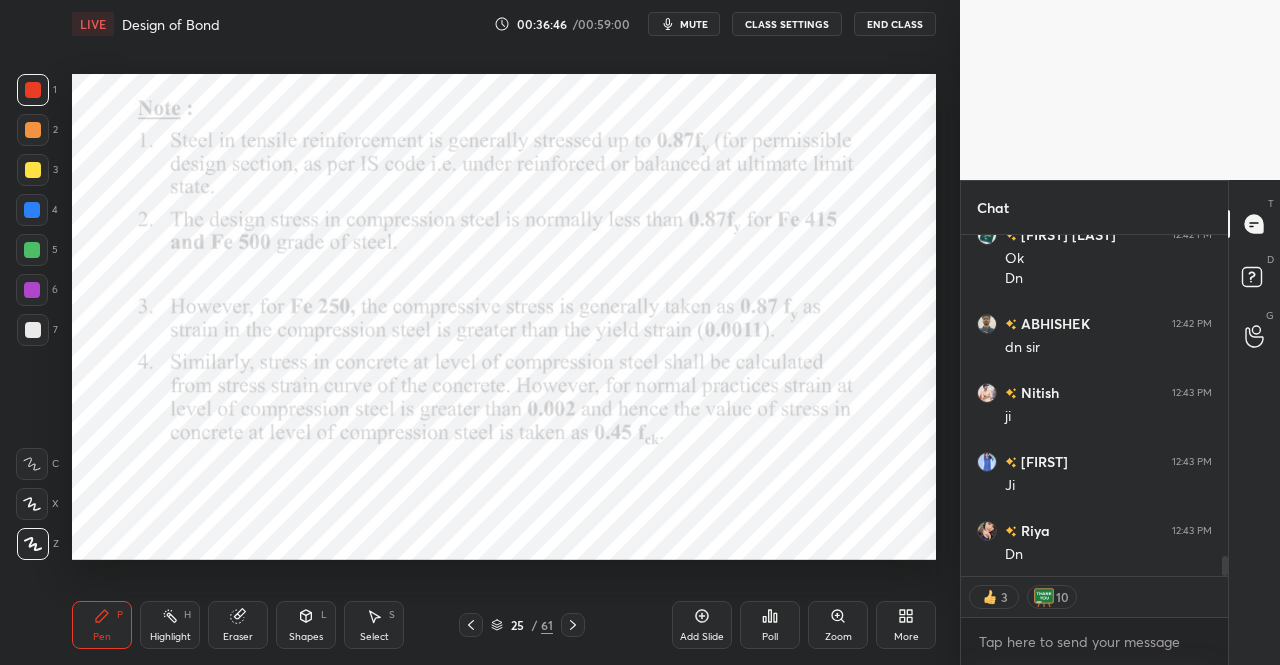 click on "Pen P" at bounding box center [102, 625] 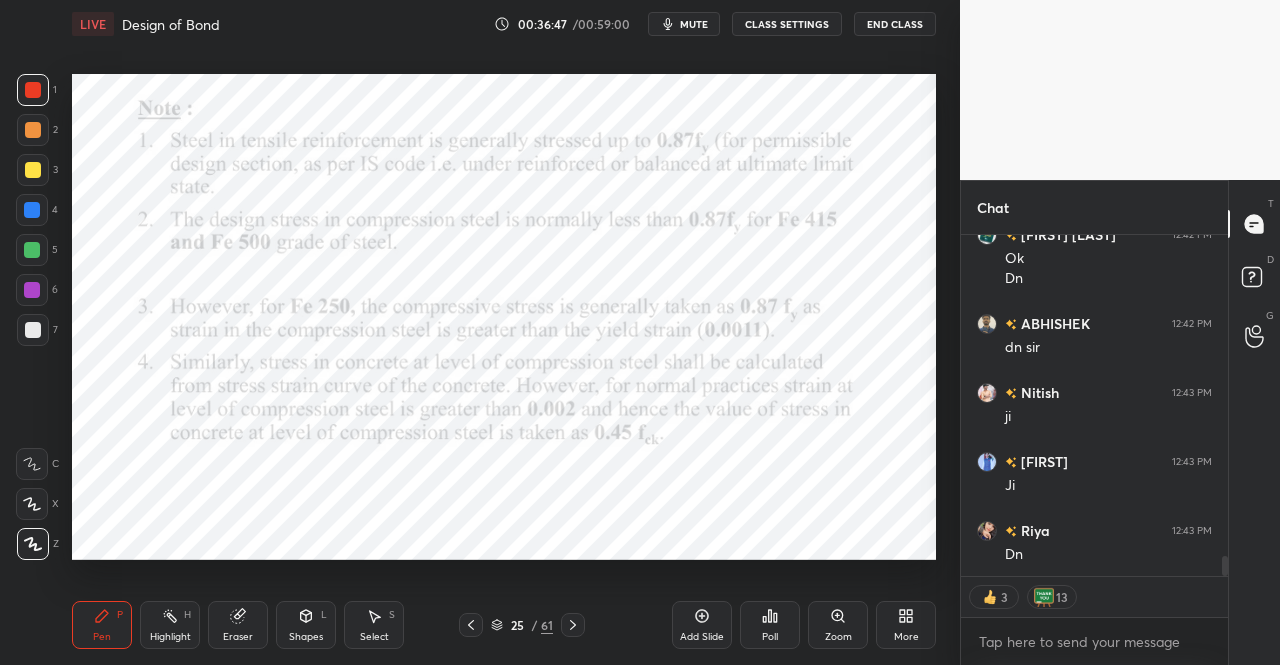 click at bounding box center [33, 90] 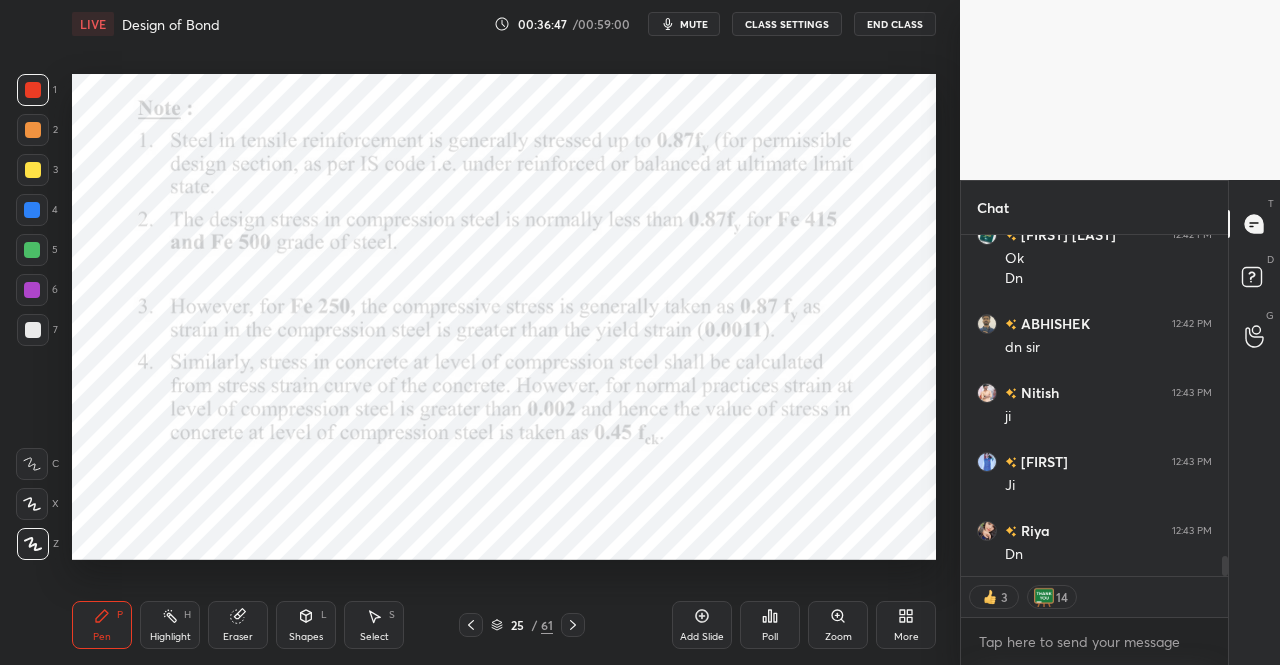 click at bounding box center [33, 90] 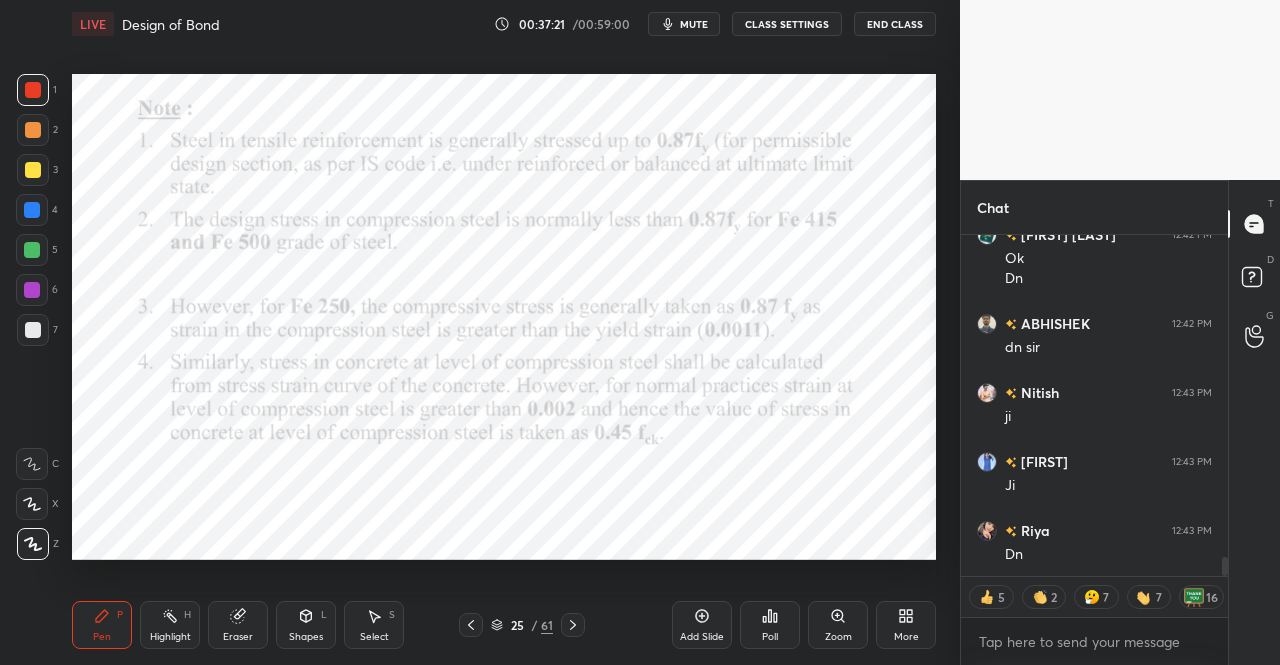 scroll, scrollTop: 5655, scrollLeft: 0, axis: vertical 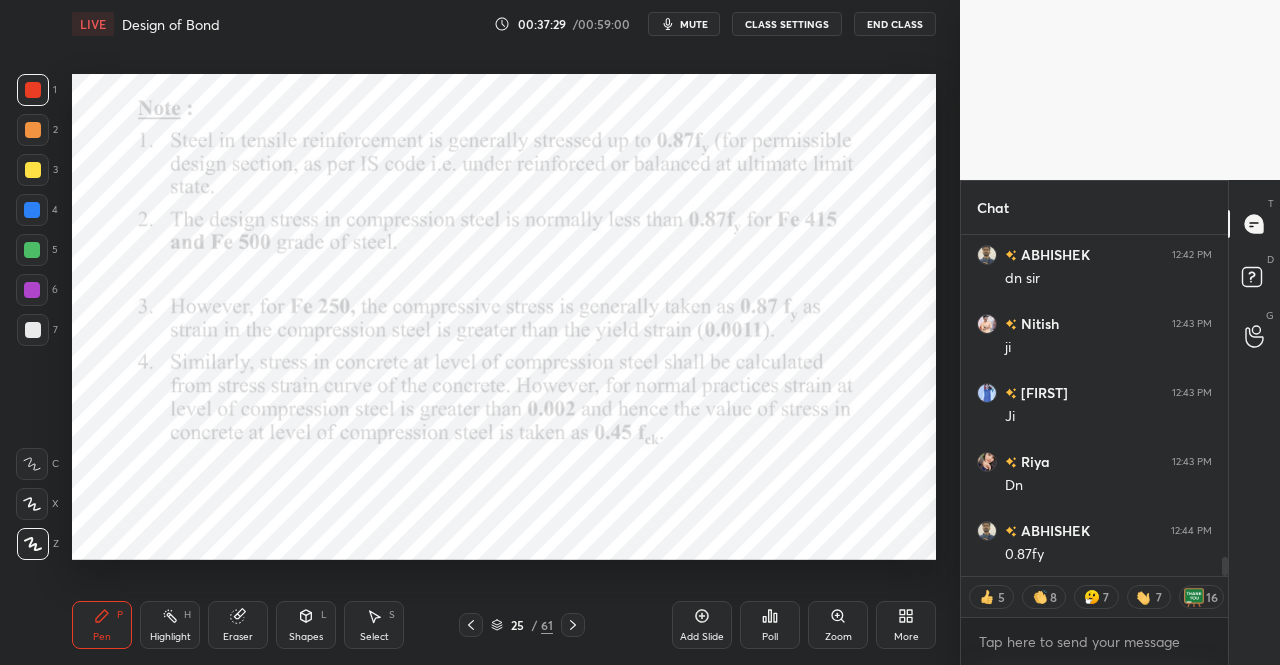 click 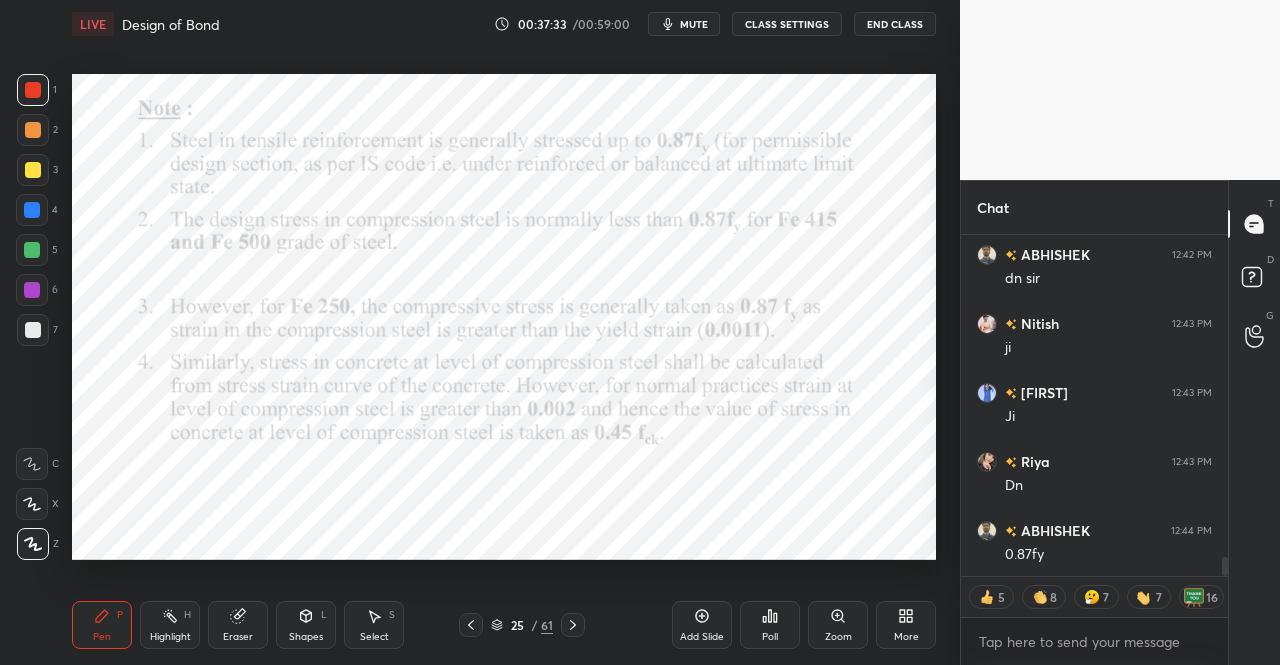 scroll, scrollTop: 7, scrollLeft: 6, axis: both 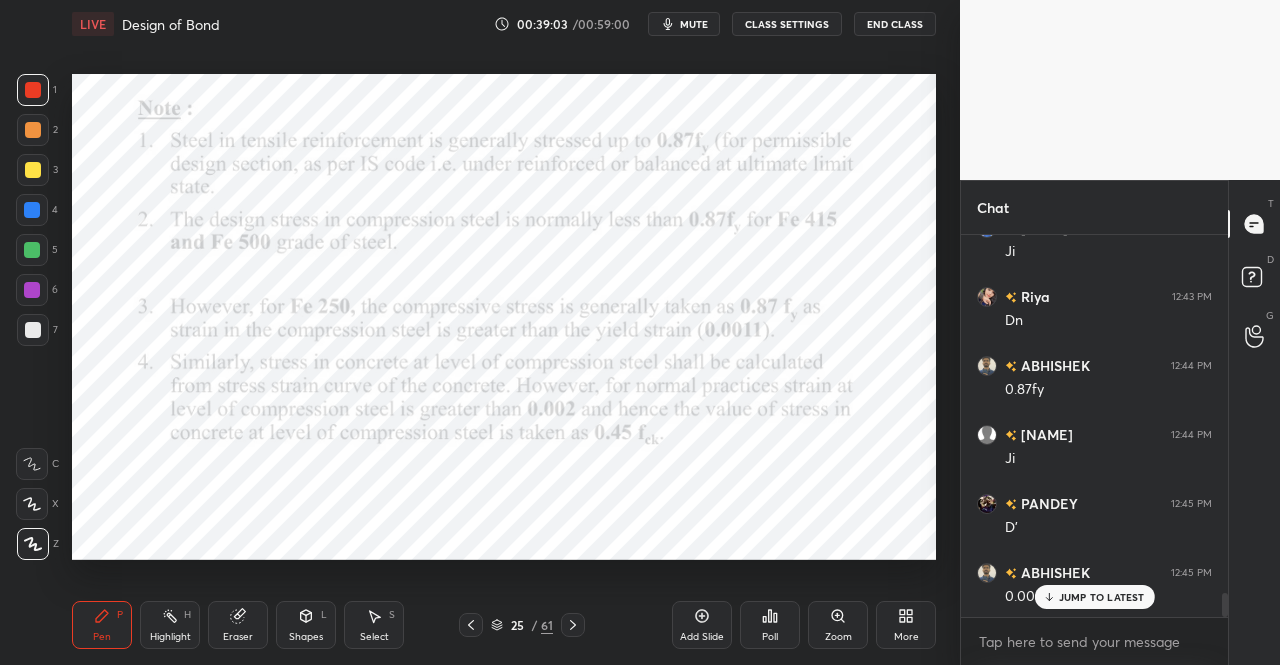click 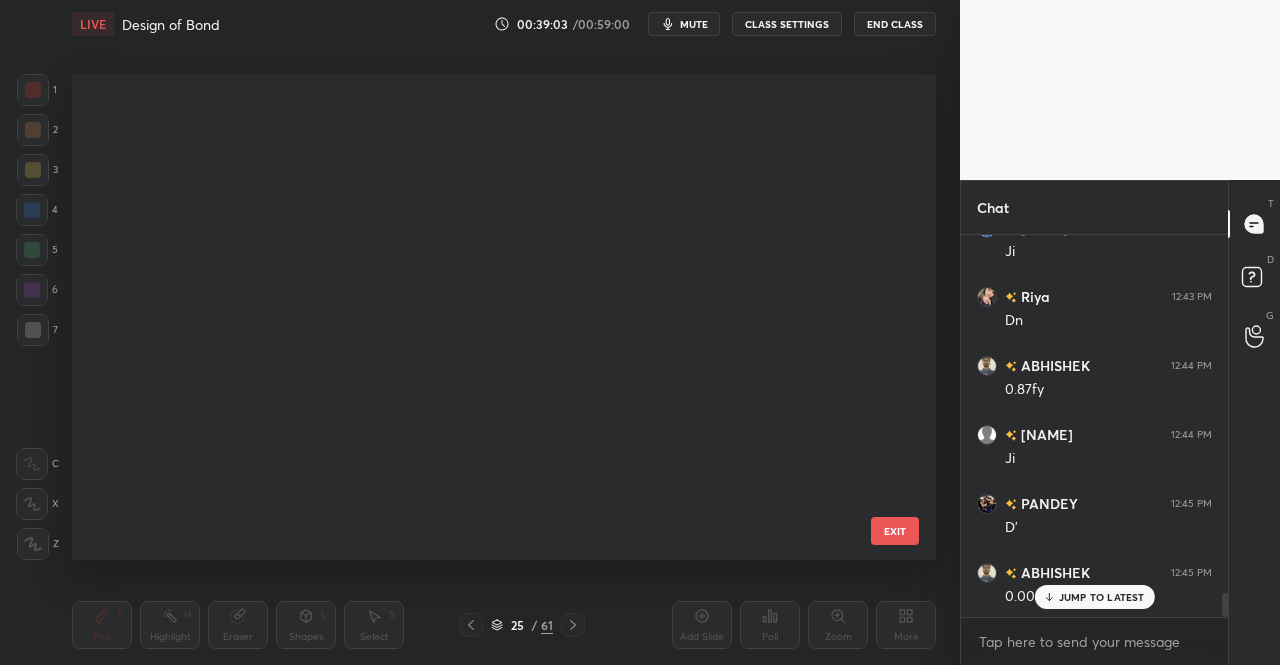 scroll, scrollTop: 837, scrollLeft: 0, axis: vertical 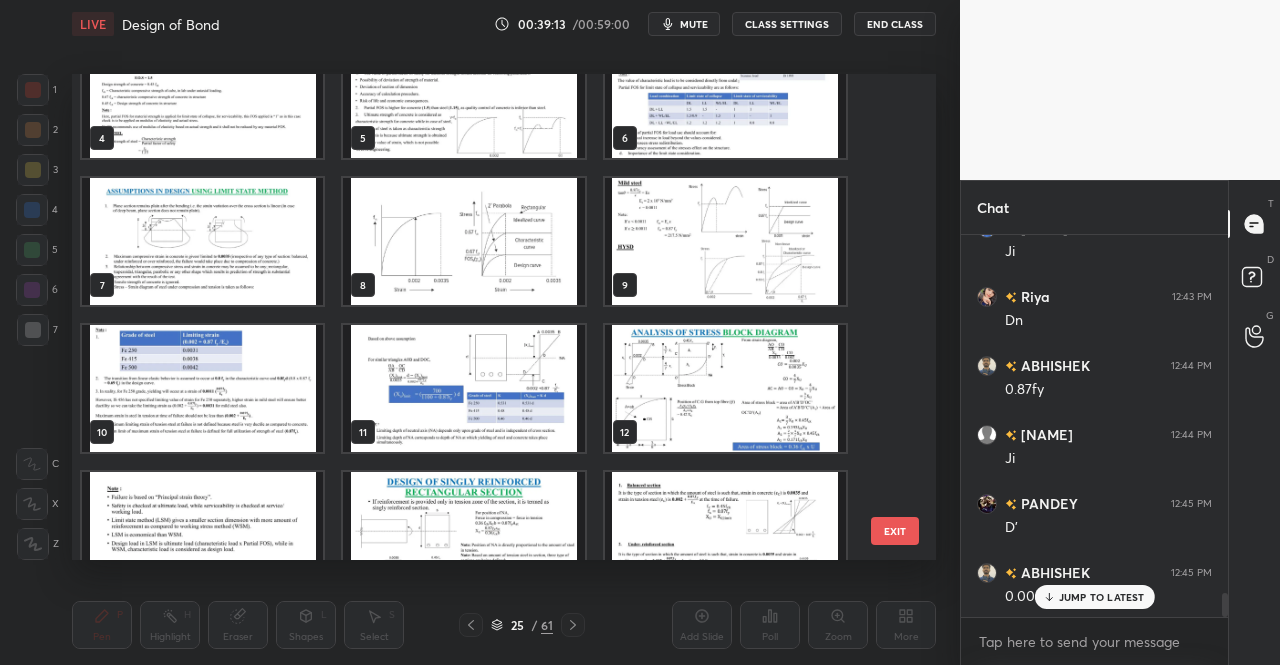 click at bounding box center [202, 388] 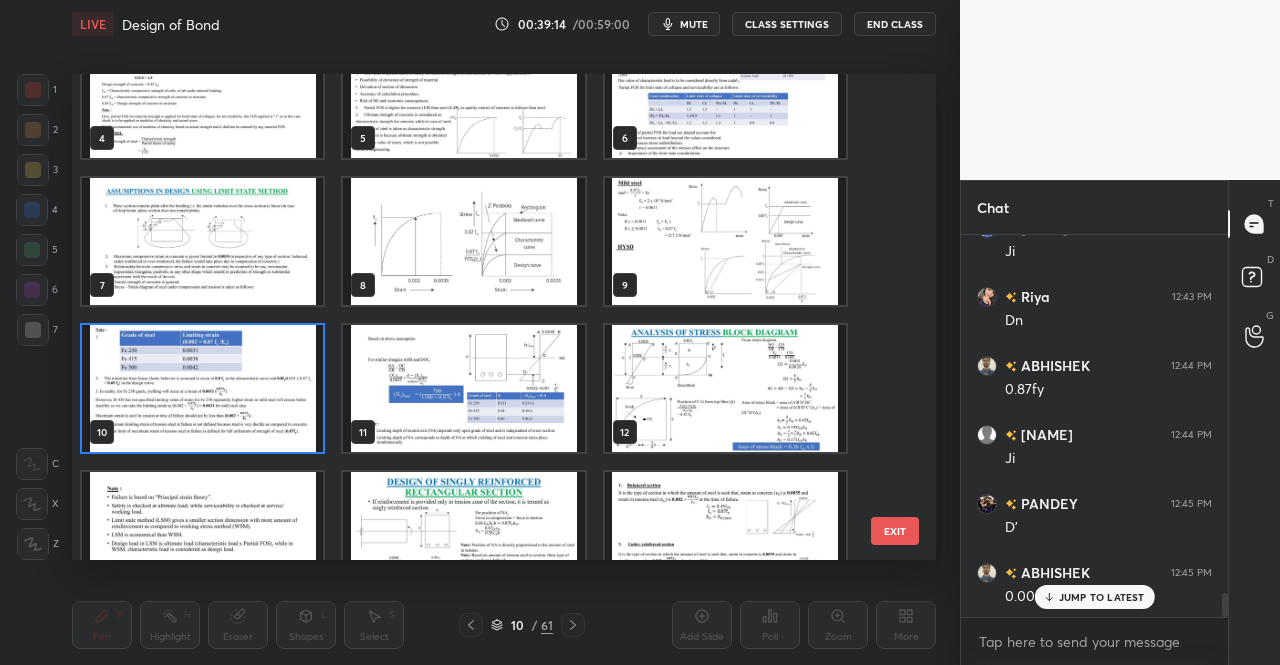 click at bounding box center [202, 388] 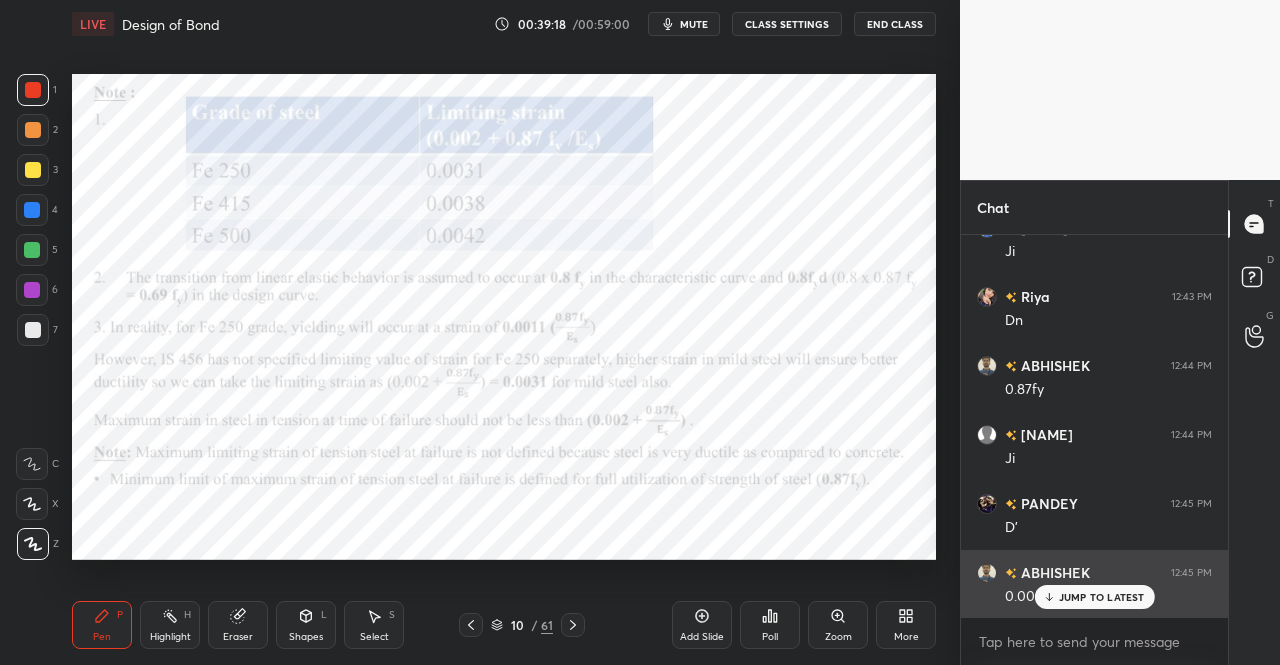 click on "JUMP TO LATEST" at bounding box center (1094, 597) 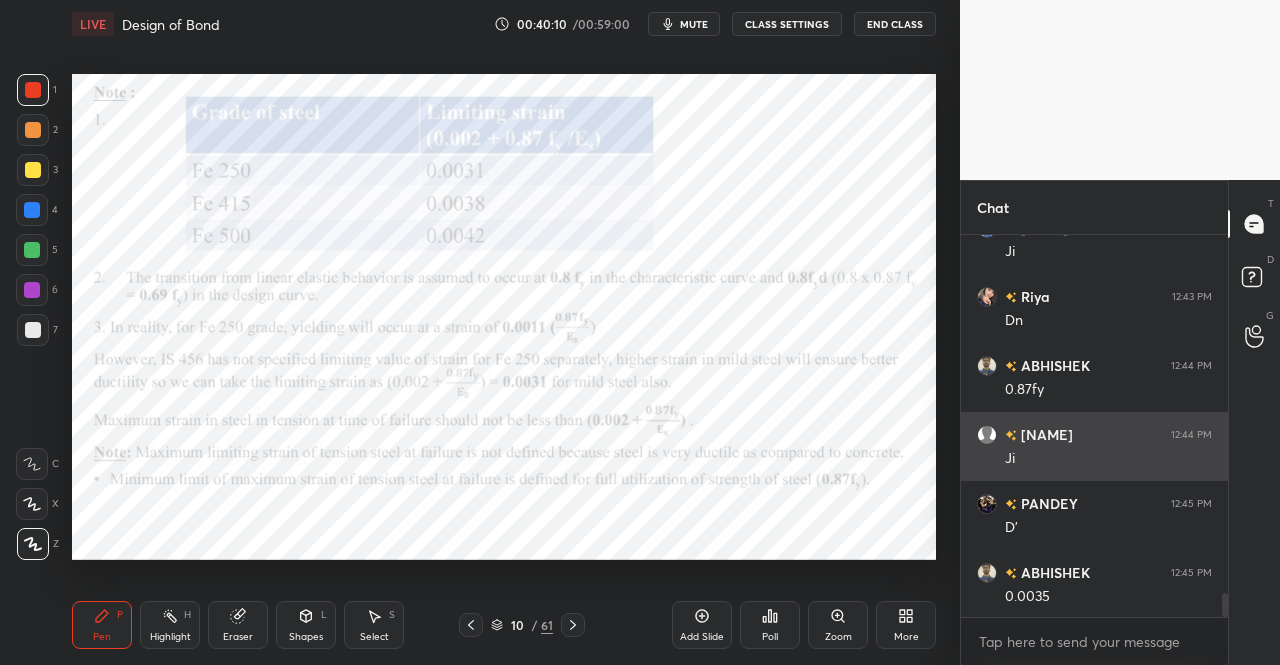 scroll, scrollTop: 5890, scrollLeft: 0, axis: vertical 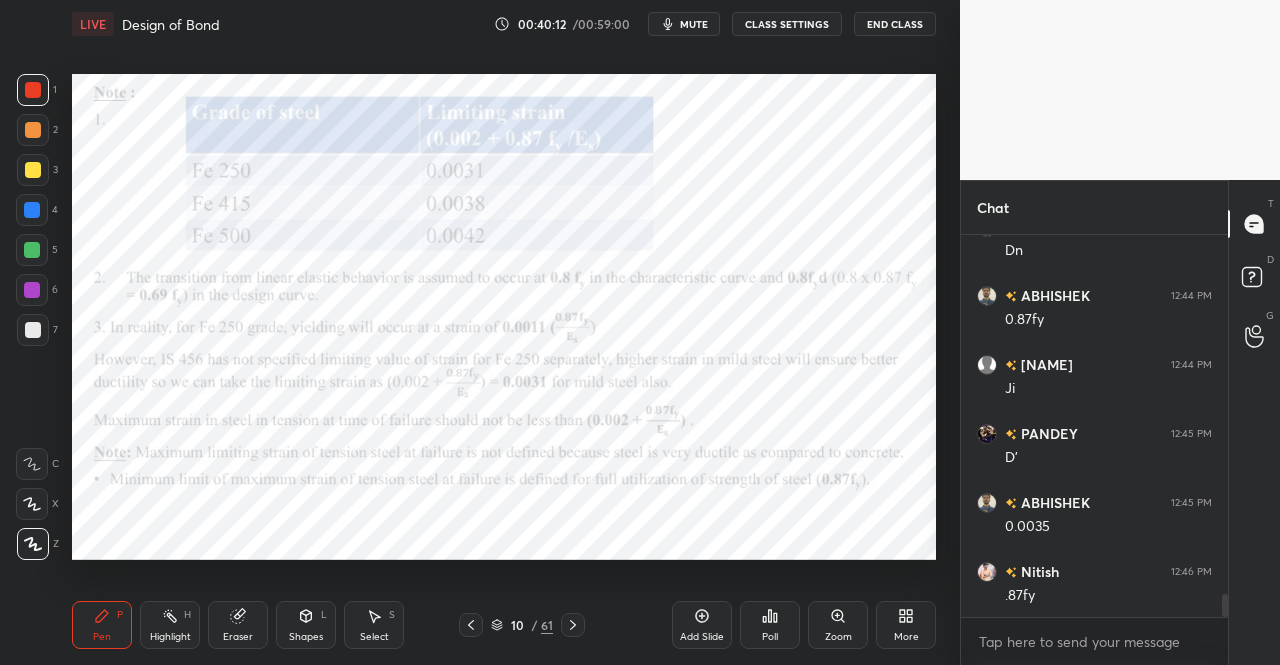 click 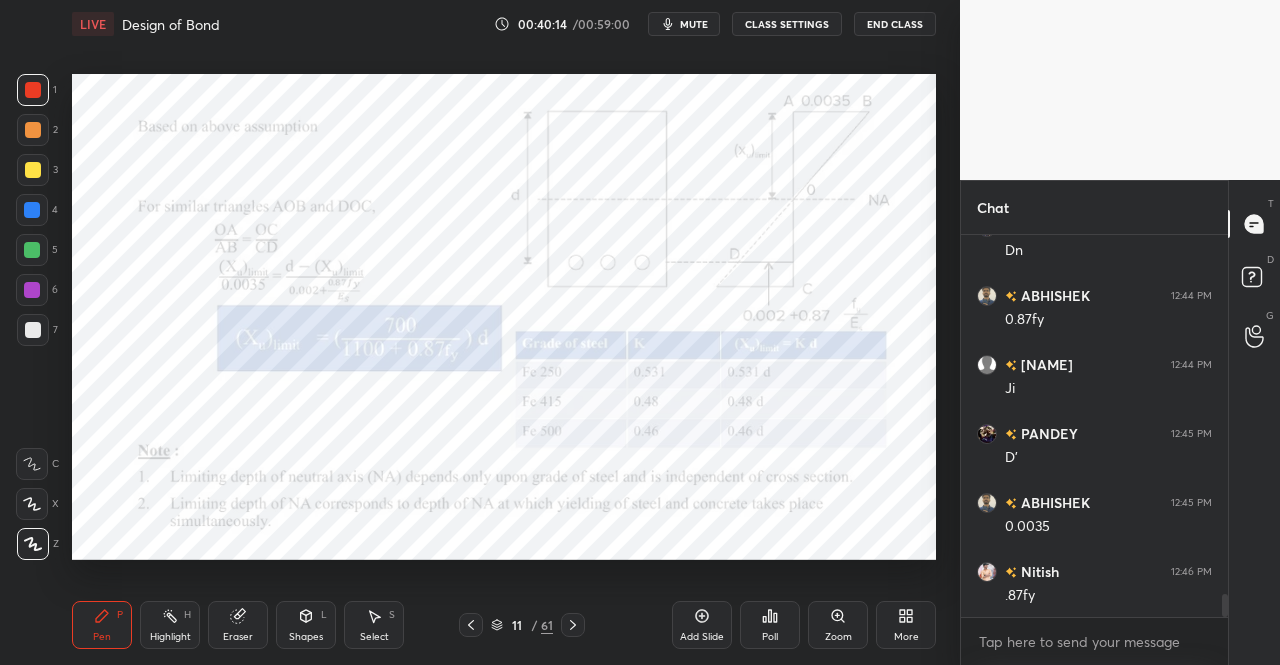 click 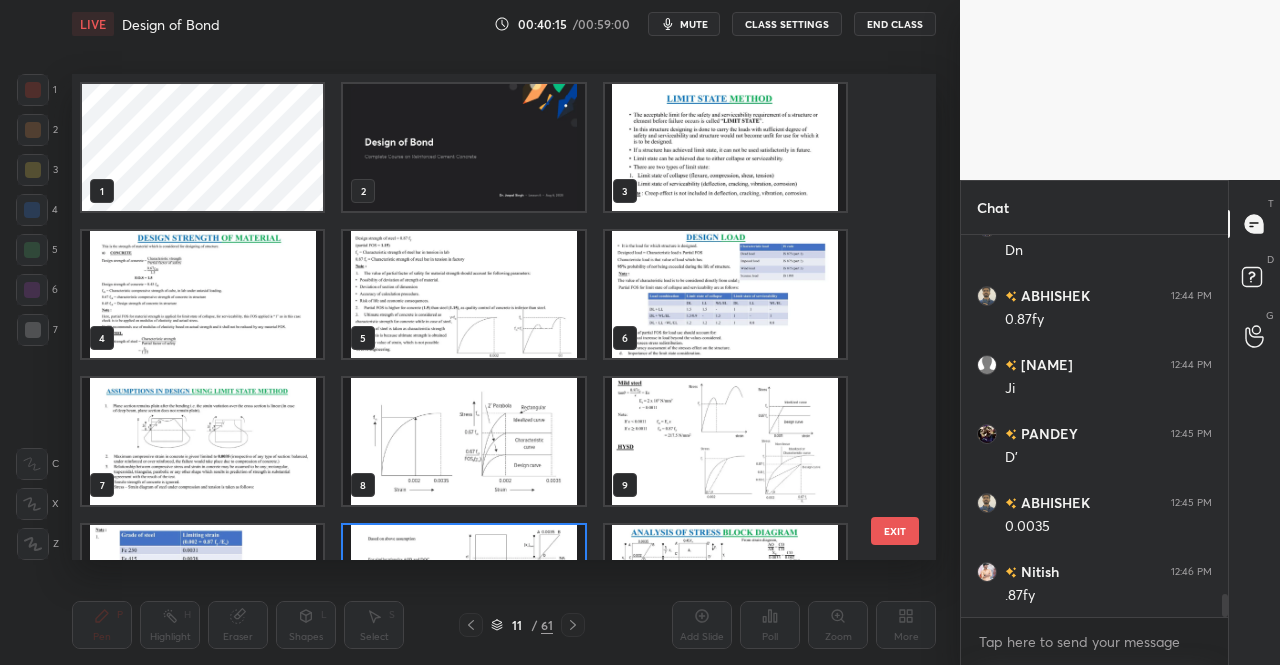 scroll, scrollTop: 102, scrollLeft: 0, axis: vertical 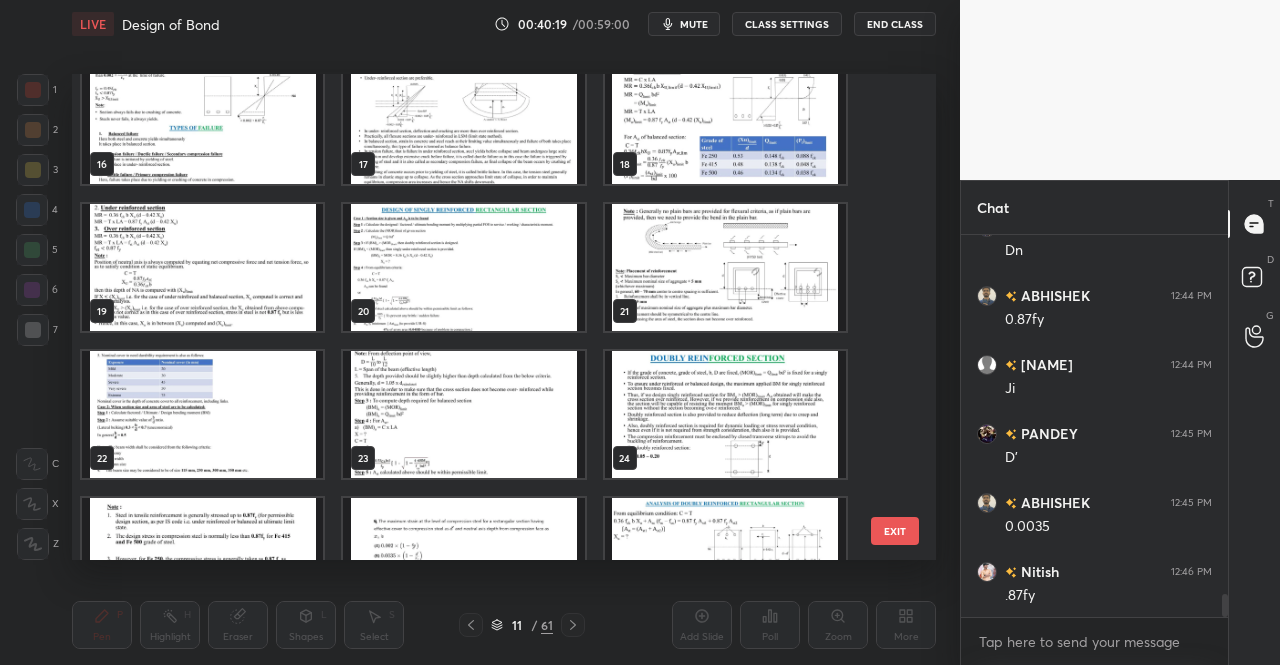 click at bounding box center [463, 267] 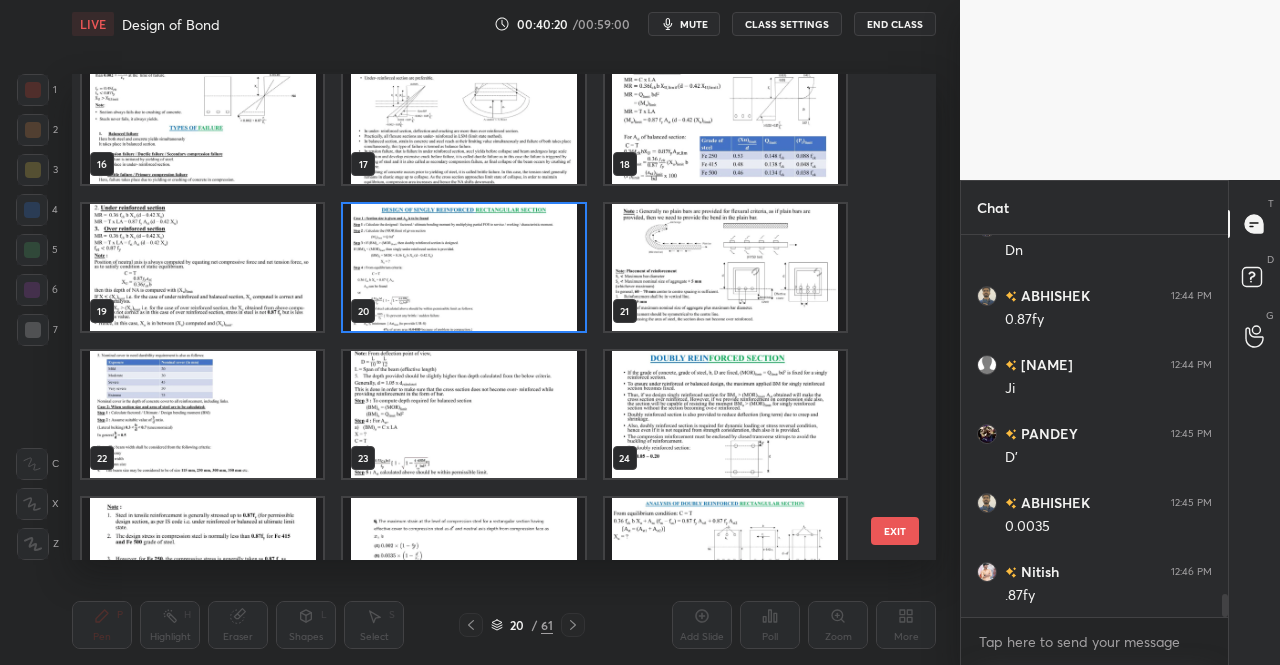 click at bounding box center (463, 267) 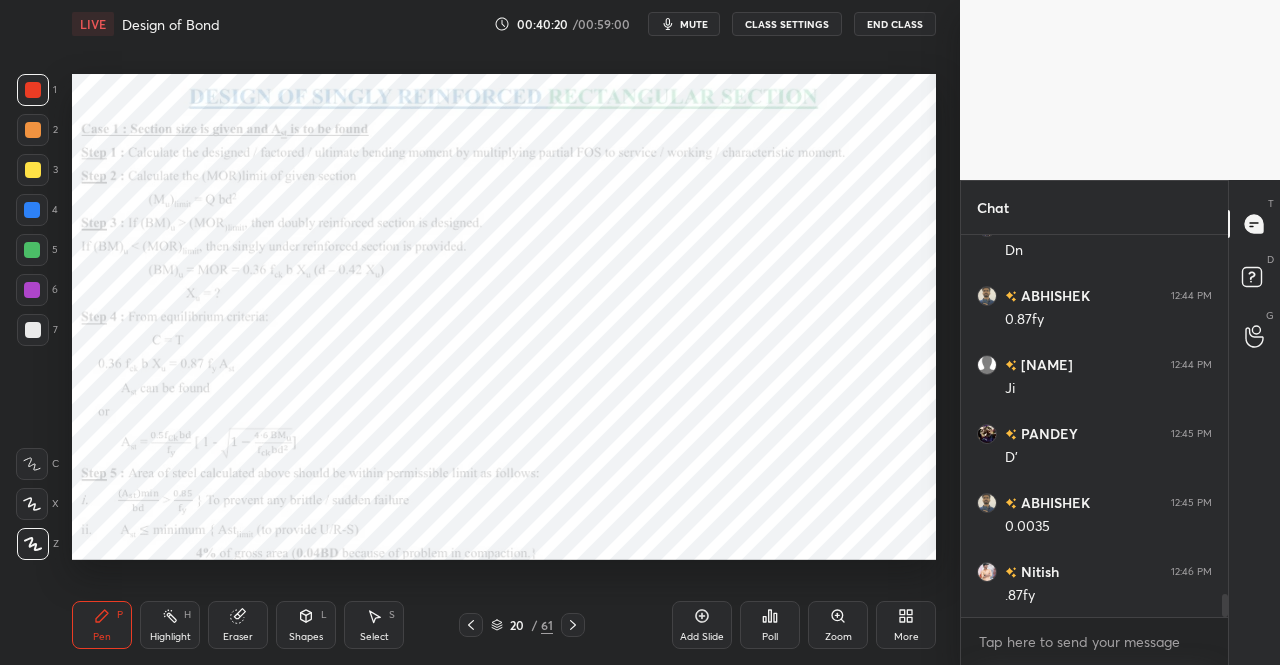 click at bounding box center (463, 267) 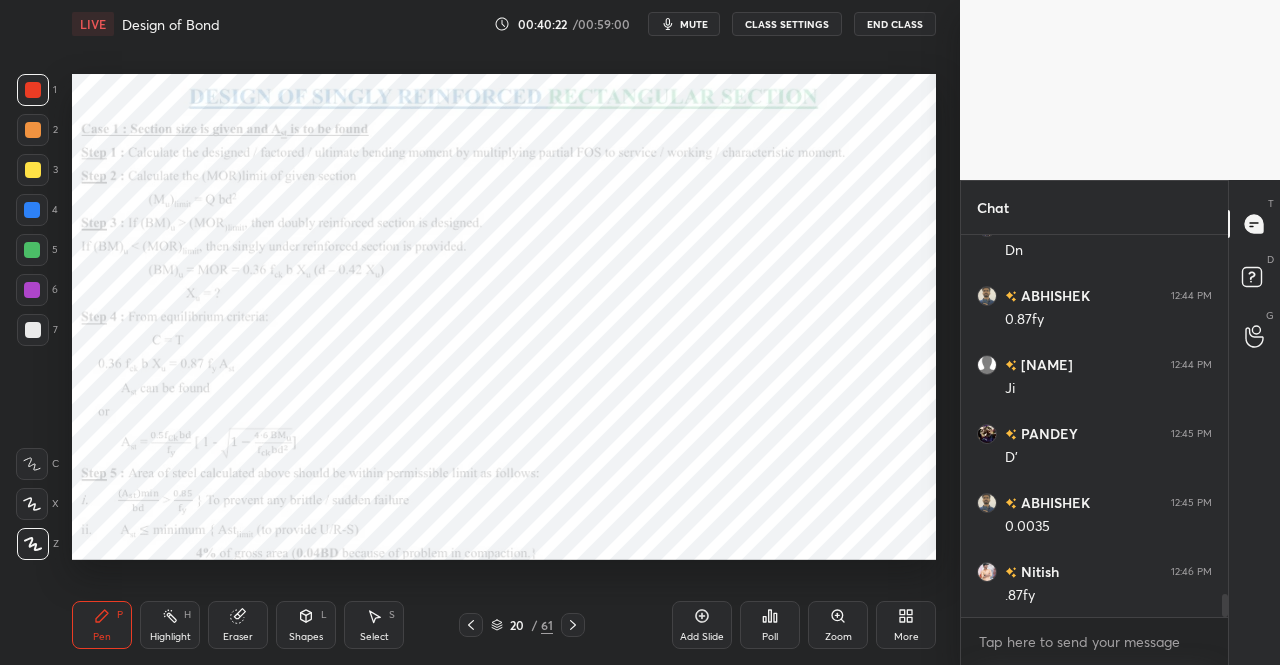 click 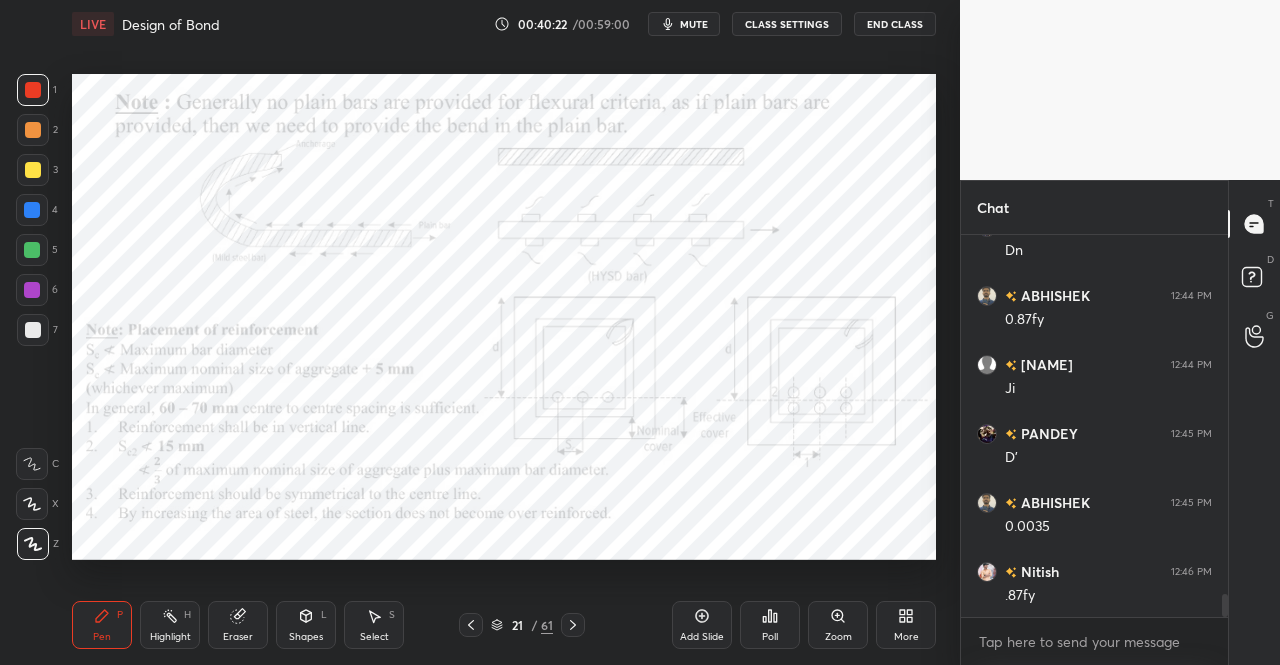 click 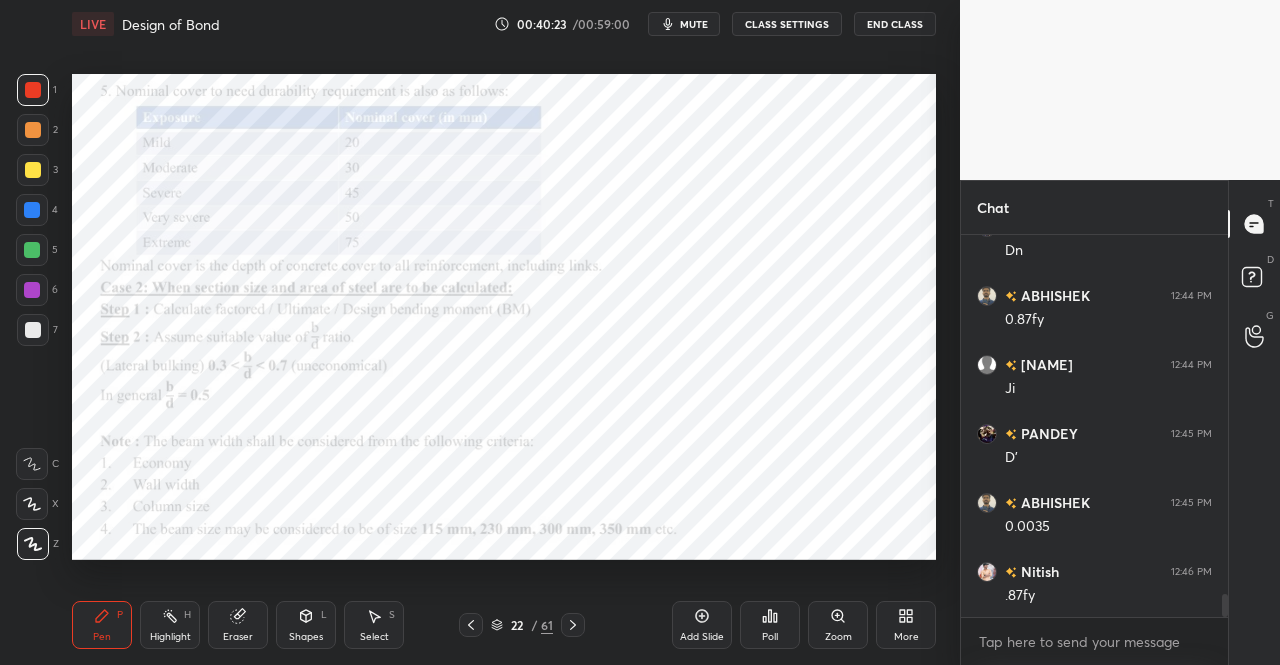 click 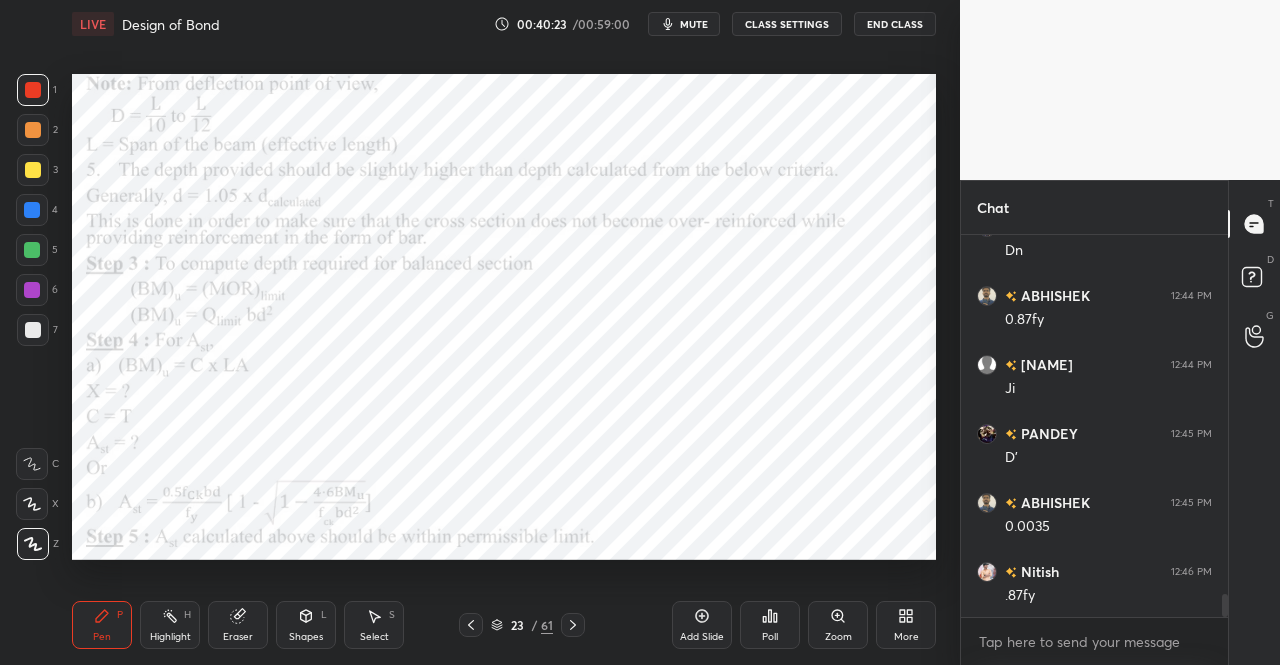 click 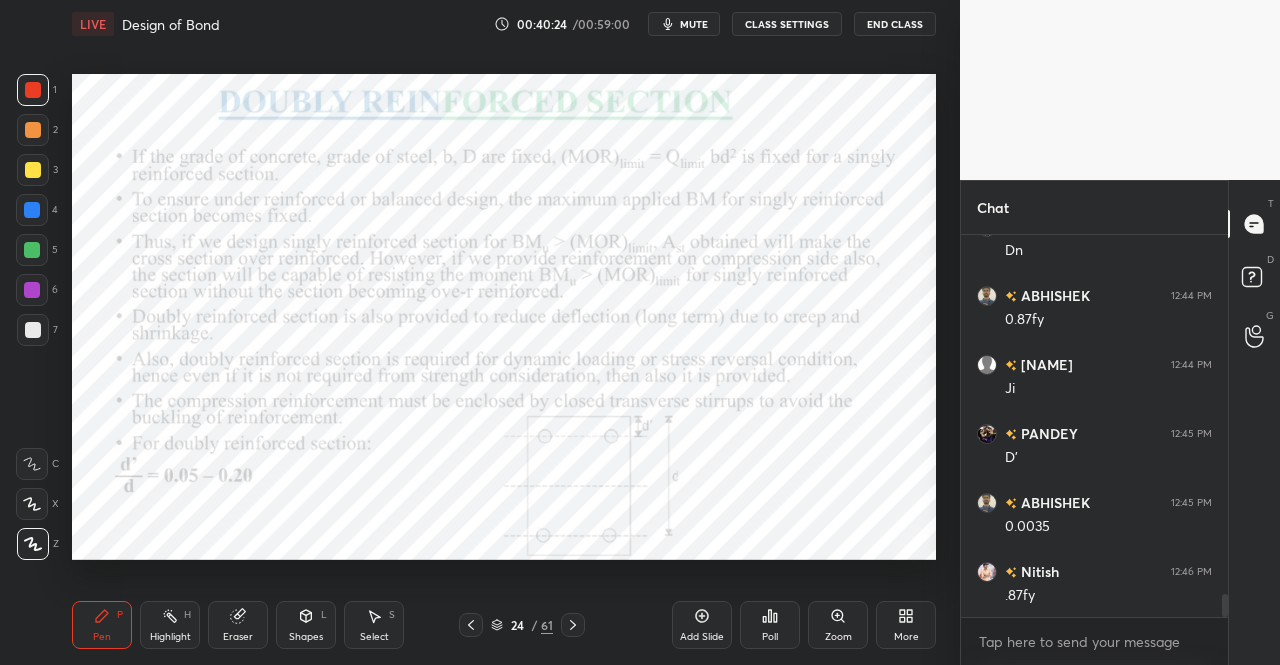 click 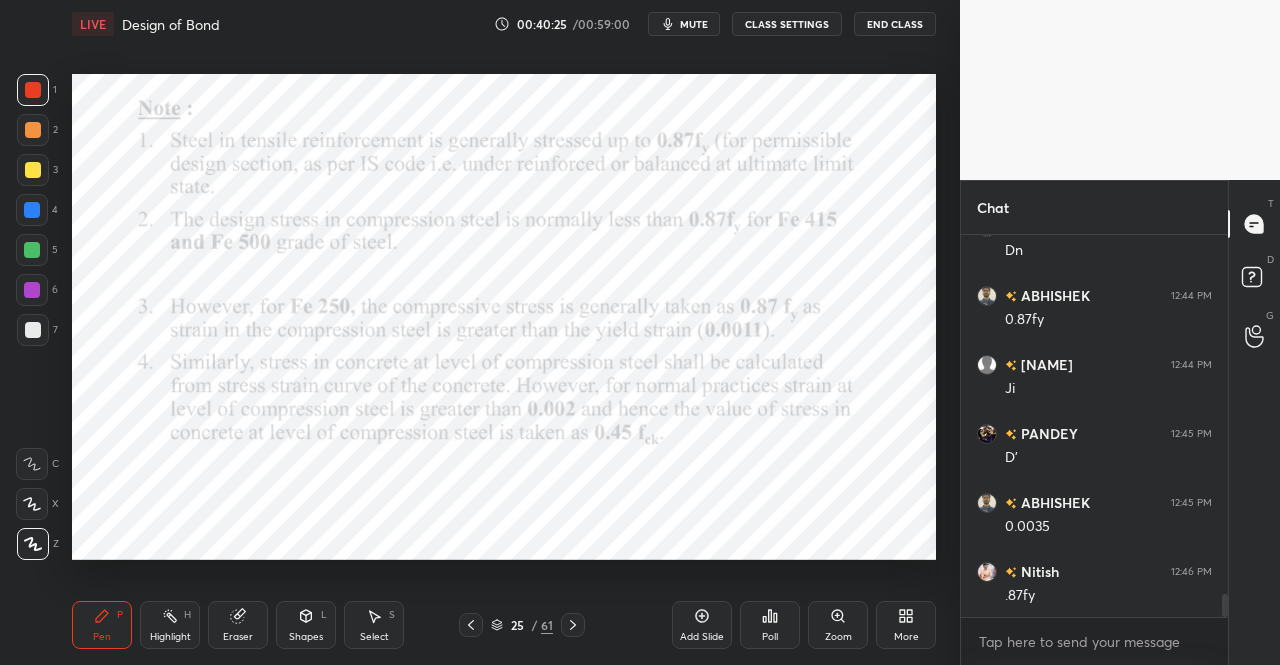 click 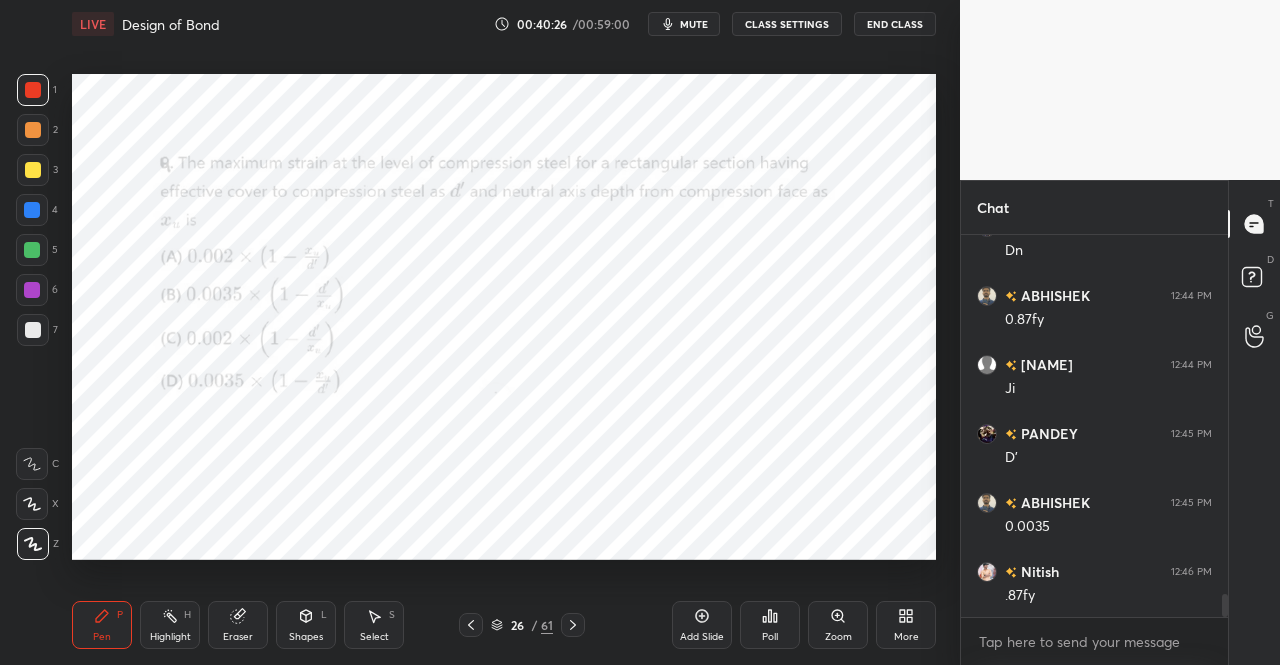 click 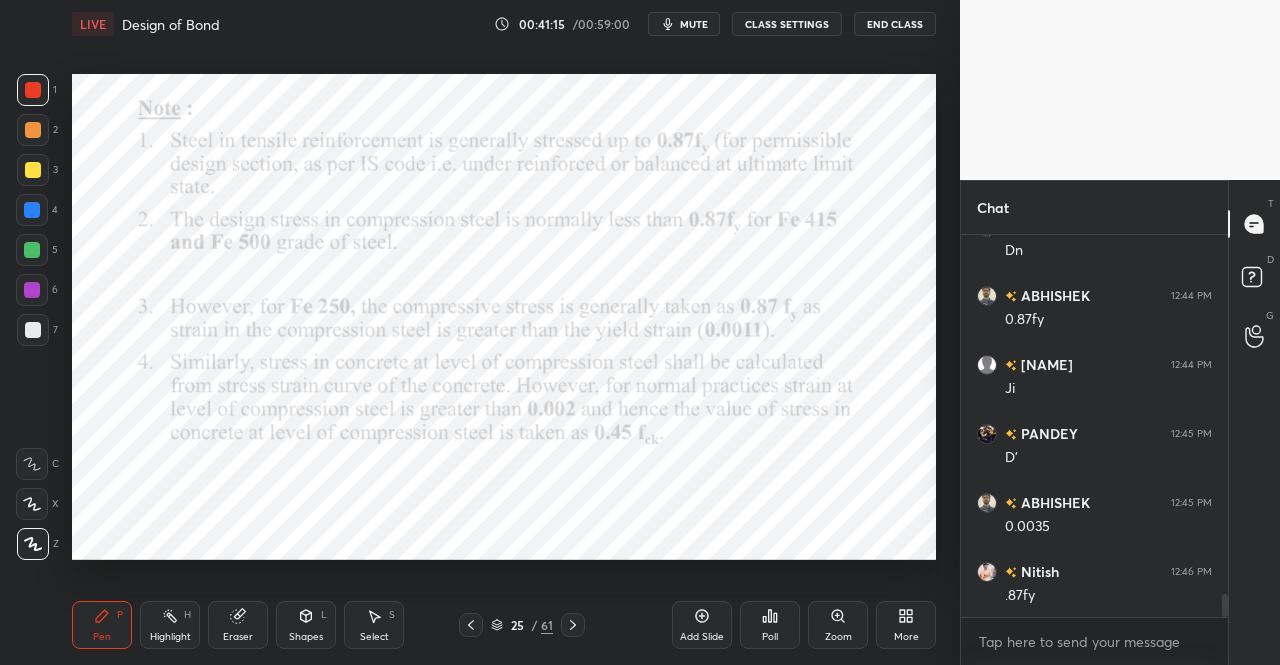 click on "Pen P Highlight H Eraser Shapes L Select S 25 / 61 Add Slide Poll Zoom More" at bounding box center (504, 625) 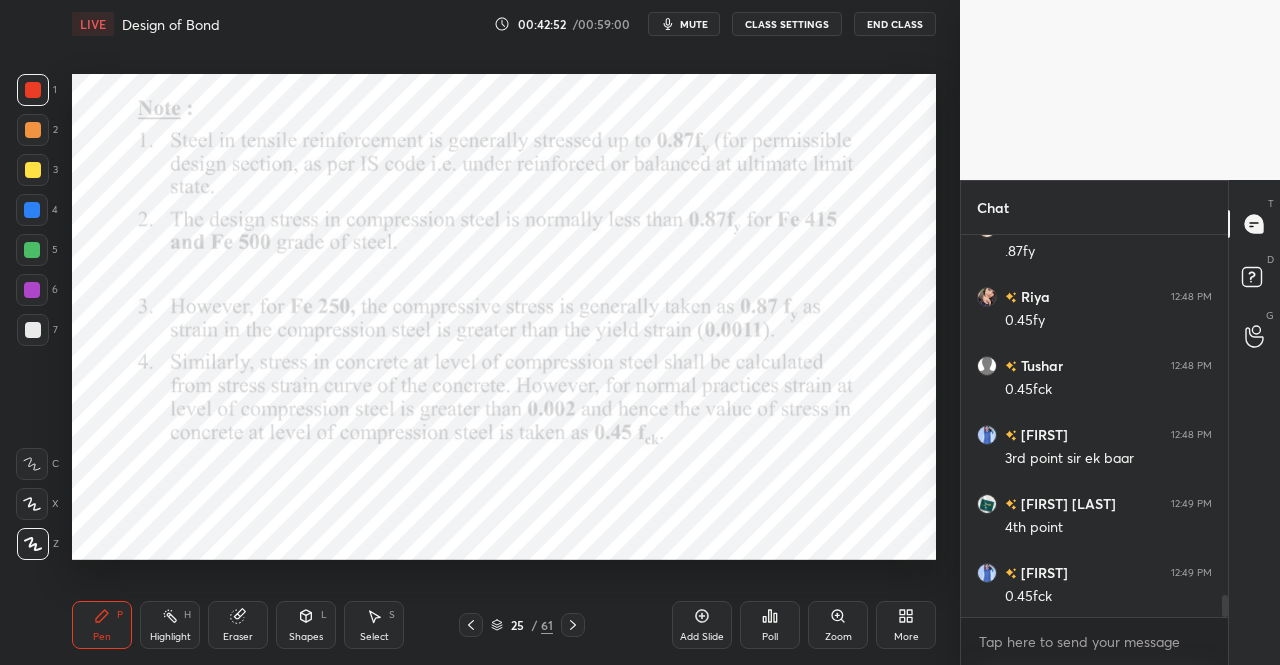 scroll, scrollTop: 6304, scrollLeft: 0, axis: vertical 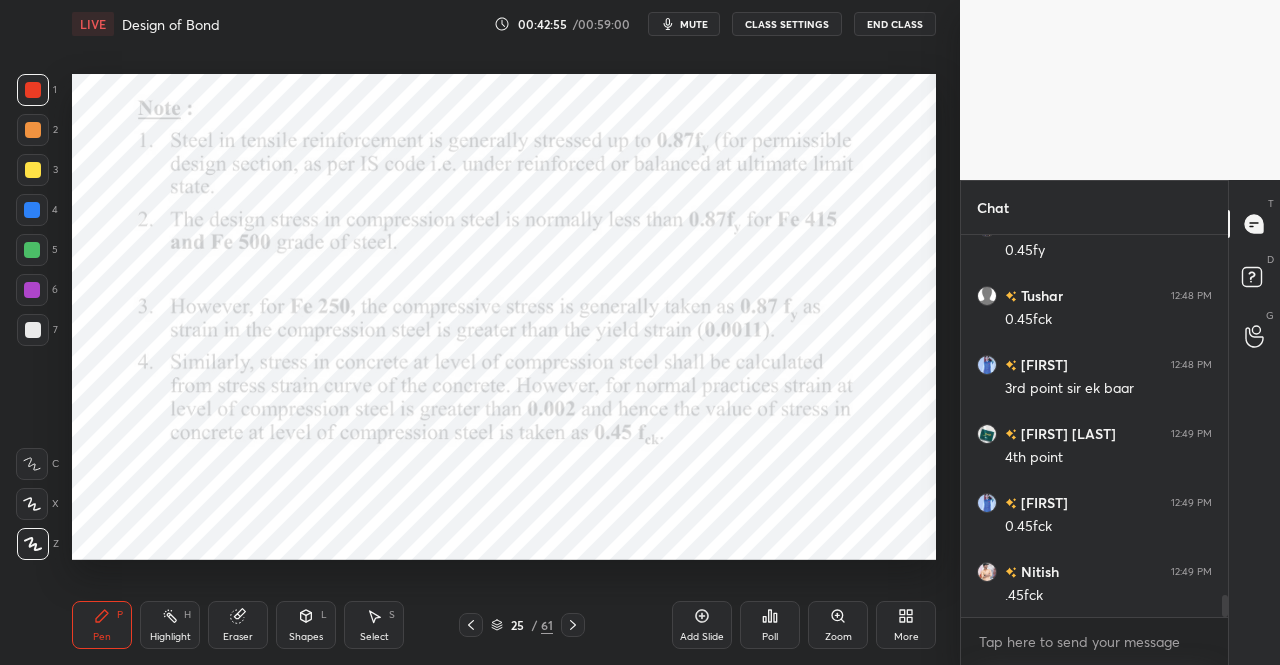 click on "Pen P Highlight H Eraser Shapes L Select S 25 / 61 Add Slide Poll Zoom More" at bounding box center (504, 625) 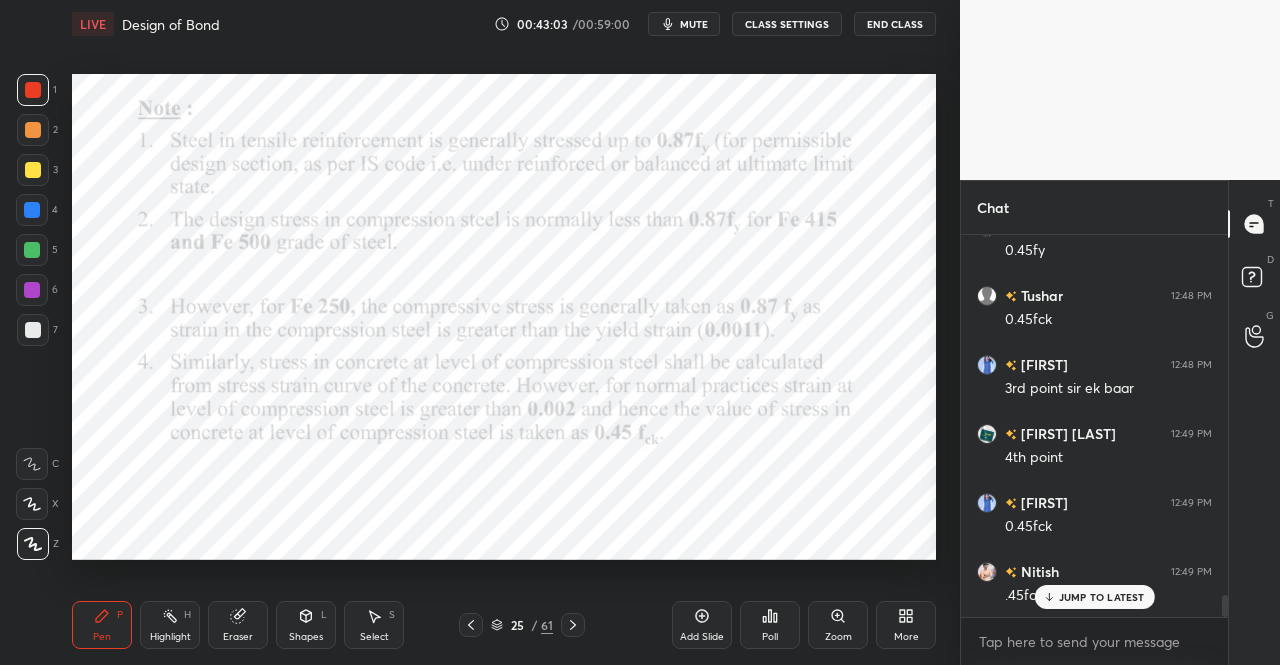 scroll, scrollTop: 6372, scrollLeft: 0, axis: vertical 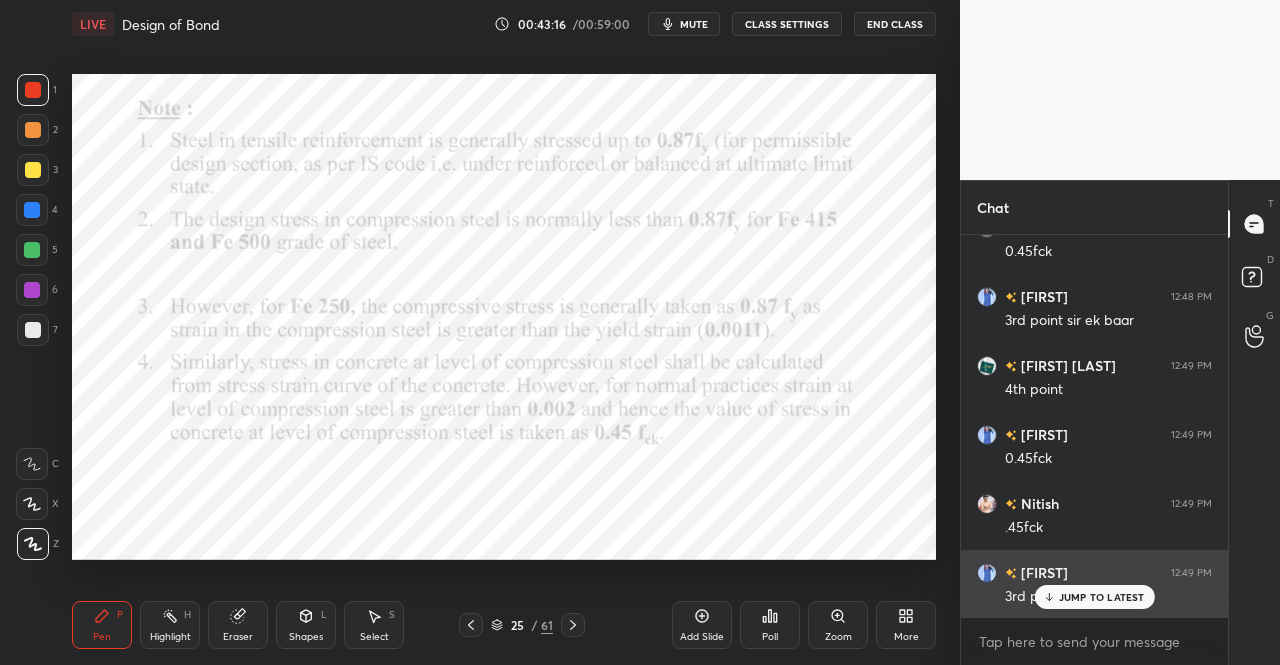 click on "JUMP TO LATEST" at bounding box center [1102, 597] 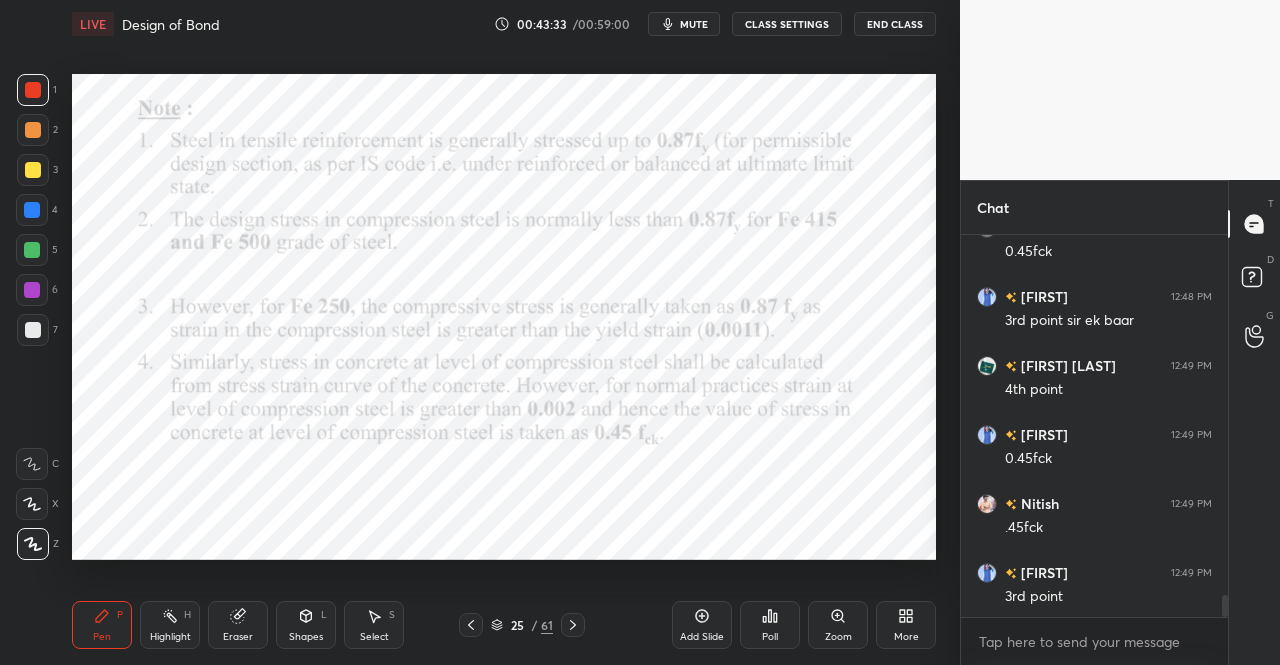scroll, scrollTop: 6442, scrollLeft: 0, axis: vertical 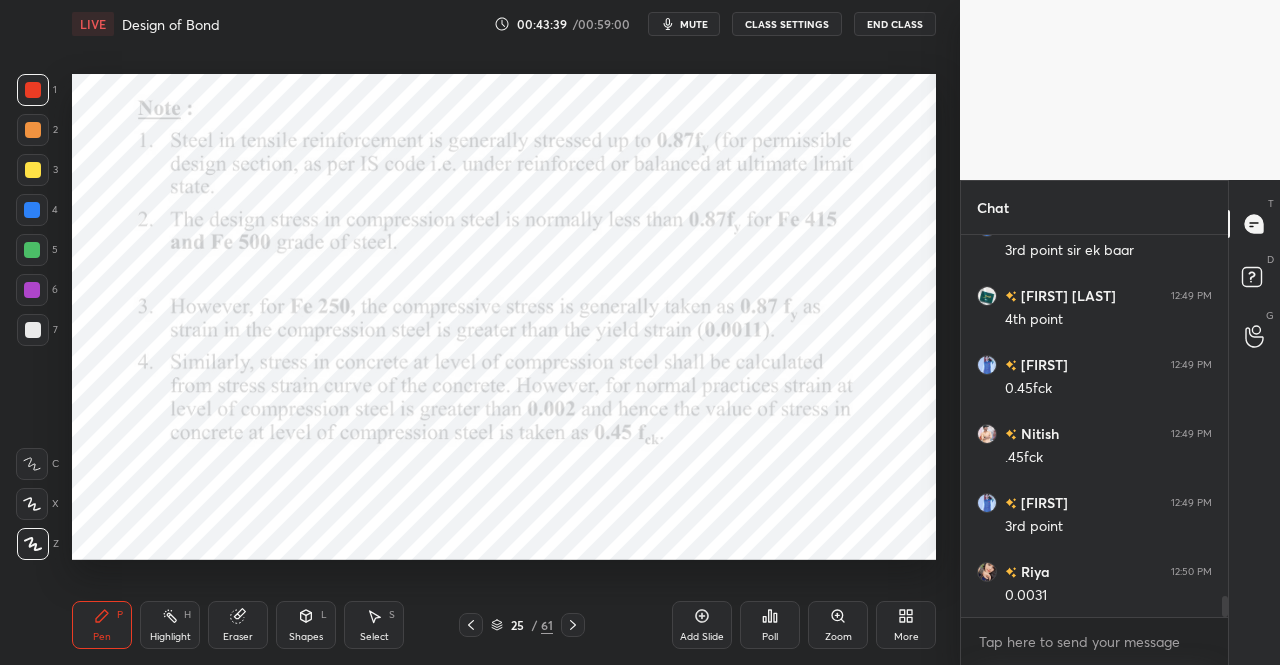 click on "Eraser" at bounding box center (238, 637) 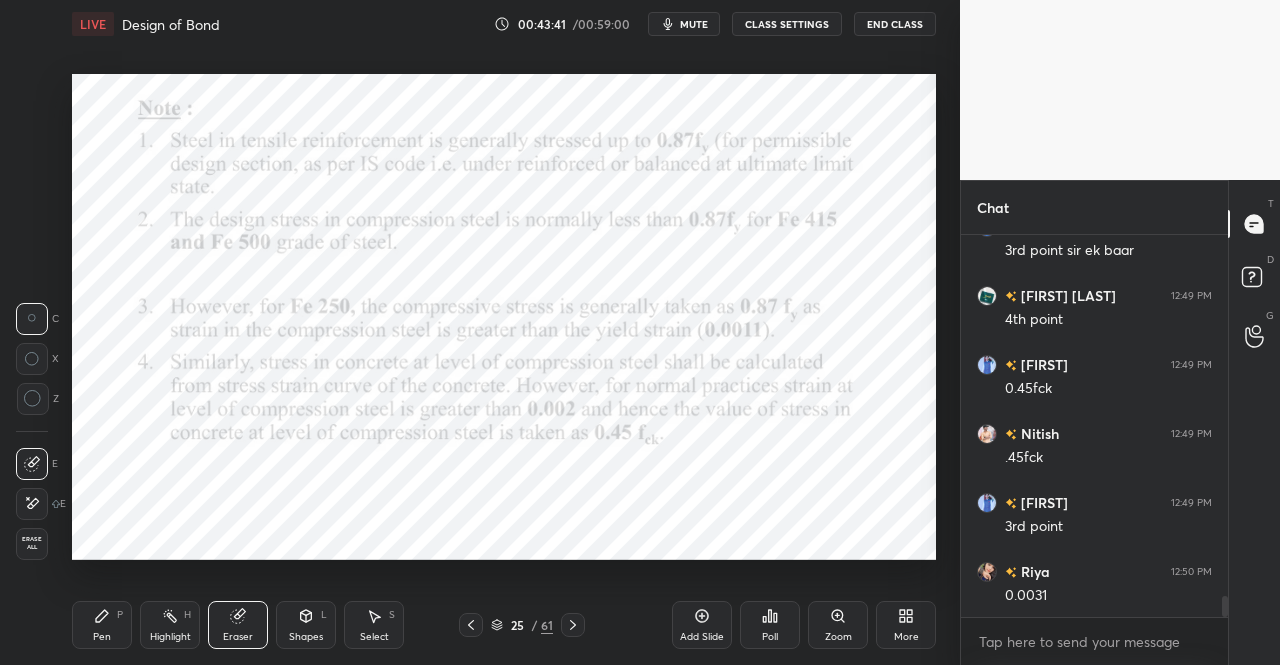 click 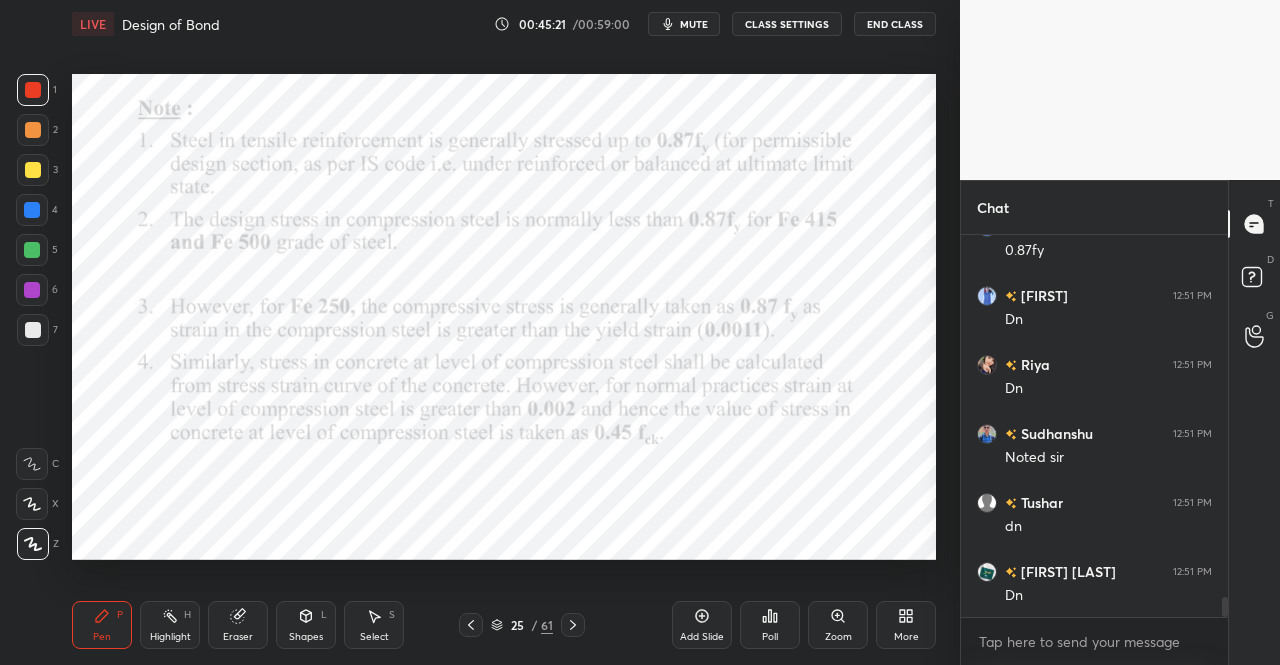 scroll, scrollTop: 6944, scrollLeft: 0, axis: vertical 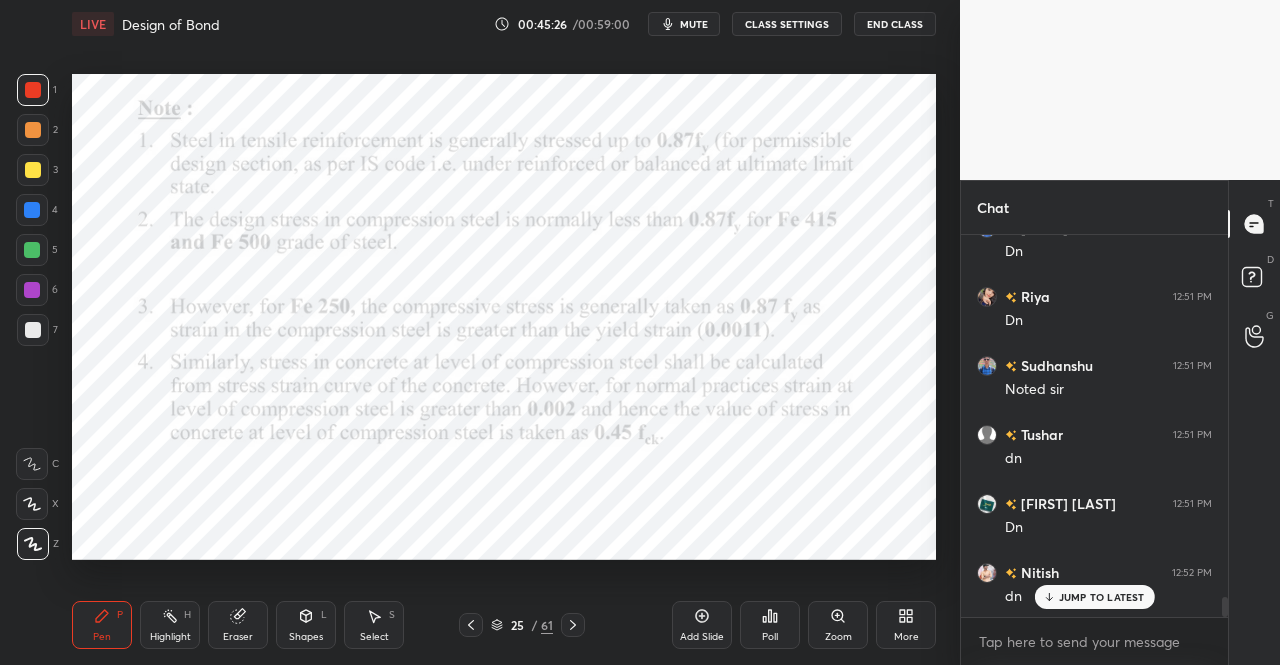 click 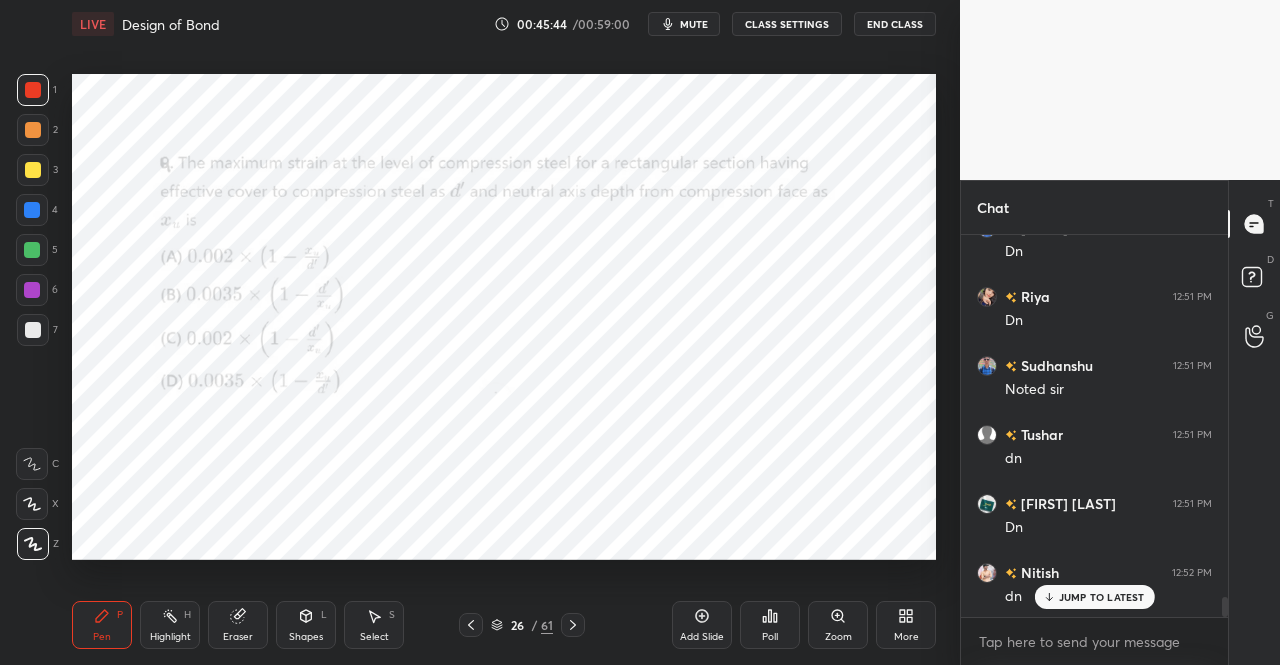 click on "Shapes" at bounding box center (306, 637) 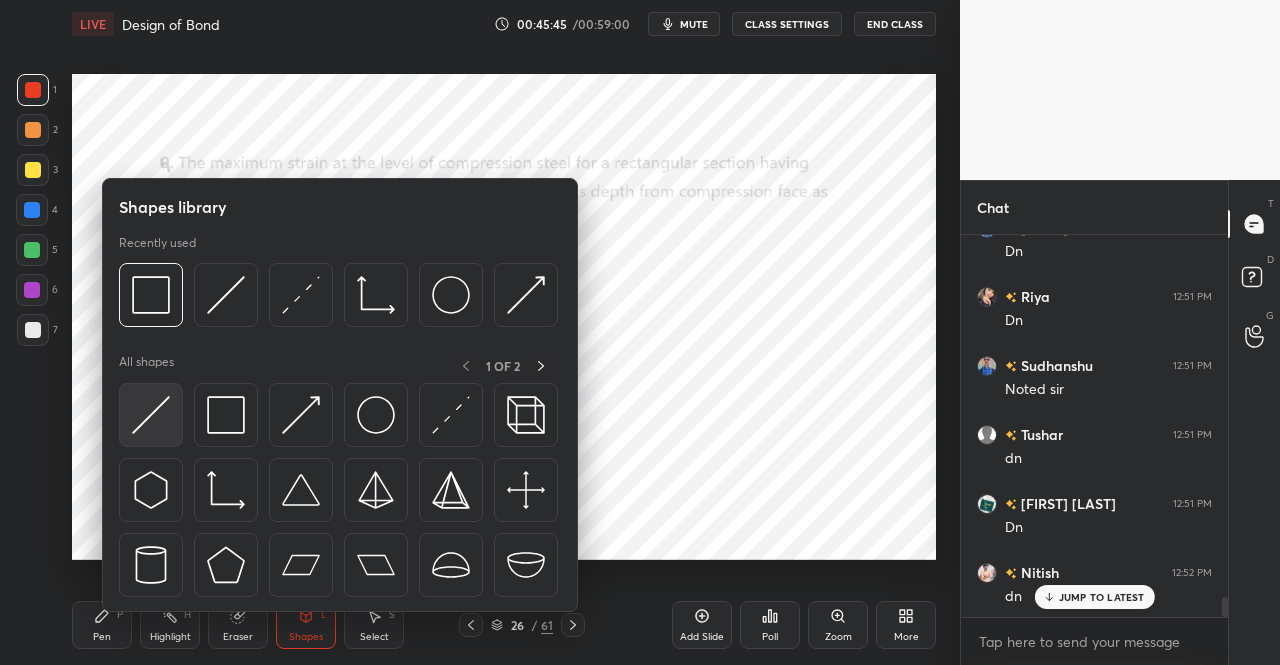 click at bounding box center (151, 415) 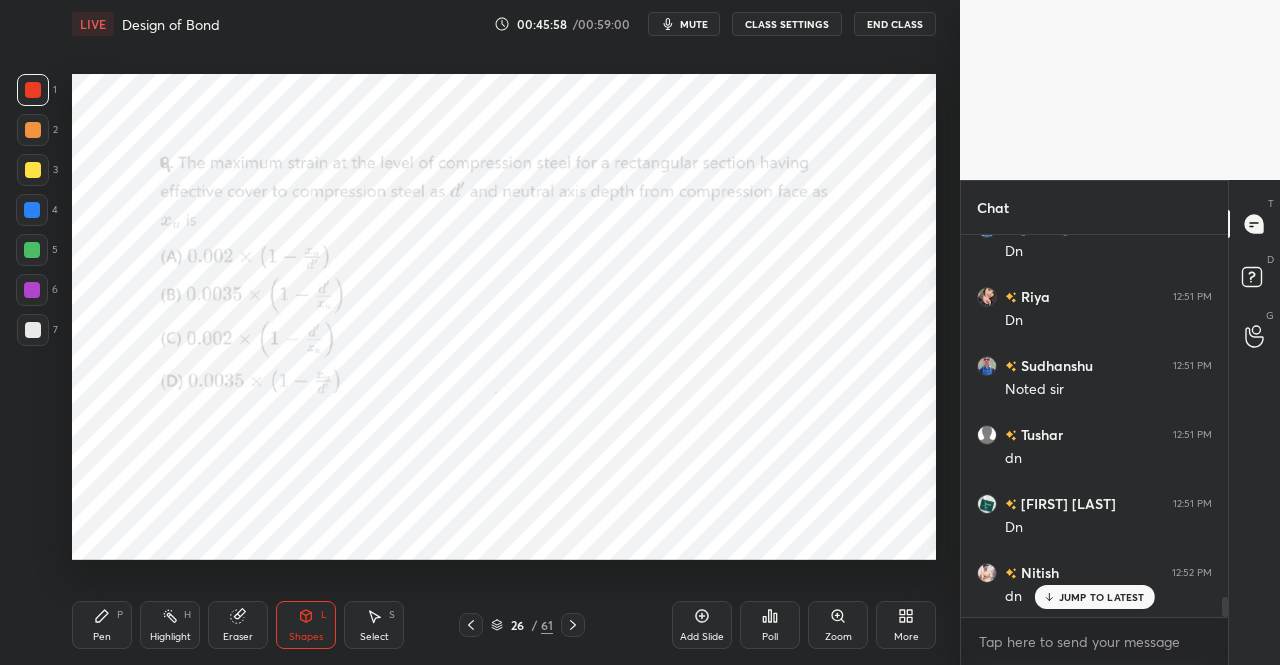 click on "Pen" at bounding box center (102, 637) 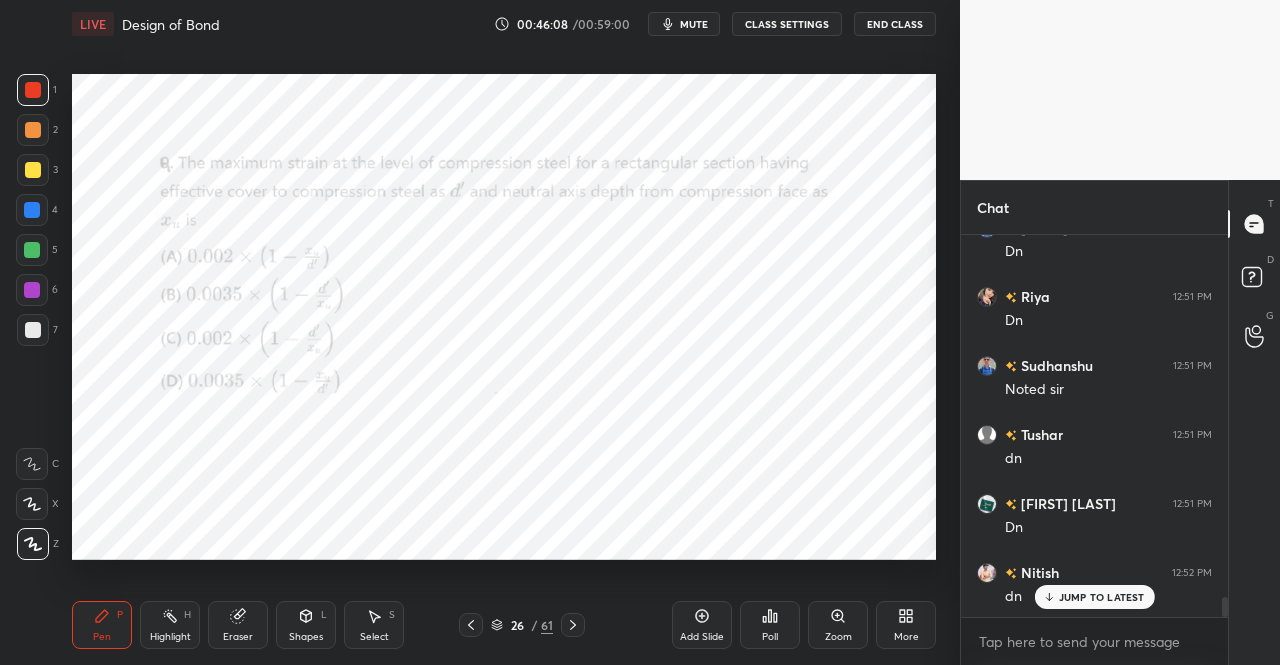 click on "Shapes L" at bounding box center [306, 625] 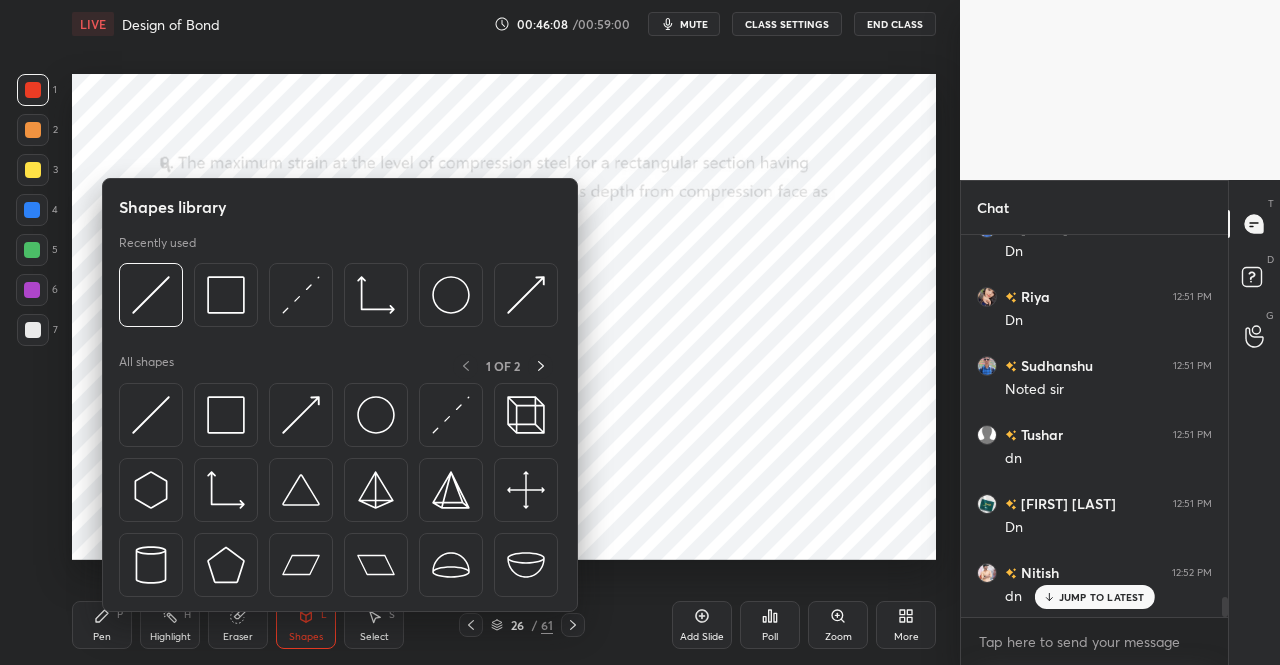 click at bounding box center [451, 415] 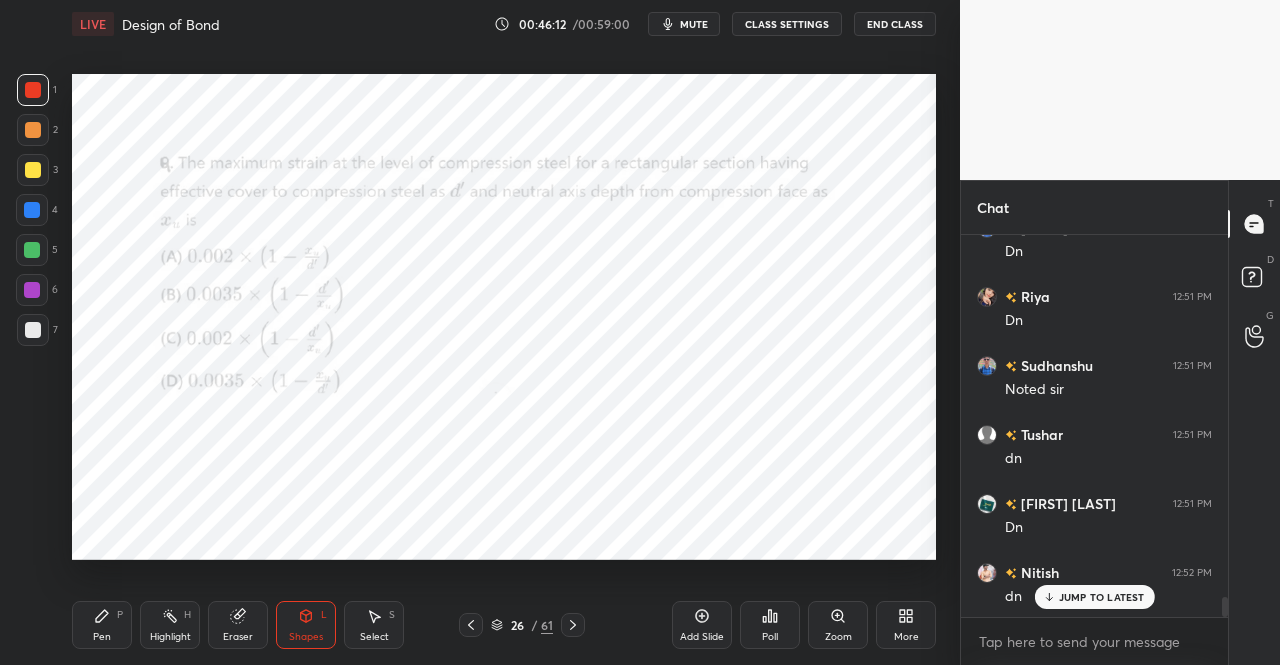 click on "Pen P" at bounding box center [102, 625] 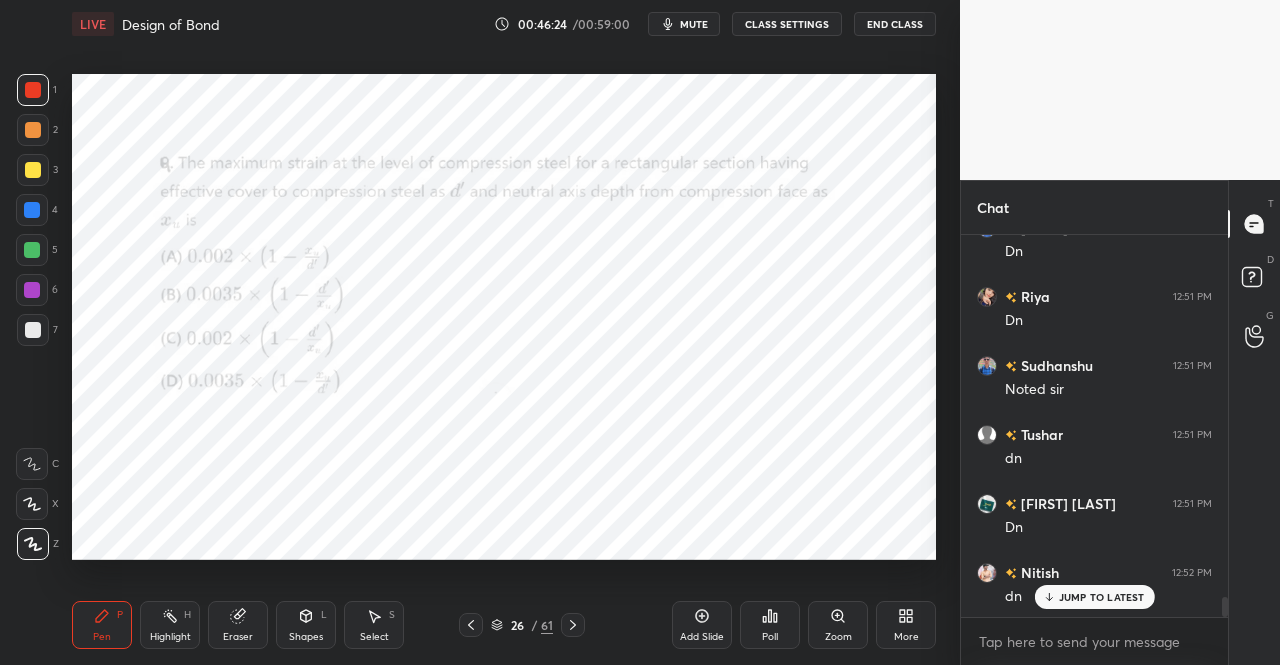 click on "Eraser" at bounding box center (238, 637) 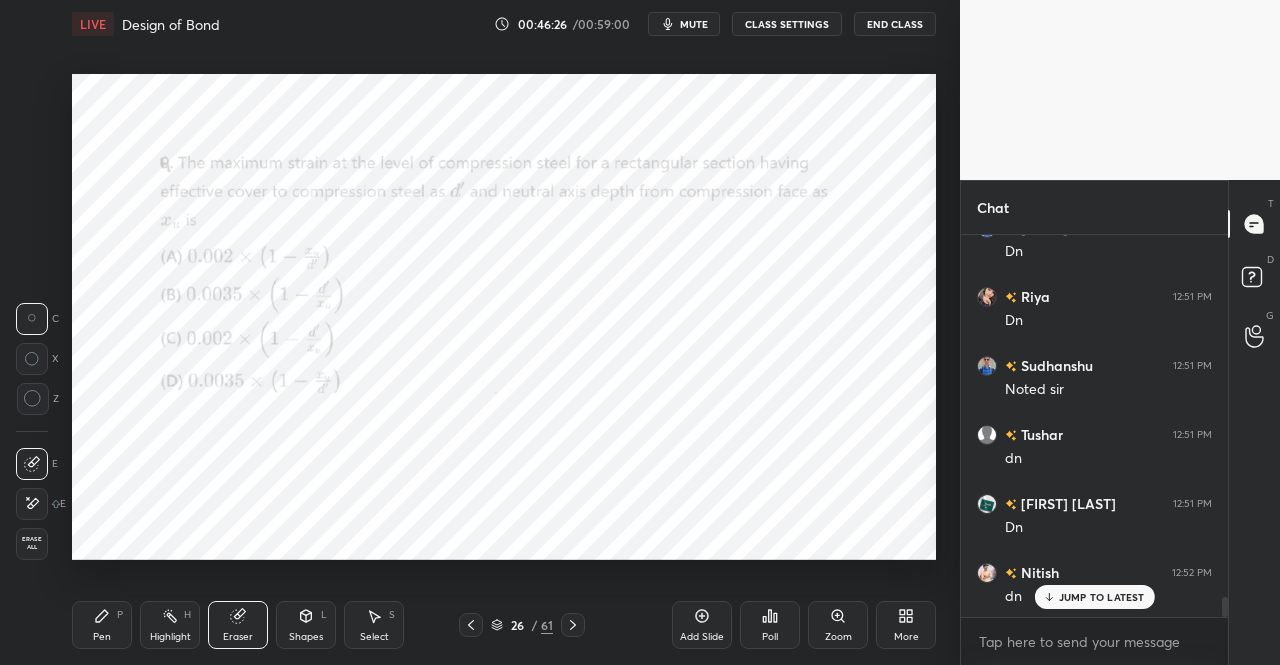 click on "Pen P" at bounding box center (102, 625) 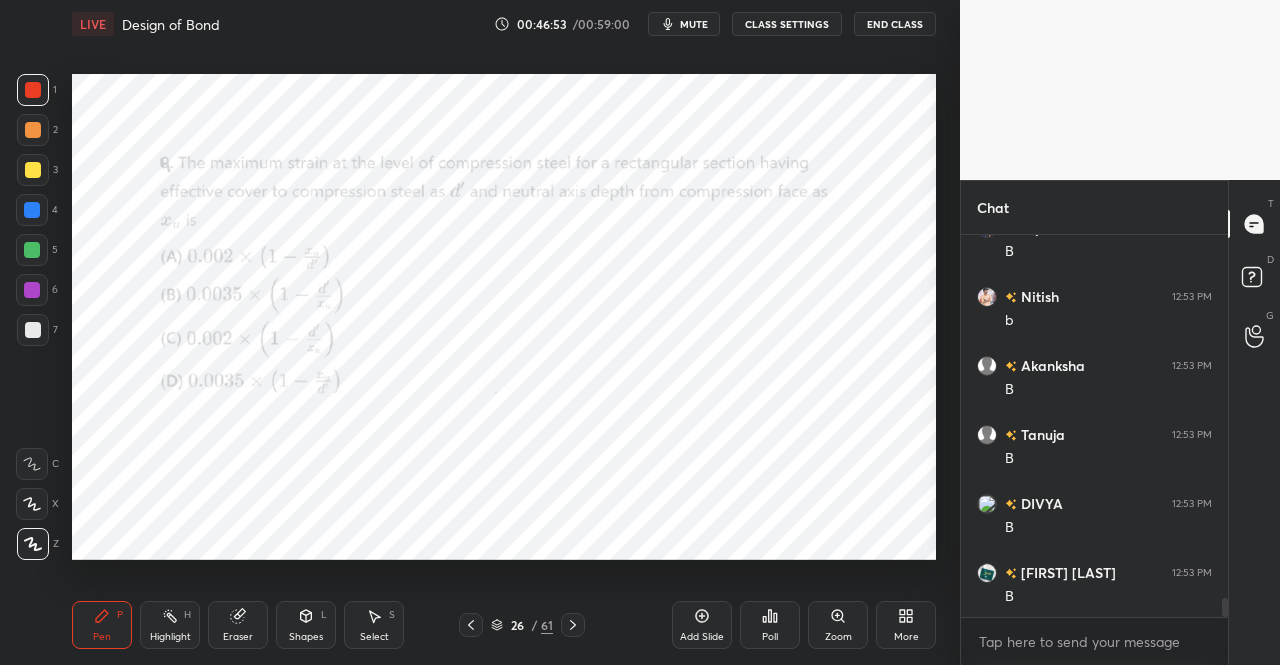scroll, scrollTop: 7428, scrollLeft: 0, axis: vertical 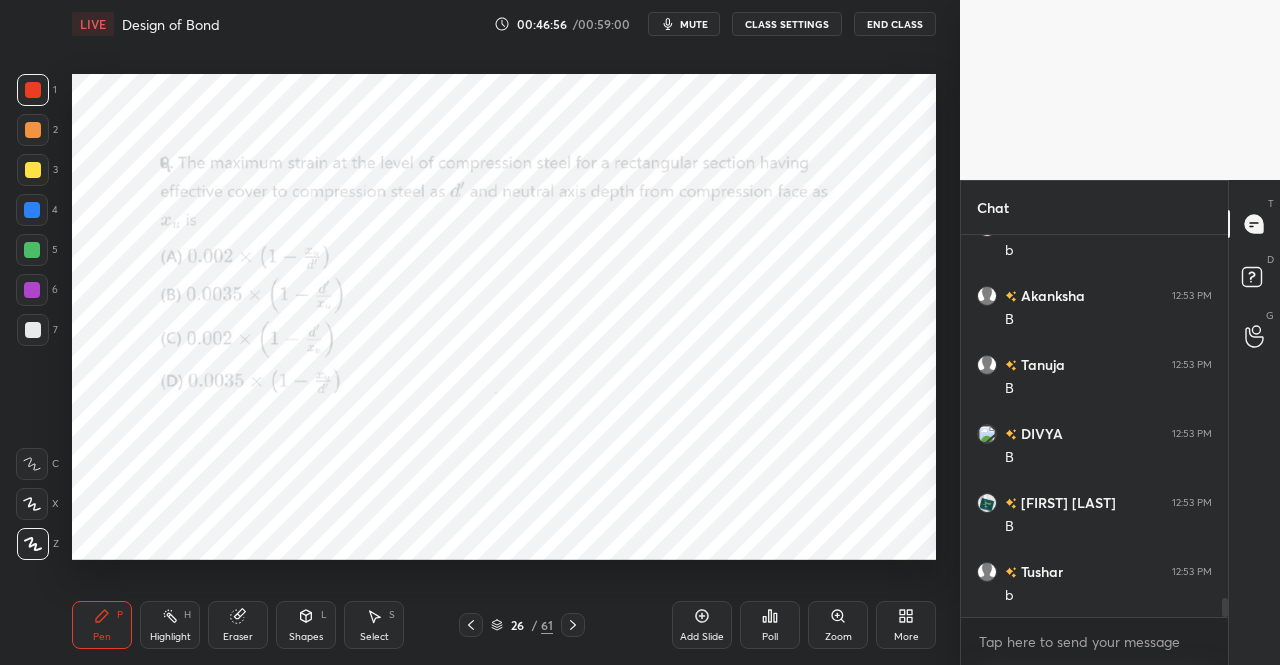 click 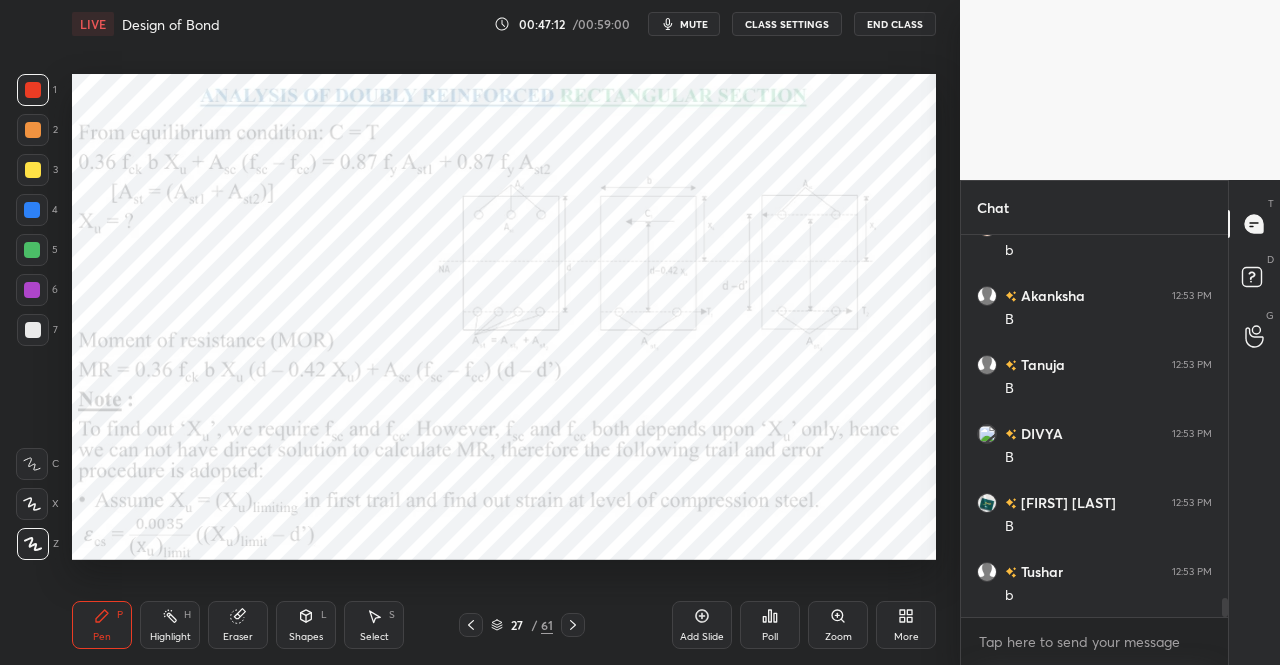 click at bounding box center [573, 625] 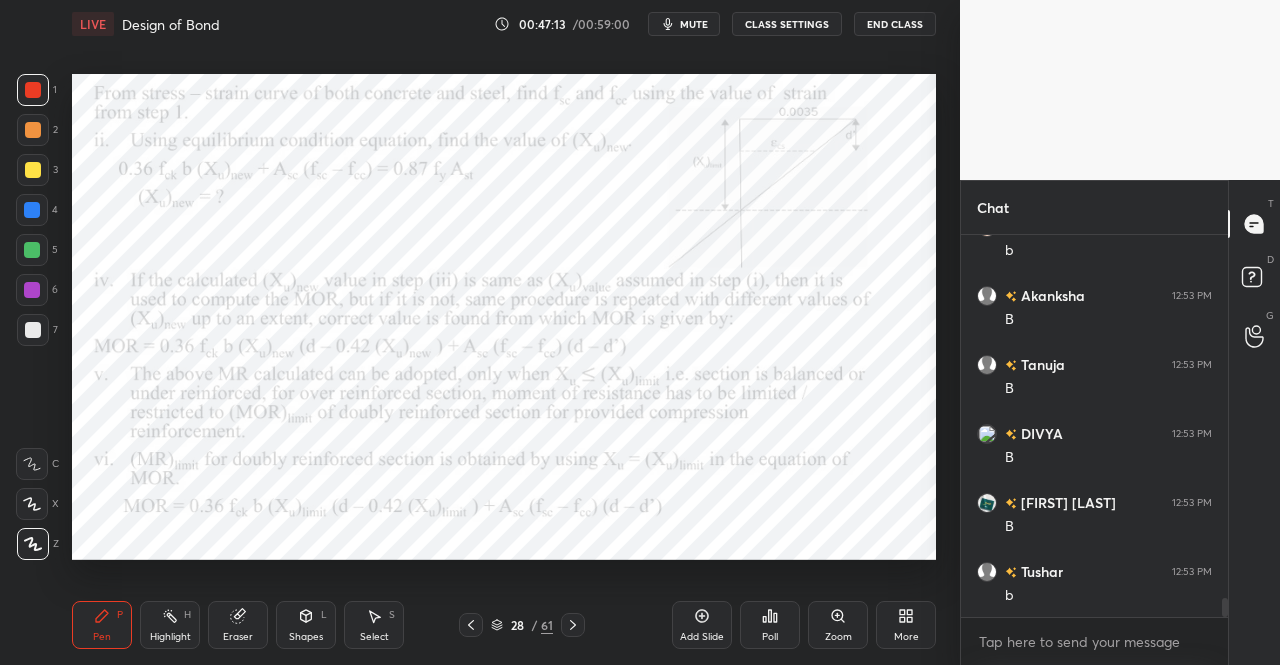 click 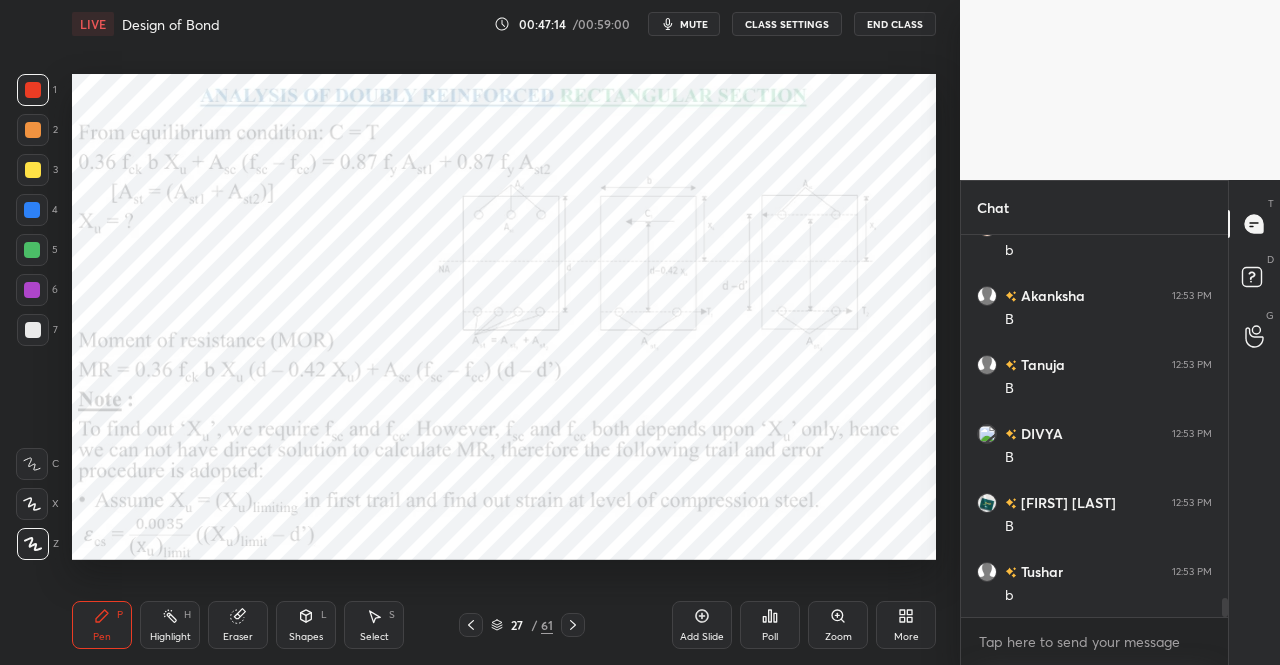 click 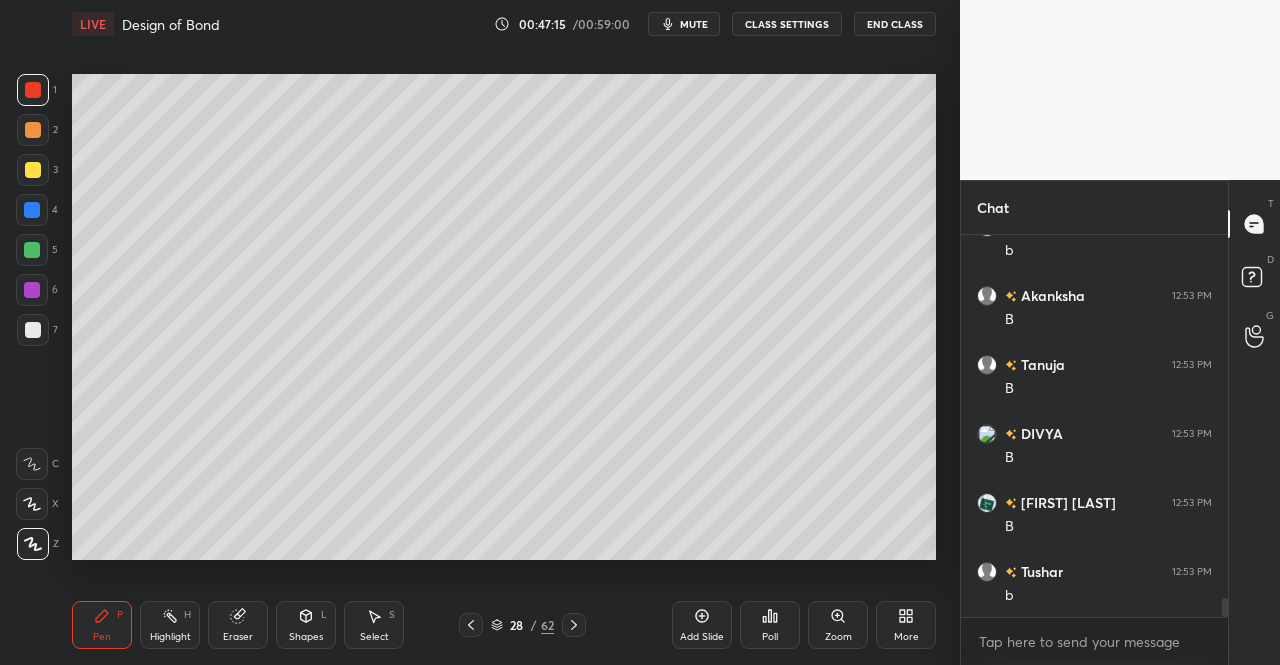 click on "Eraser" at bounding box center (238, 637) 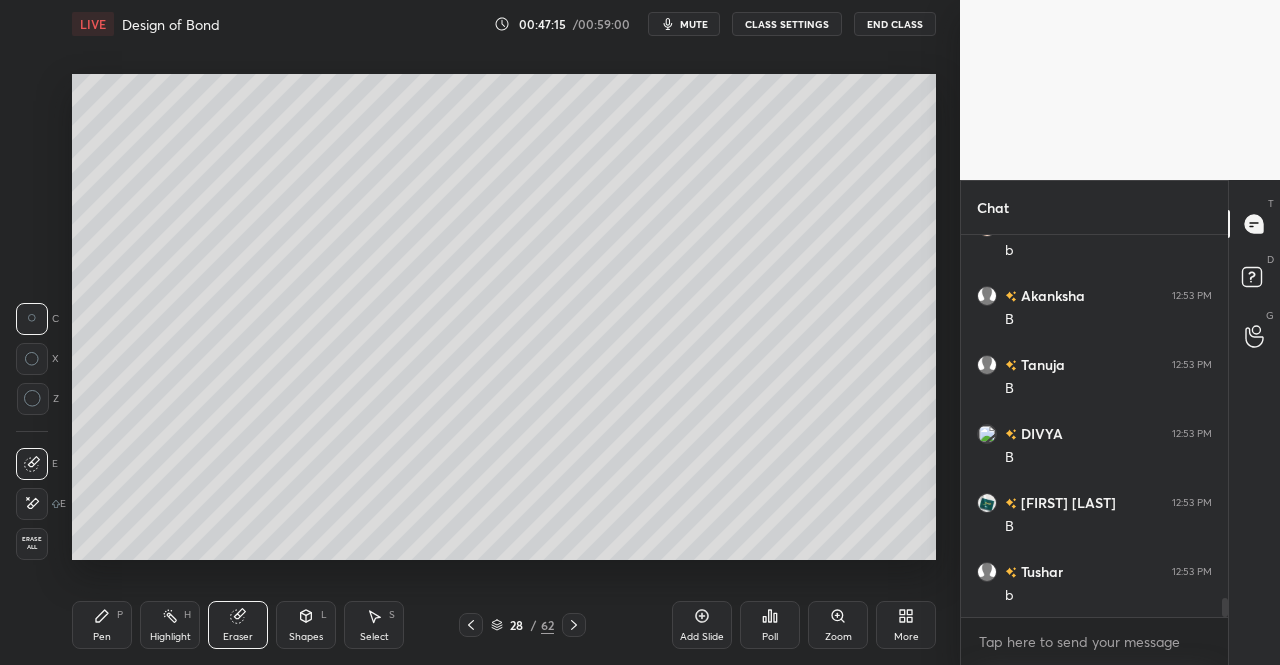 click on "Shapes L" at bounding box center (306, 625) 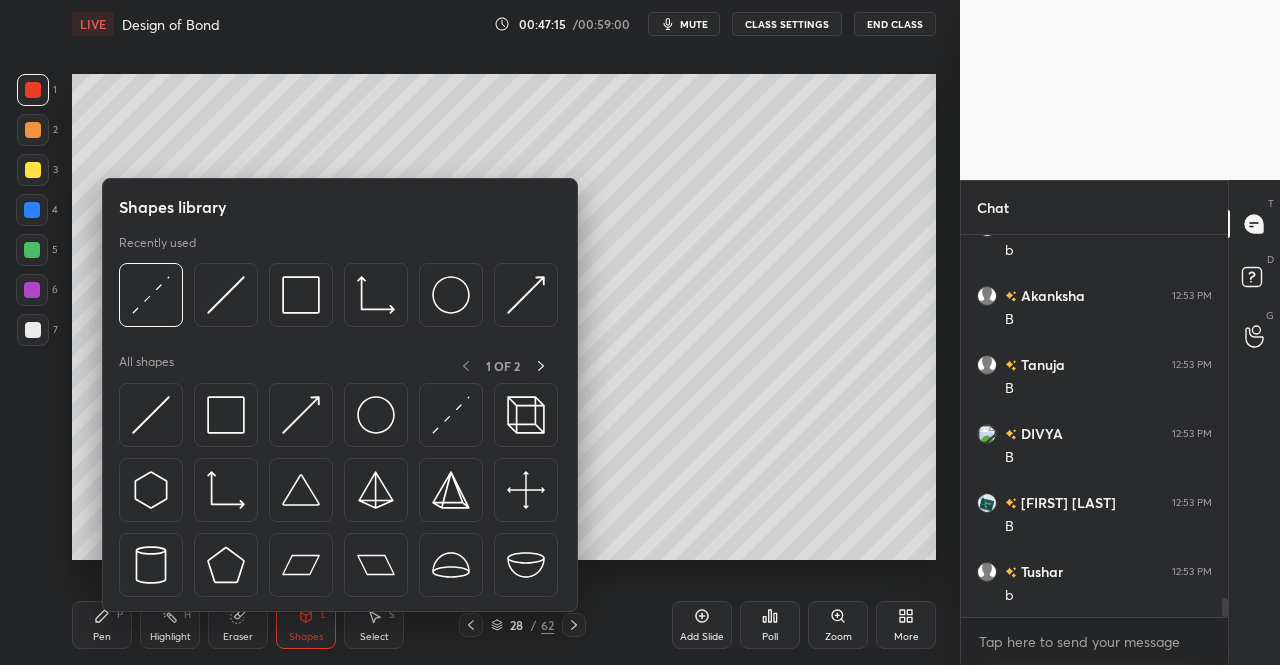 click at bounding box center [226, 415] 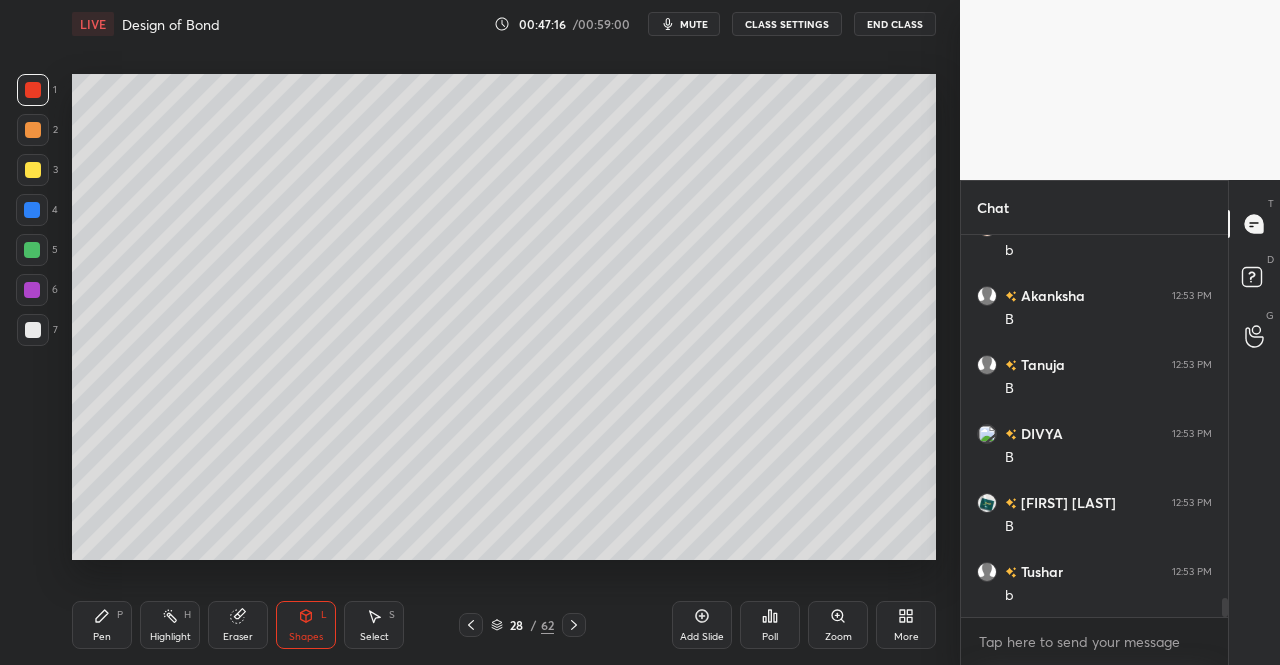click at bounding box center (33, 170) 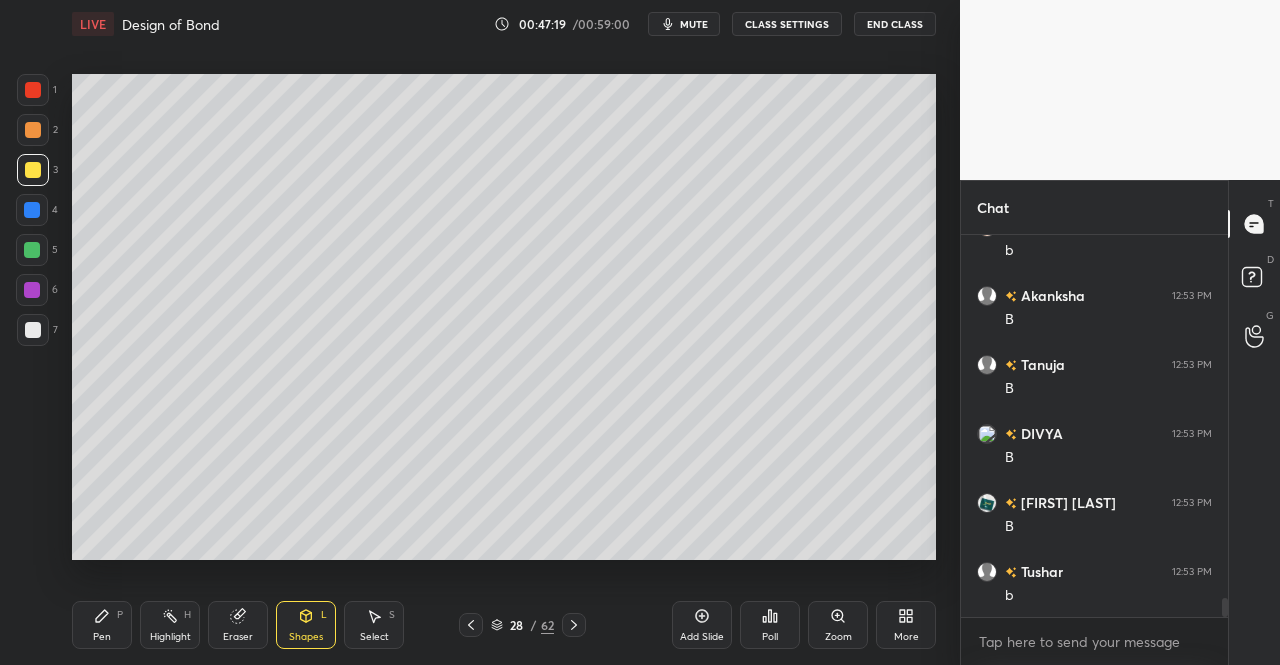 click 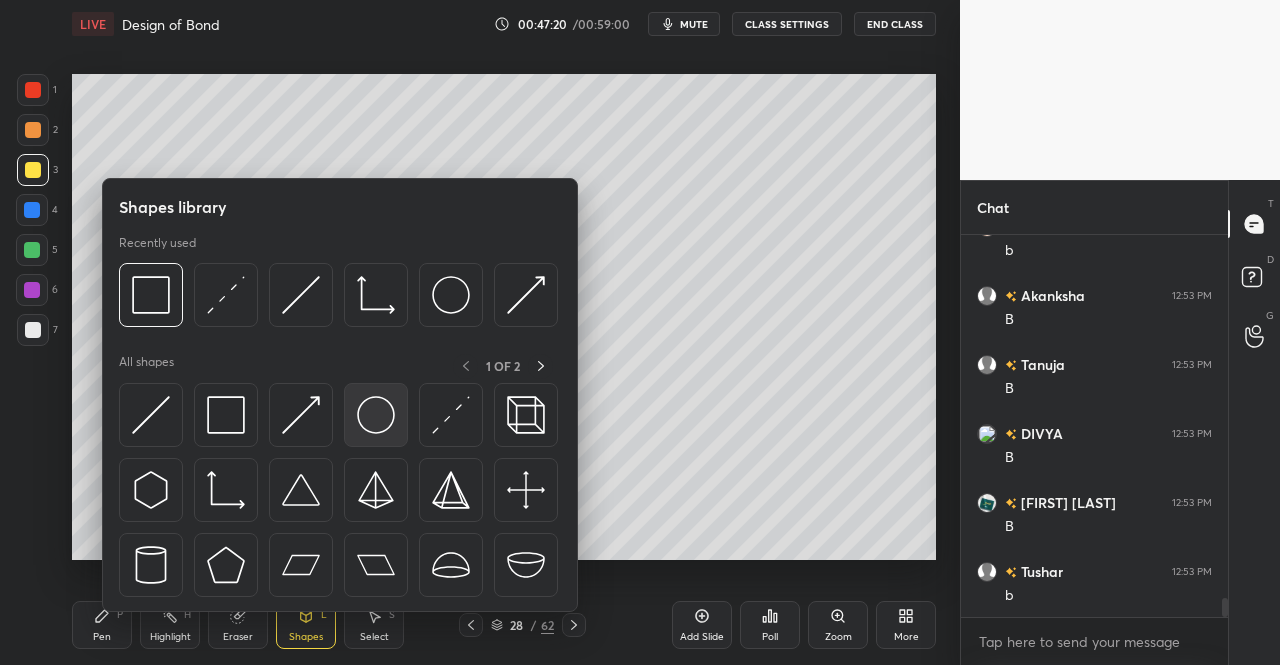 click at bounding box center (376, 415) 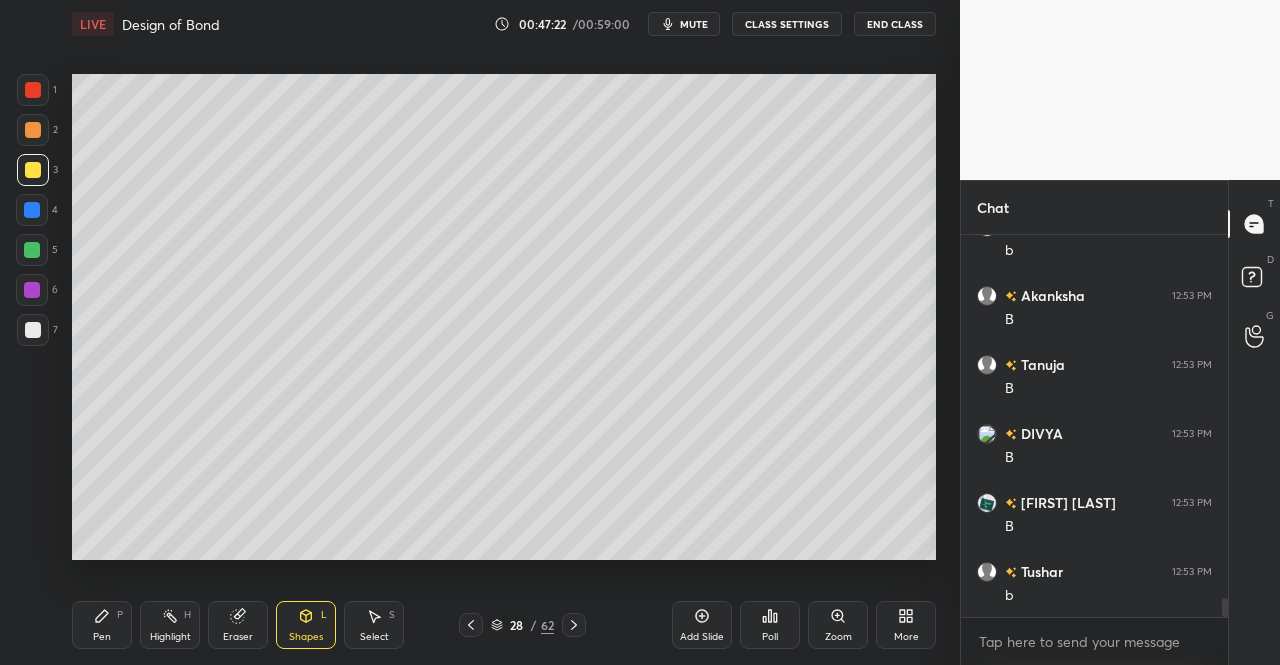 scroll, scrollTop: 335, scrollLeft: 261, axis: both 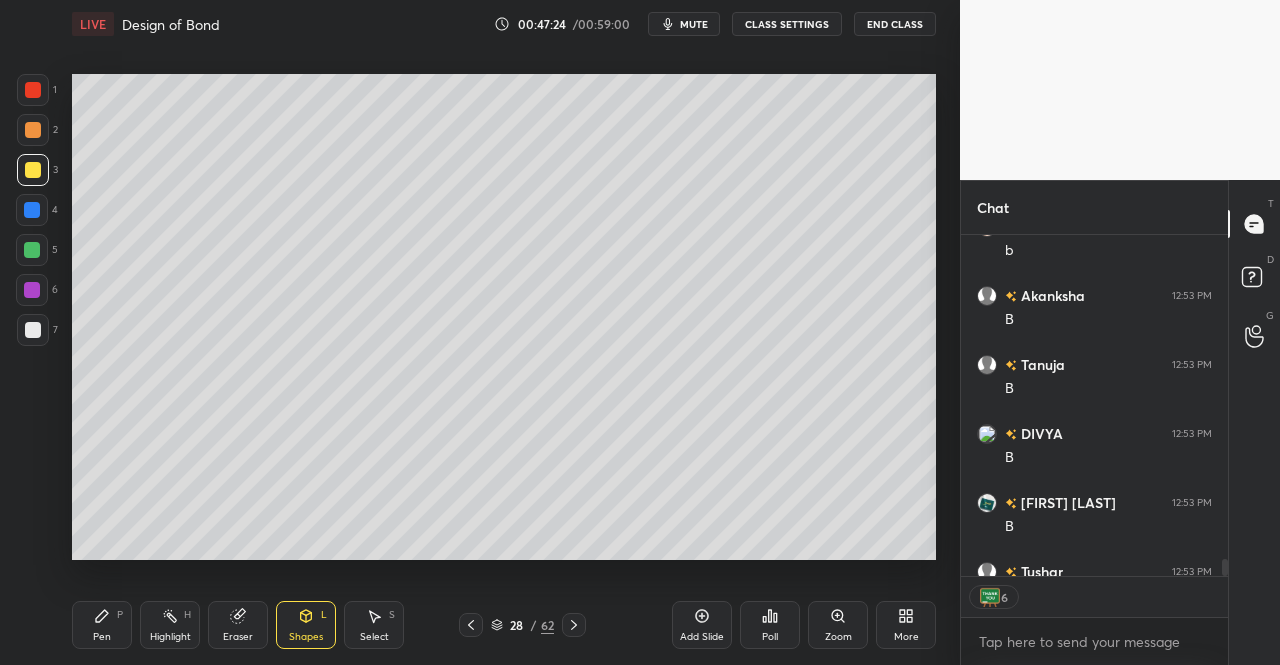 click at bounding box center (33, 90) 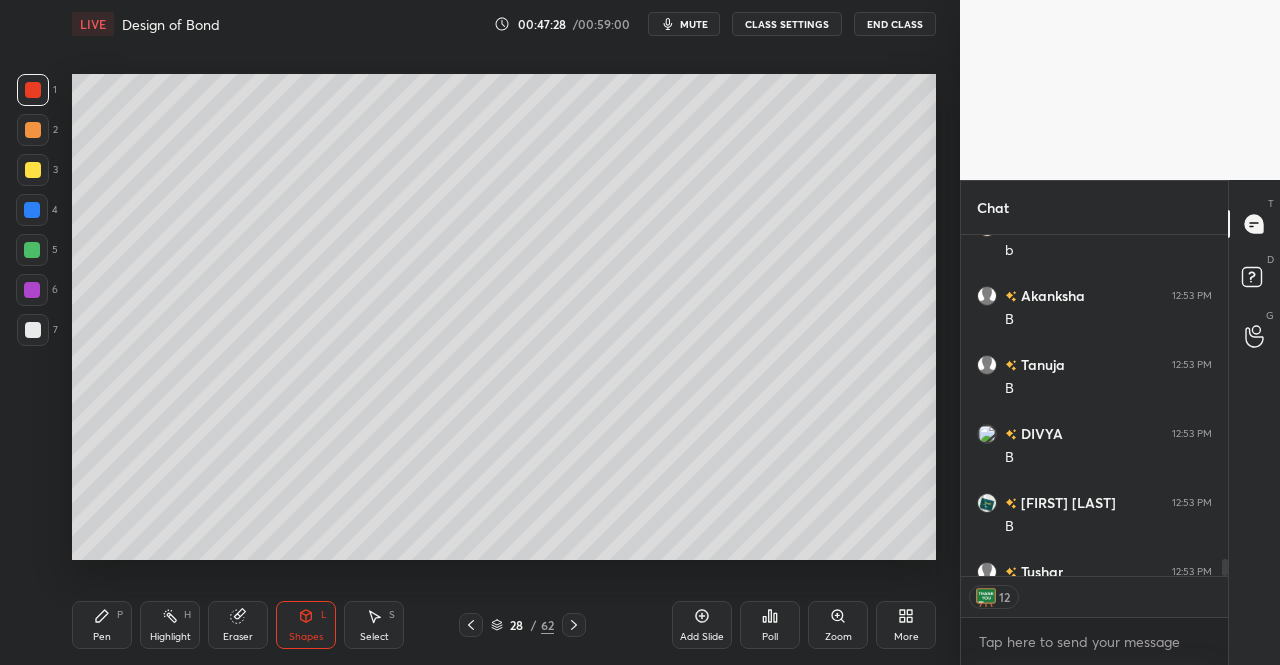 click on "Pen P" at bounding box center (102, 625) 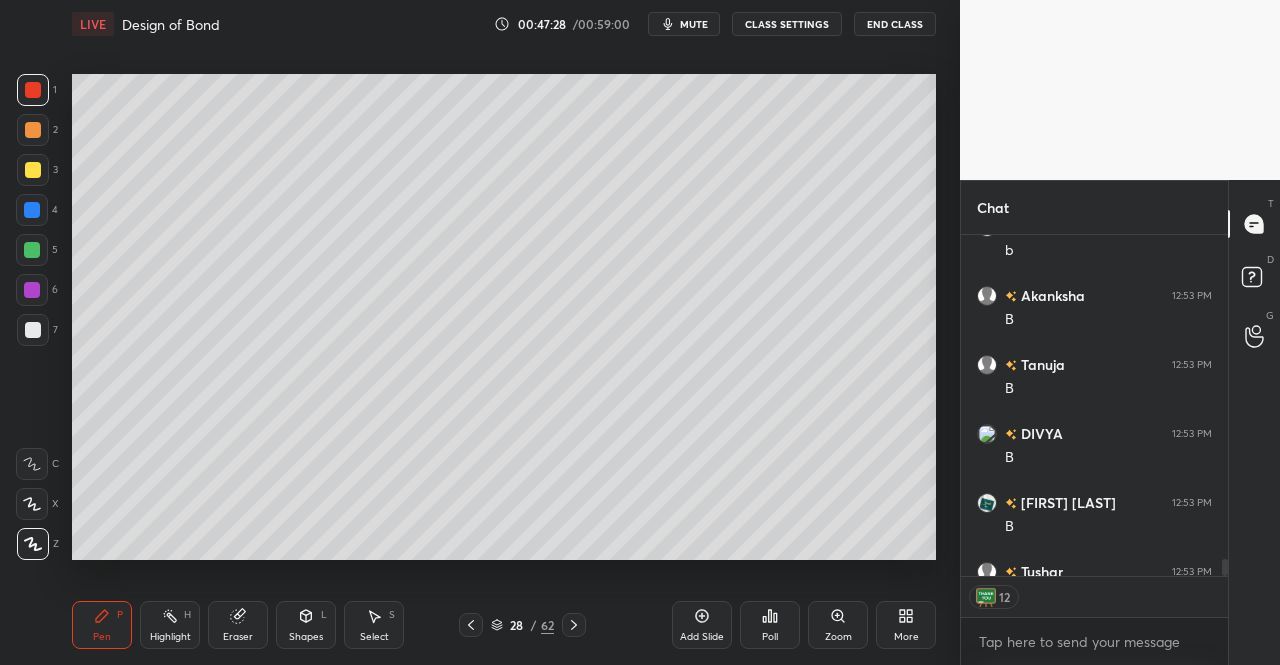 click on "Pen P" at bounding box center (102, 625) 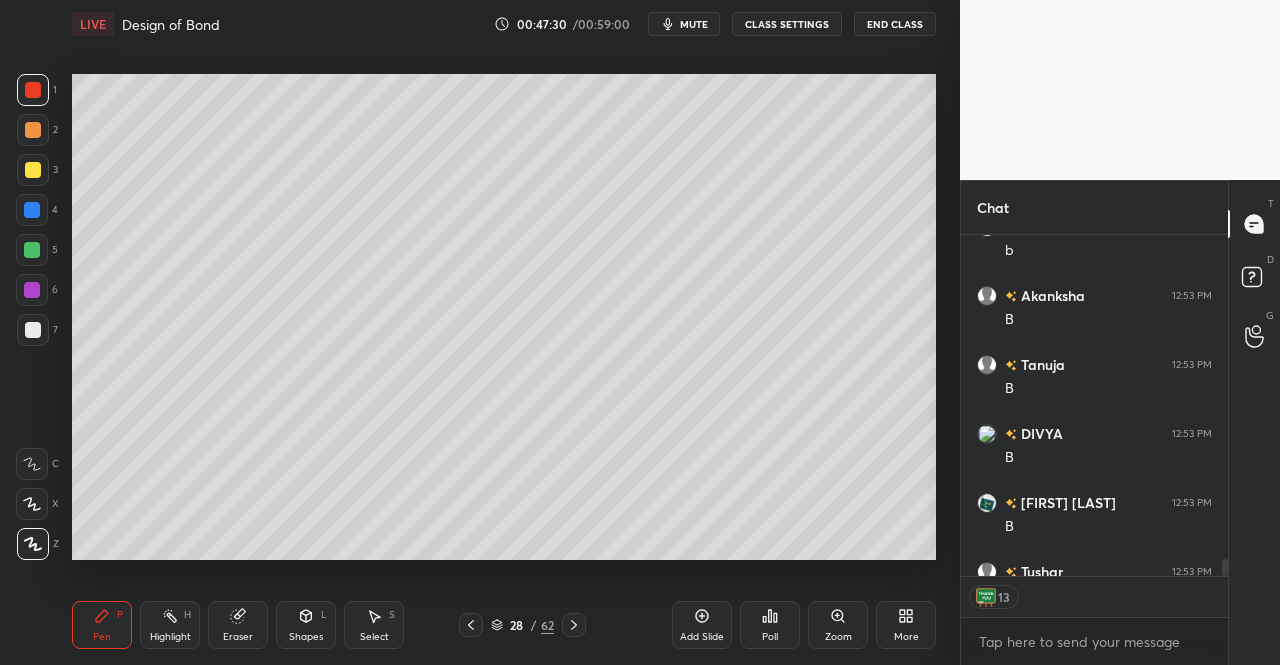 click 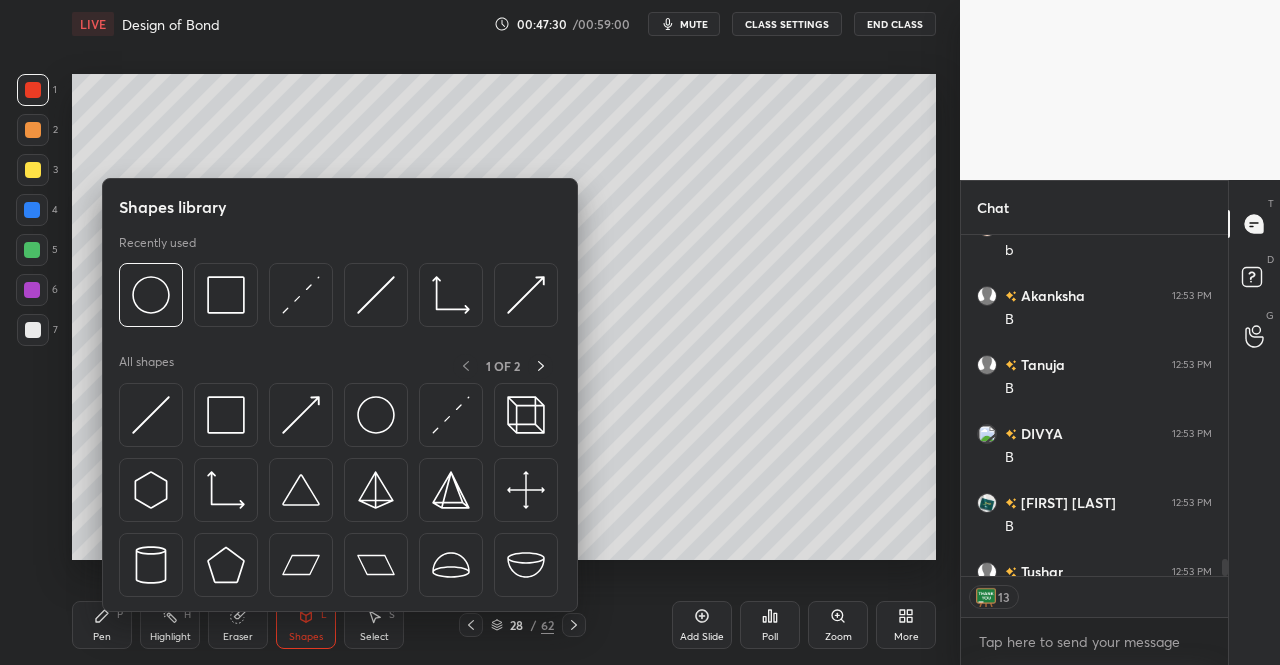 click at bounding box center [226, 415] 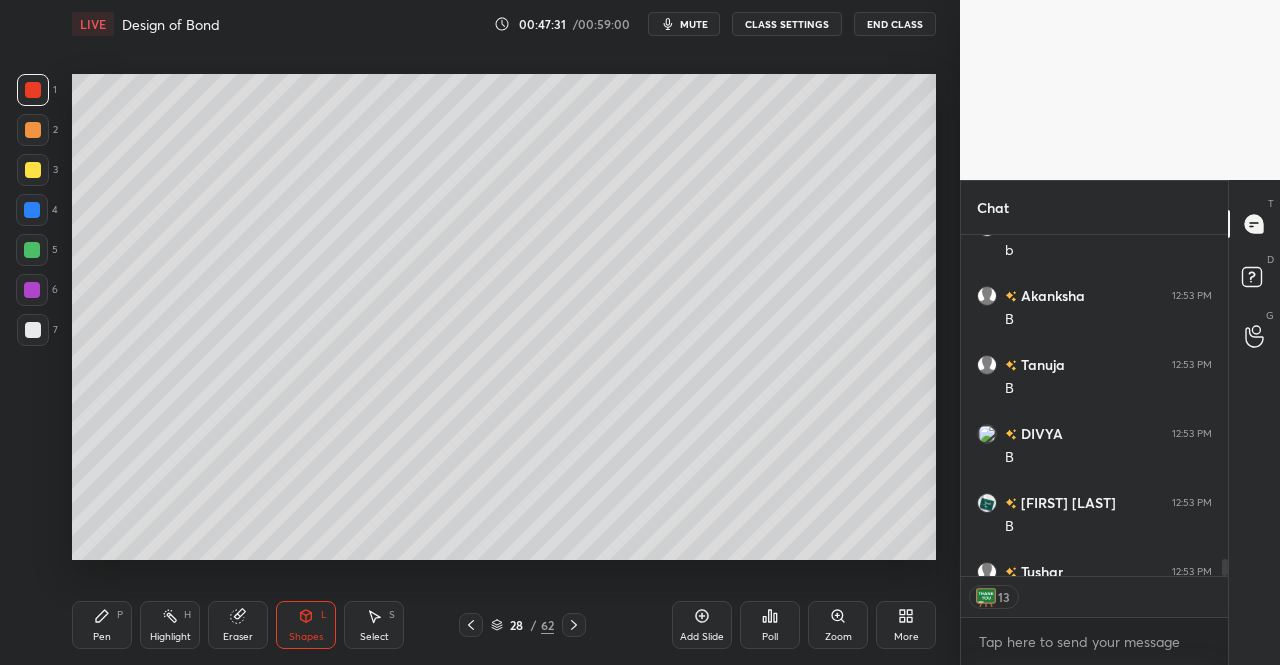 click at bounding box center [33, 170] 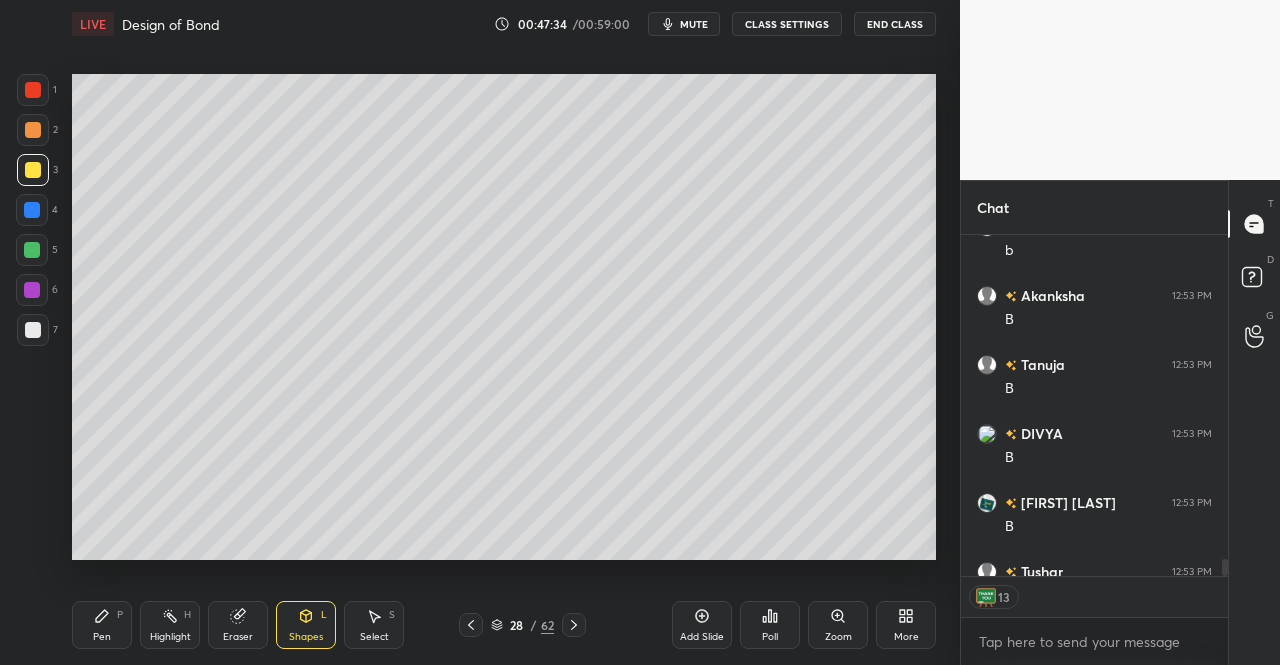 click on "Shapes L" at bounding box center [306, 625] 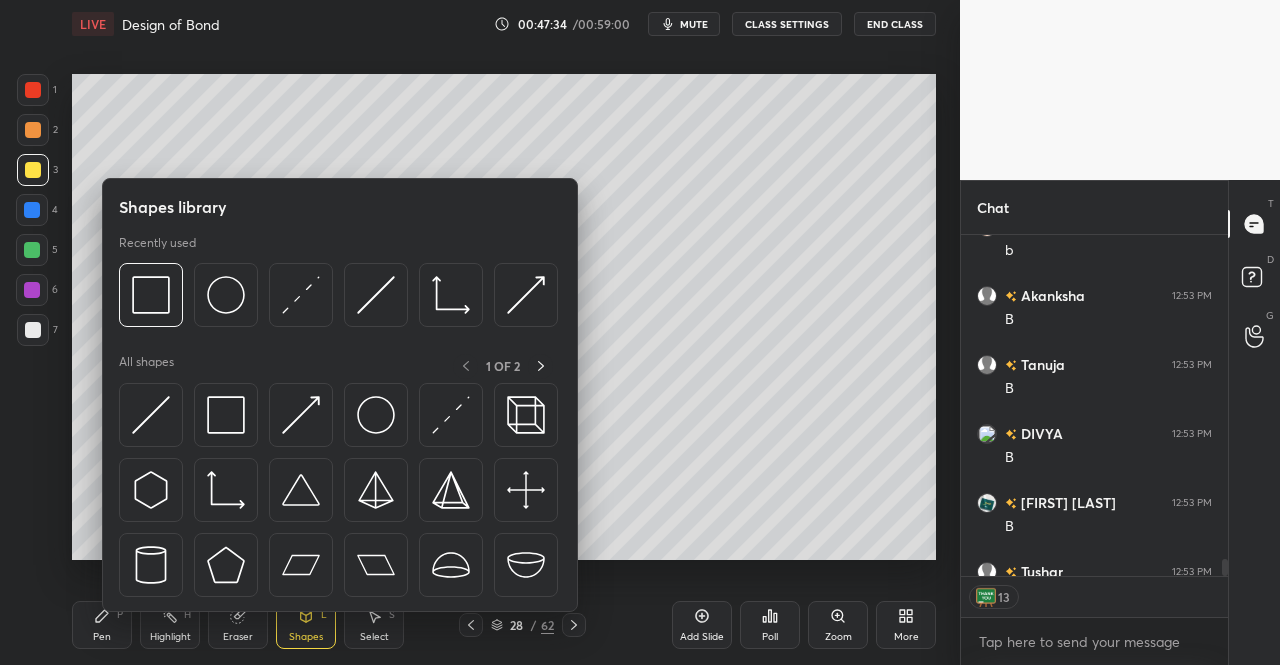 click at bounding box center (376, 415) 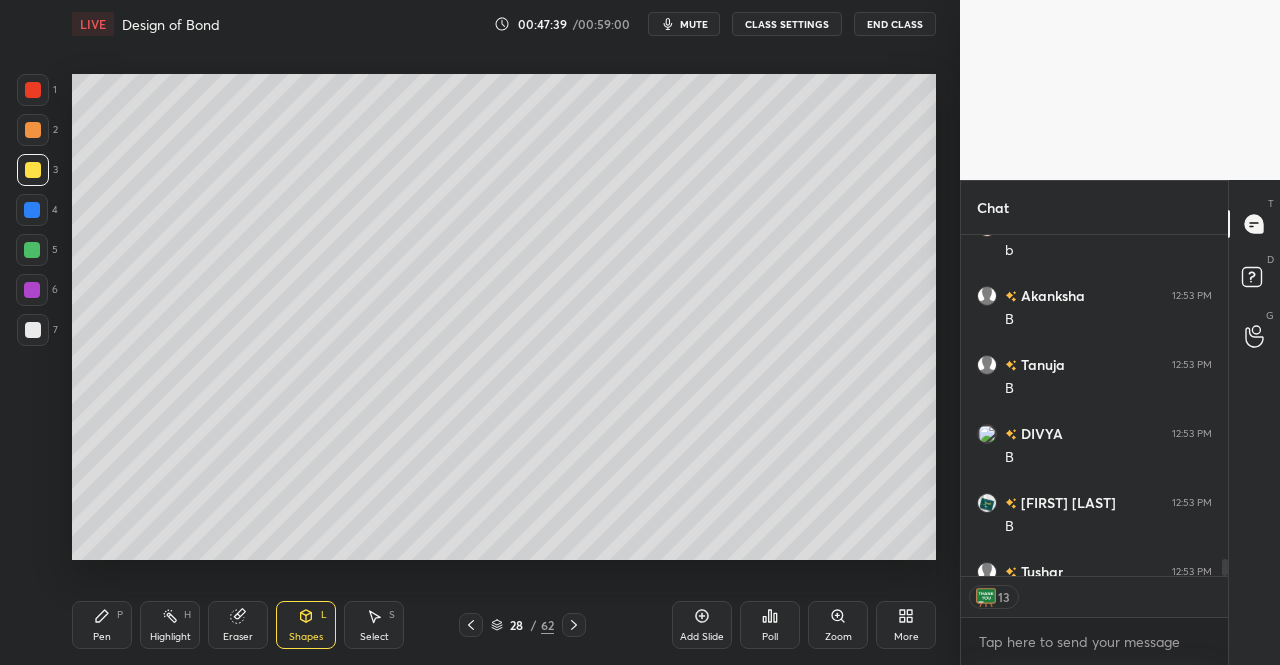 scroll, scrollTop: 7, scrollLeft: 6, axis: both 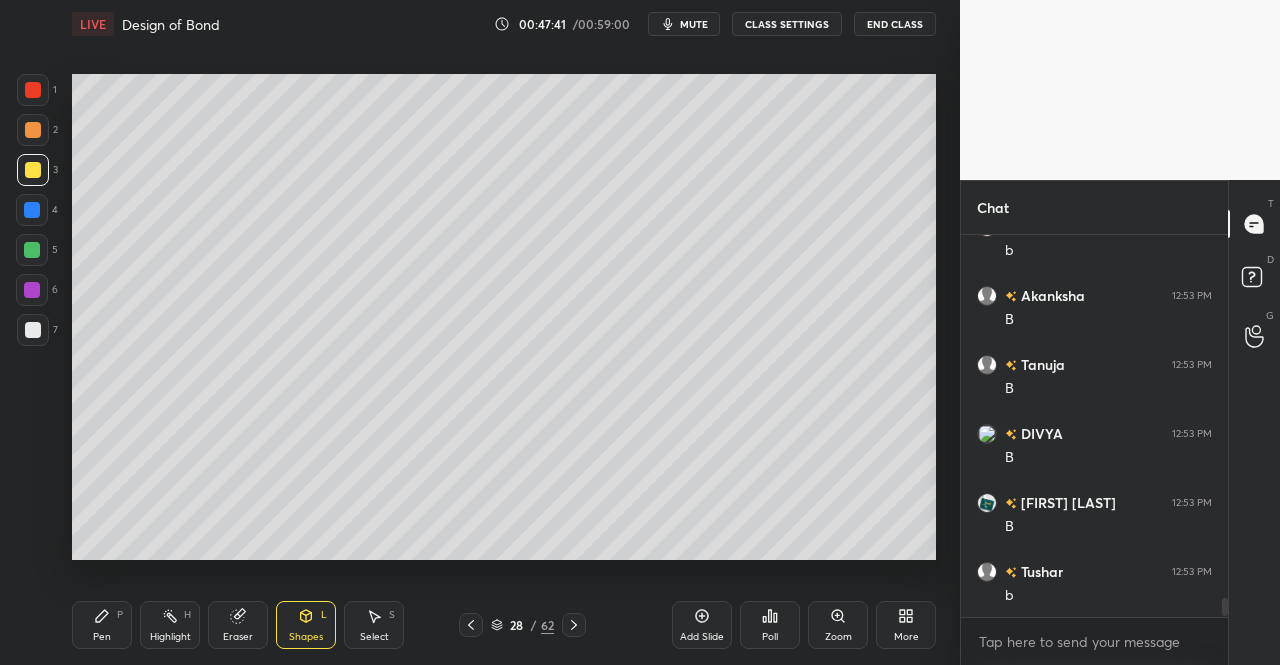 click on "Pen" at bounding box center (102, 637) 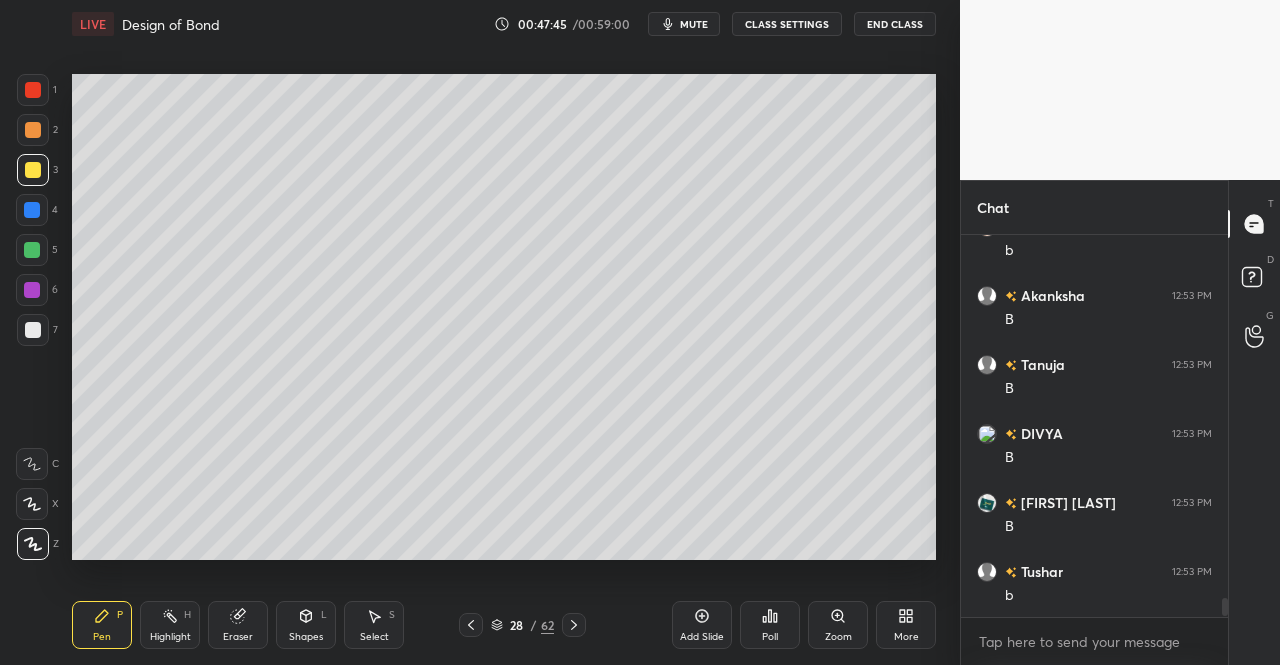 click 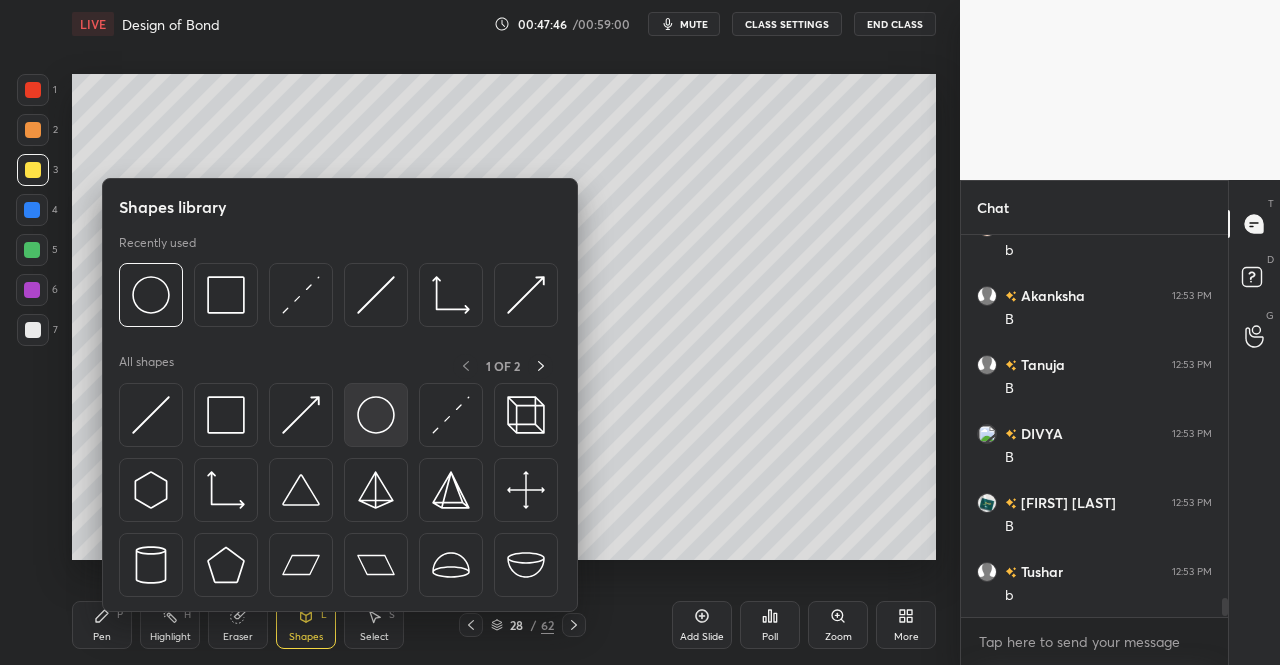 click at bounding box center (376, 415) 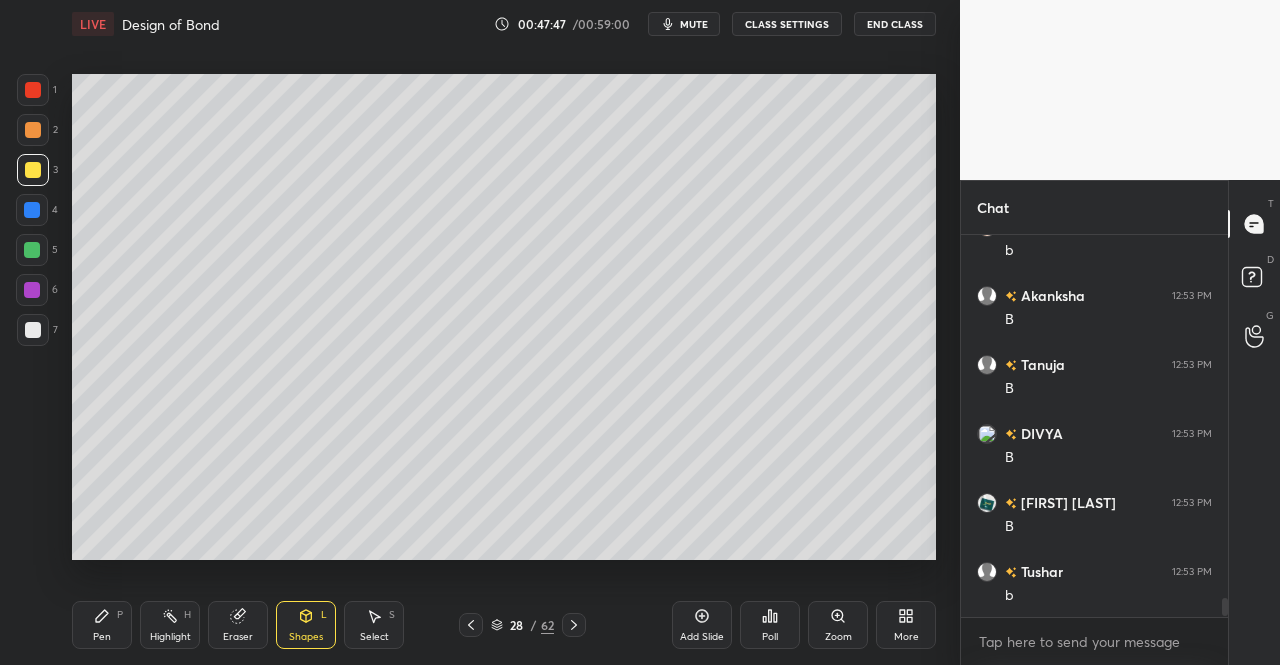click at bounding box center (33, 90) 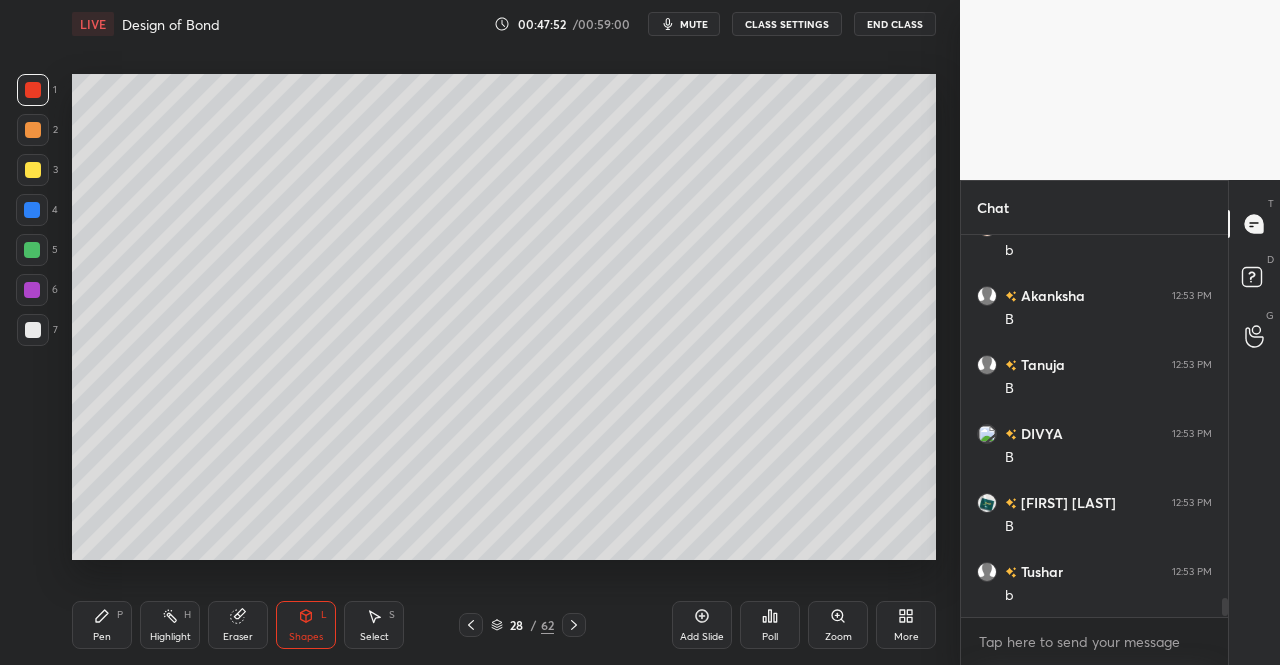 click at bounding box center [33, 170] 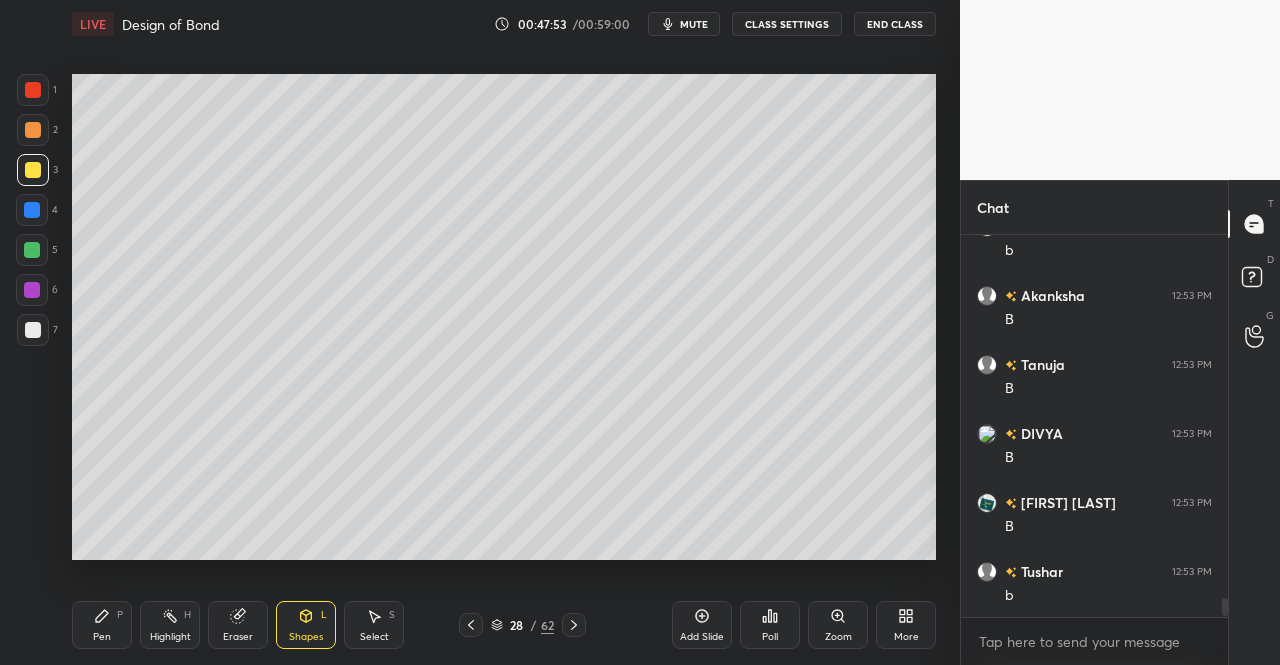 click on "Shapes L" at bounding box center [306, 625] 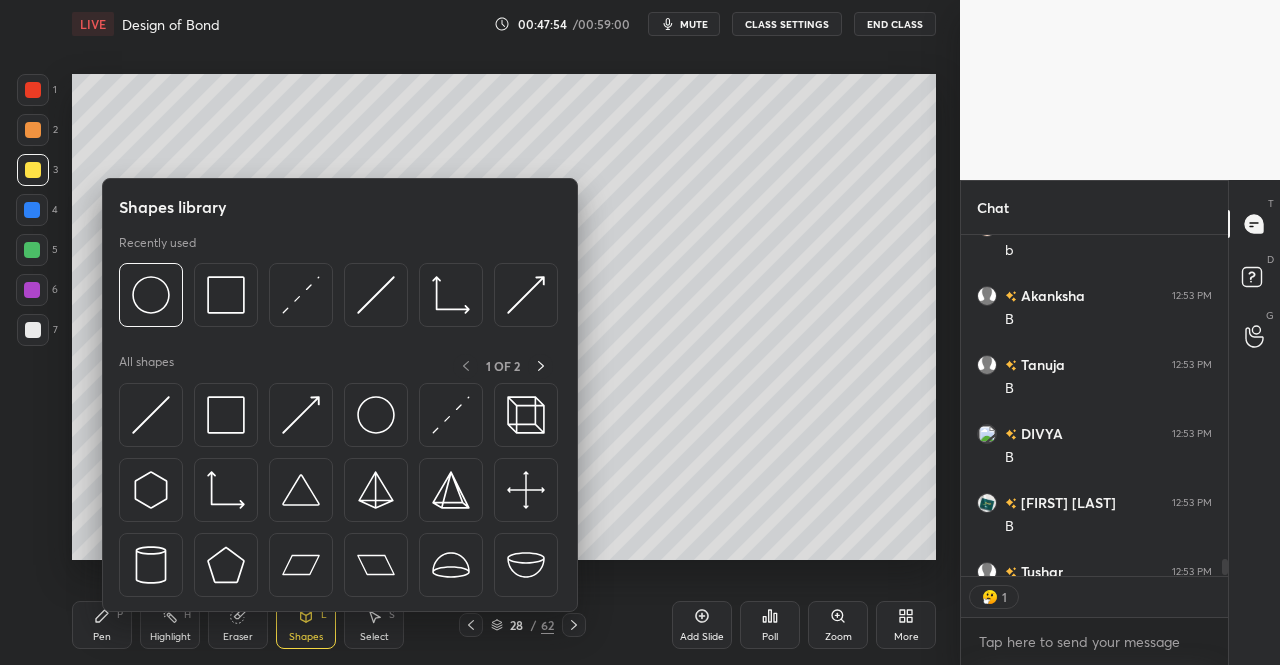 click at bounding box center (376, 415) 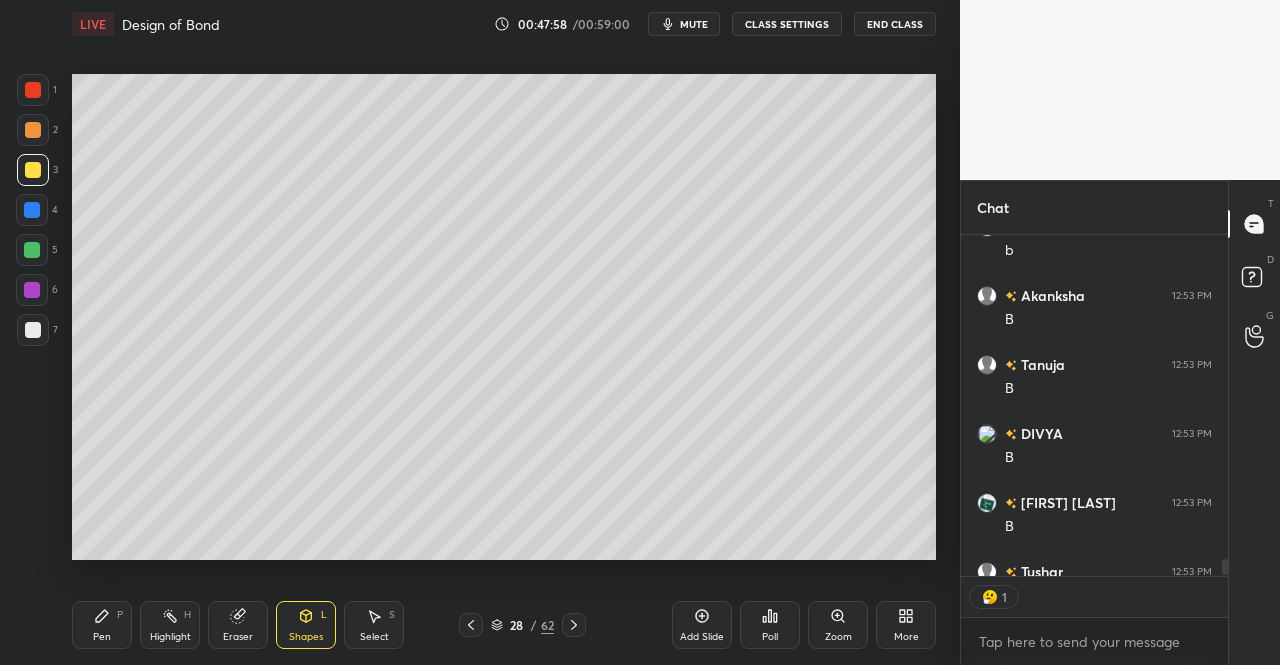 click on "Pen P" at bounding box center (102, 625) 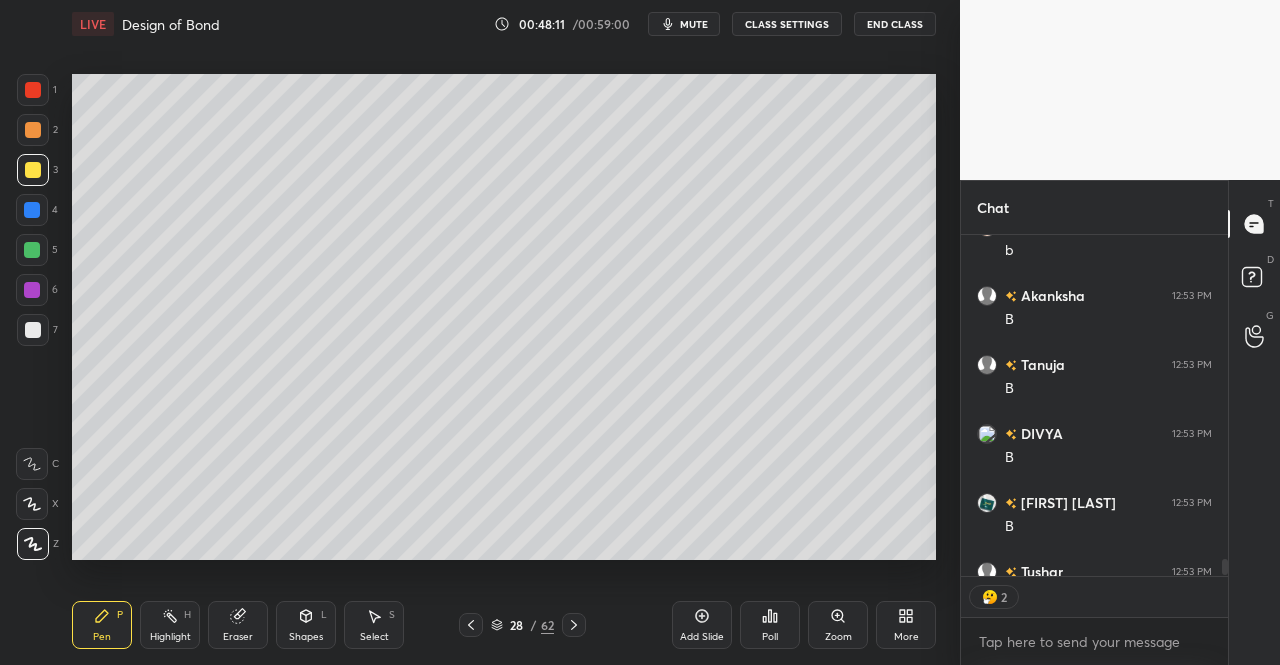 scroll, scrollTop: 0, scrollLeft: 0, axis: both 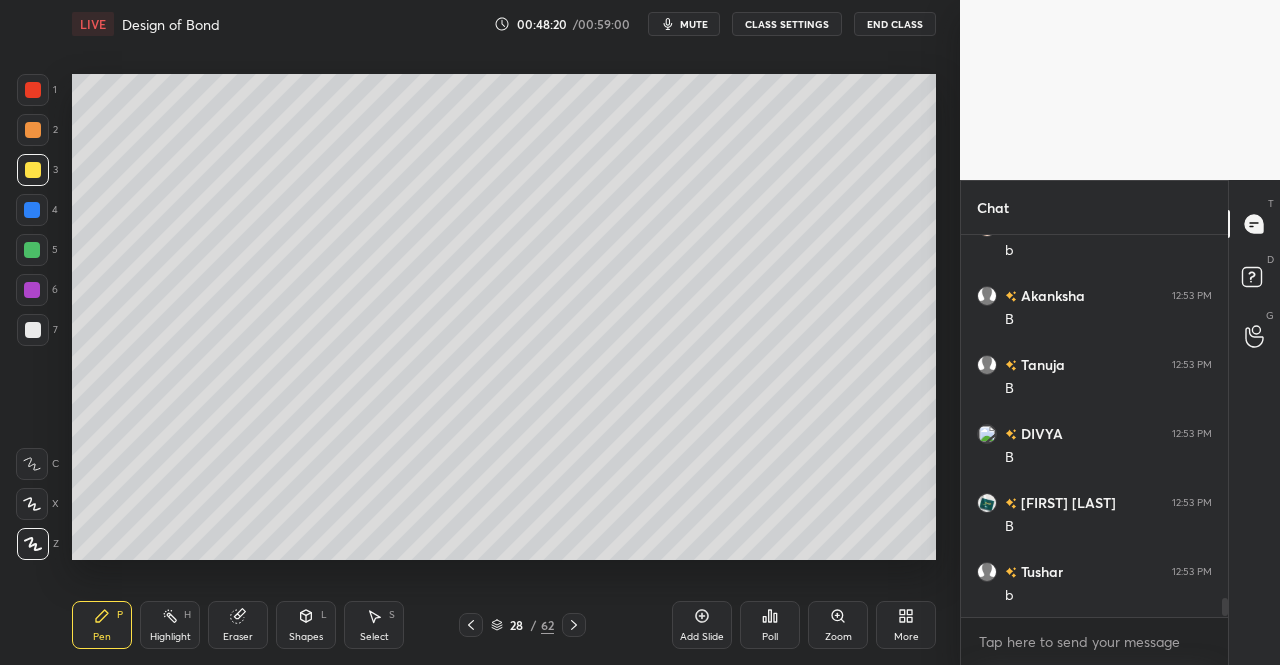 click on "Shapes" at bounding box center [306, 637] 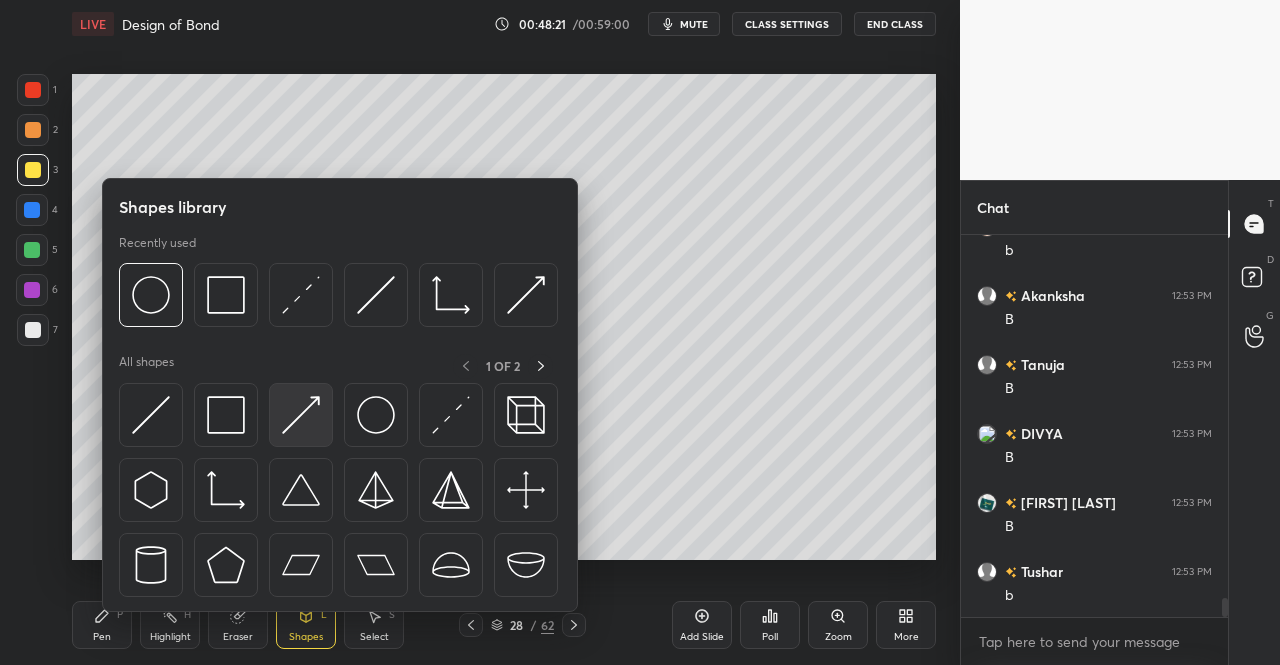 scroll, scrollTop: 7496, scrollLeft: 0, axis: vertical 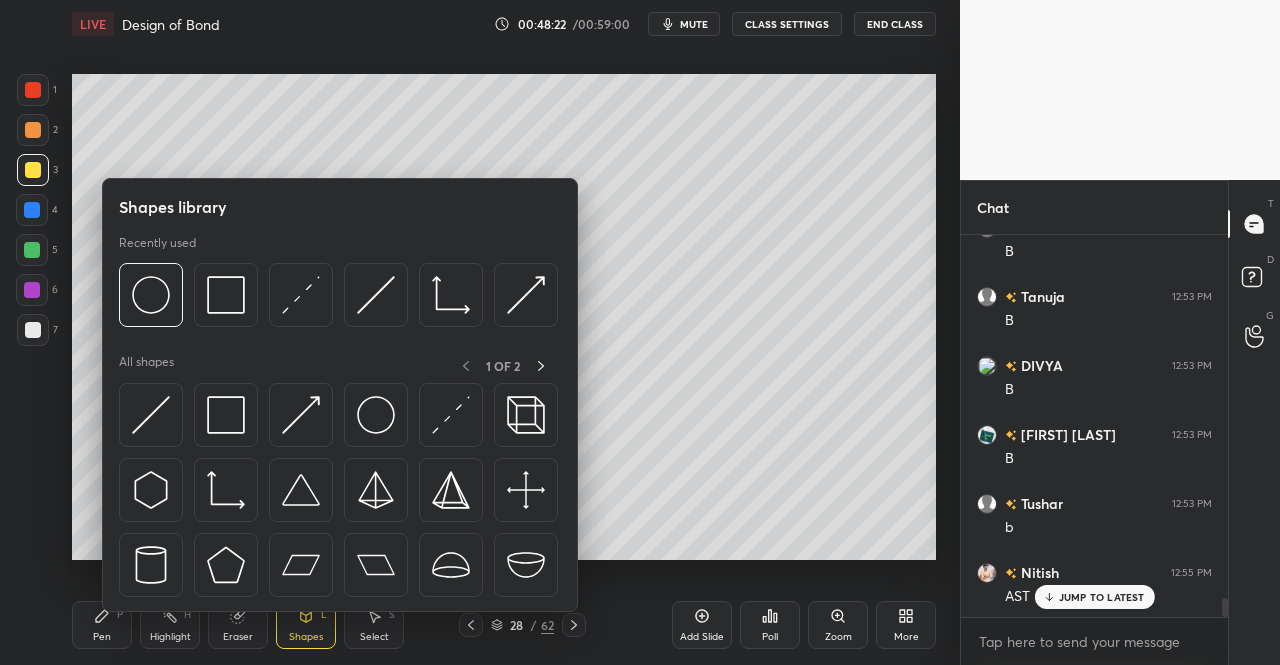 click at bounding box center (301, 295) 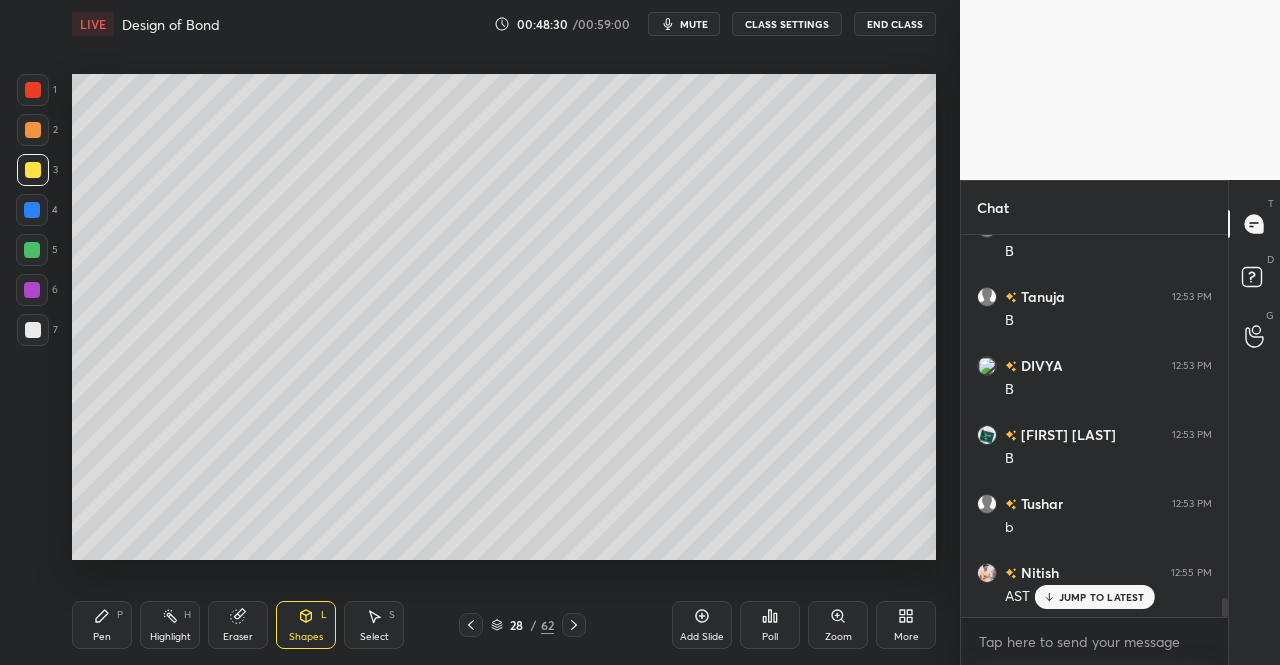 click on "Pen" at bounding box center (102, 637) 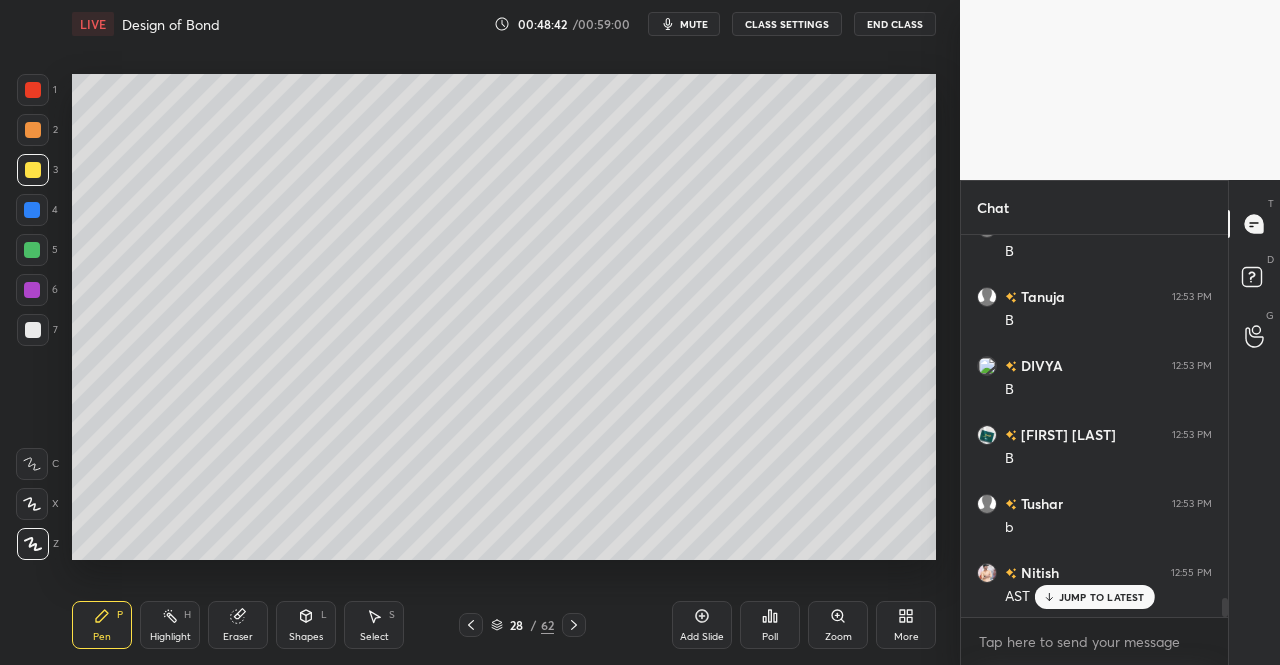 click 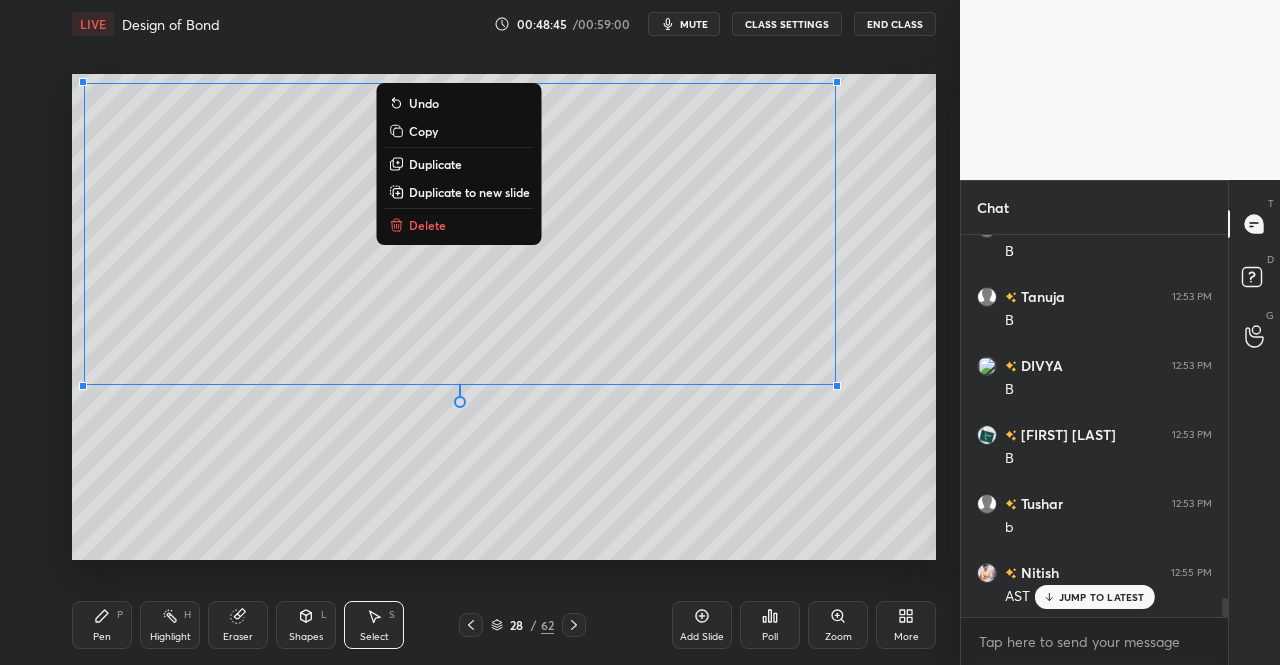 click on "0 ° Undo Copy Duplicate Duplicate to new slide Delete" at bounding box center (504, 317) 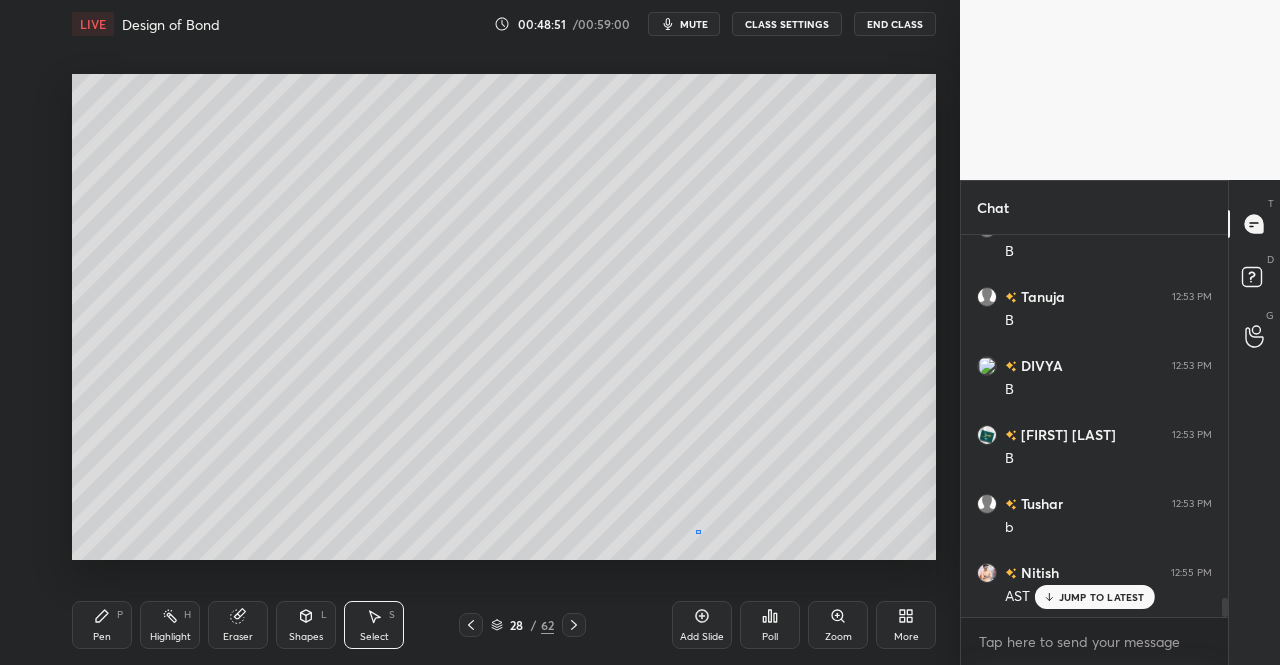 click on "0 ° Undo Copy Duplicate Duplicate to new slide Delete" at bounding box center (504, 317) 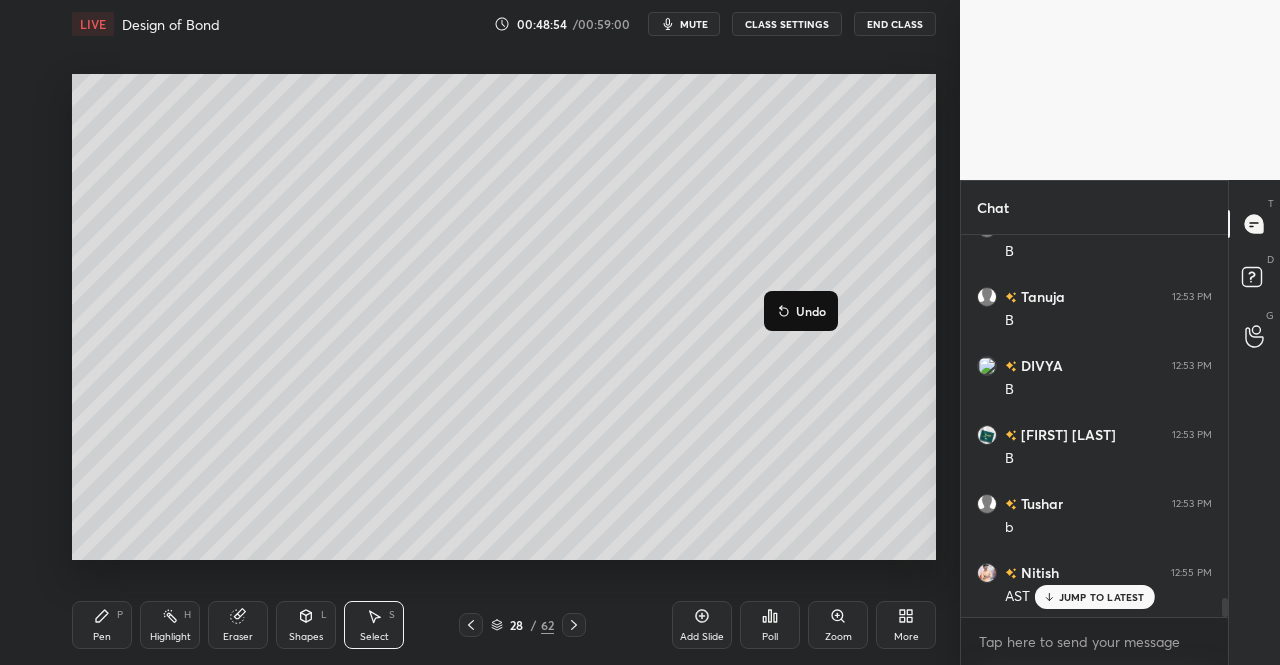 click on "0 ° Undo Copy Duplicate Duplicate to new slide Delete" at bounding box center (504, 317) 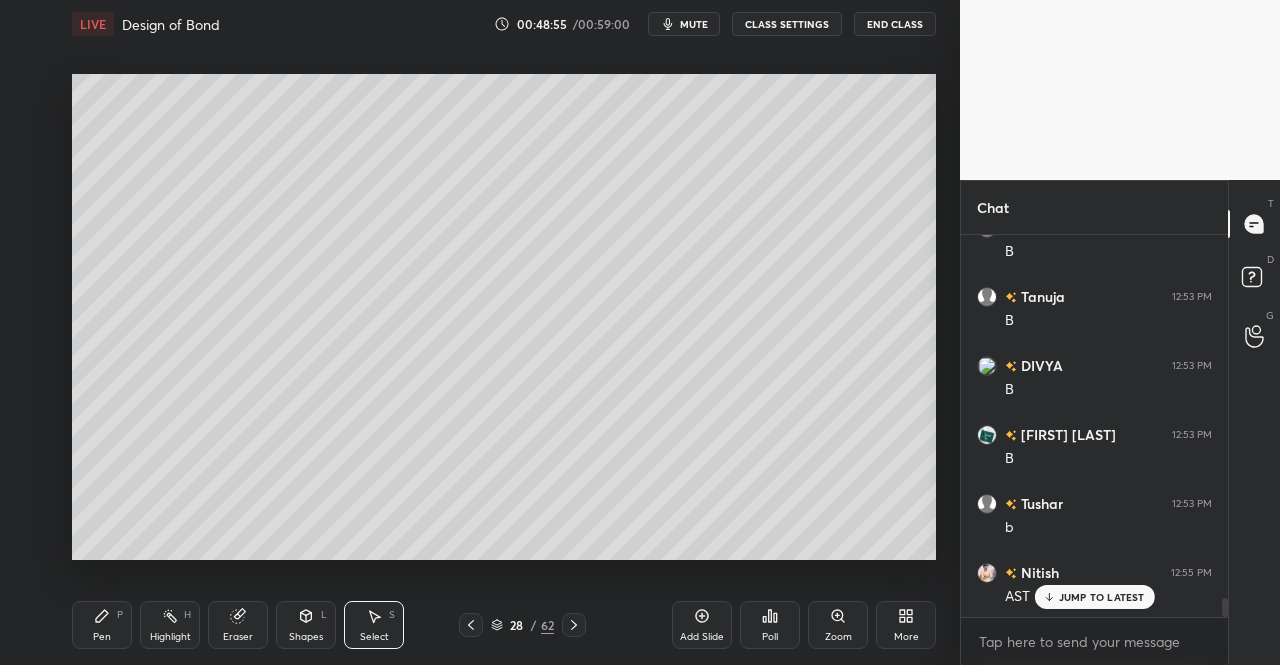 click on "Eraser" at bounding box center (238, 625) 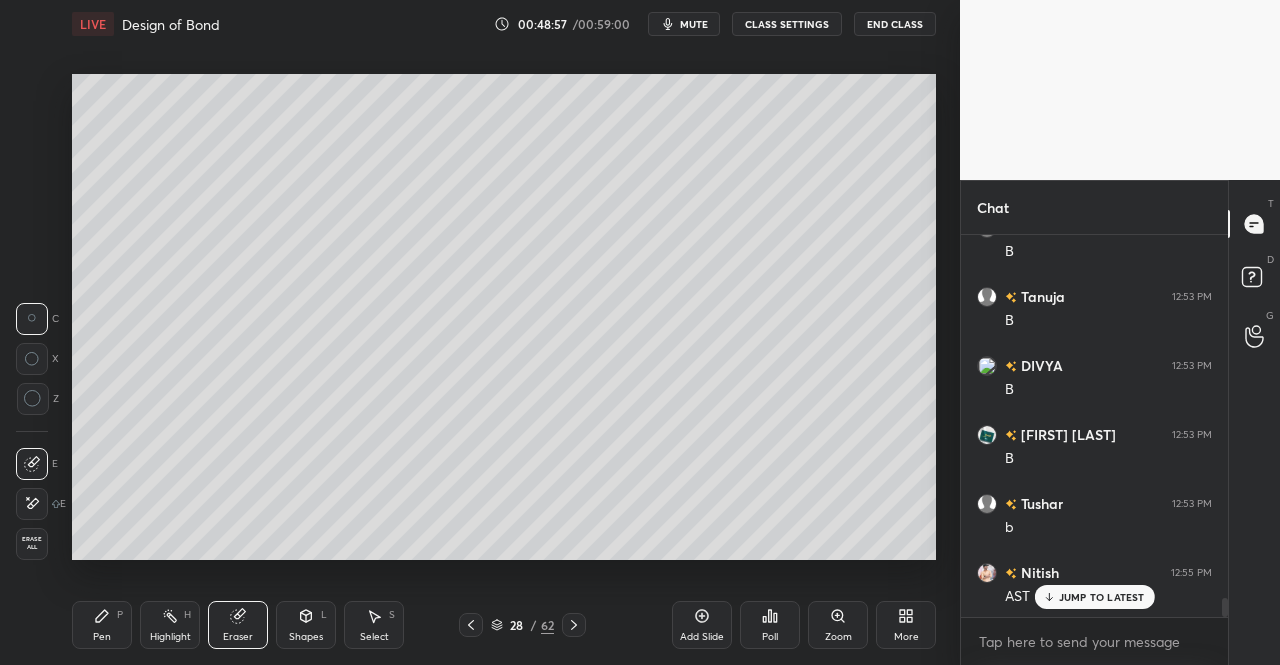 click 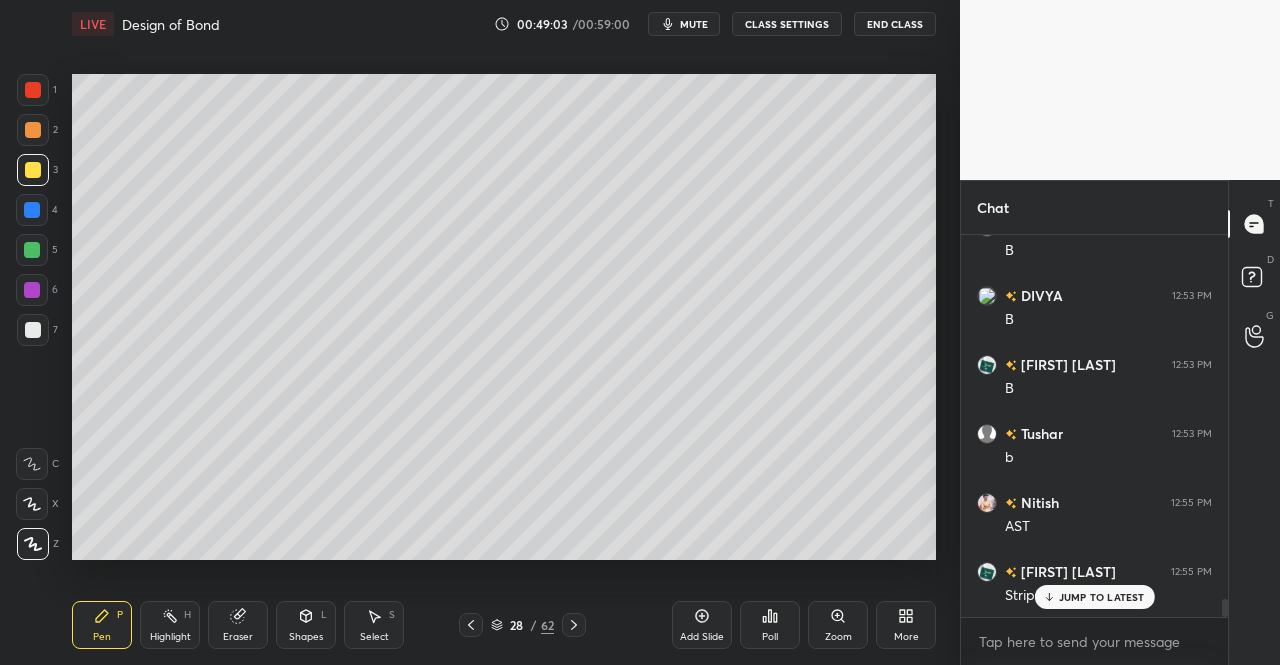 scroll, scrollTop: 7634, scrollLeft: 0, axis: vertical 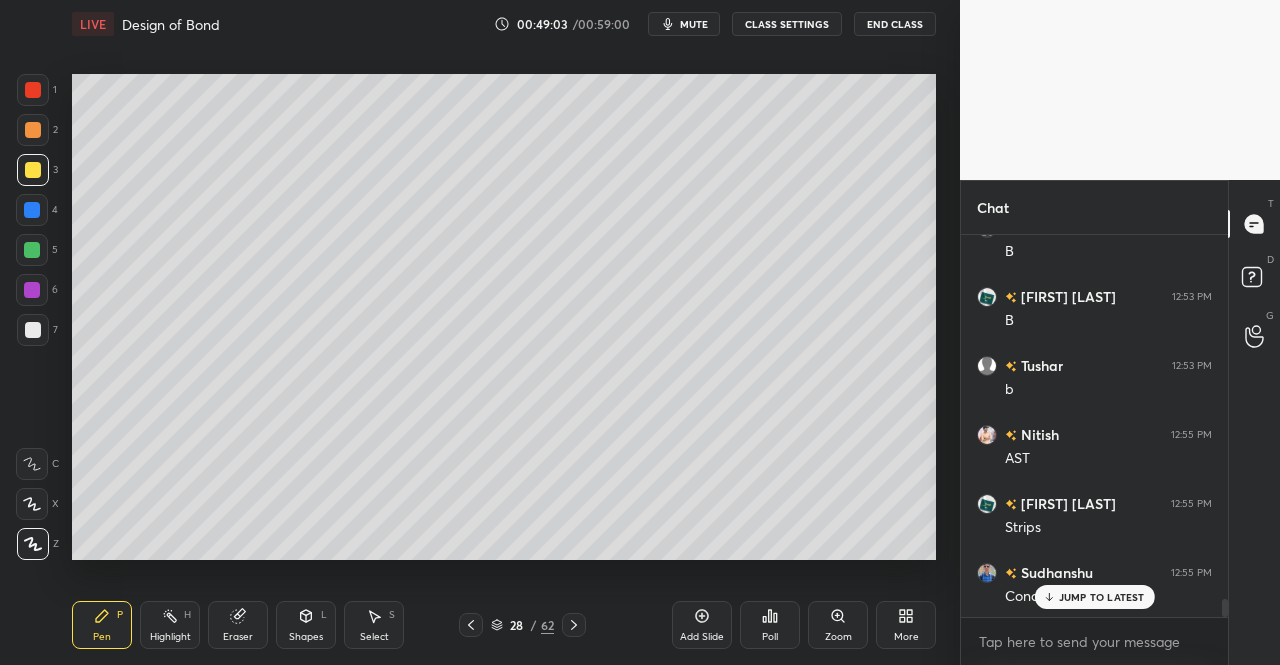 click at bounding box center [33, 330] 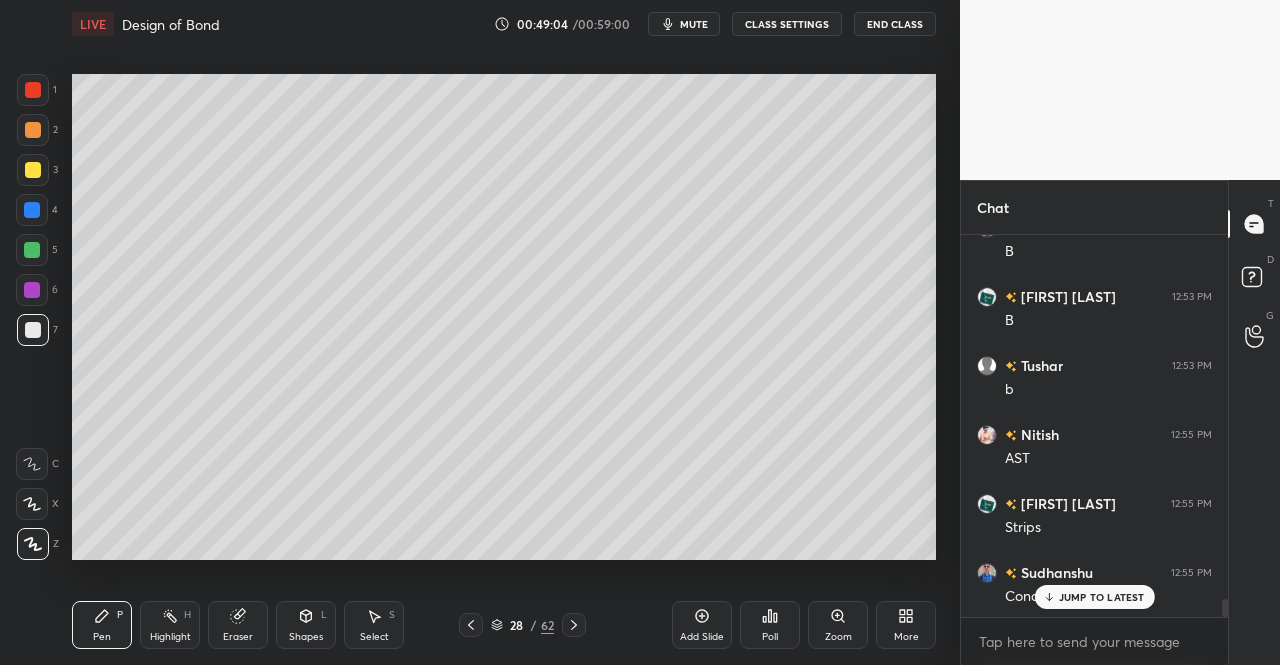 click at bounding box center (33, 330) 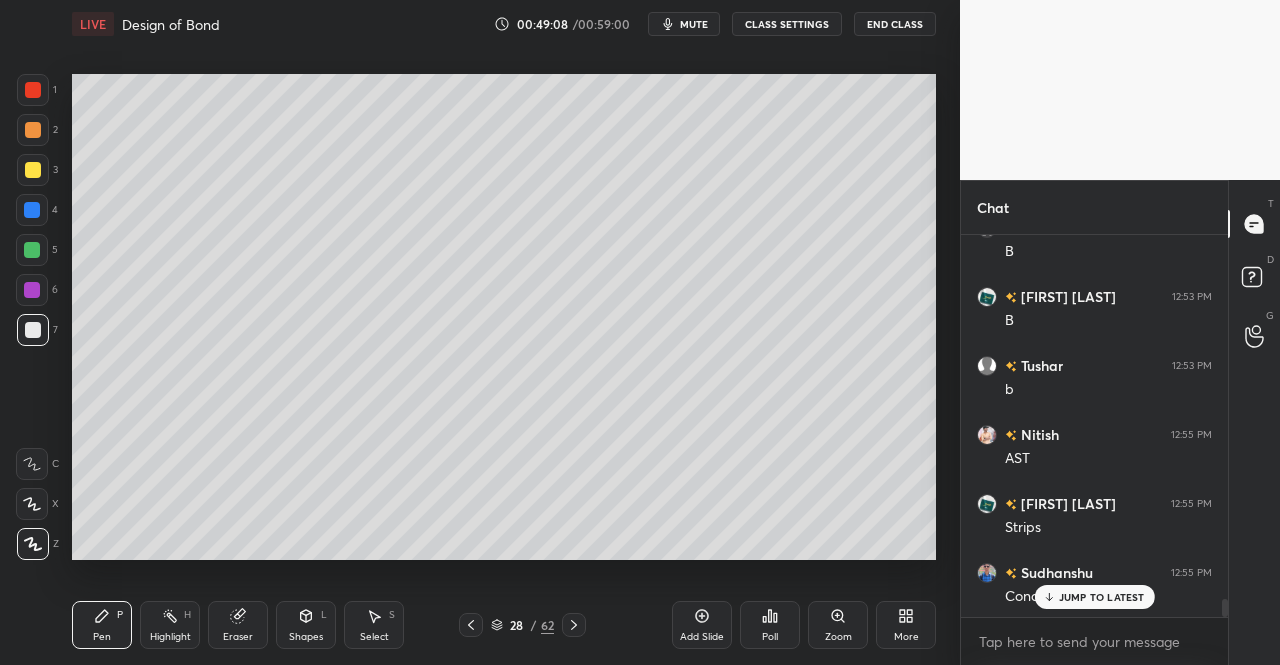 click on "Setting up your live class Poll for   secs No correct answer Start poll" at bounding box center (504, 316) 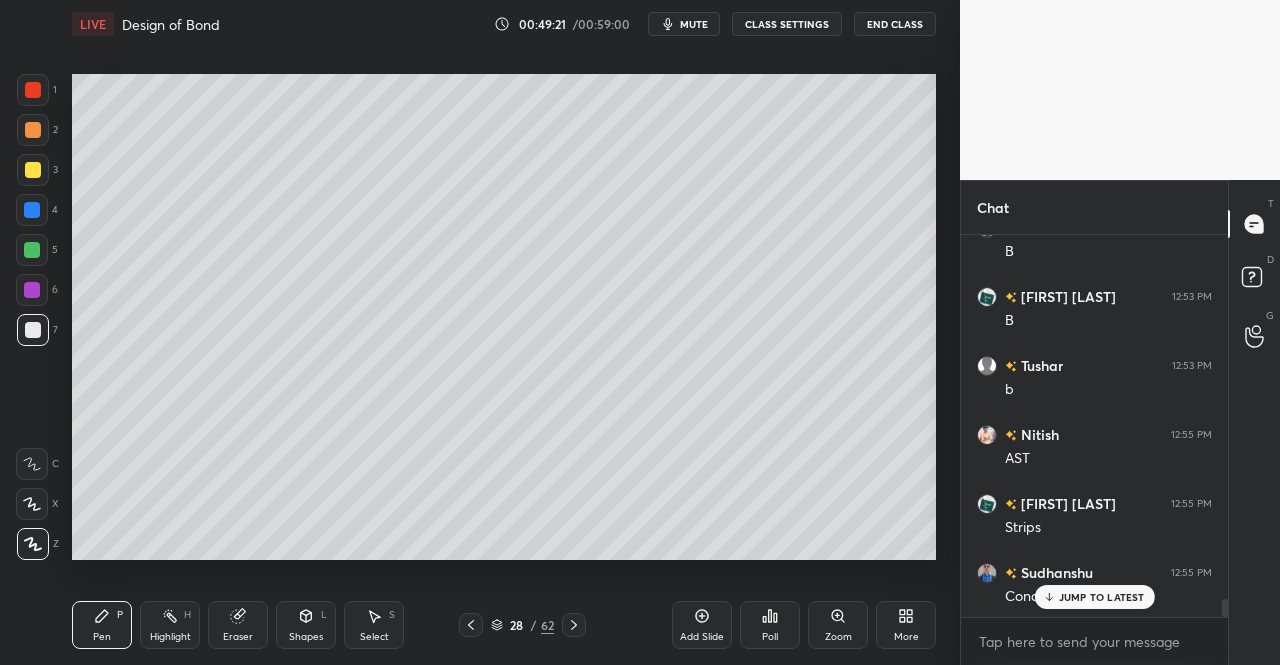 click at bounding box center (33, 170) 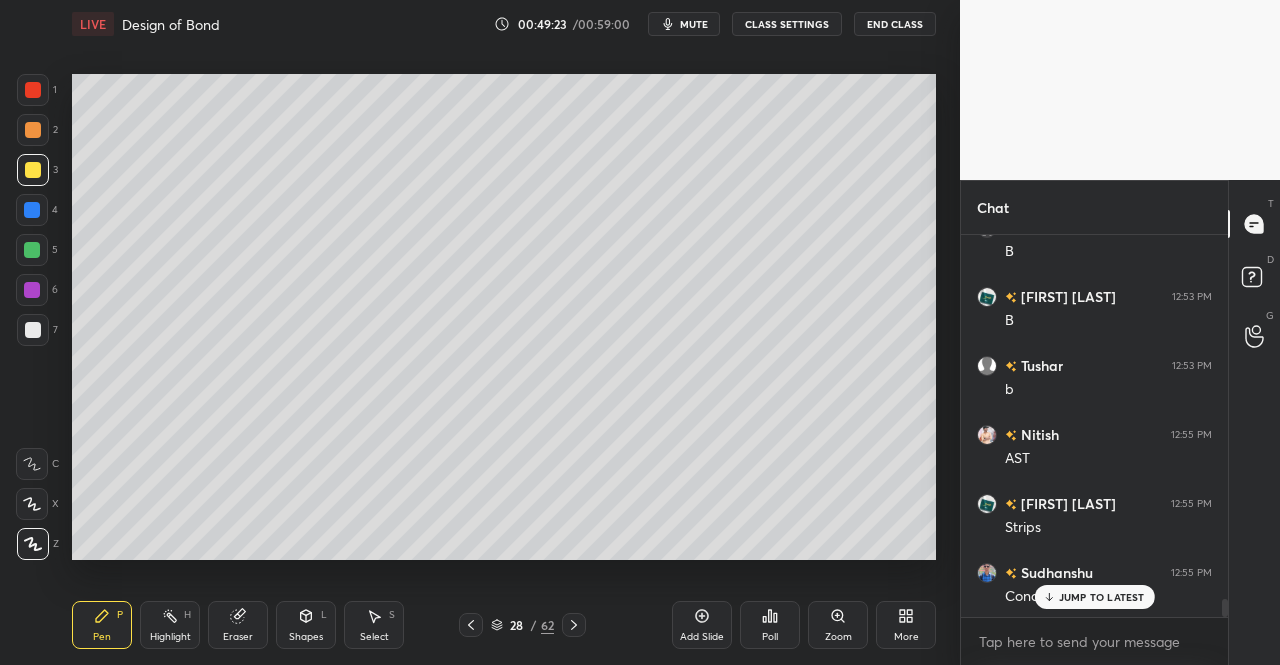 click on "Eraser" at bounding box center [238, 637] 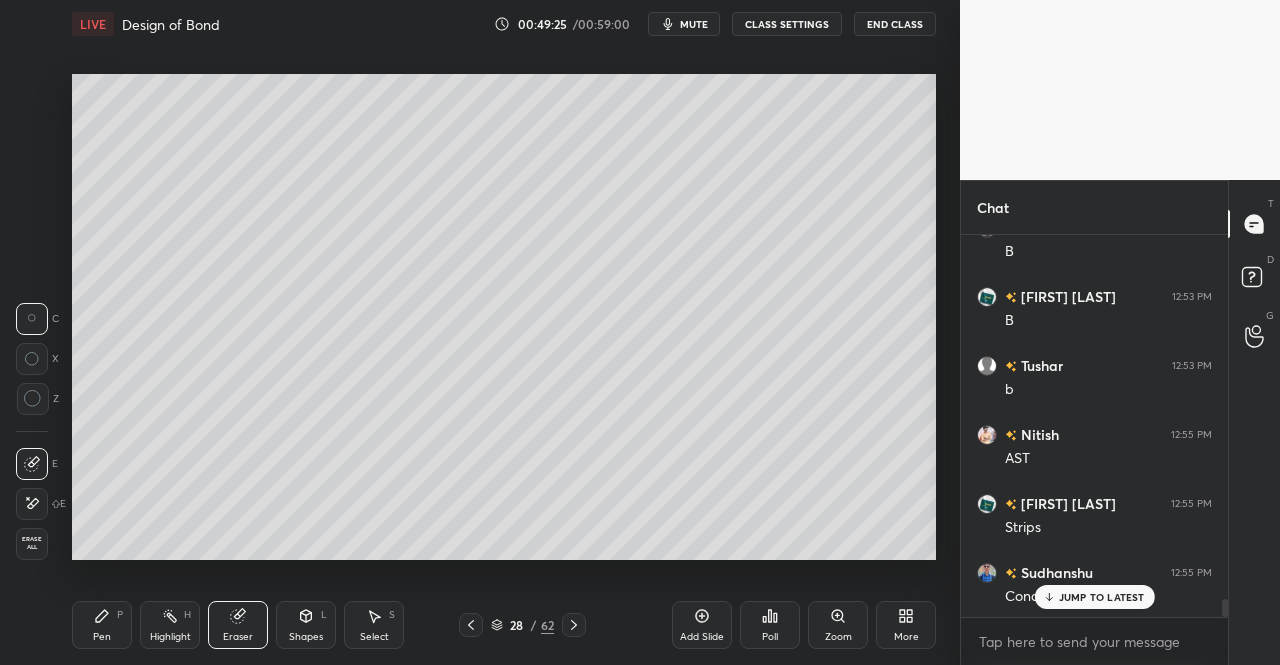 click on "Pen" at bounding box center (102, 637) 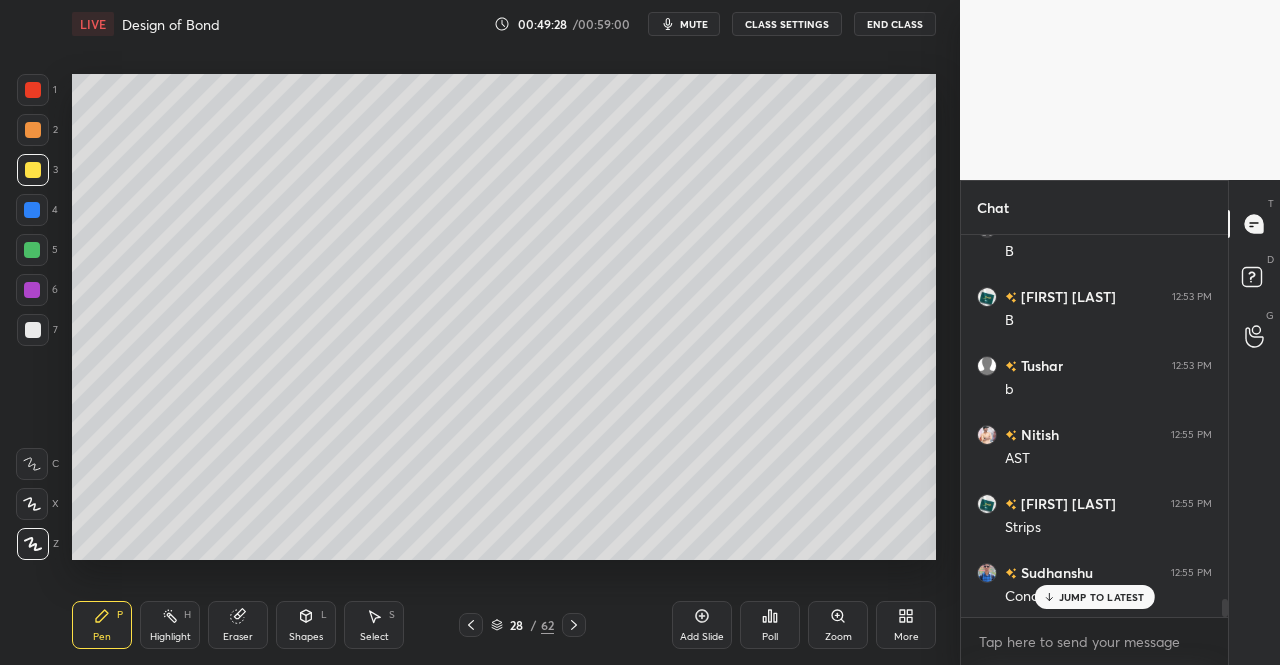 scroll, scrollTop: 7704, scrollLeft: 0, axis: vertical 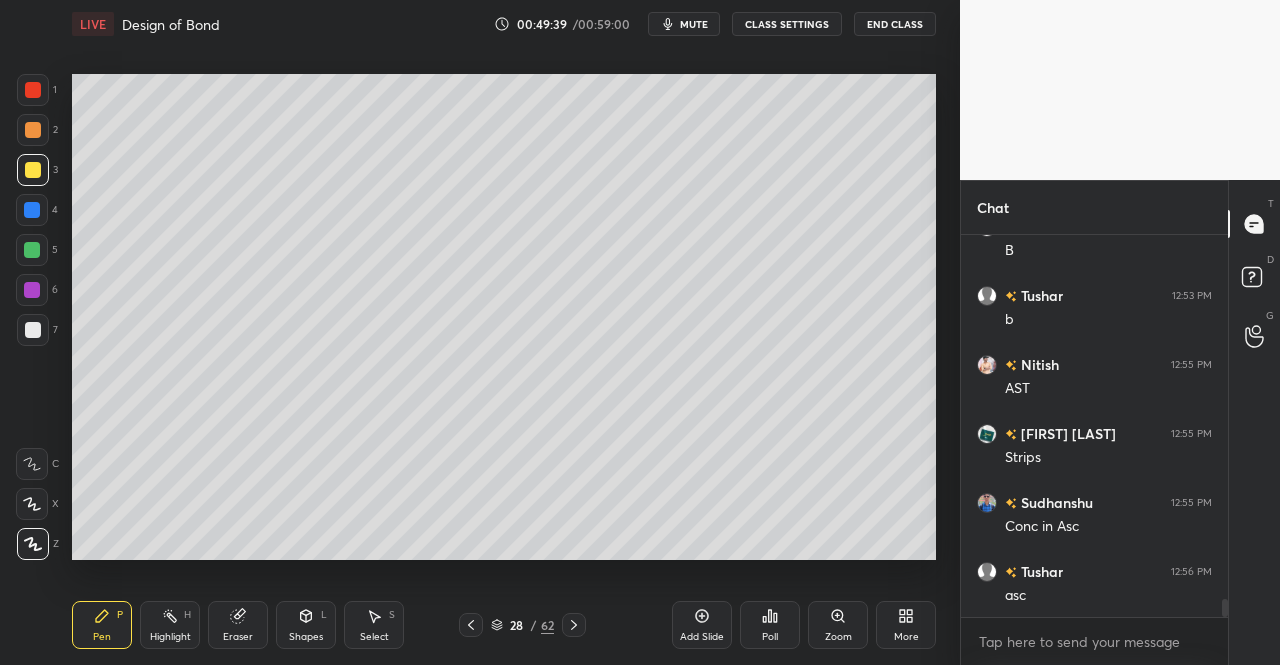 click at bounding box center (471, 625) 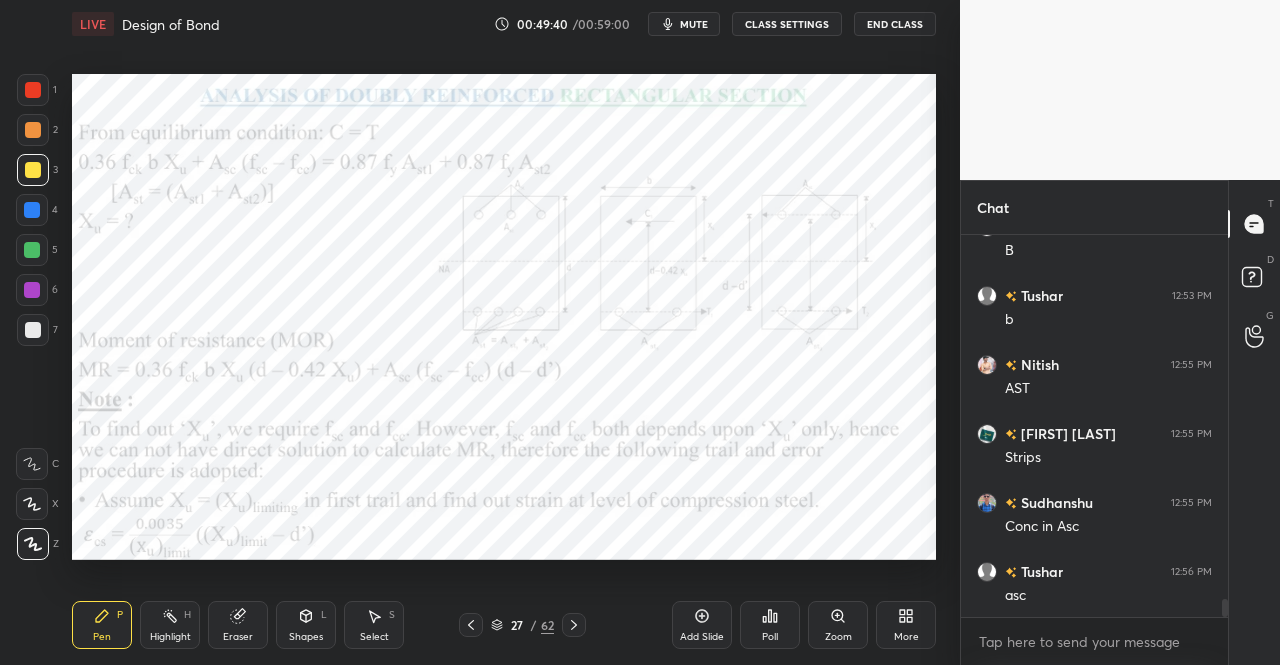 click on "LIVE Design of Bond 00:49:40 /  00:59:00 mute CLASS SETTINGS End Class Setting up your live class Poll for   secs No correct answer Start poll Back Design of Bond • L6 of Complete Course on Reinforced Cement Concrete Dr. Jaspal Singh Pen P Highlight H Eraser Shapes L Select S 27 / 62 Add Slide Poll Zoom More" at bounding box center [504, 332] 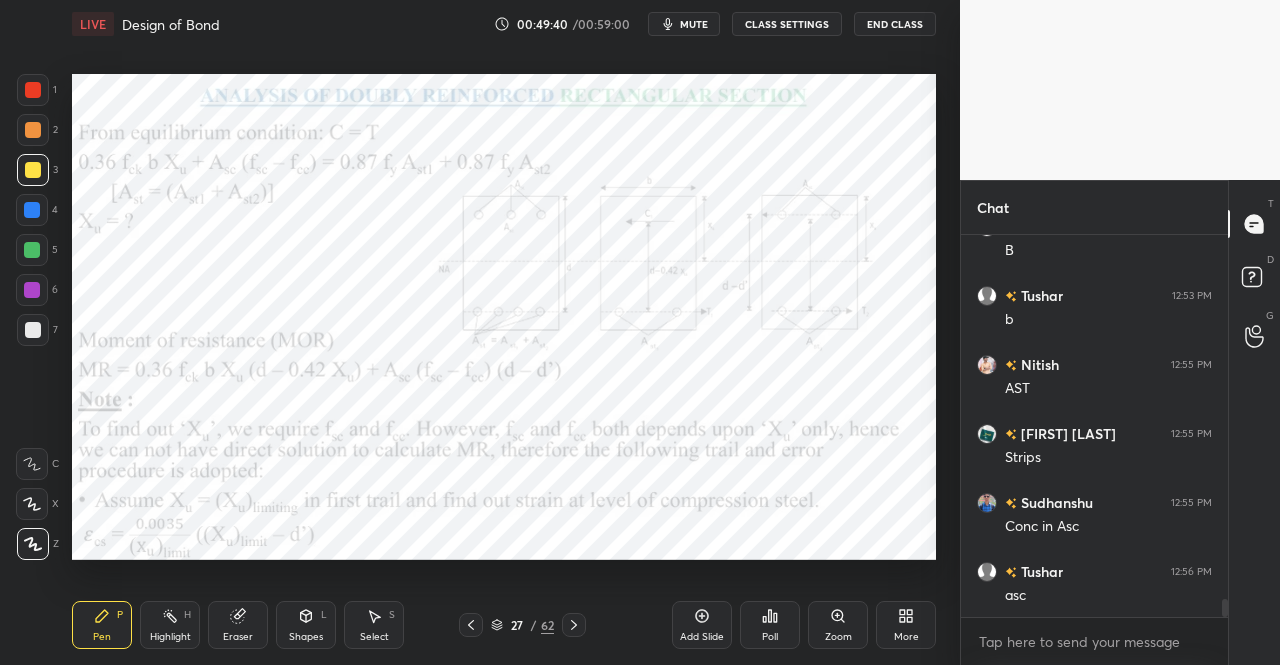 click on "Pen P" at bounding box center [102, 625] 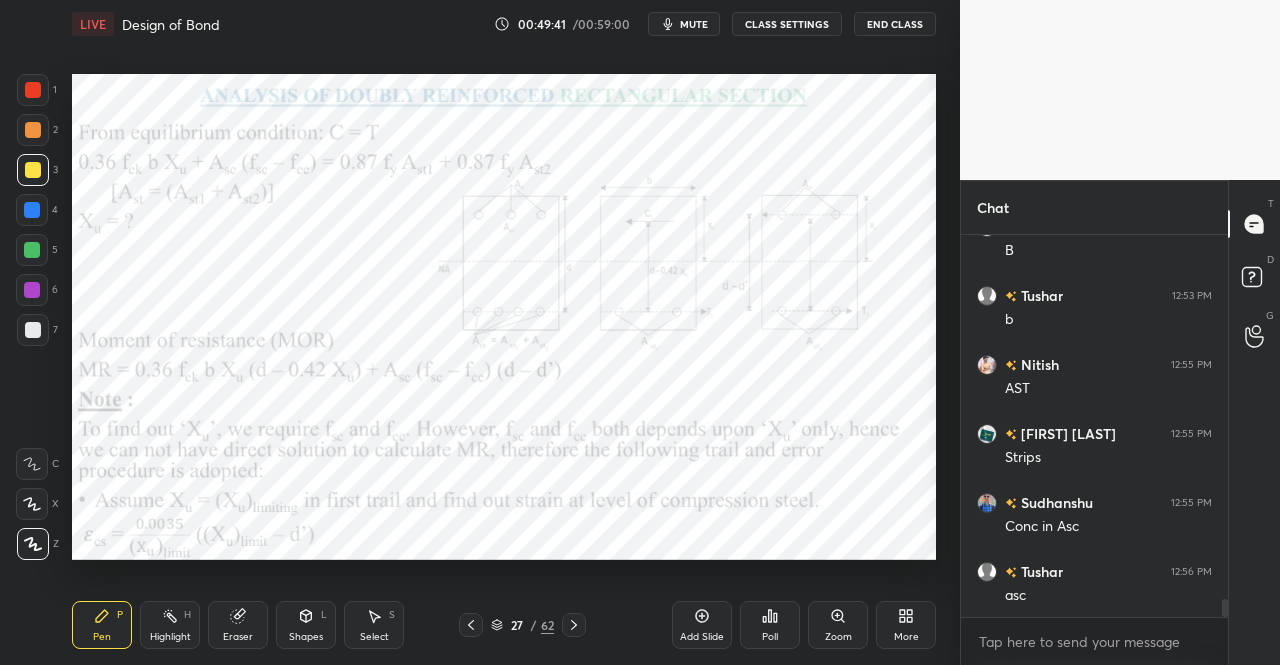 click at bounding box center [33, 90] 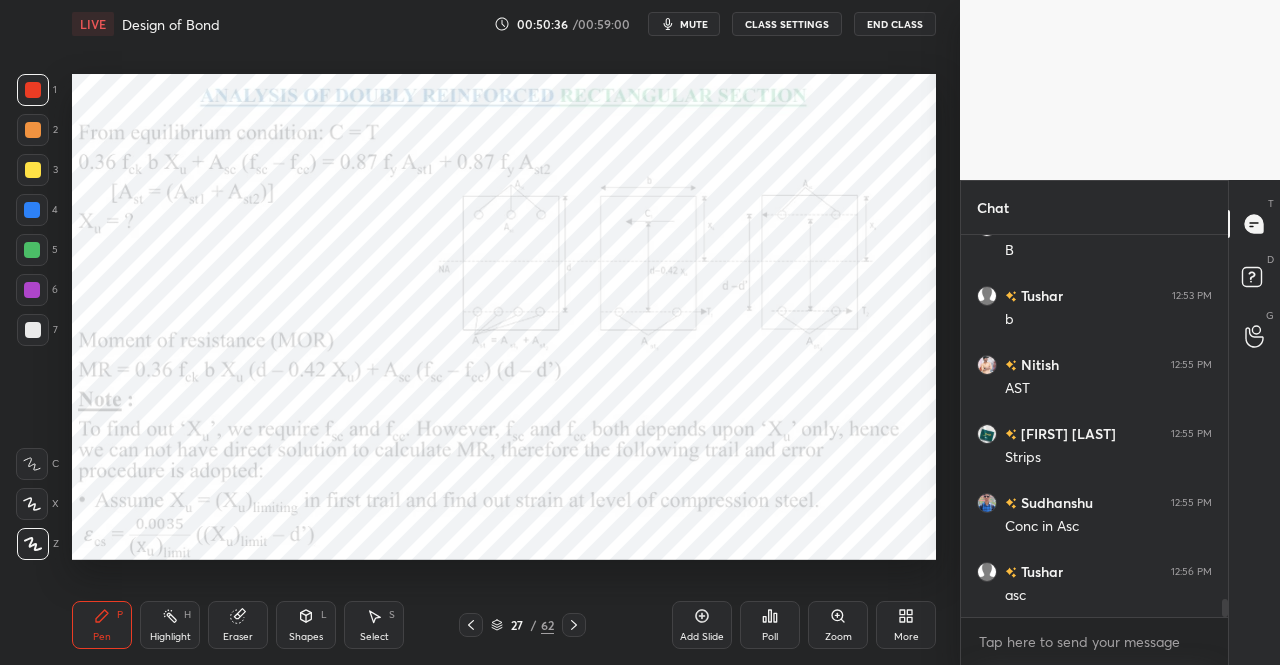 click 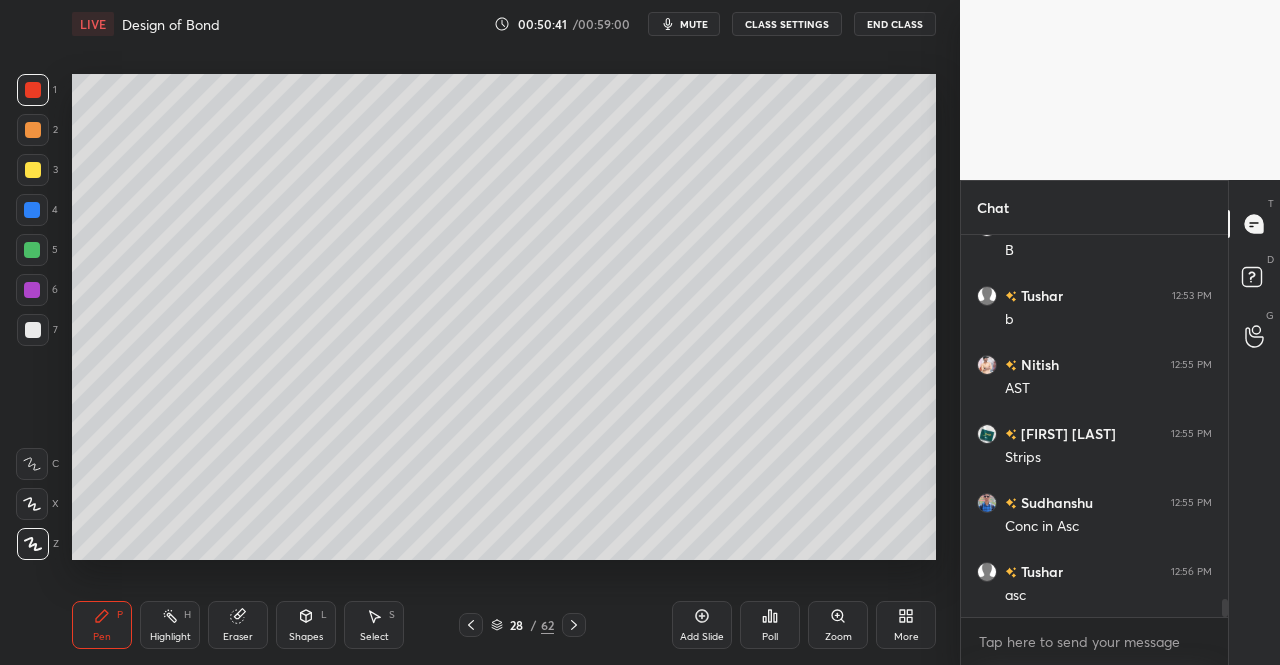 click 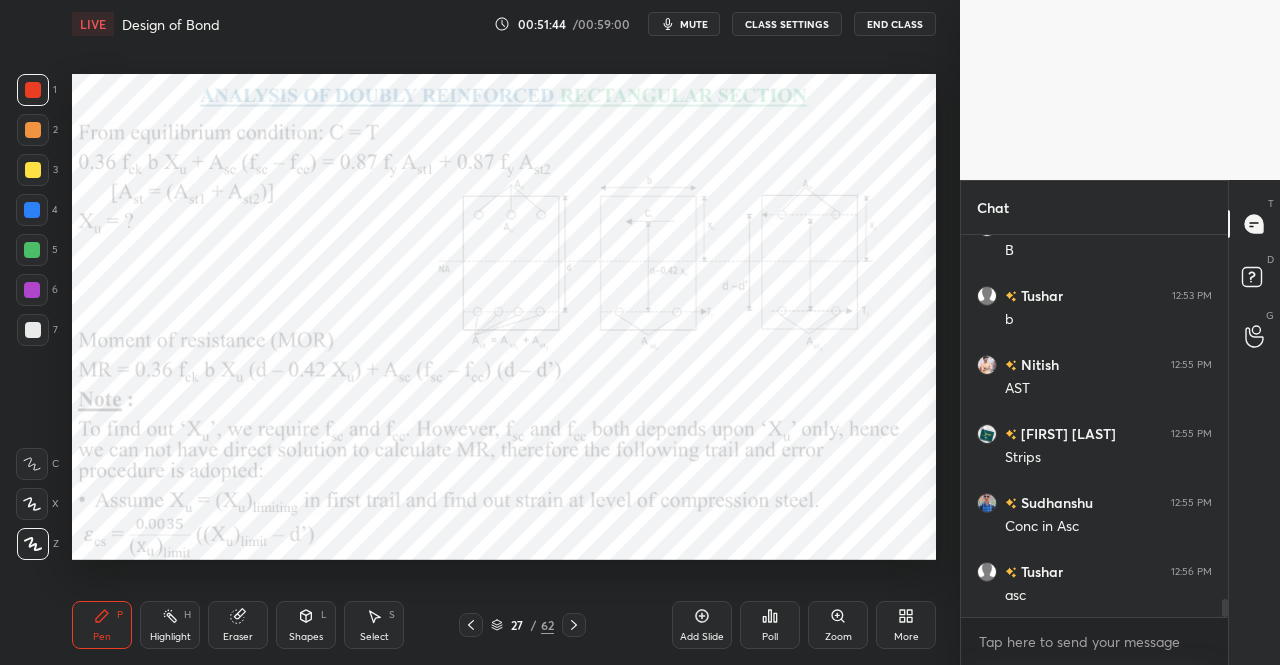 scroll, scrollTop: 335, scrollLeft: 261, axis: both 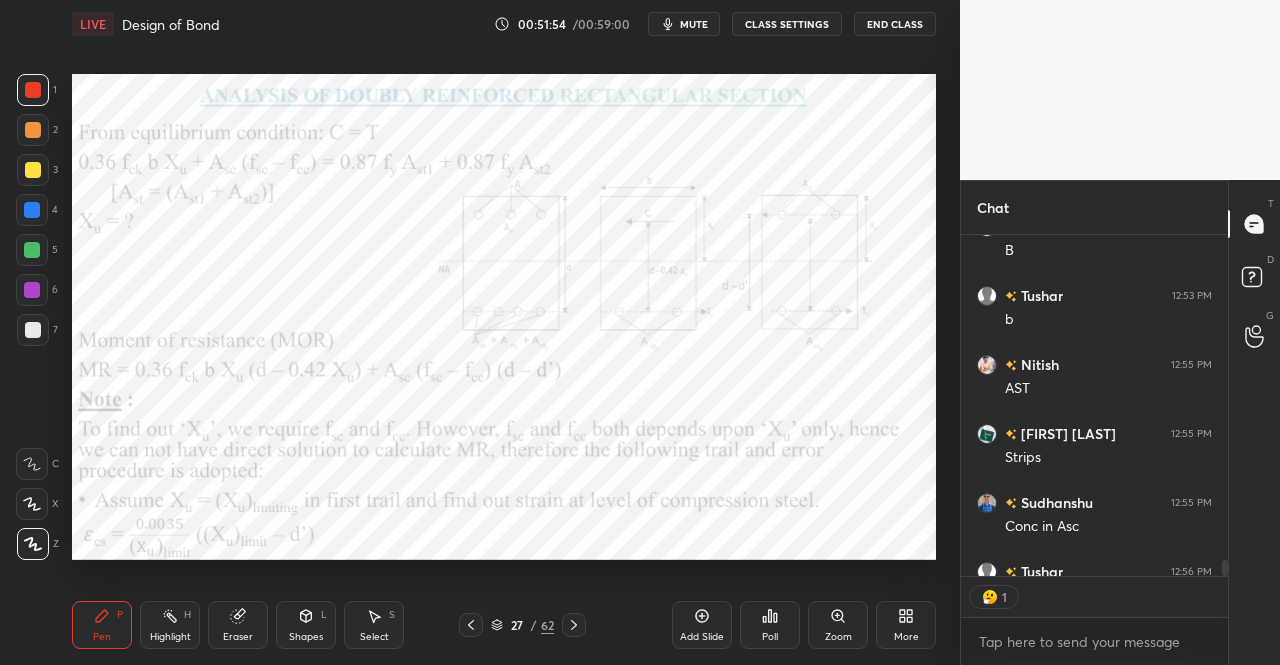click 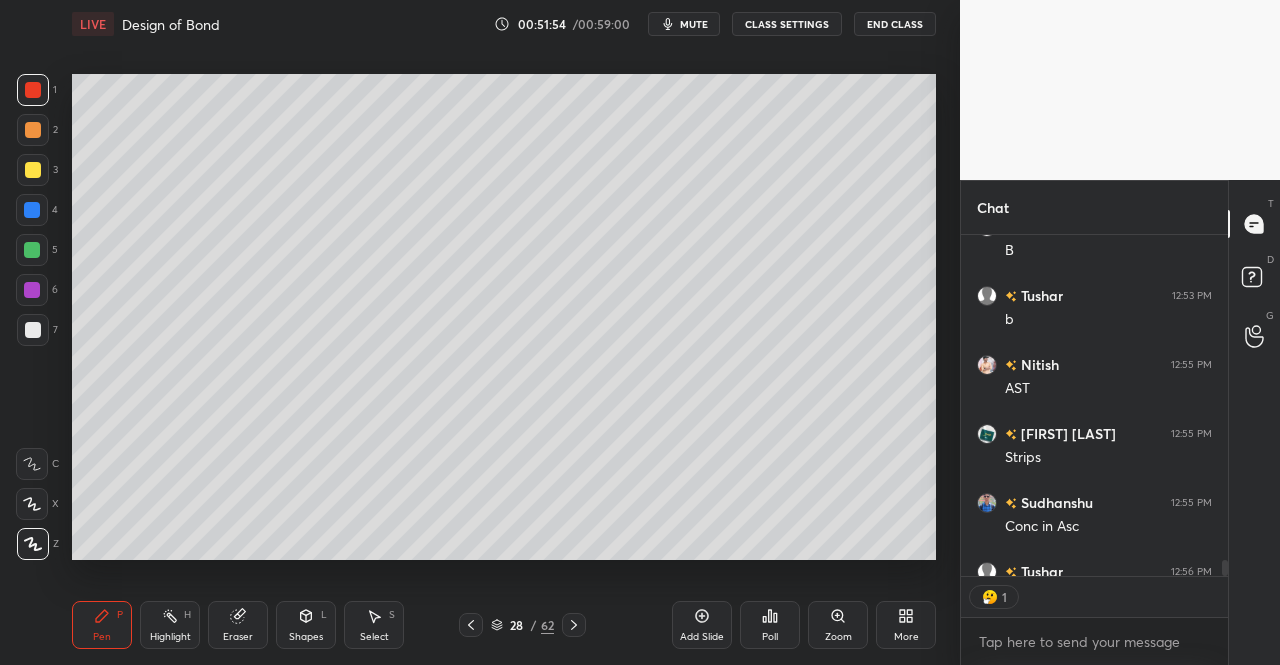 scroll, scrollTop: 7, scrollLeft: 6, axis: both 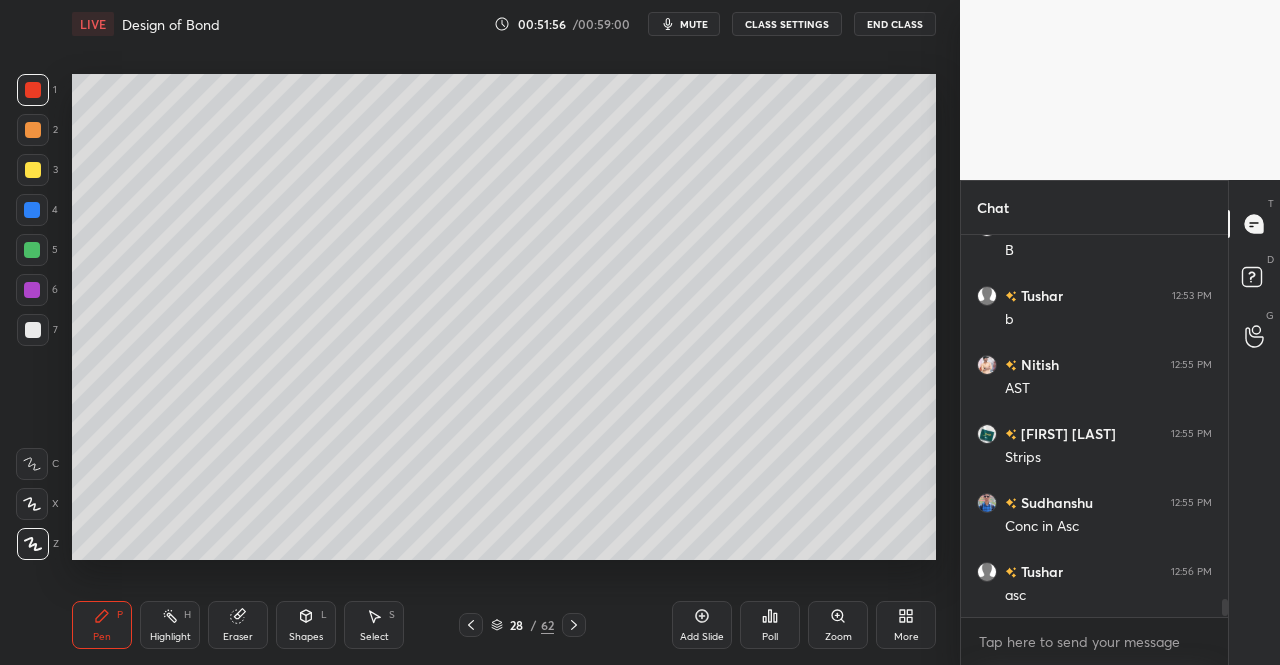 click 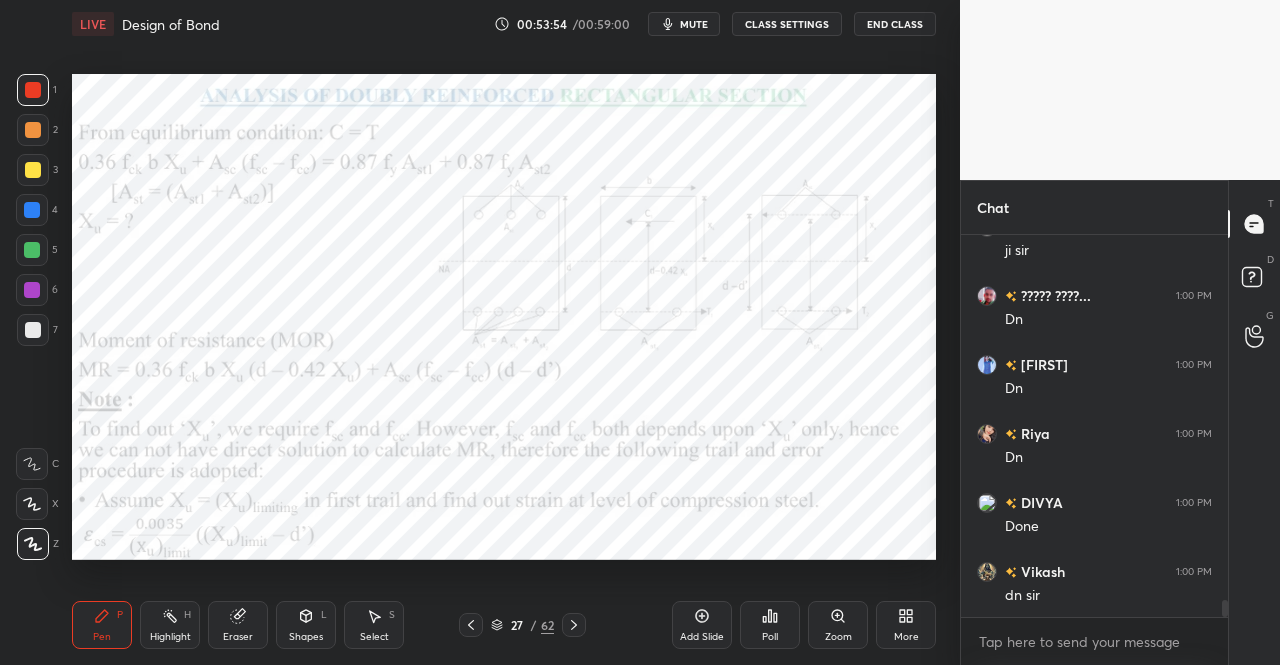 scroll, scrollTop: 8186, scrollLeft: 0, axis: vertical 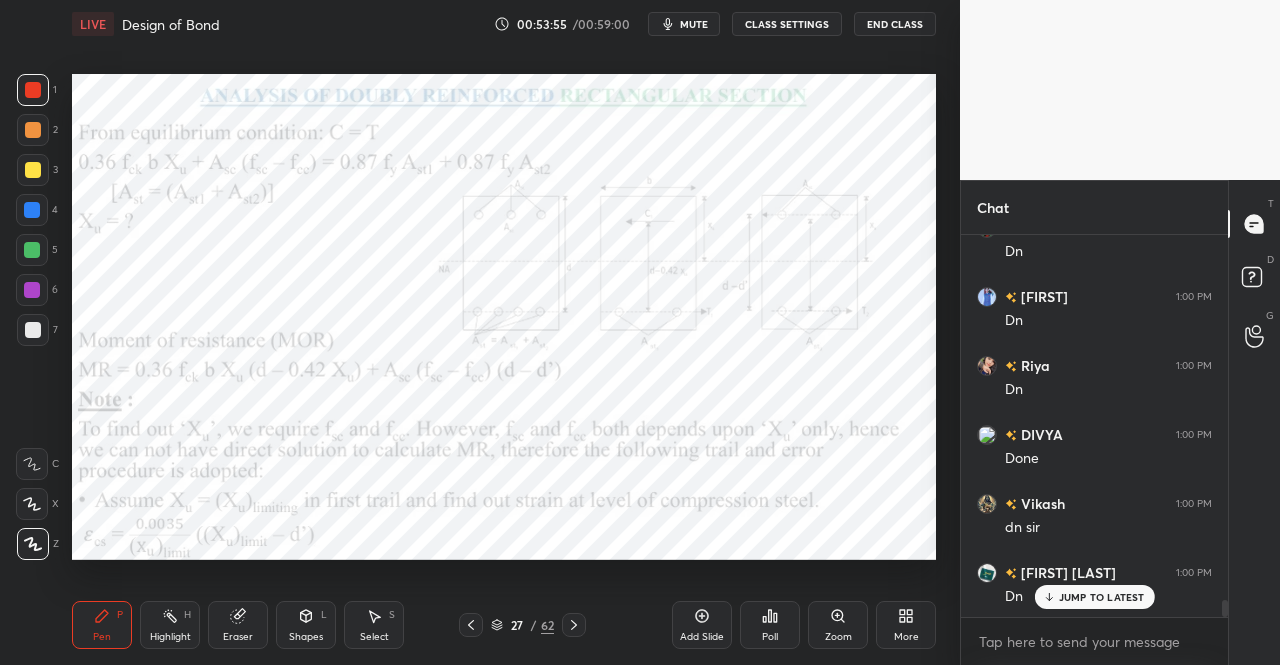 click 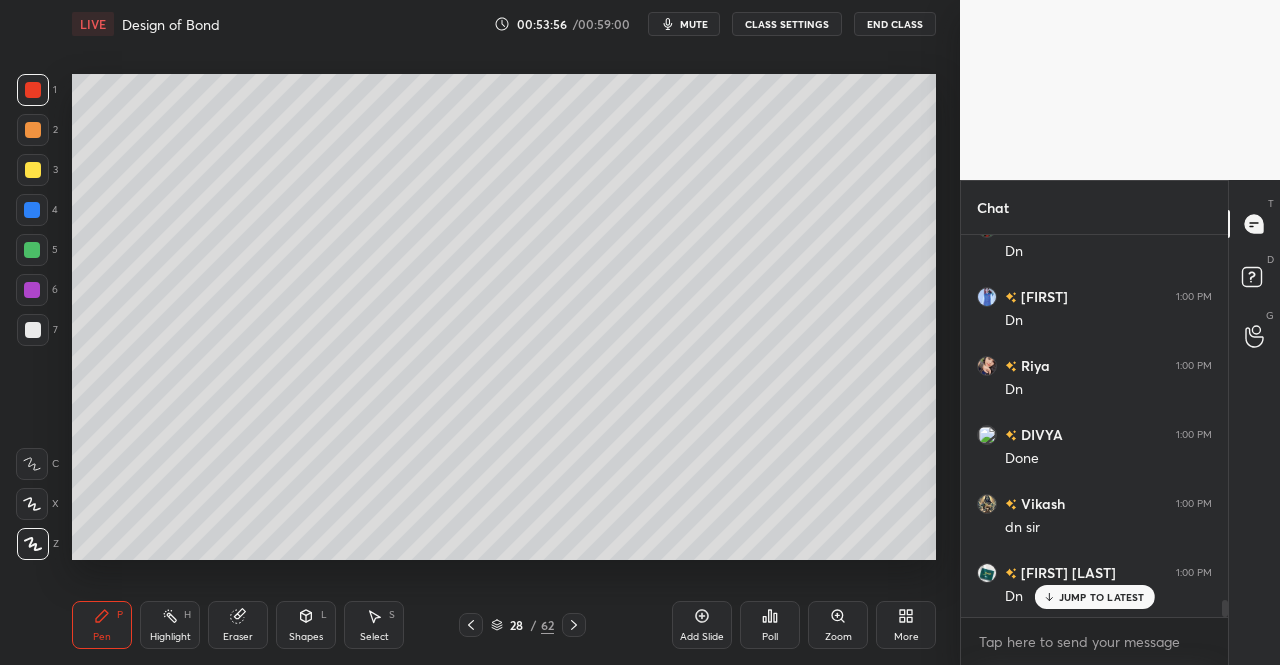 click 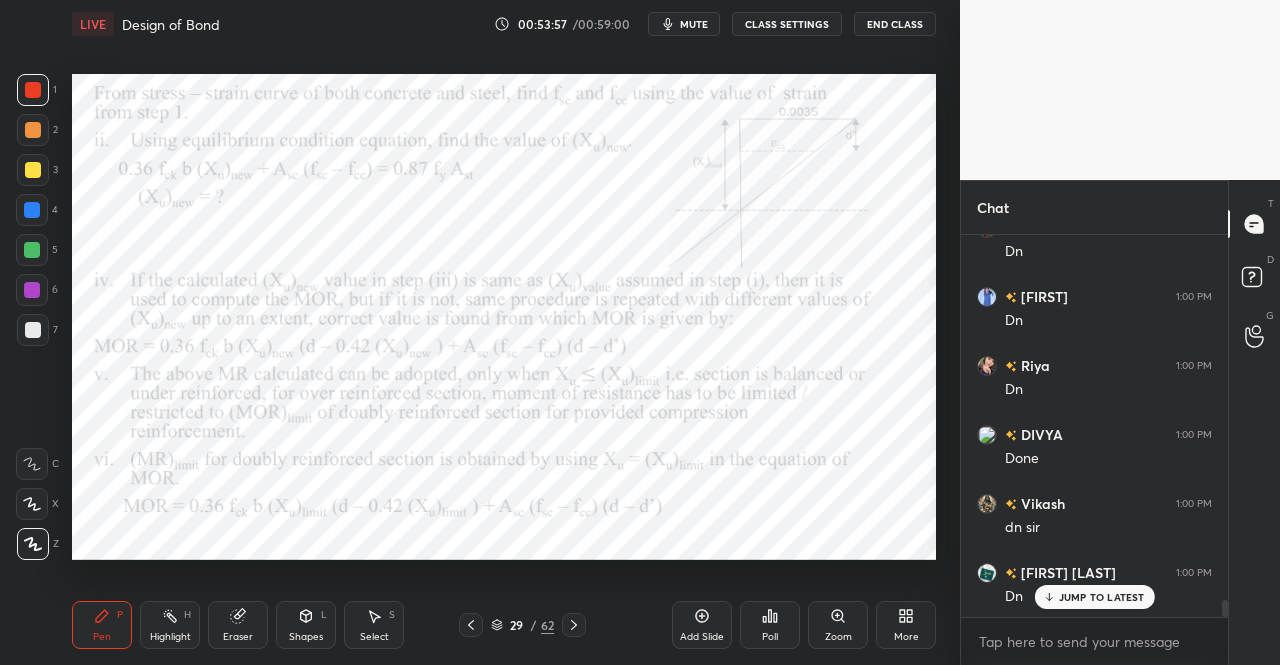 click 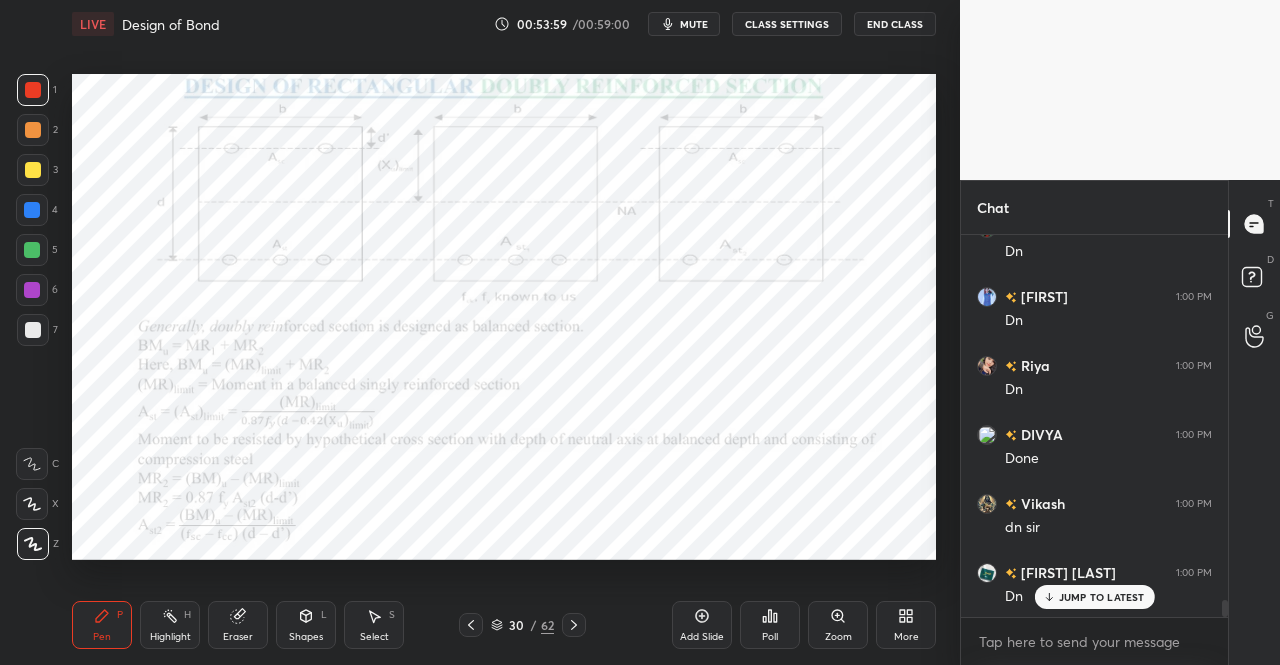 click on "JUMP TO LATEST" at bounding box center [1102, 597] 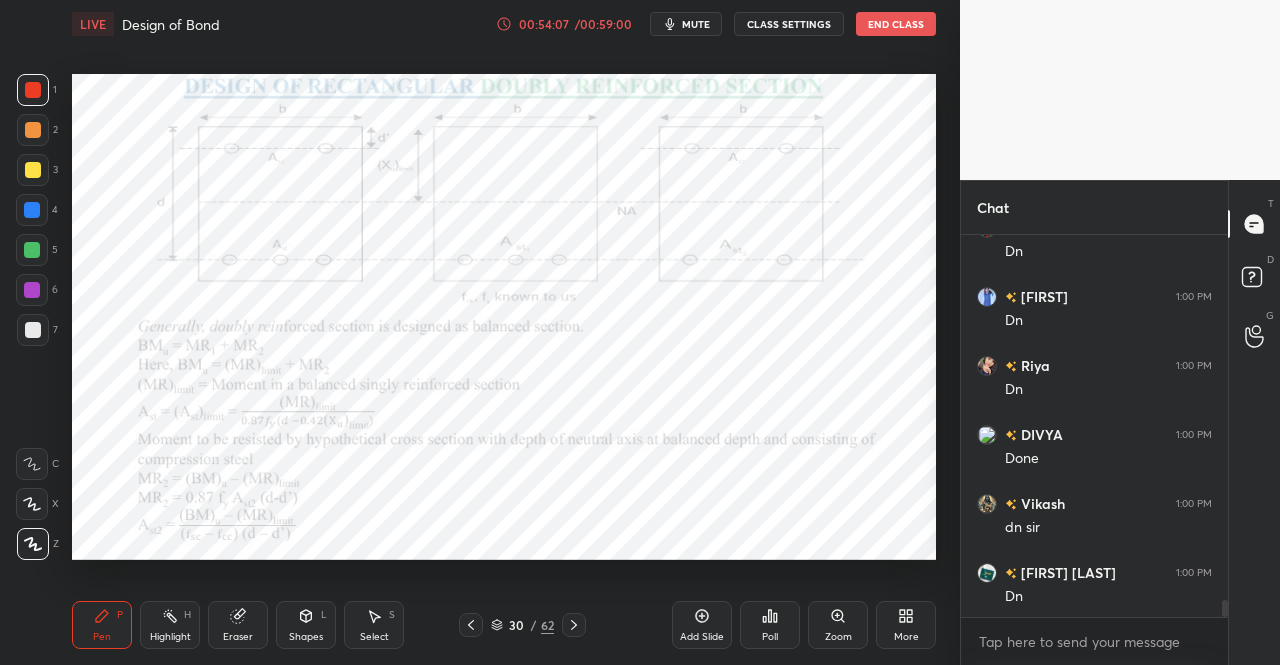 click on "Pen P" at bounding box center [102, 625] 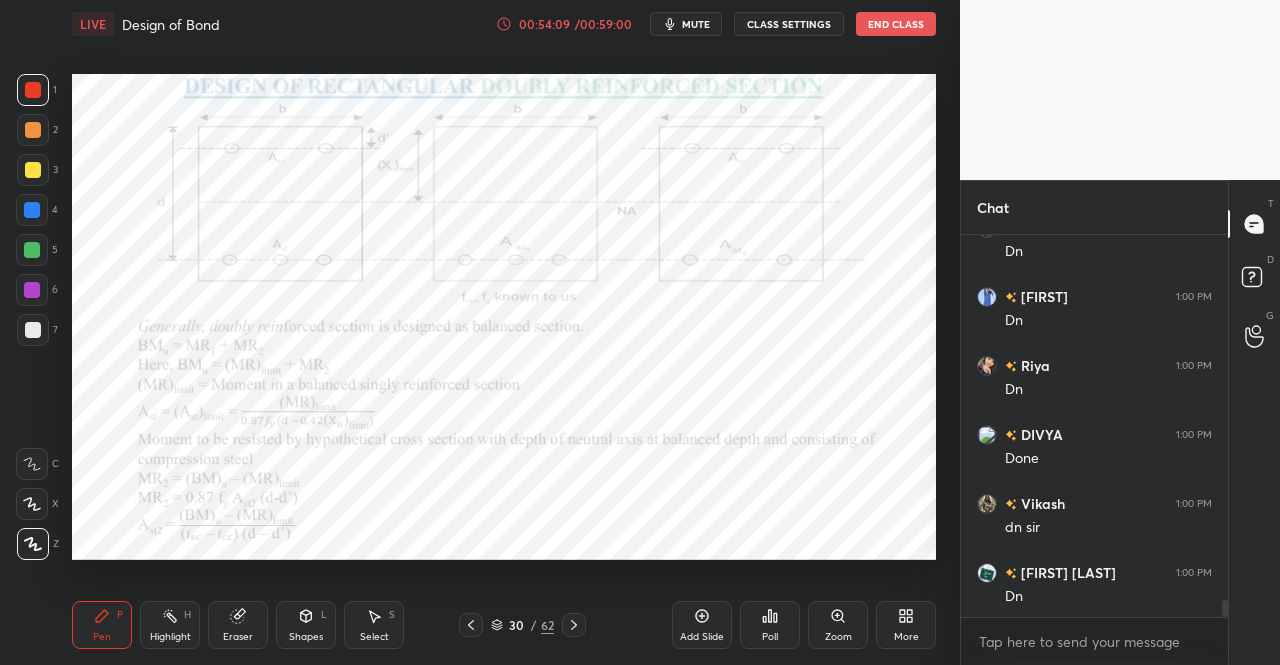 click at bounding box center (33, 90) 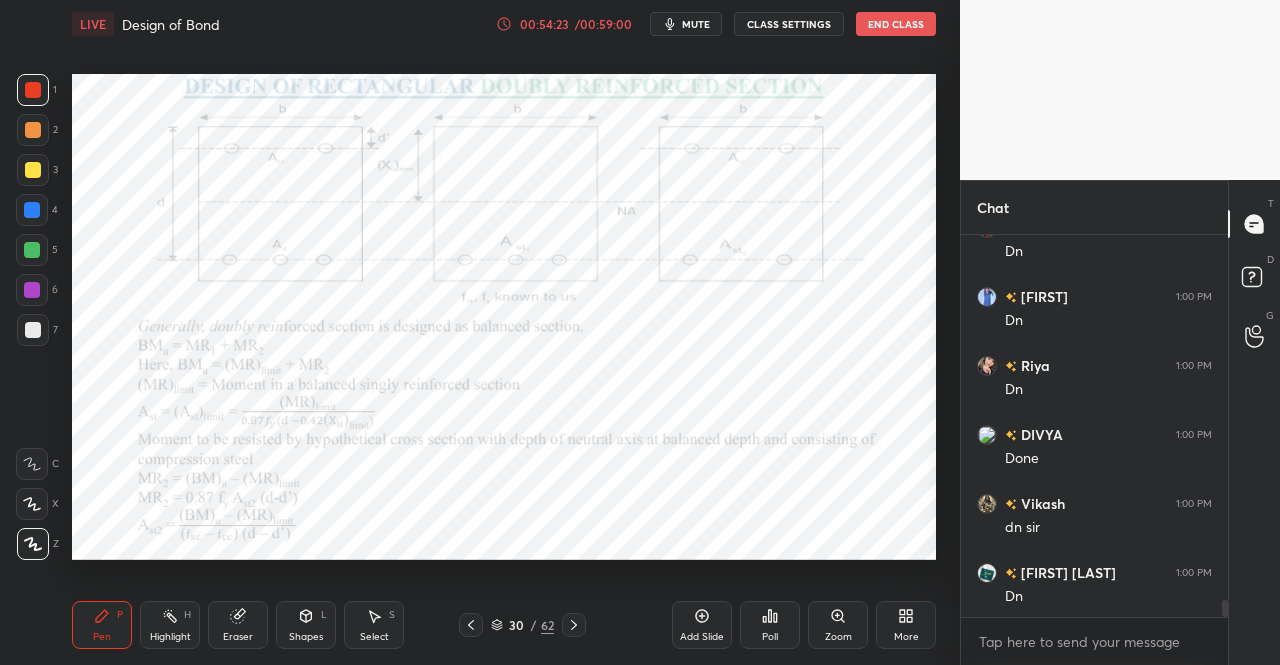 click at bounding box center [33, 170] 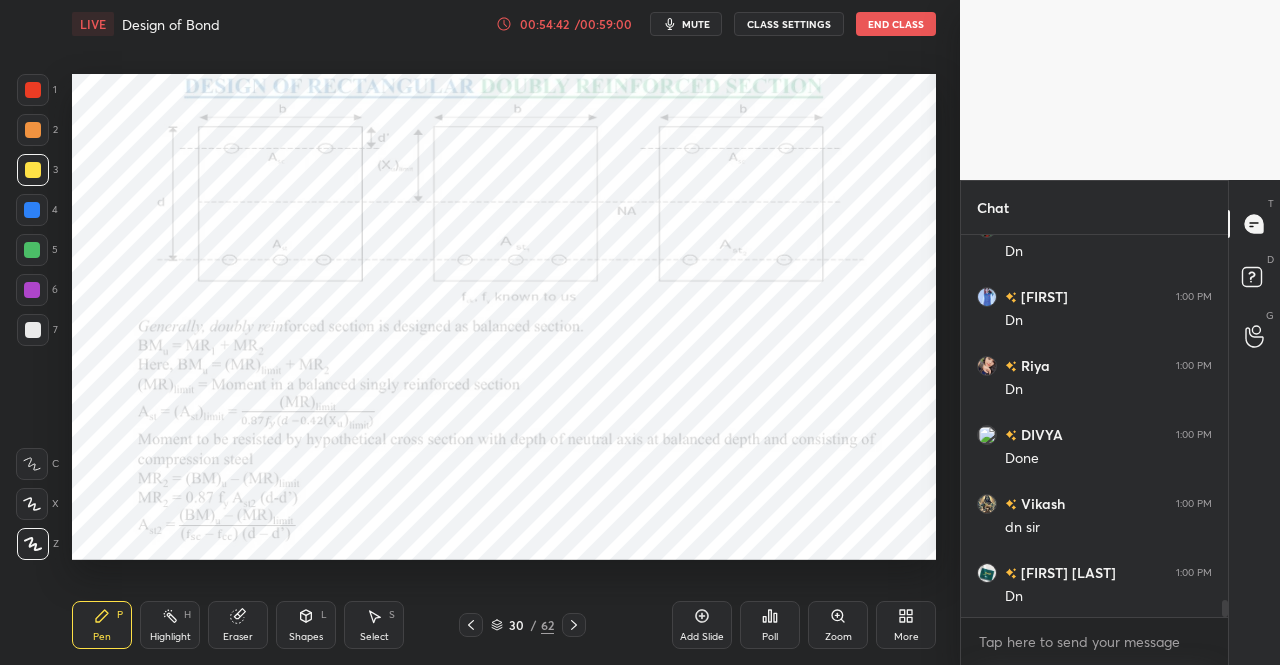 click at bounding box center (33, 90) 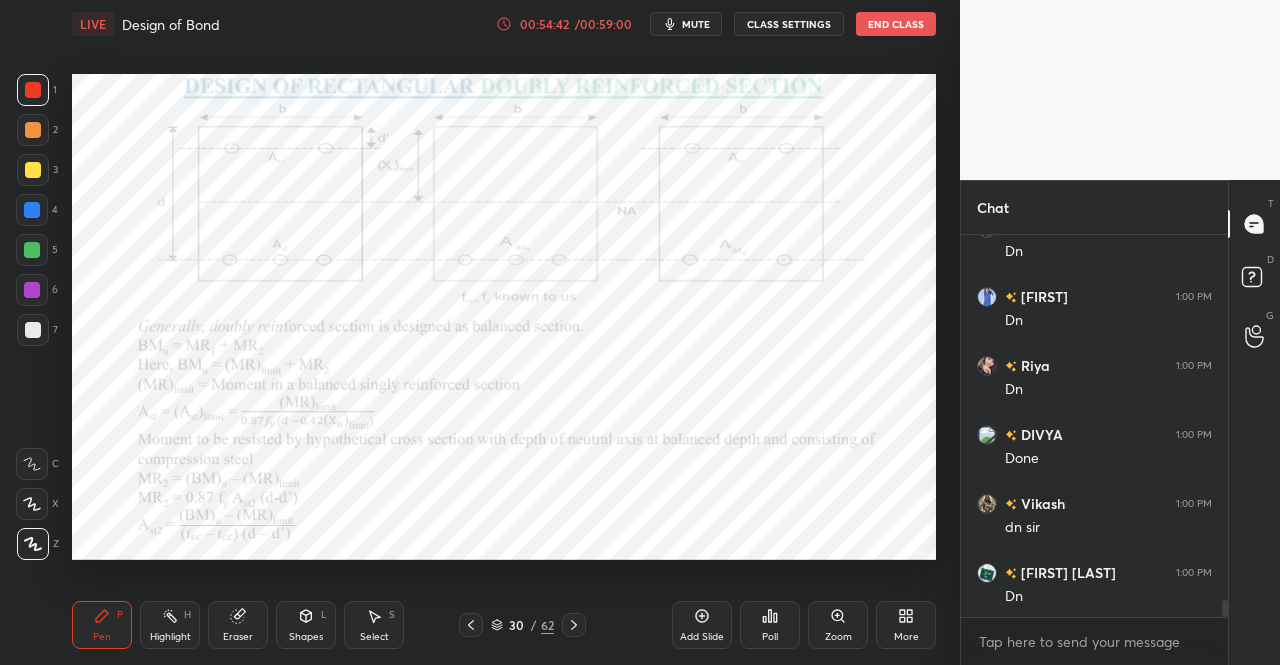 click at bounding box center [33, 90] 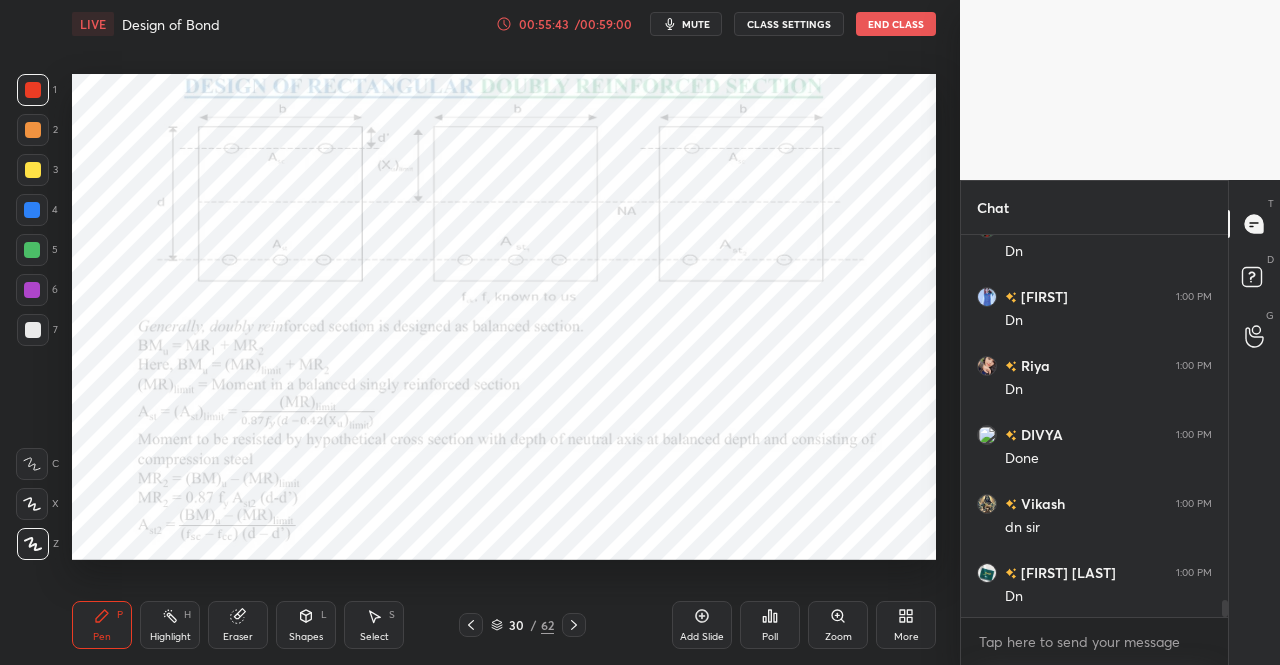 click on "Select S" at bounding box center [374, 625] 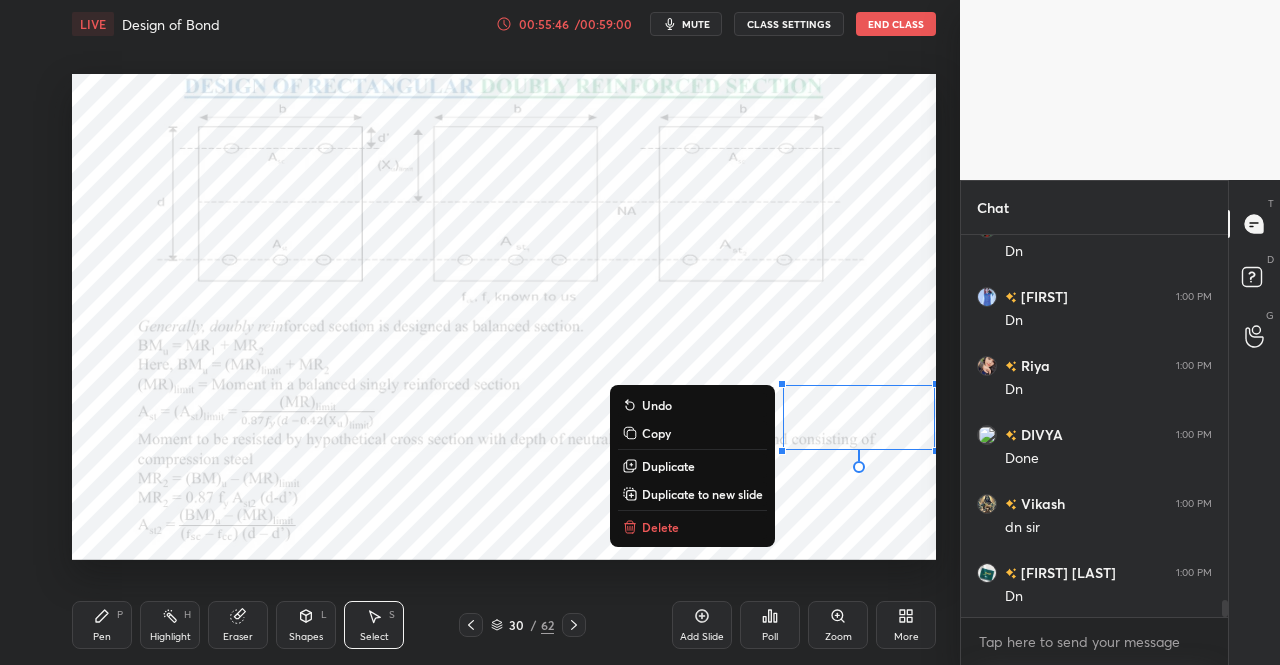 click on "Delete" at bounding box center (692, 527) 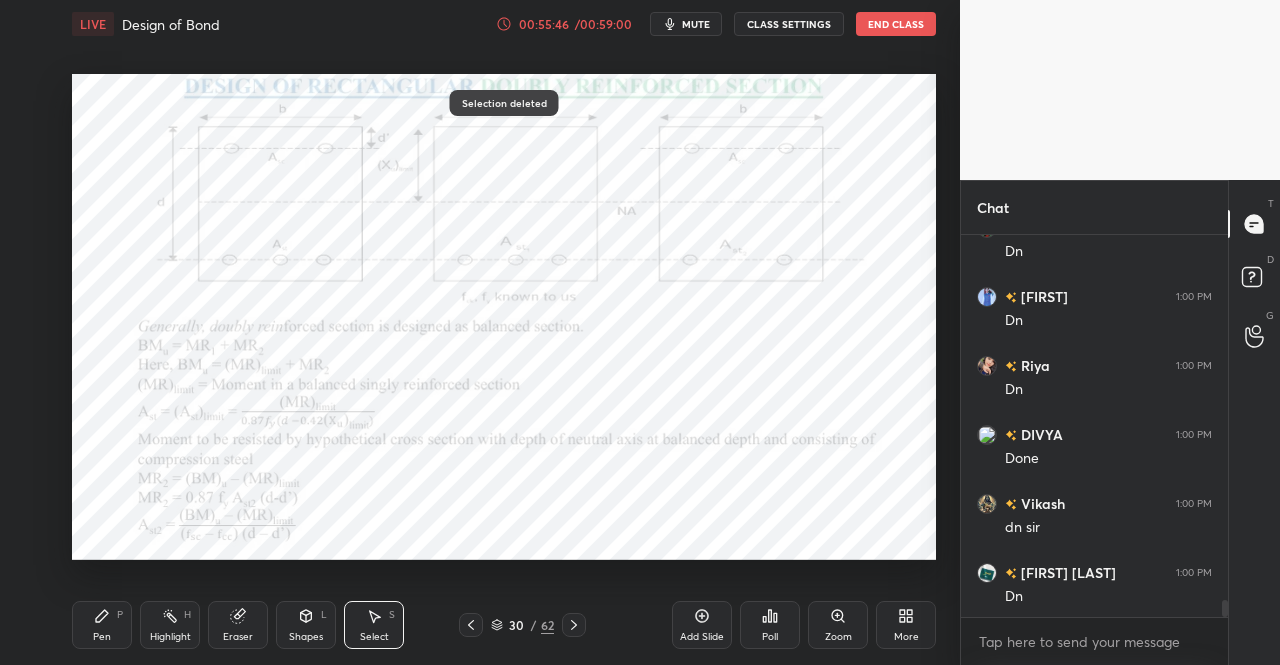 click on "Pen P" at bounding box center (102, 625) 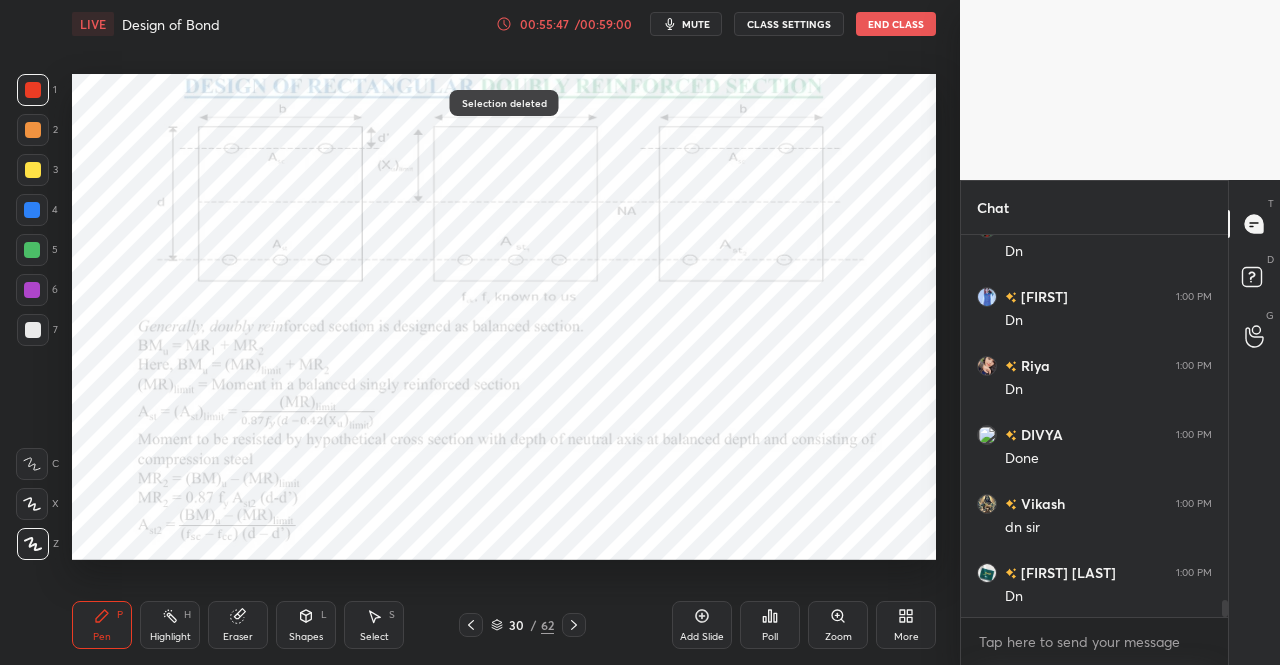 click on "Pen P" at bounding box center (102, 625) 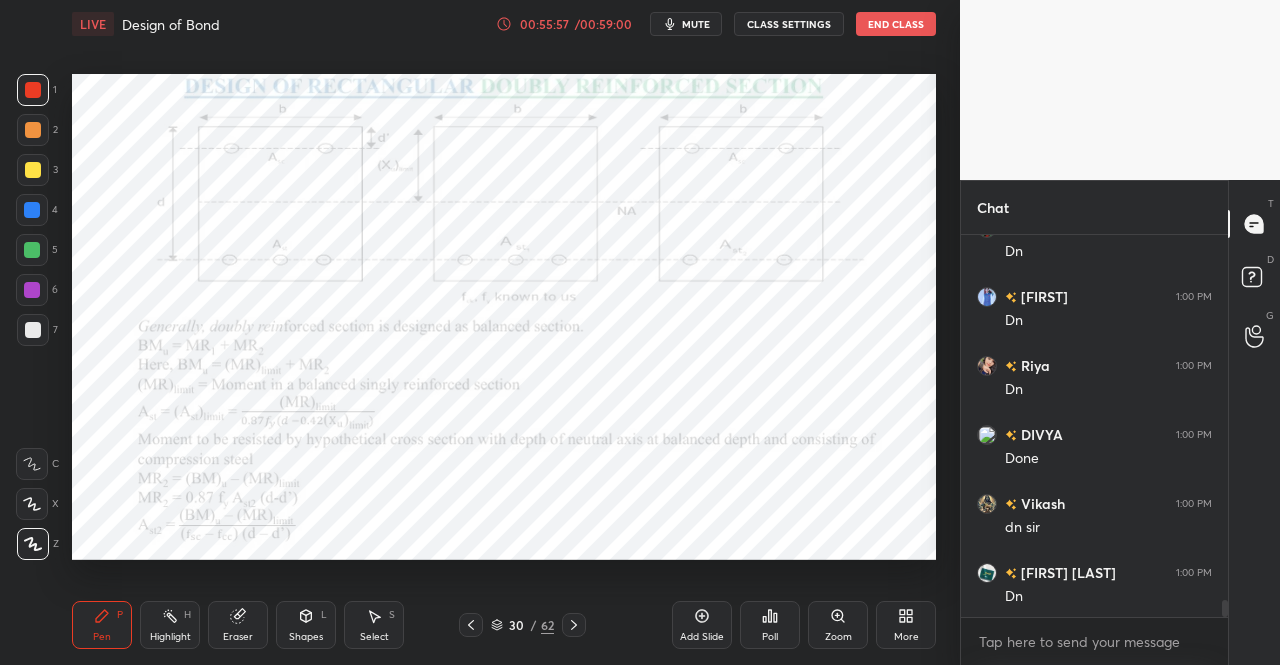 scroll, scrollTop: 8234, scrollLeft: 0, axis: vertical 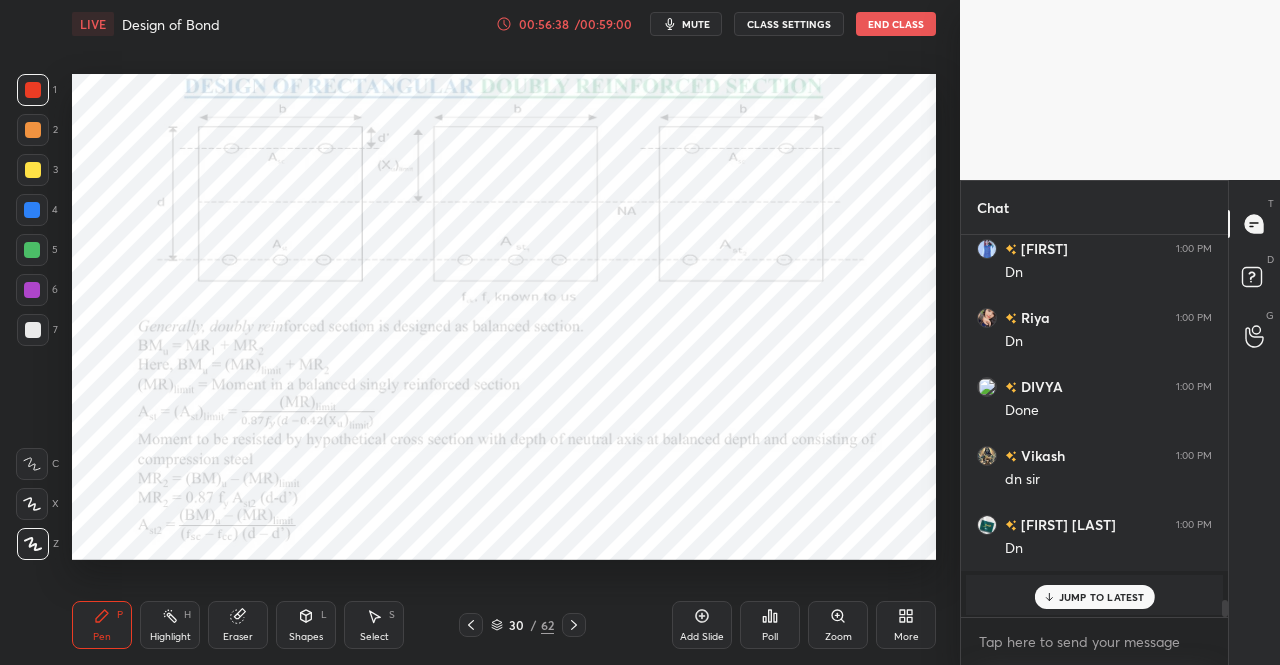 click 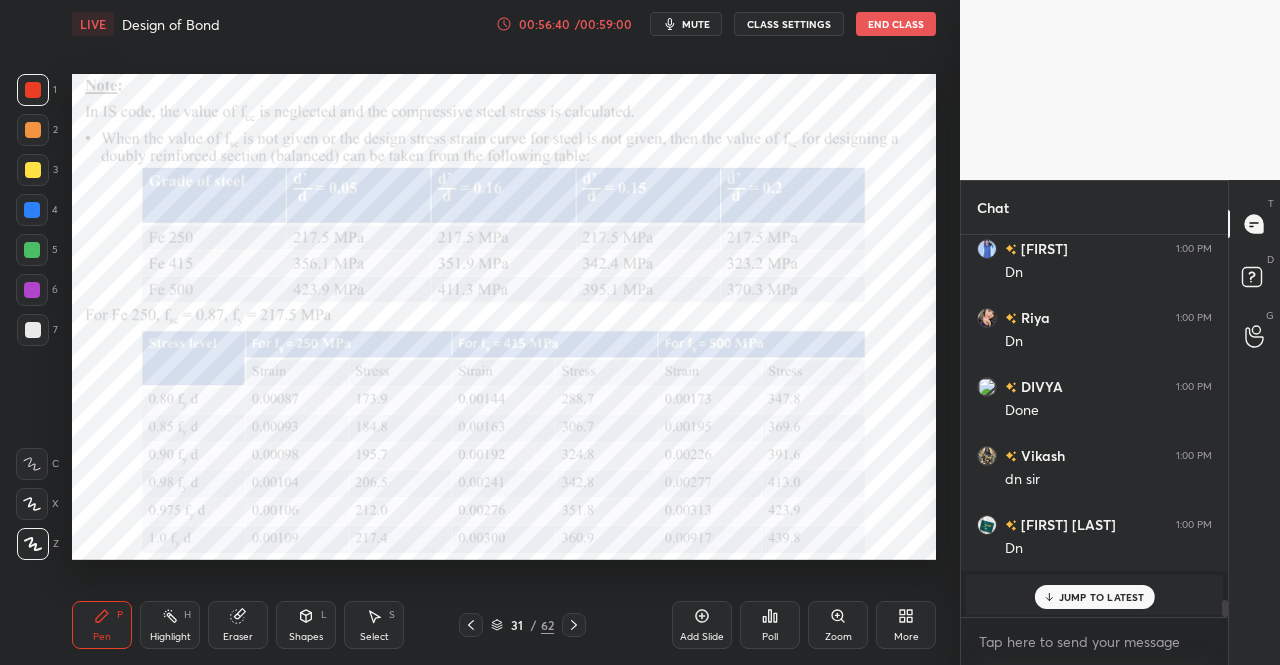 click 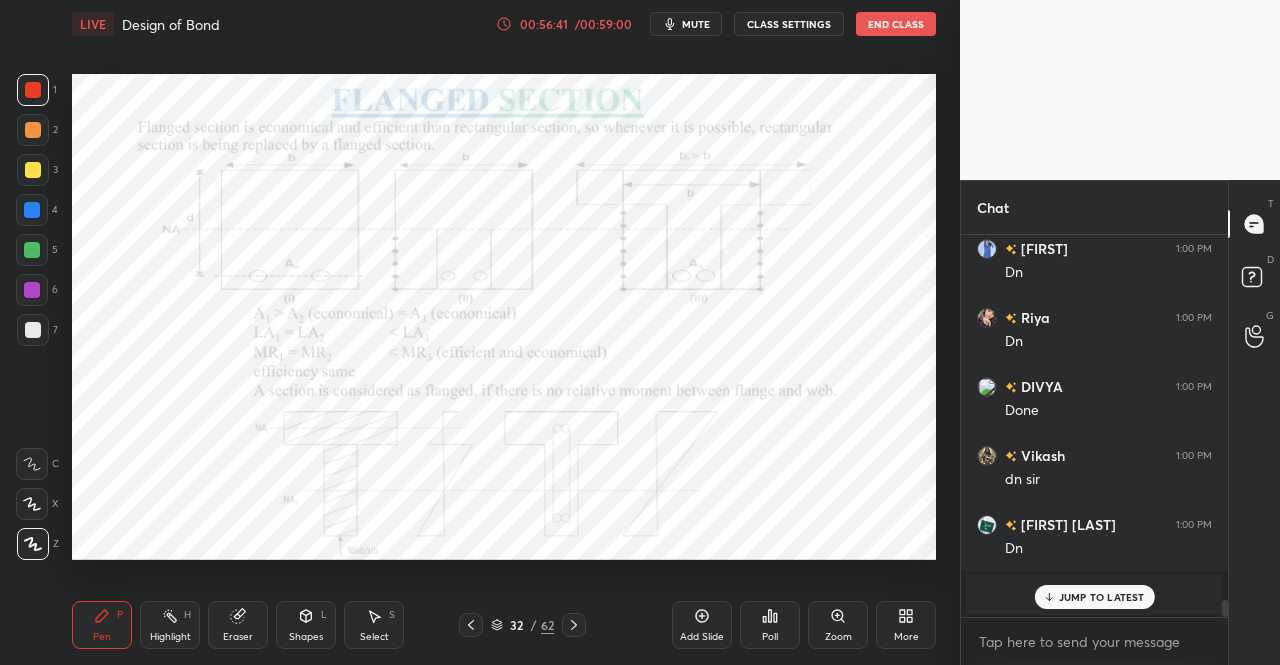 click 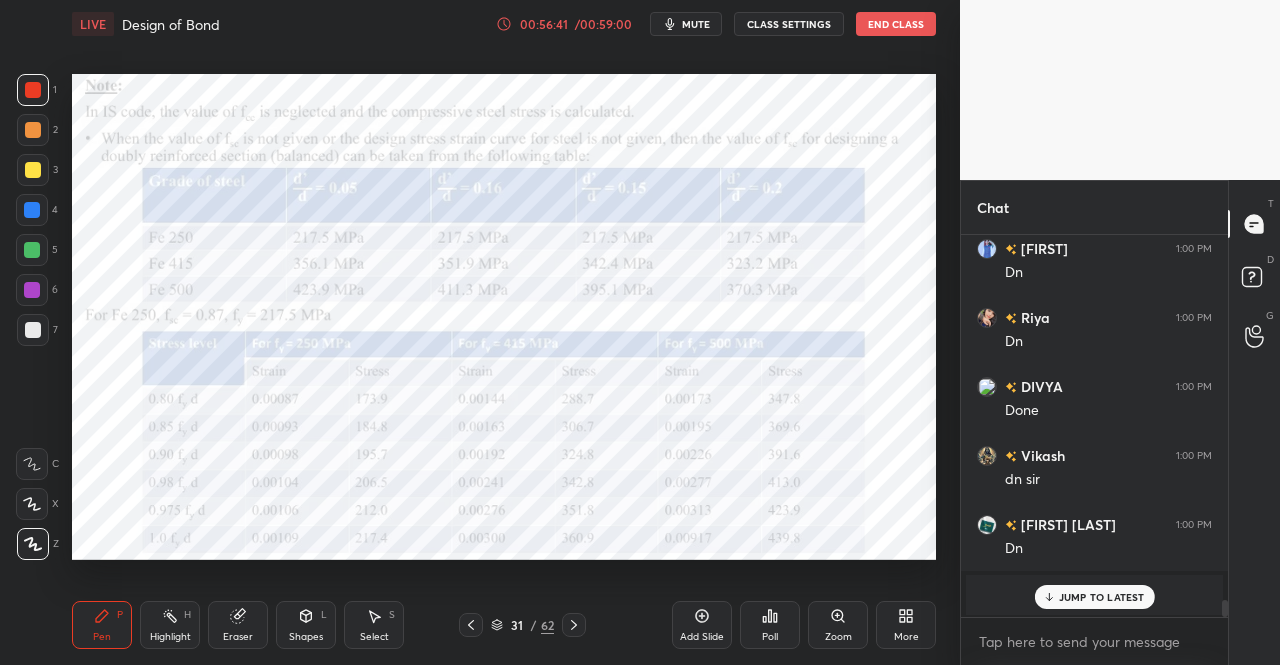 click 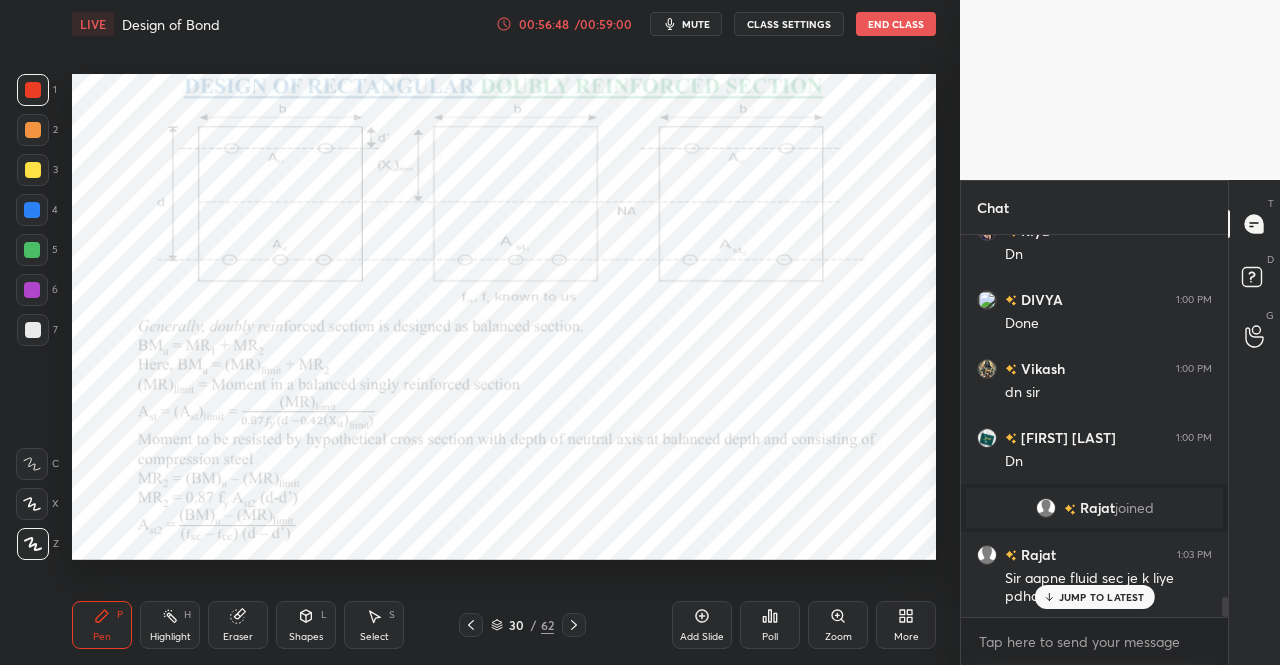 scroll, scrollTop: 6856, scrollLeft: 0, axis: vertical 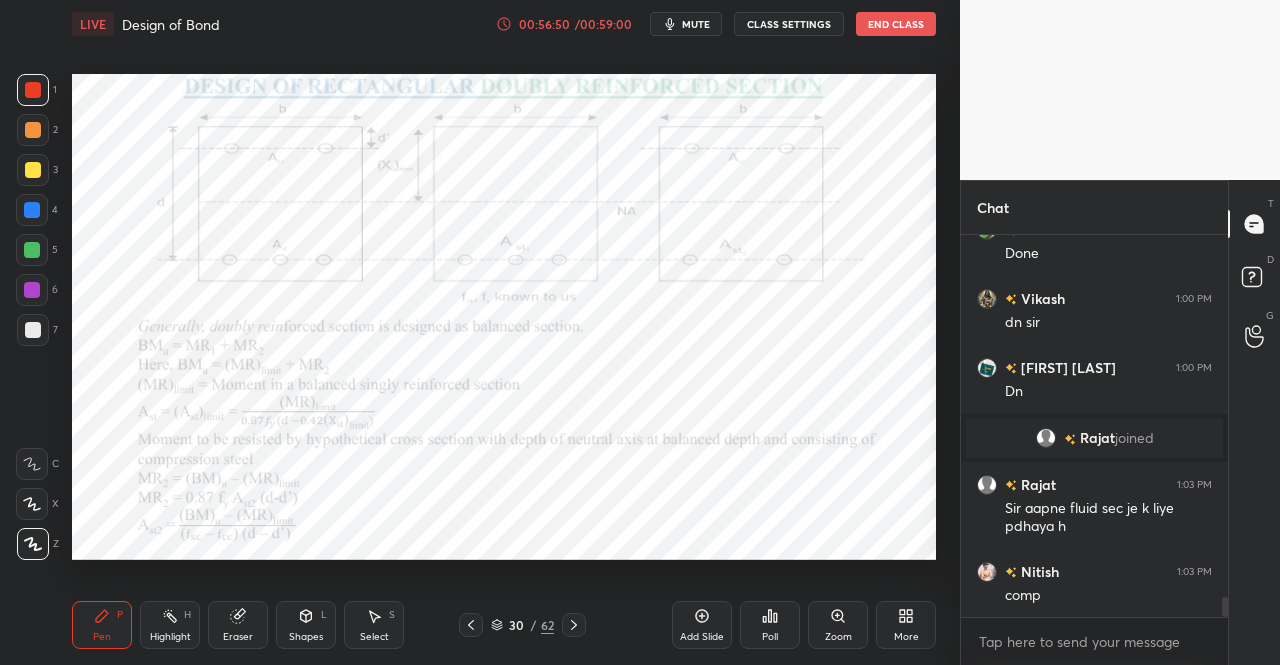 click on "Eraser" at bounding box center (238, 625) 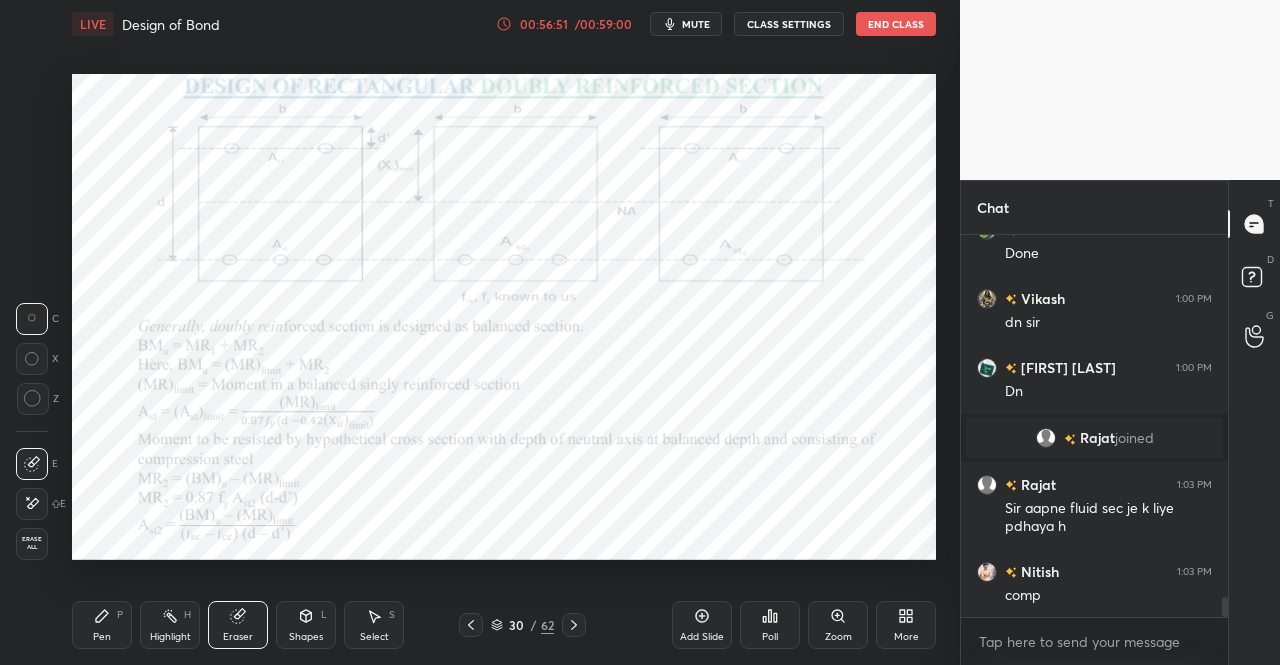 click on "Erase all" at bounding box center (32, 543) 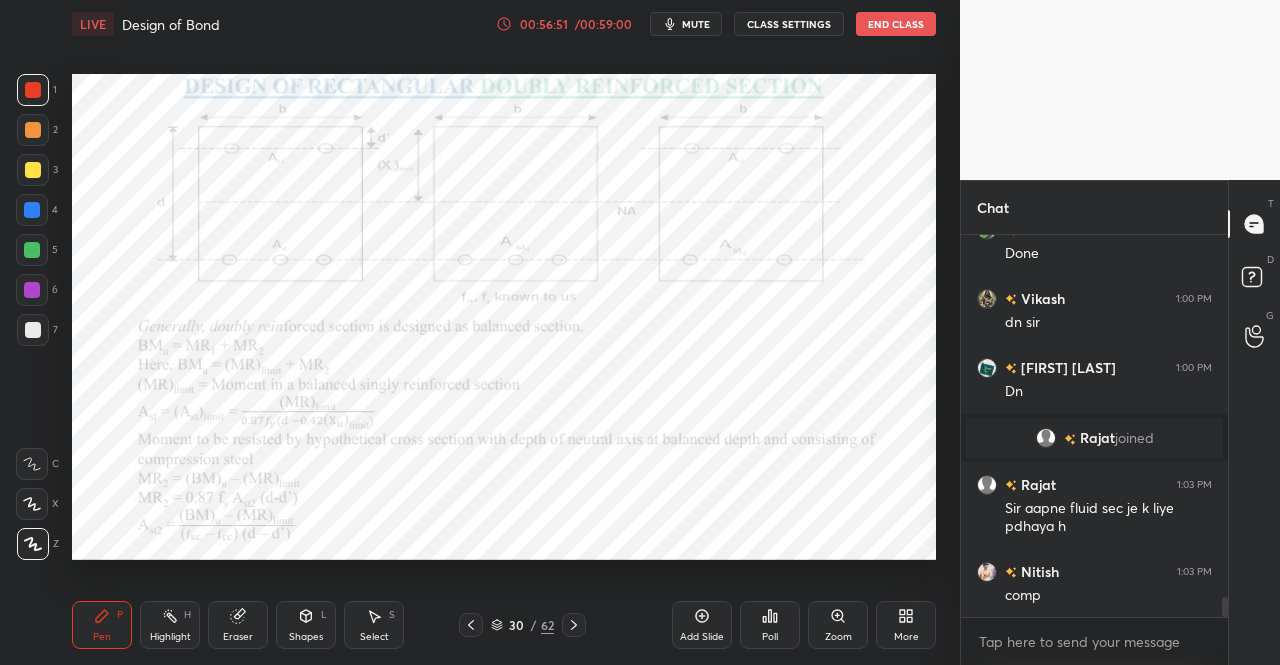 click on "Pen P" at bounding box center (102, 625) 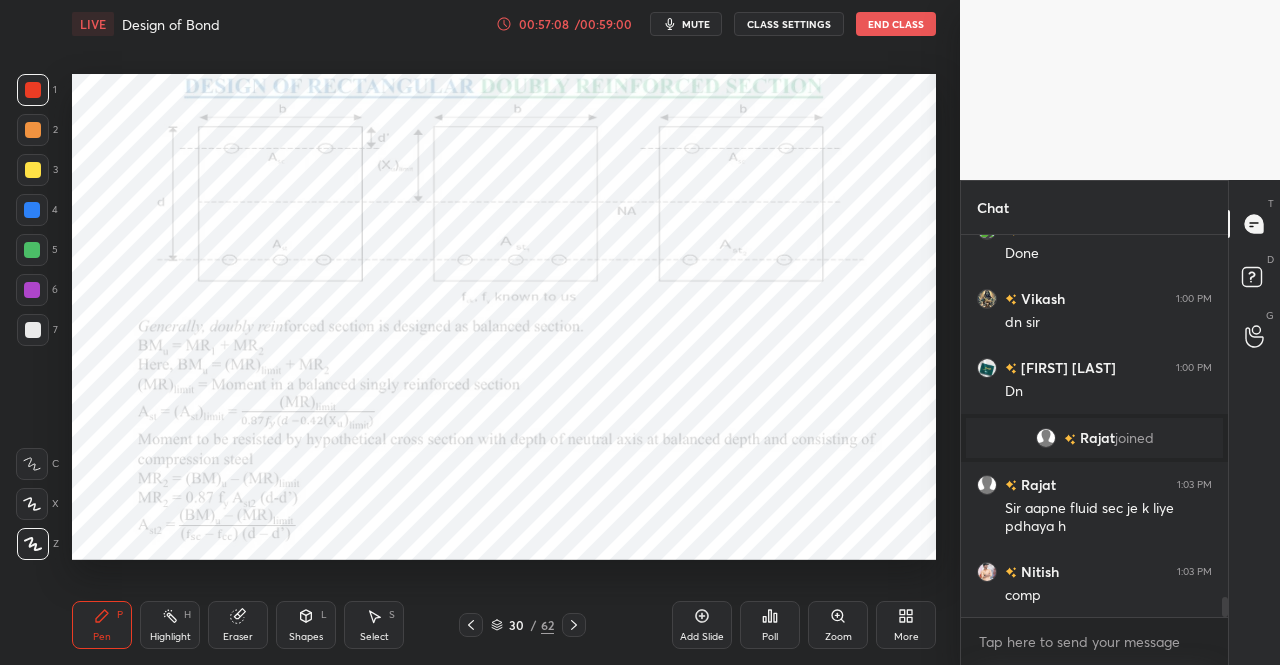 click on "Shapes" at bounding box center [306, 637] 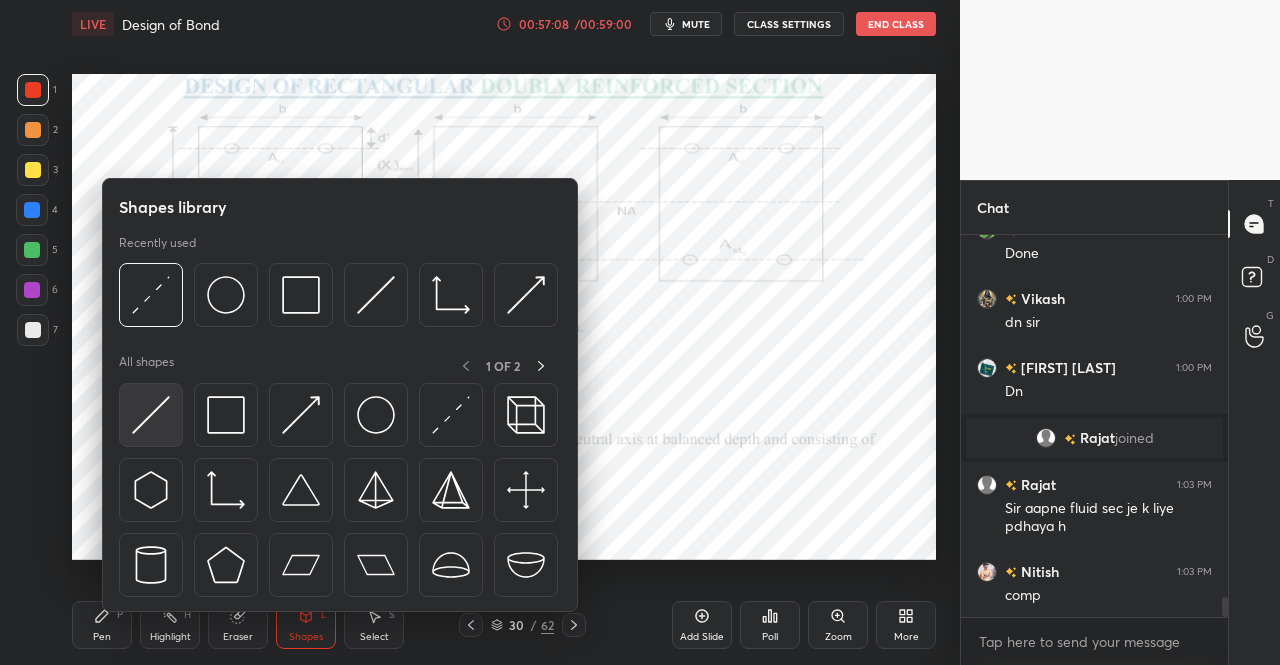 click at bounding box center (151, 415) 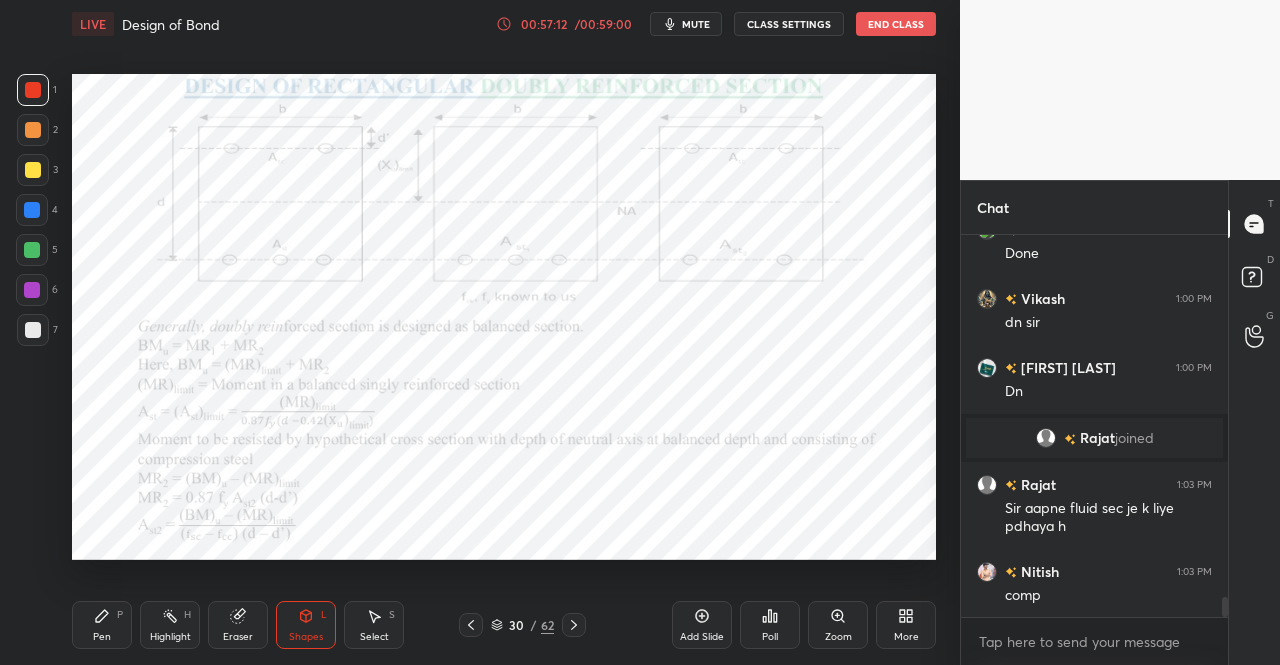 click on "Pen" at bounding box center (102, 637) 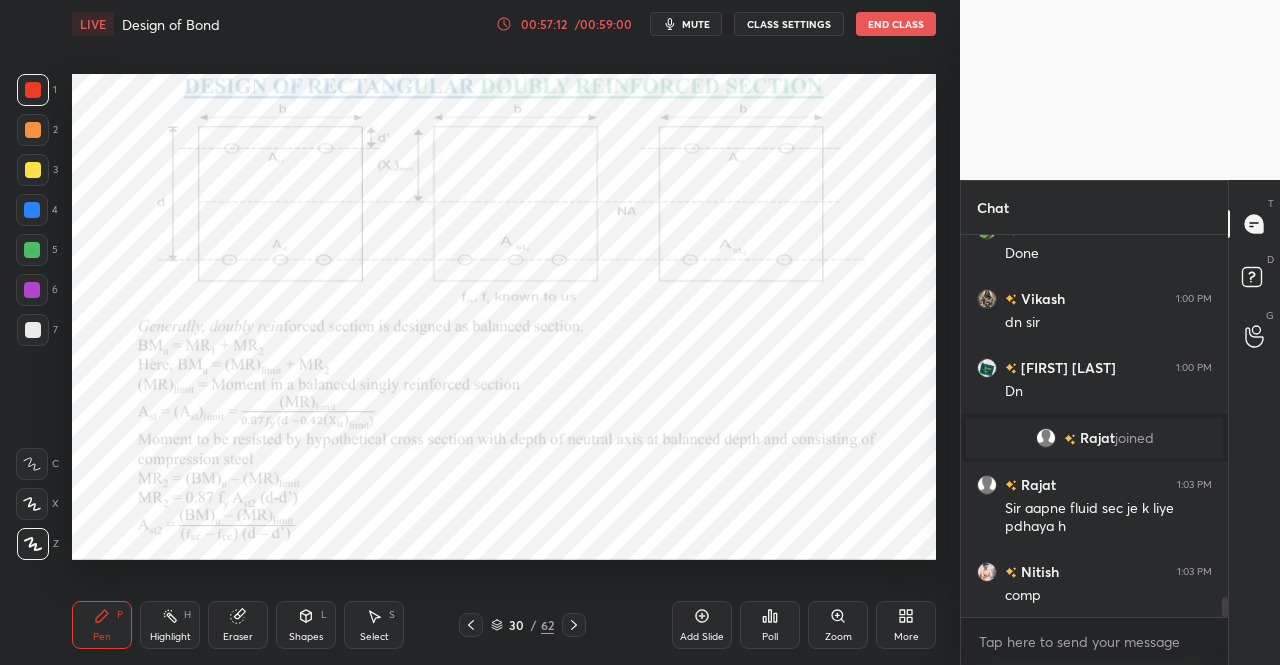 click on "Pen P" at bounding box center [102, 625] 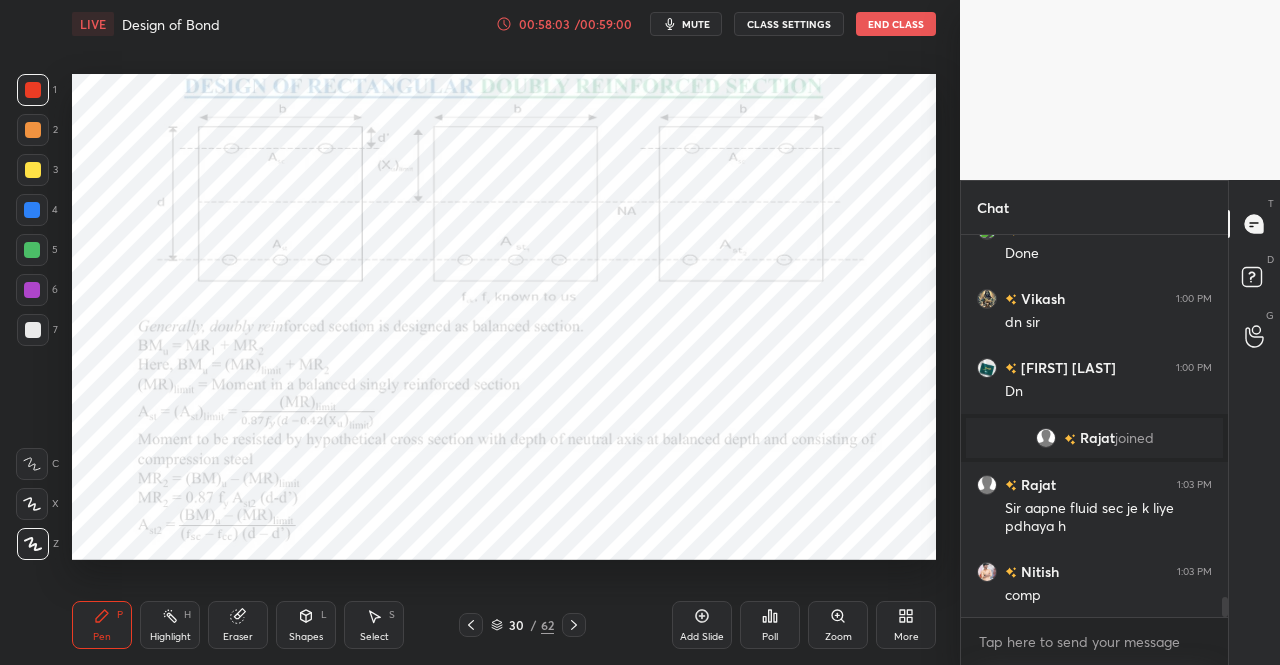 scroll, scrollTop: 6924, scrollLeft: 0, axis: vertical 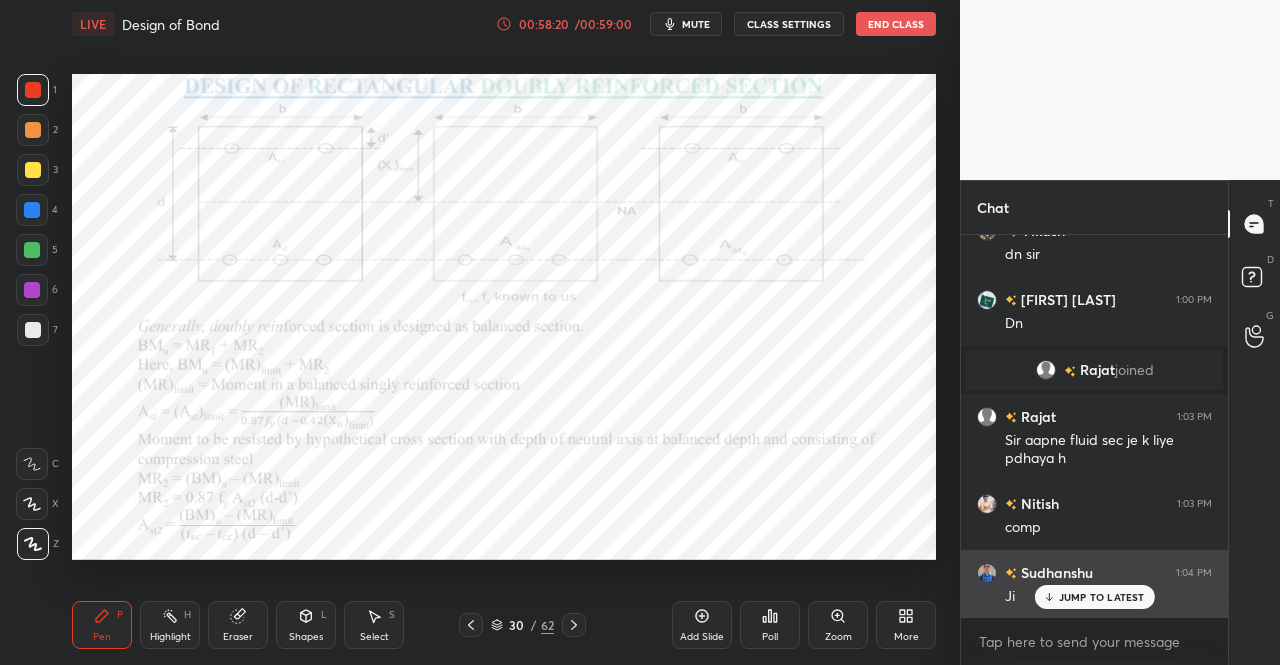 click on "JUMP TO LATEST" at bounding box center [1102, 597] 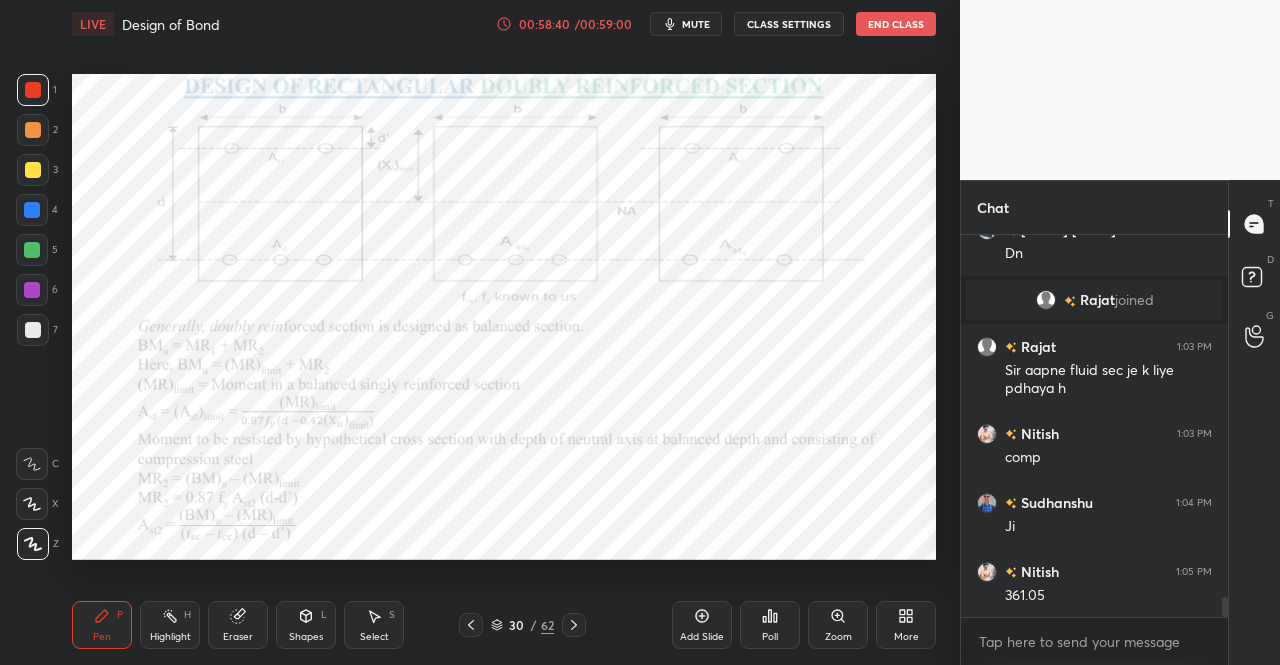 scroll, scrollTop: 7062, scrollLeft: 0, axis: vertical 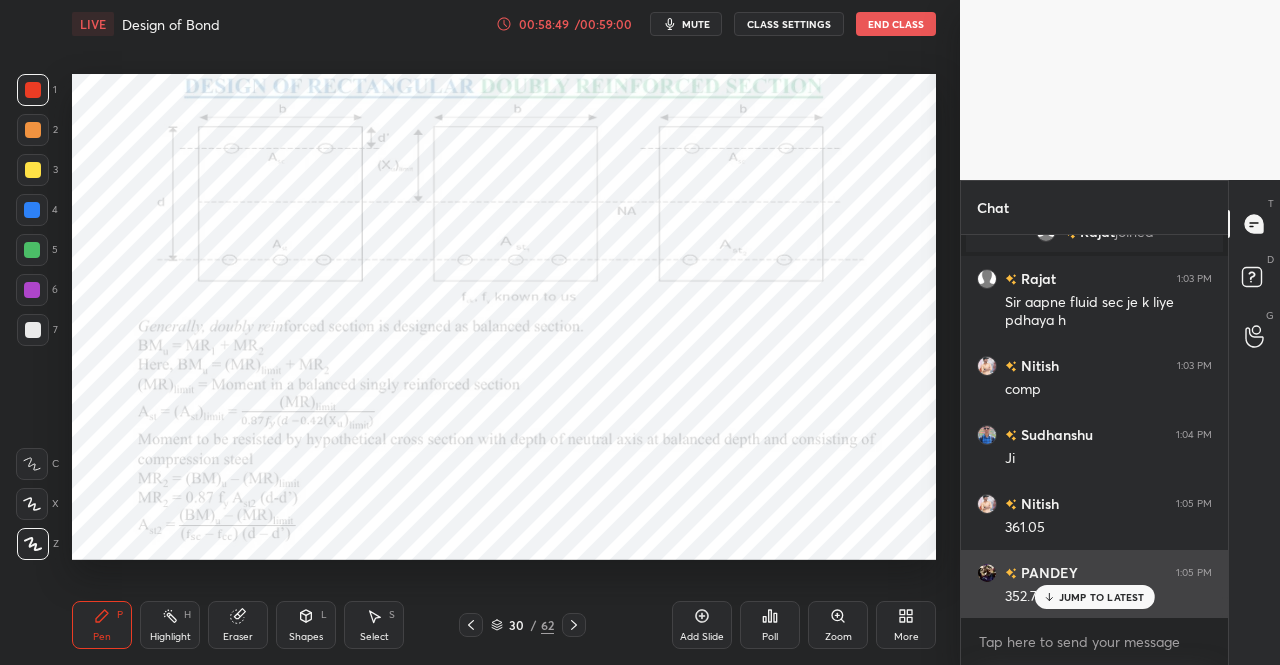 click on "JUMP TO LATEST" at bounding box center (1094, 597) 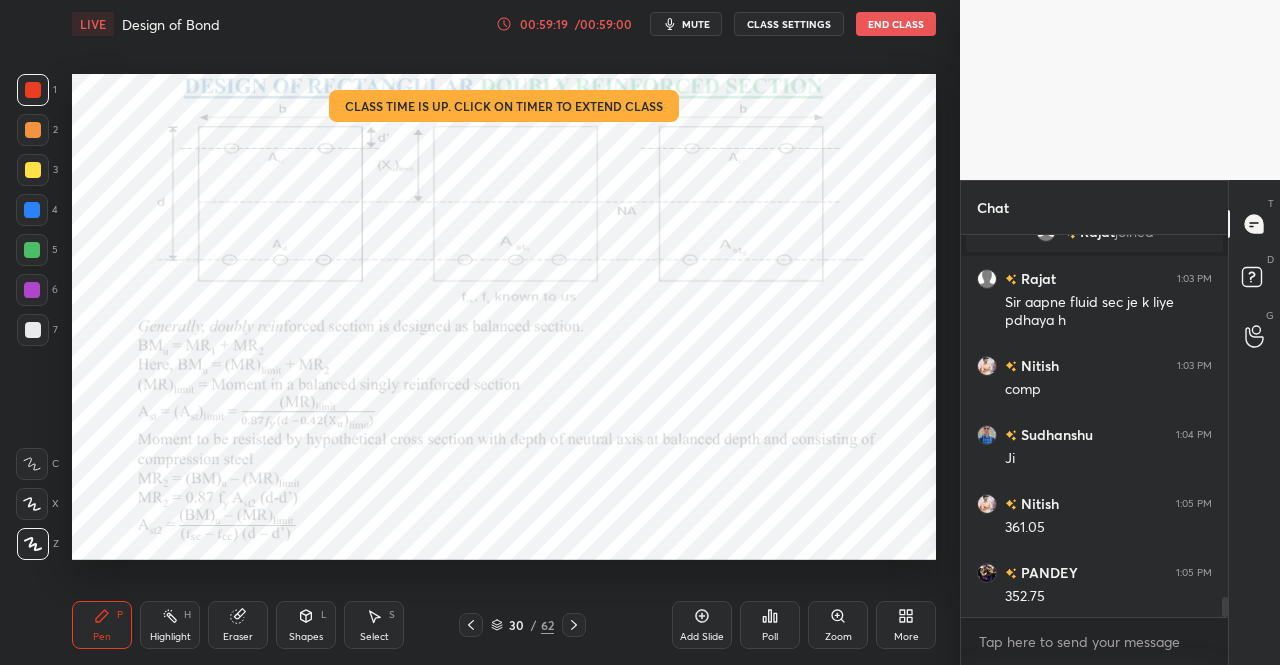 scroll, scrollTop: 7110, scrollLeft: 0, axis: vertical 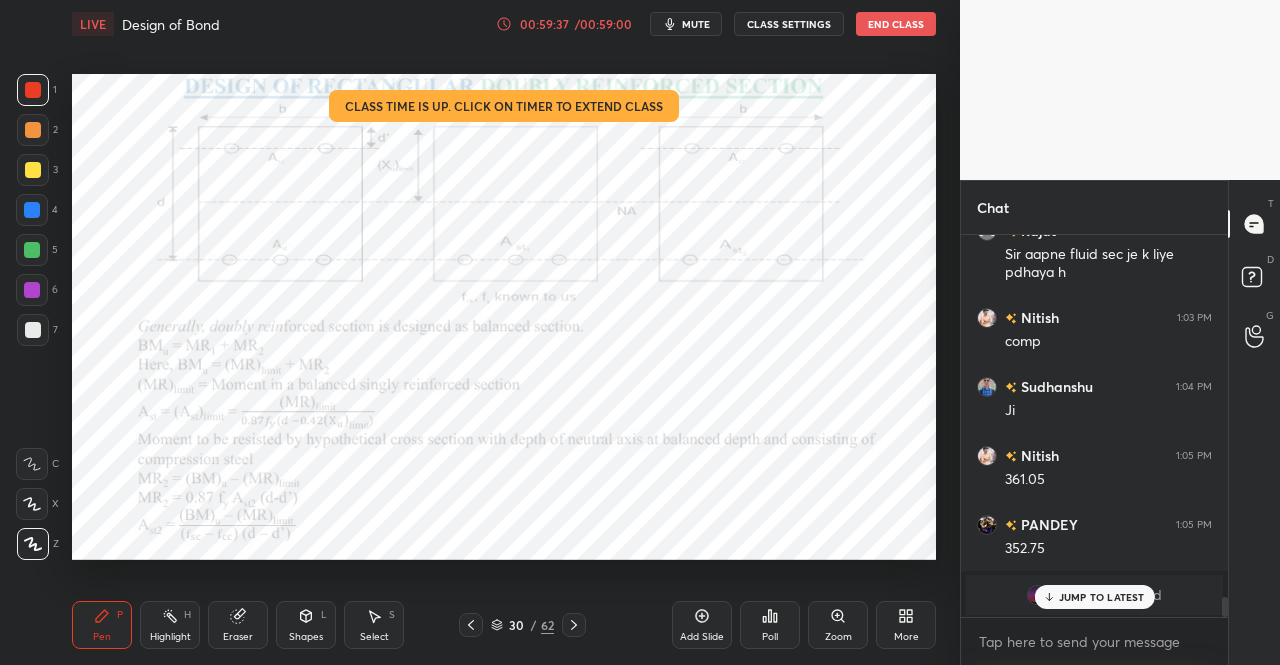 click 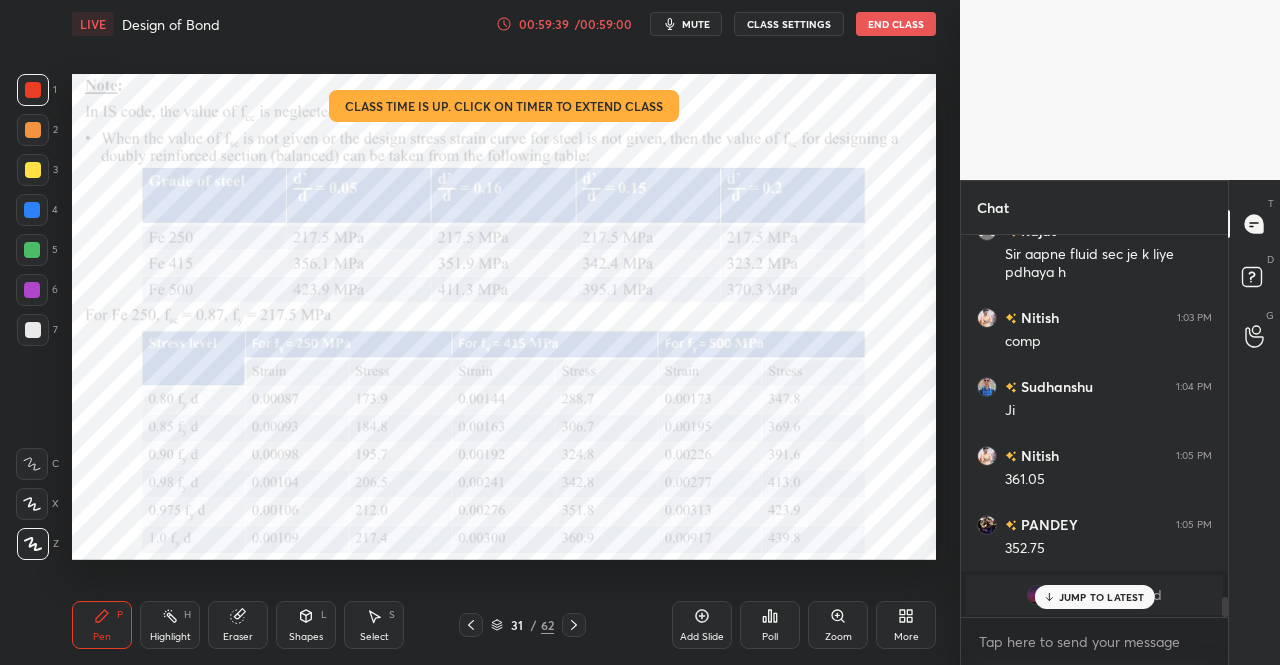 click on "00:59:39" at bounding box center (544, 24) 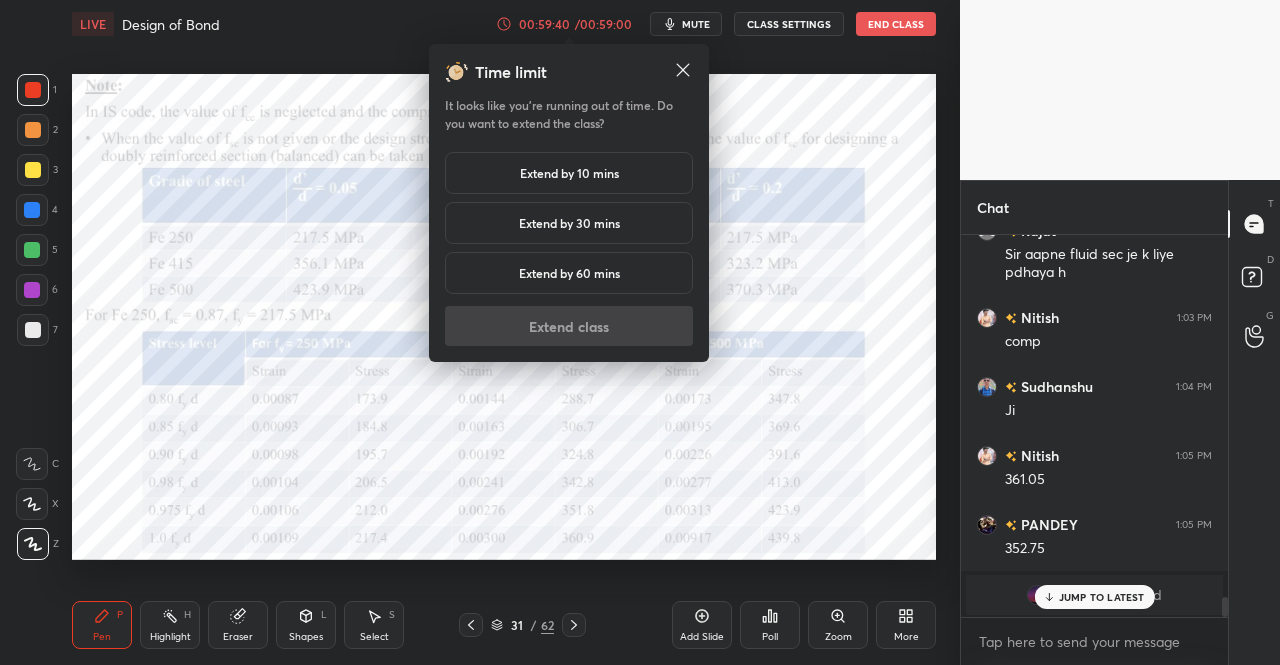 click on "Extend by 10 mins" at bounding box center [569, 173] 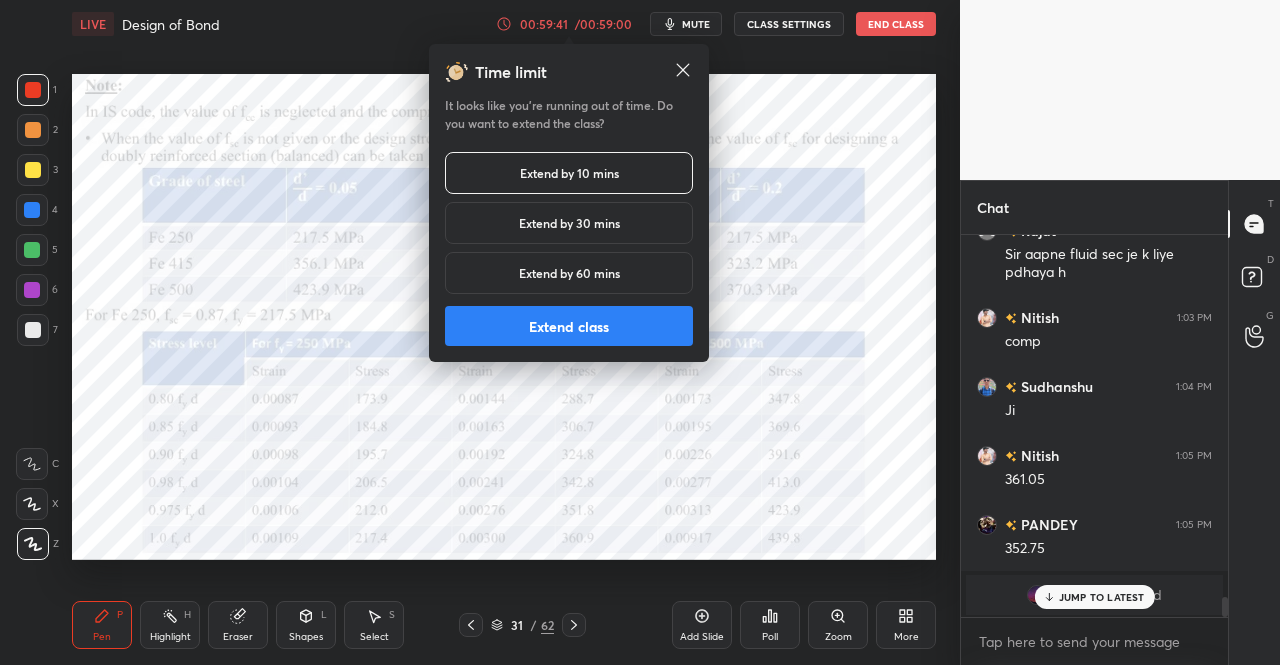 click on "Extend class" at bounding box center (569, 326) 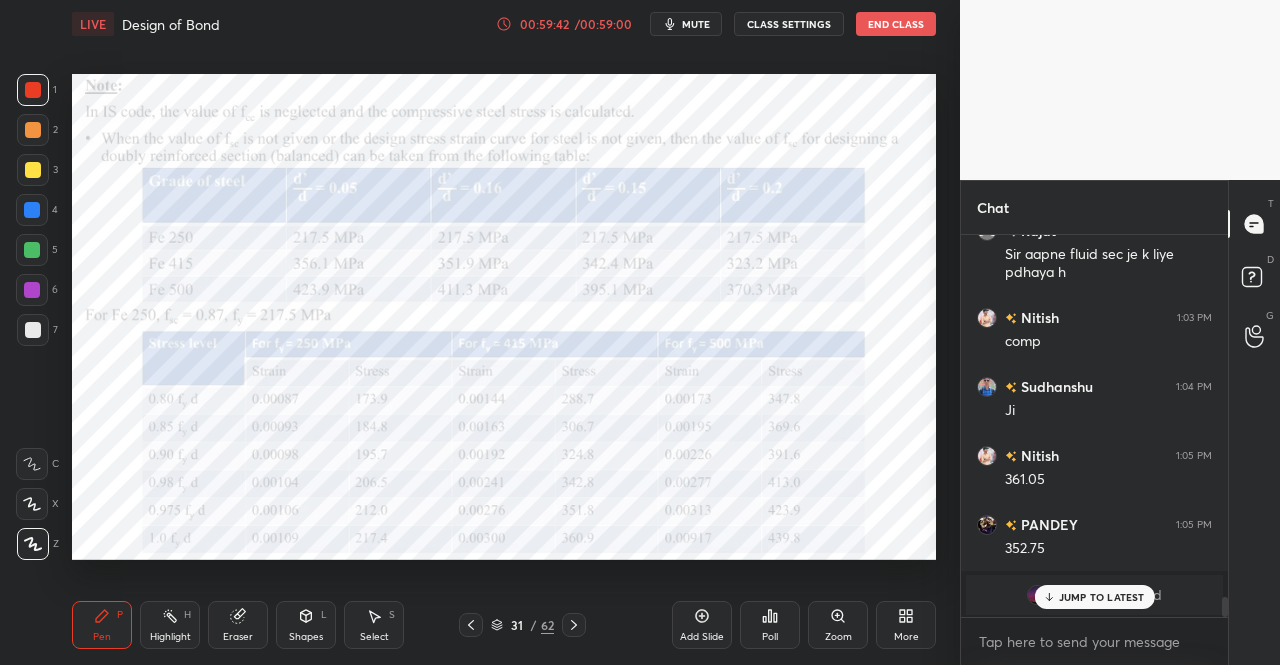 click on "Pen P" at bounding box center (102, 625) 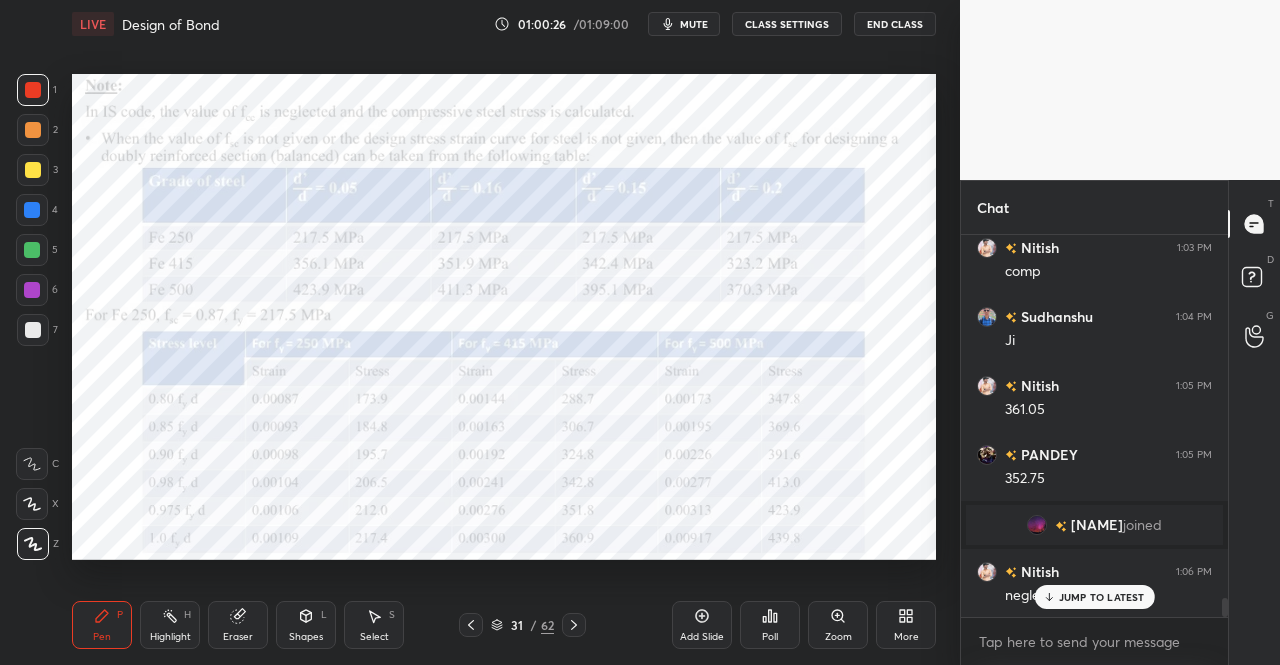 scroll, scrollTop: 7134, scrollLeft: 0, axis: vertical 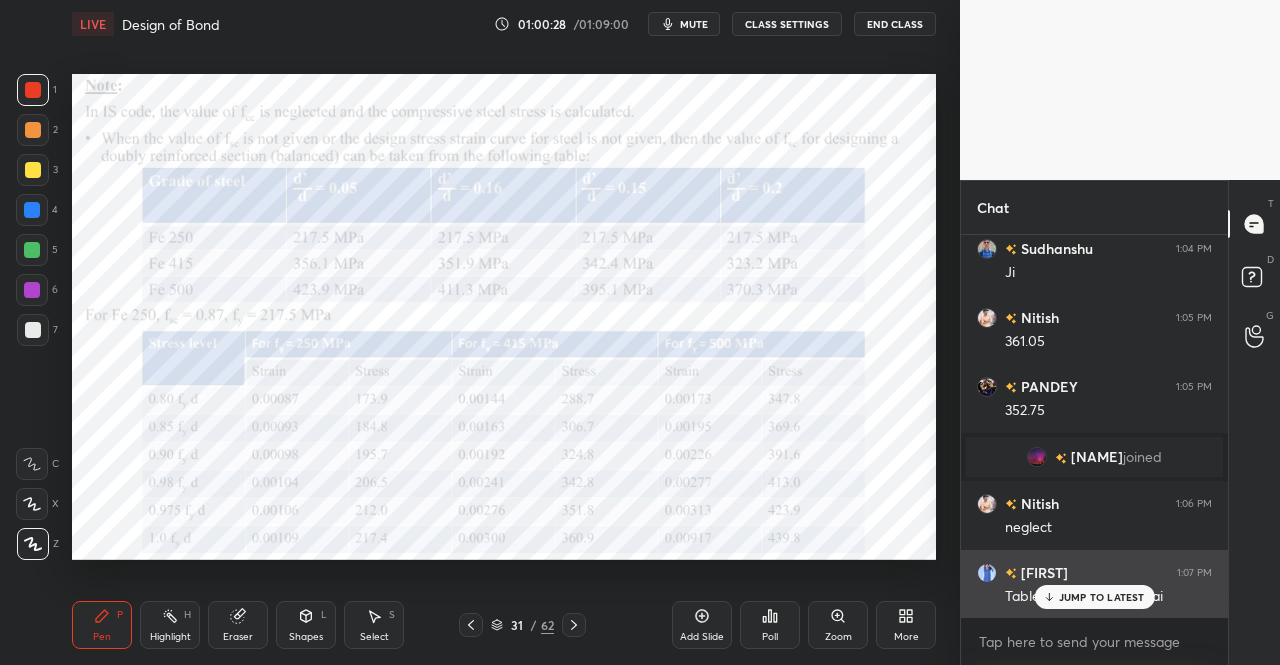 click on "JUMP TO LATEST" at bounding box center [1102, 597] 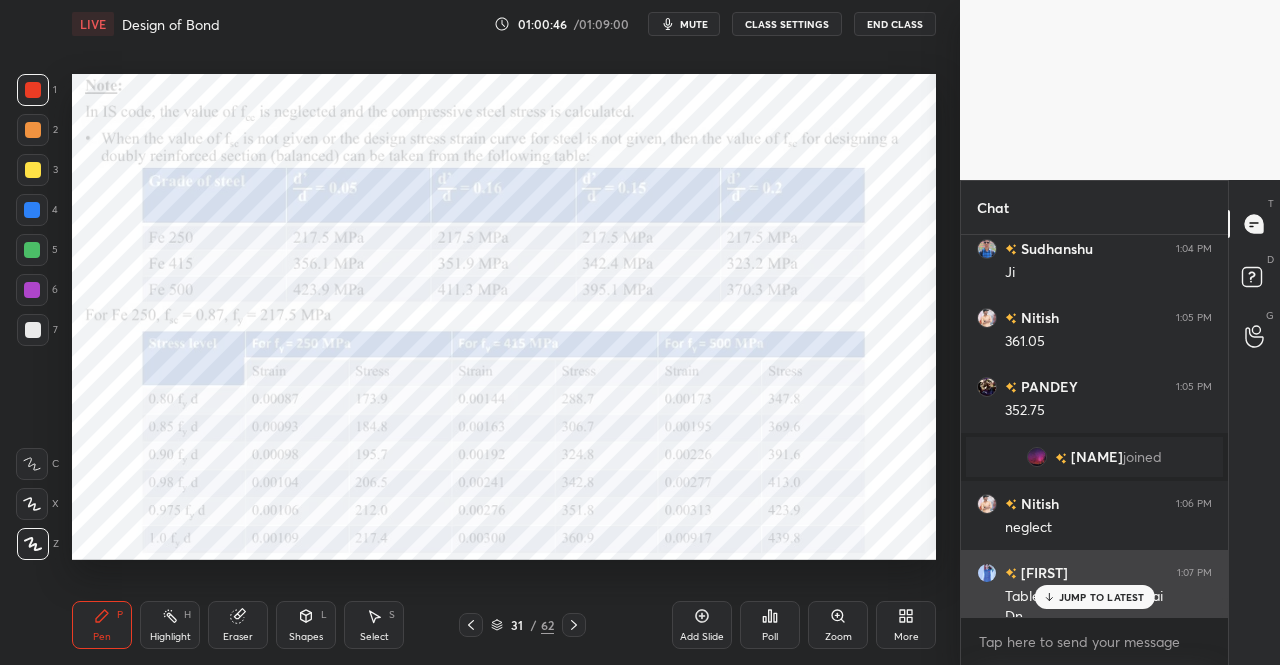 scroll, scrollTop: 7154, scrollLeft: 0, axis: vertical 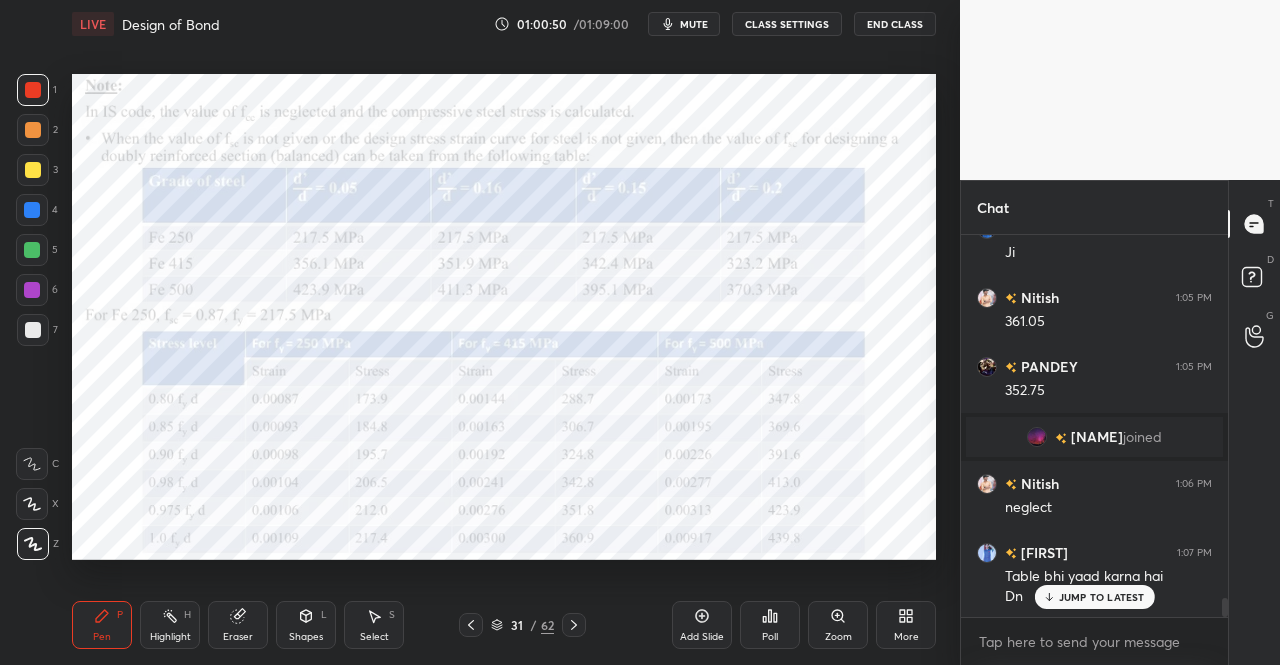 click on "JUMP TO LATEST" at bounding box center [1102, 597] 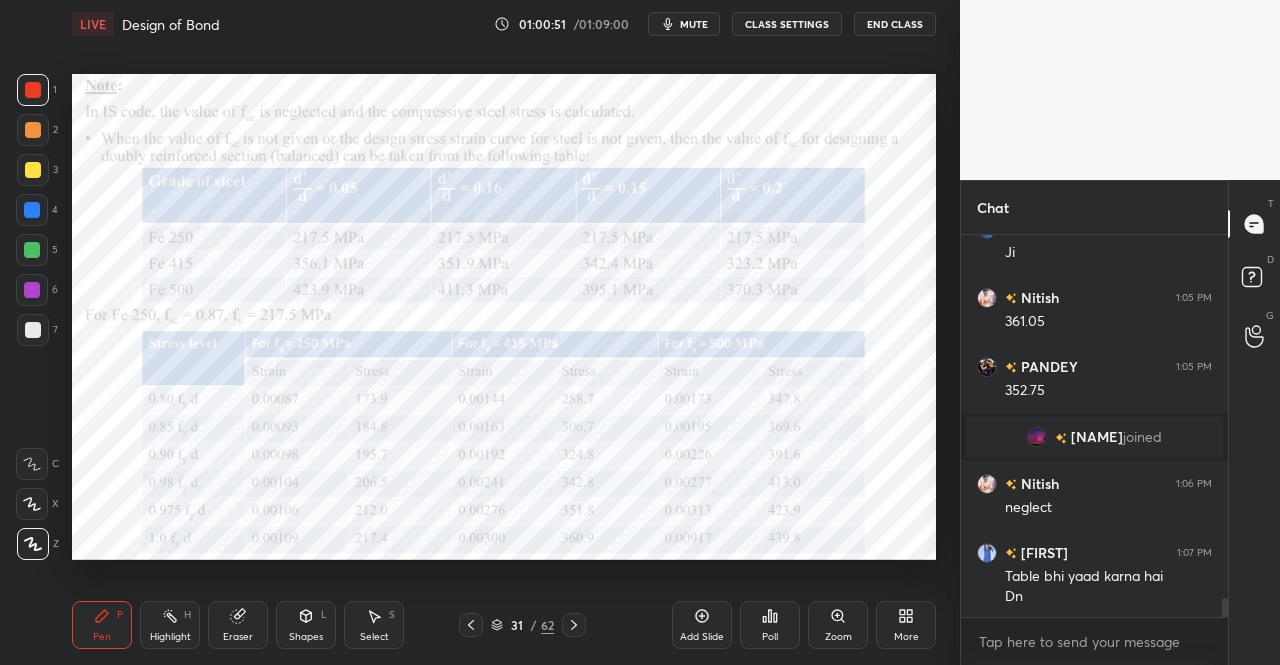 click 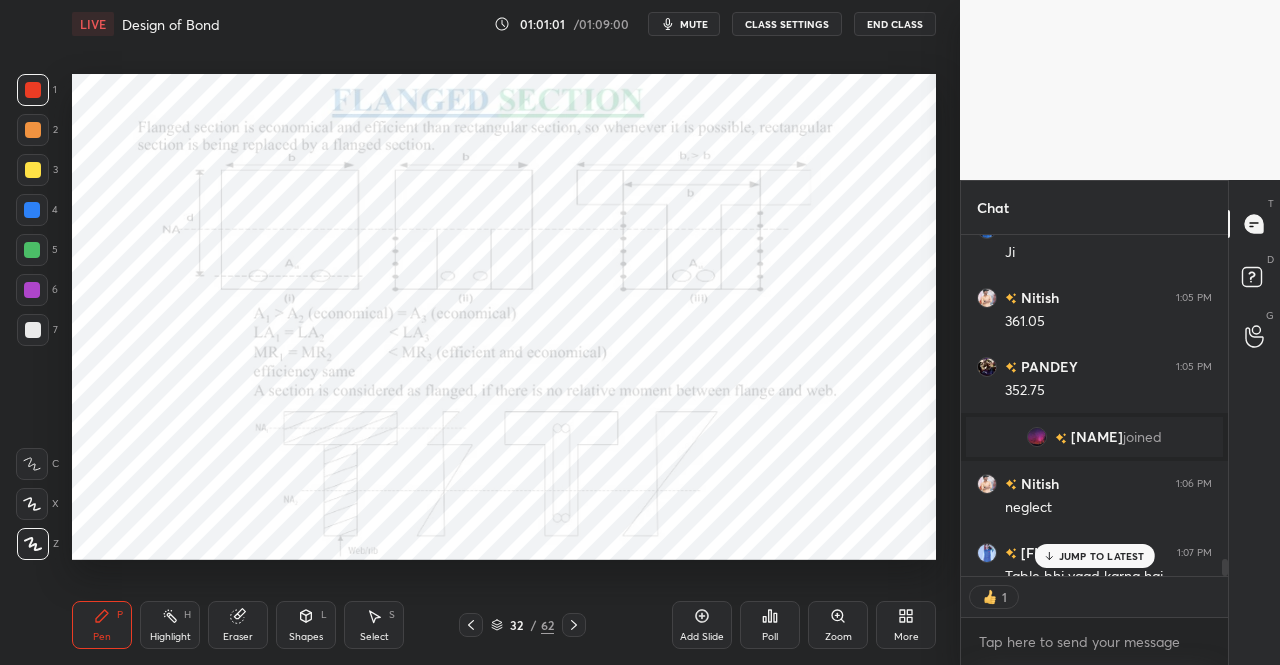 scroll, scrollTop: 335, scrollLeft: 261, axis: both 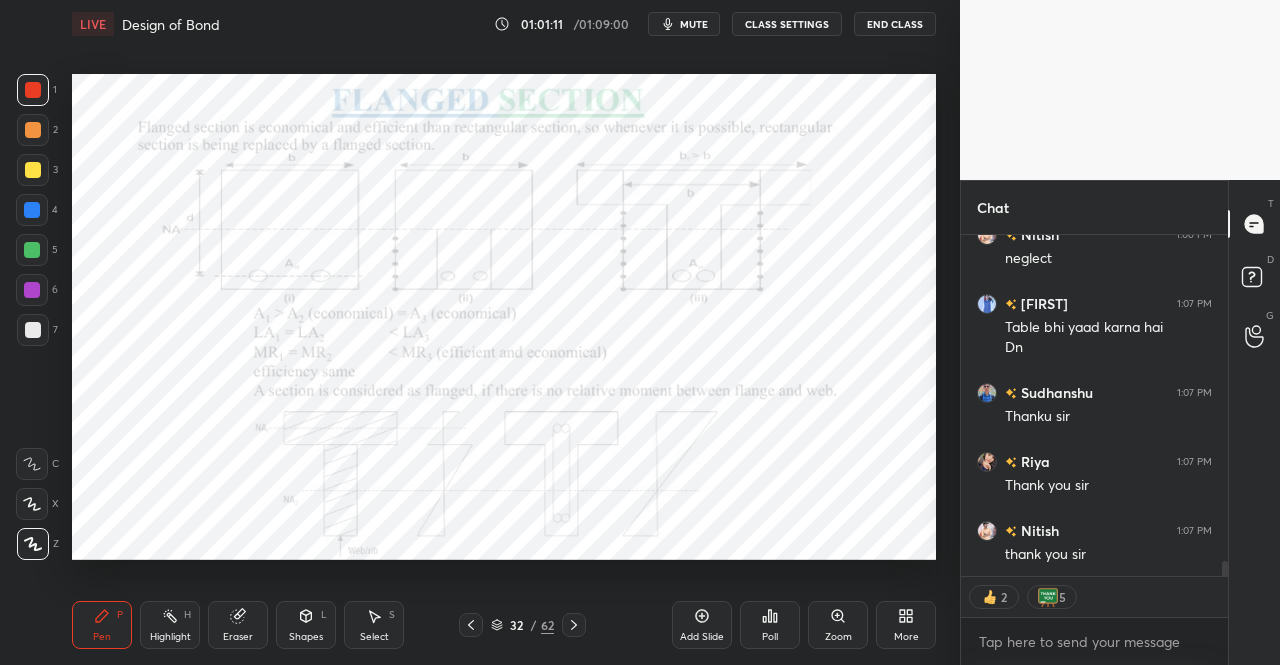 click 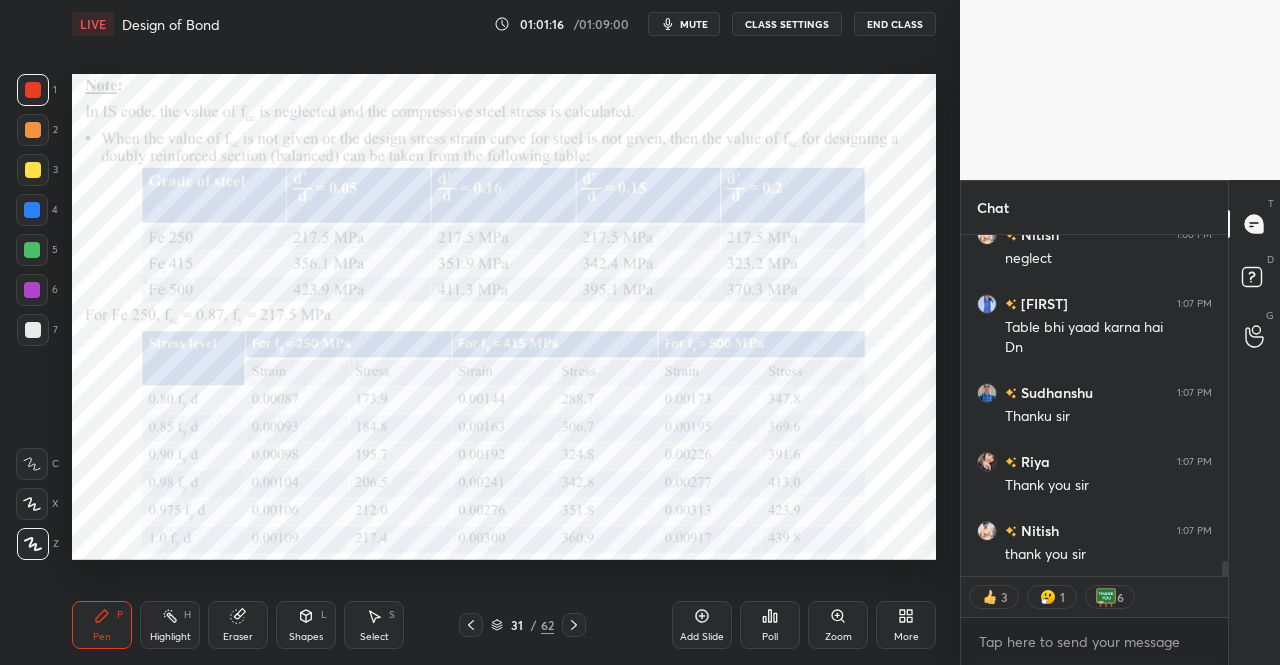 scroll, scrollTop: 7472, scrollLeft: 0, axis: vertical 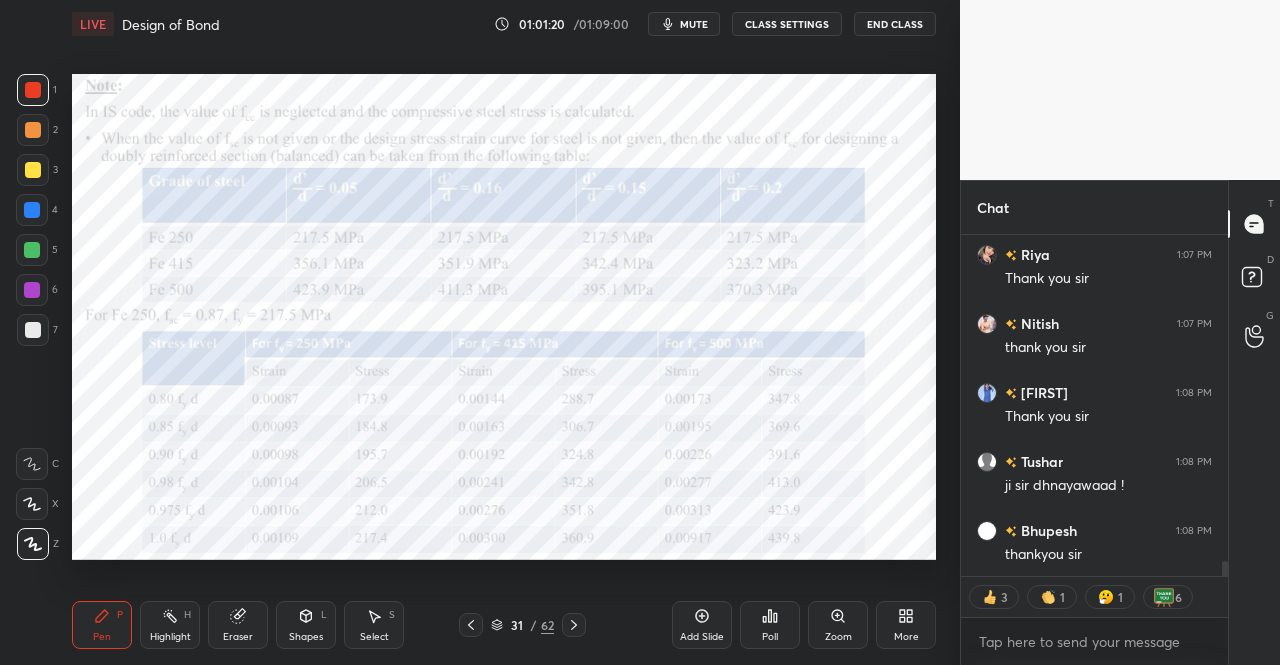 click on "Pen P" at bounding box center (102, 625) 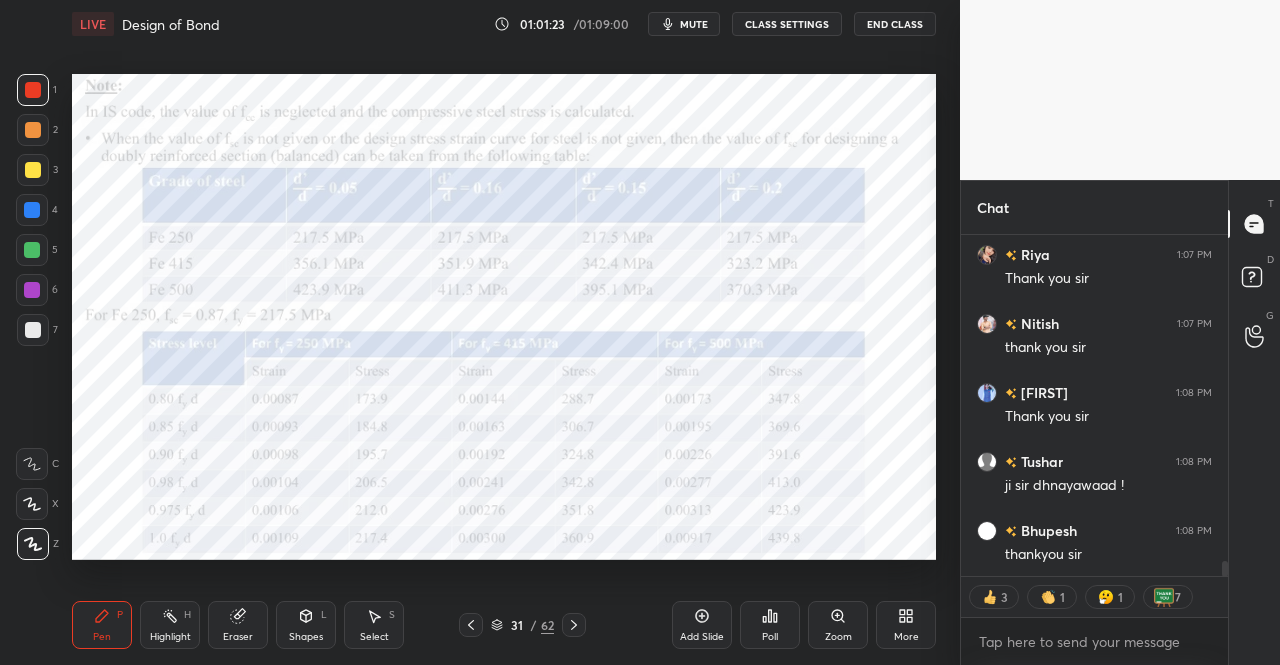 click on "mute" at bounding box center [684, 24] 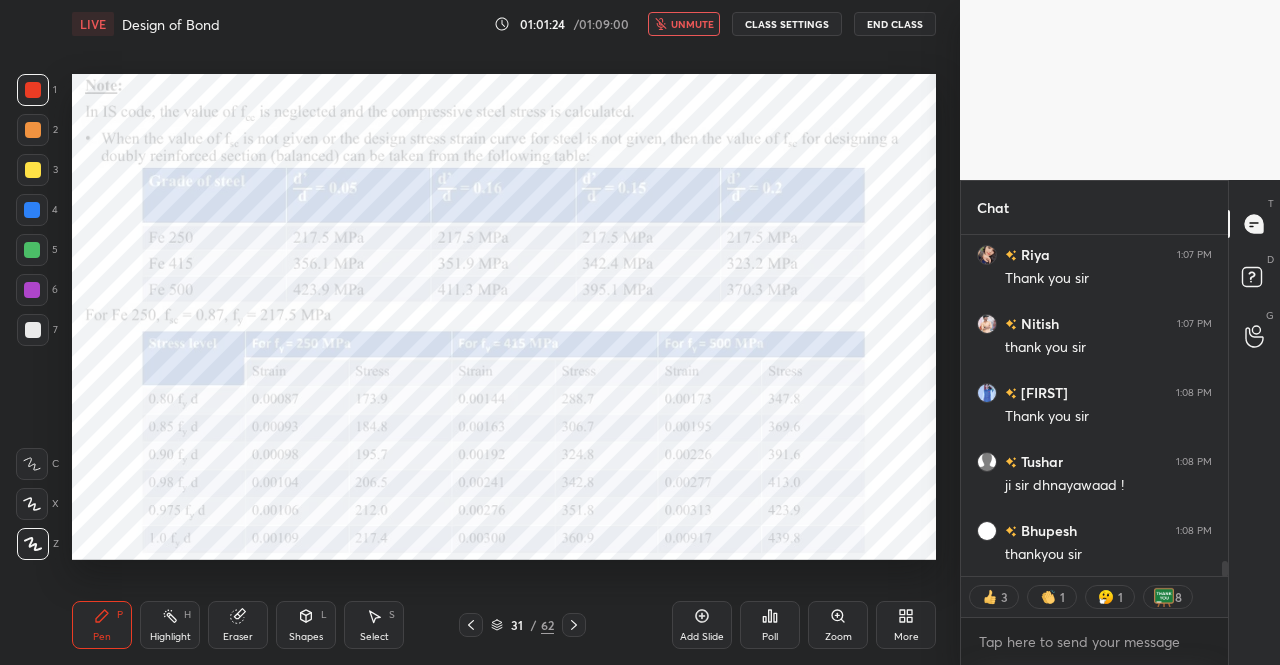 scroll, scrollTop: 7679, scrollLeft: 0, axis: vertical 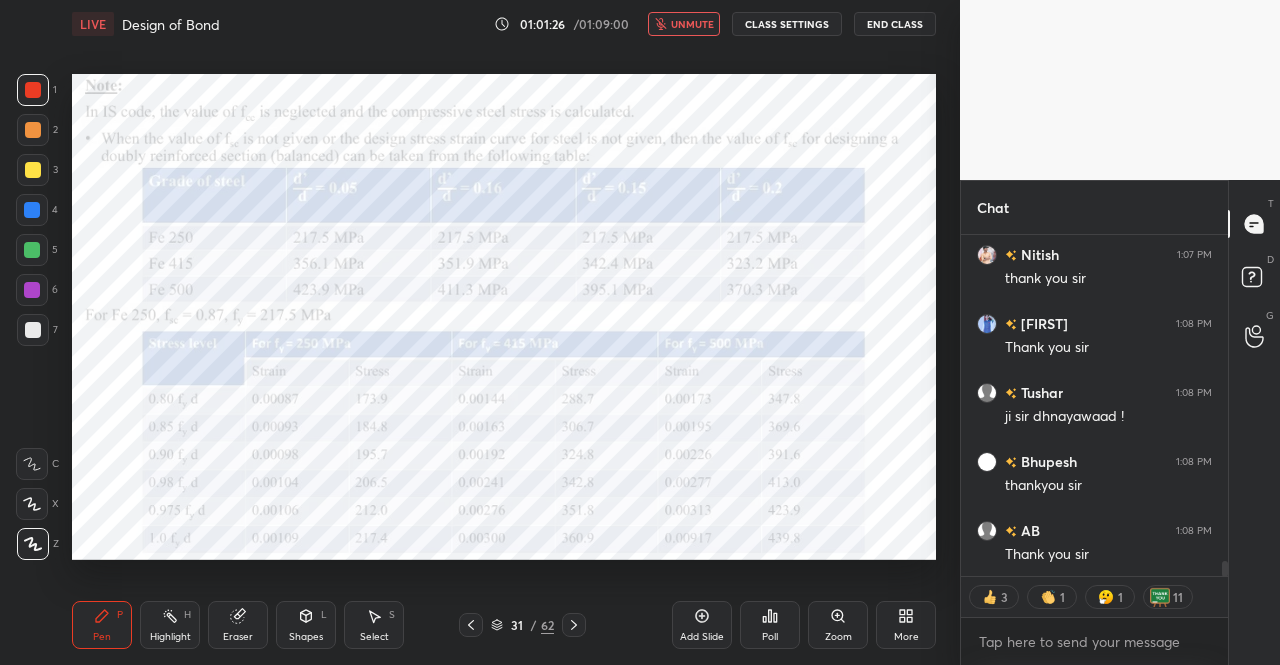 click on "End Class" at bounding box center [895, 24] 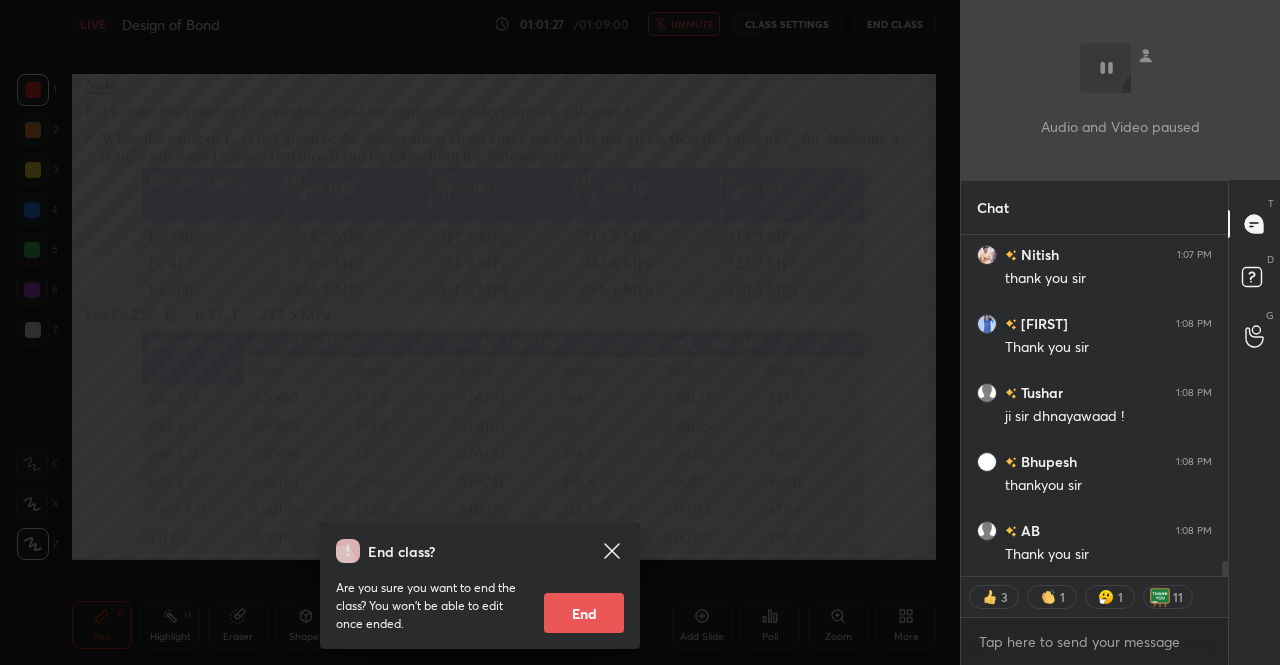 scroll, scrollTop: 7748, scrollLeft: 0, axis: vertical 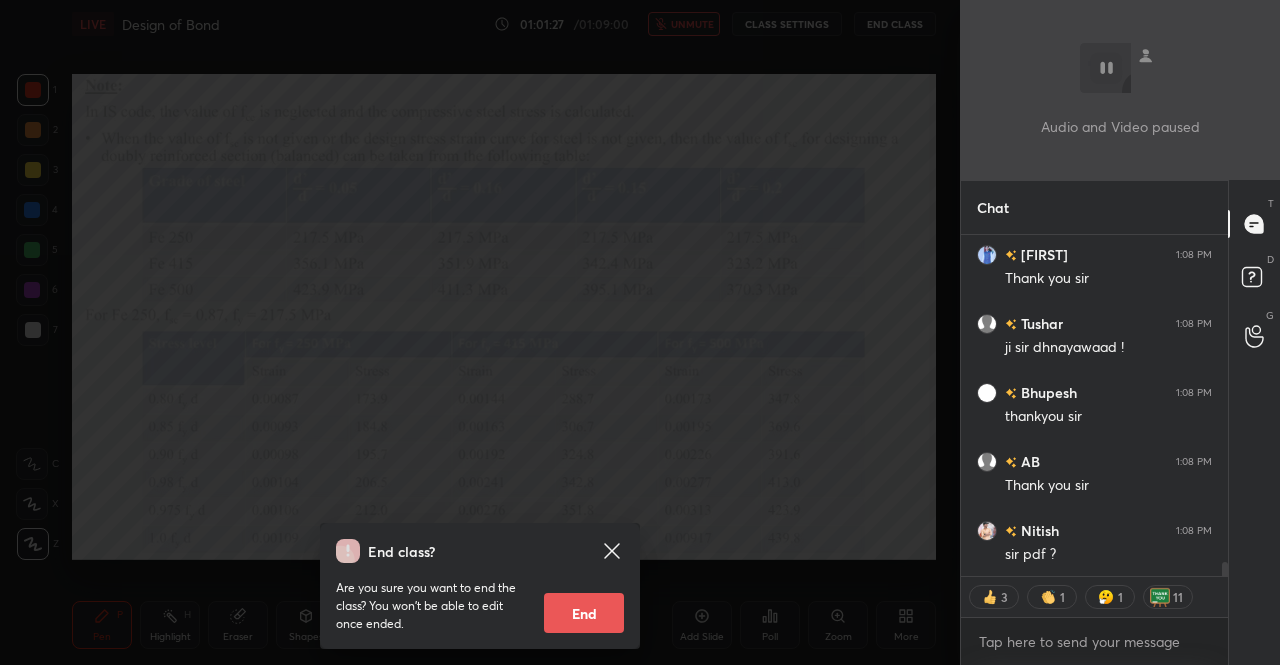 click on "End" at bounding box center [584, 613] 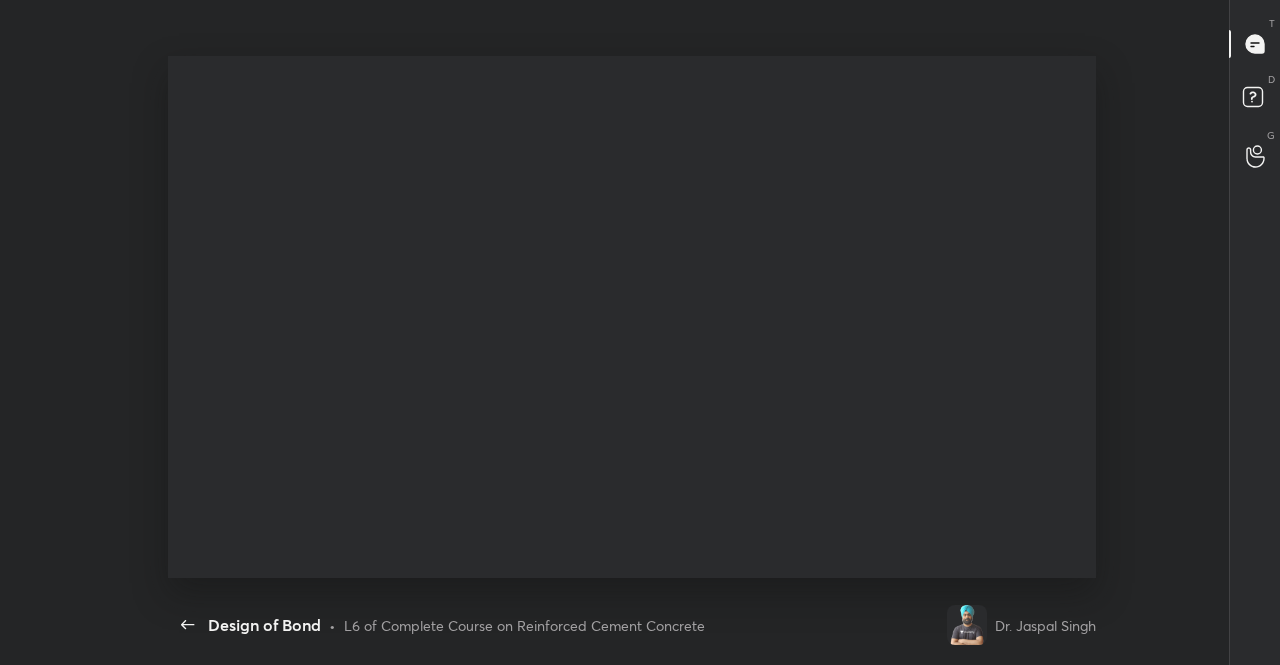 scroll, scrollTop: 99462, scrollLeft: 98996, axis: both 